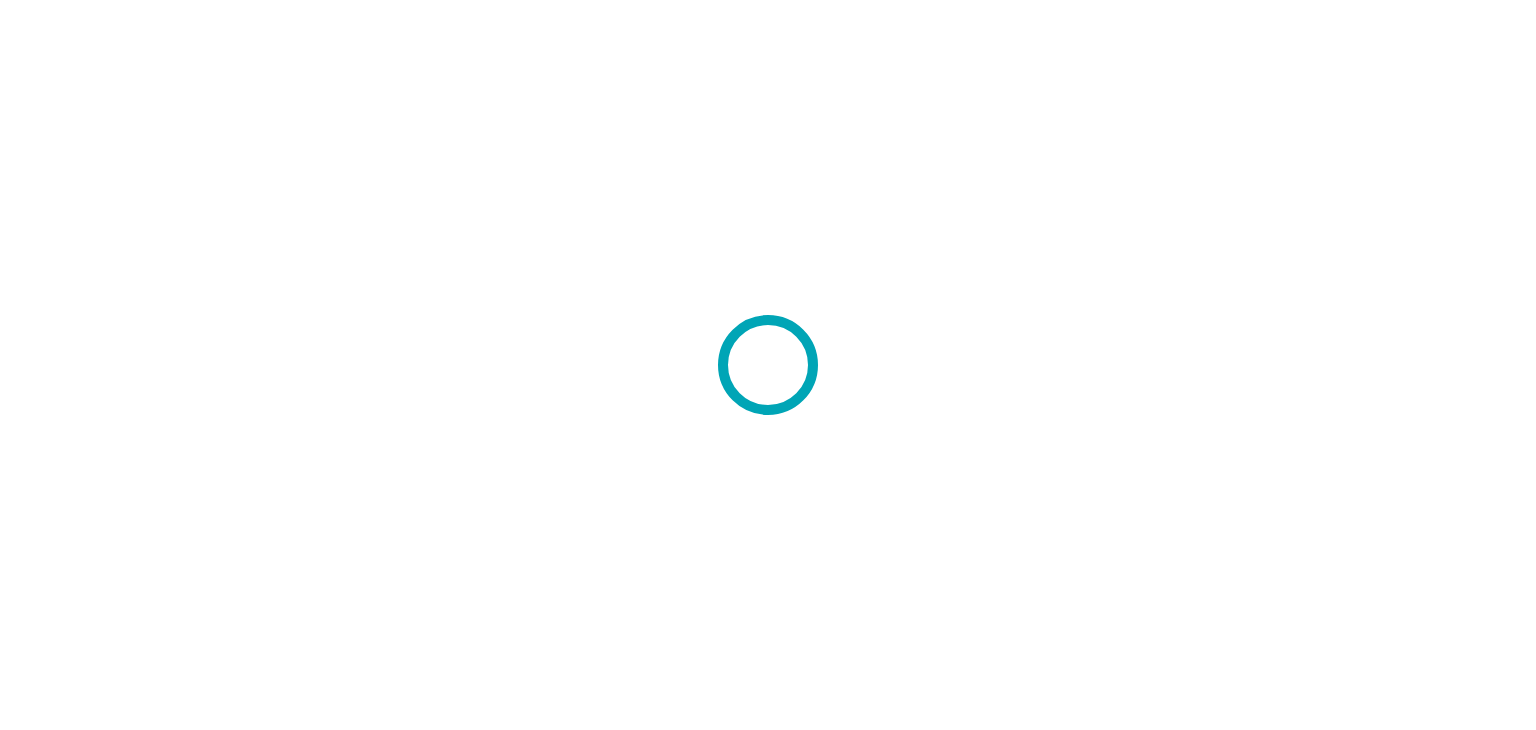 scroll, scrollTop: 0, scrollLeft: 0, axis: both 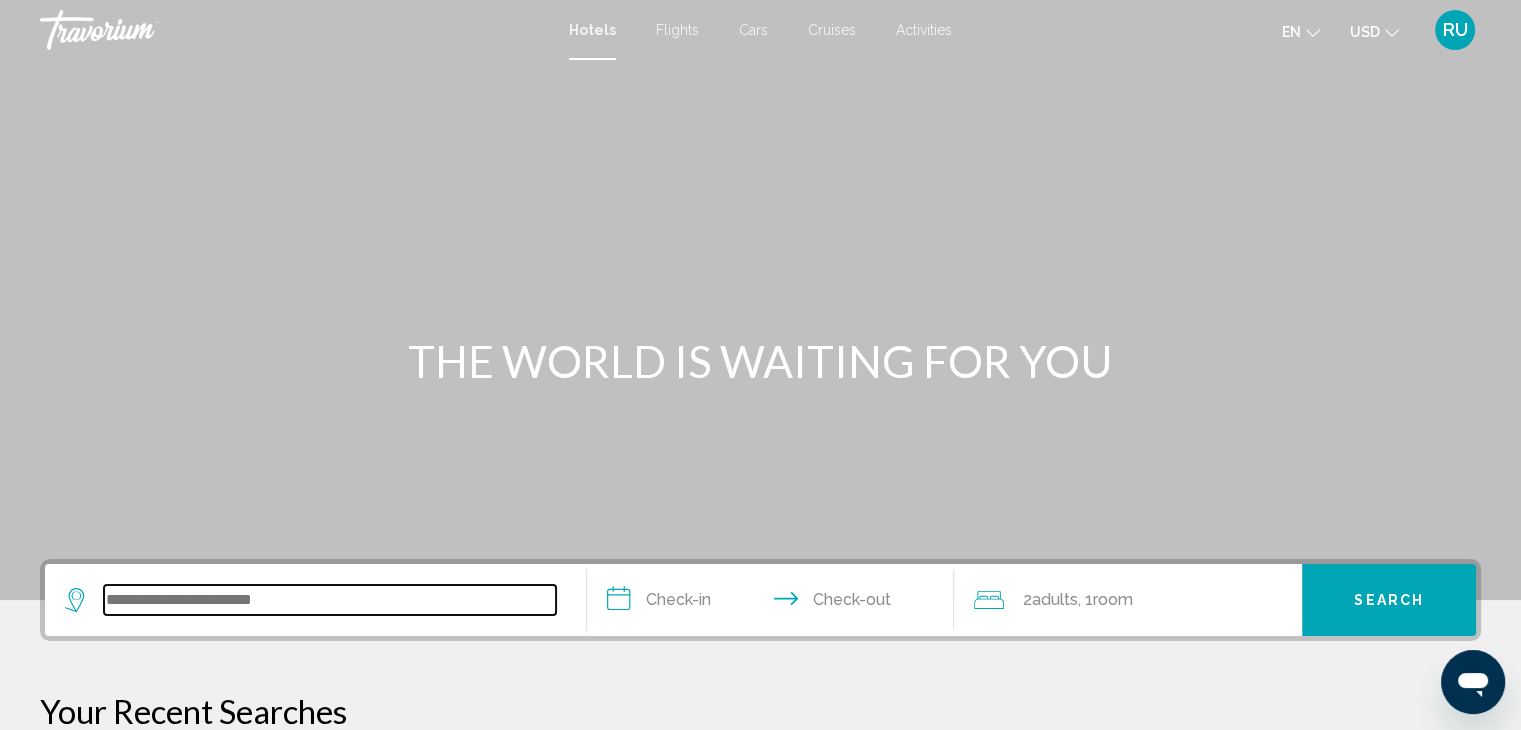 click at bounding box center [330, 600] 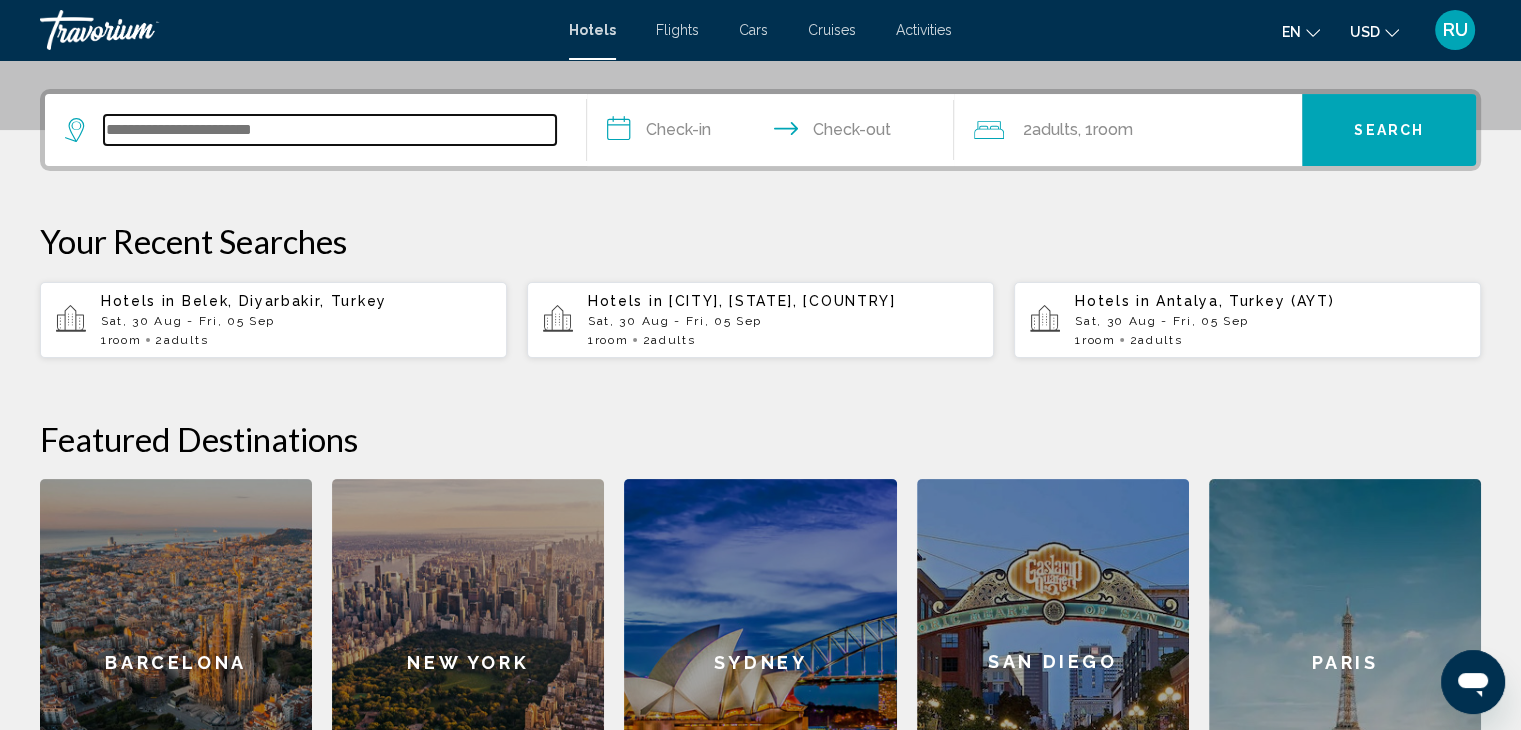 scroll, scrollTop: 493, scrollLeft: 0, axis: vertical 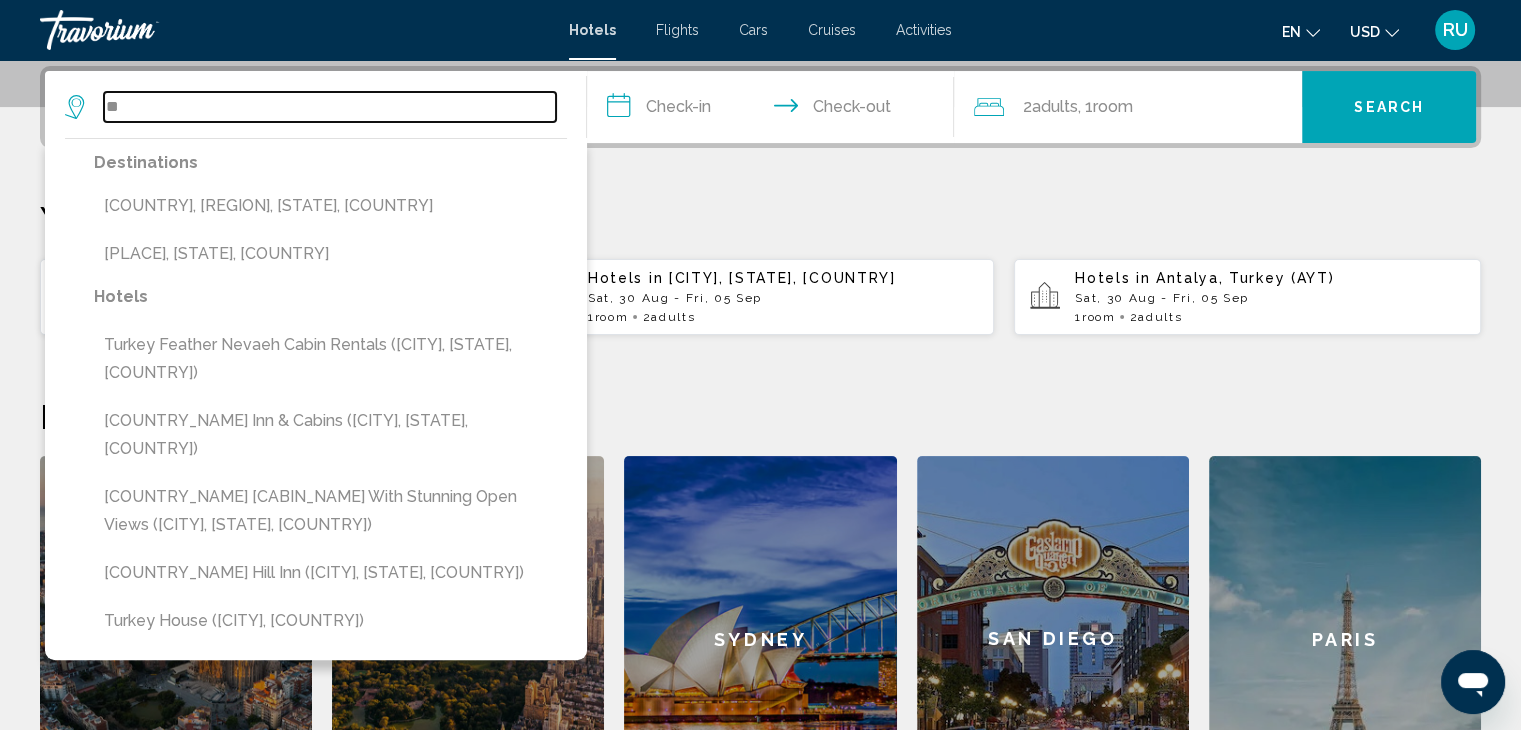 type on "*" 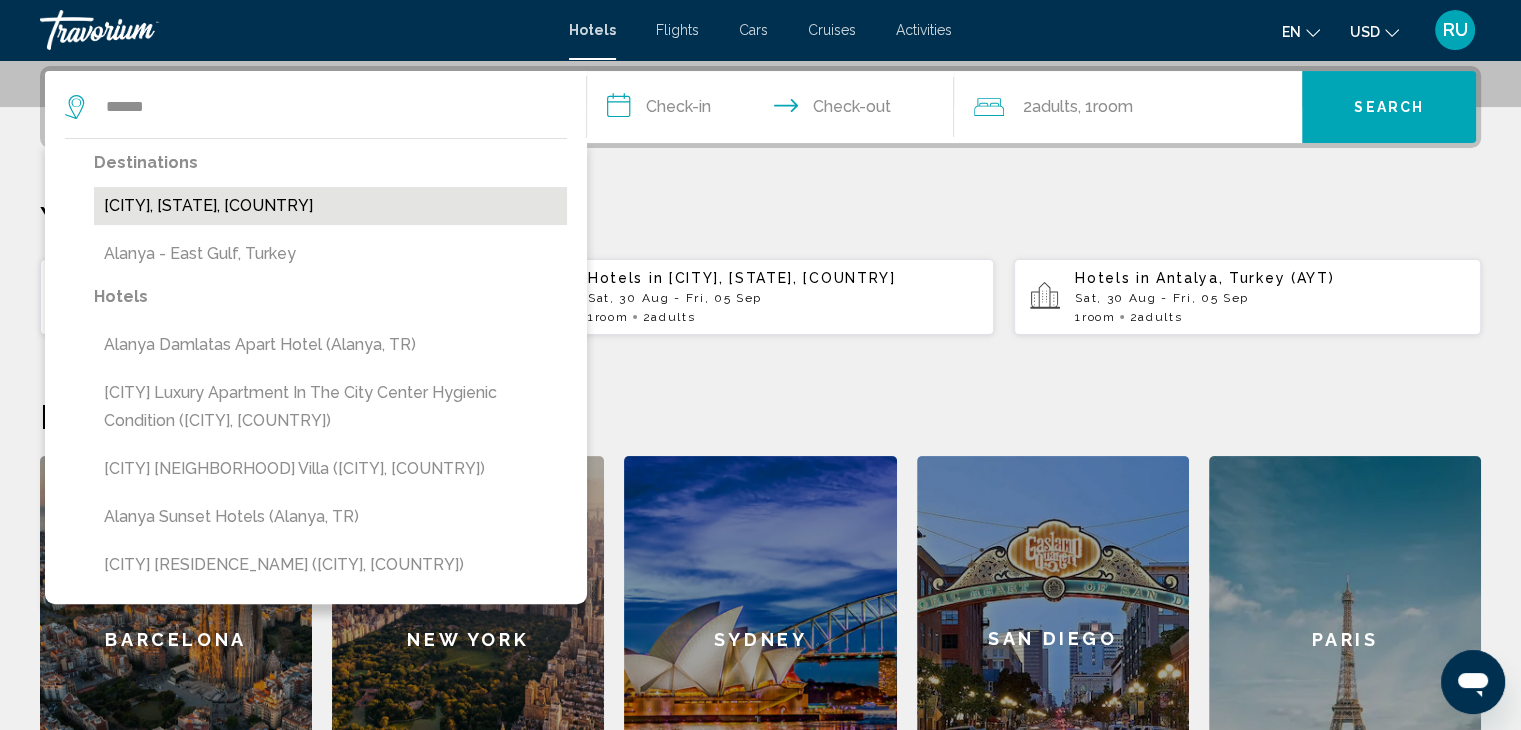 click on "[CITY], [STATE], [COUNTRY]" at bounding box center [330, 206] 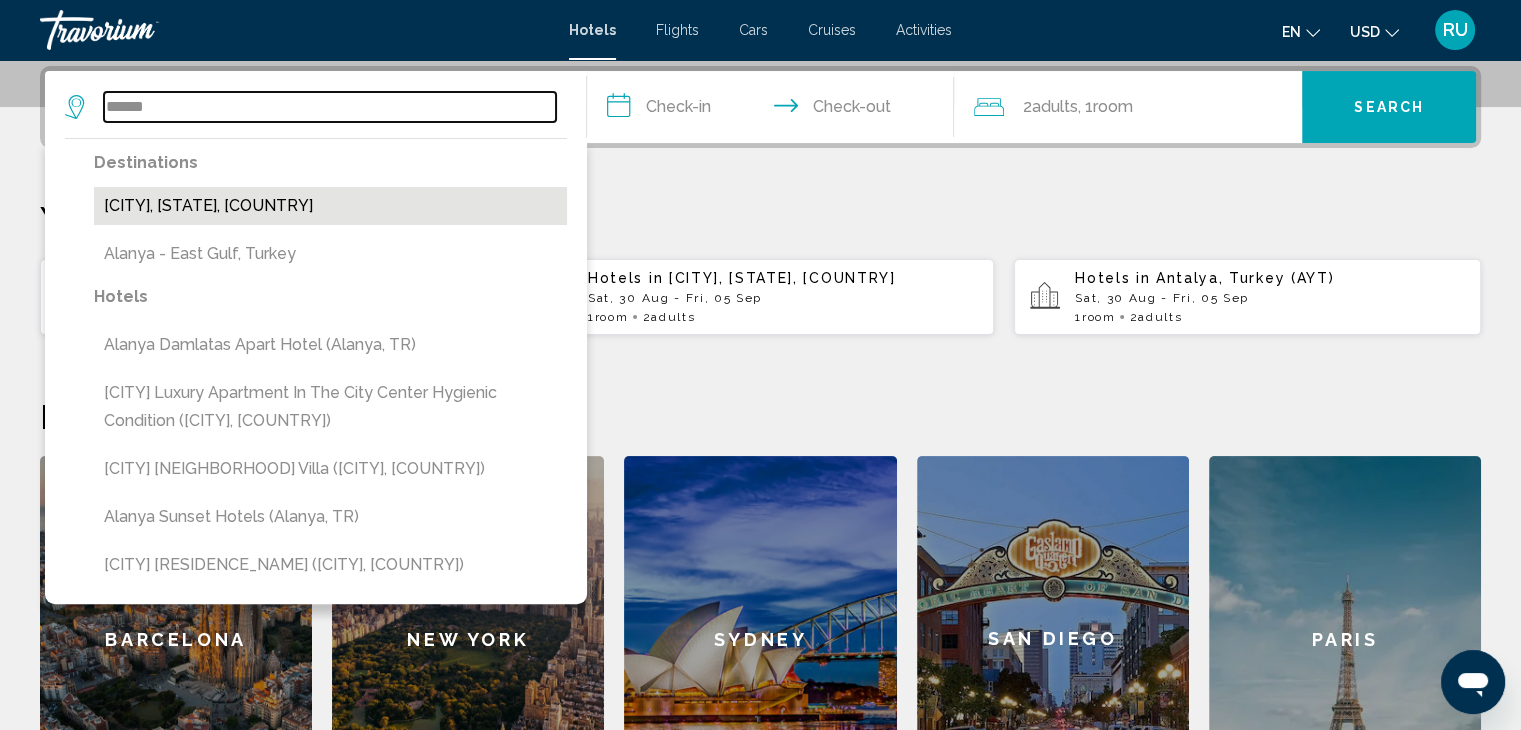 type on "**********" 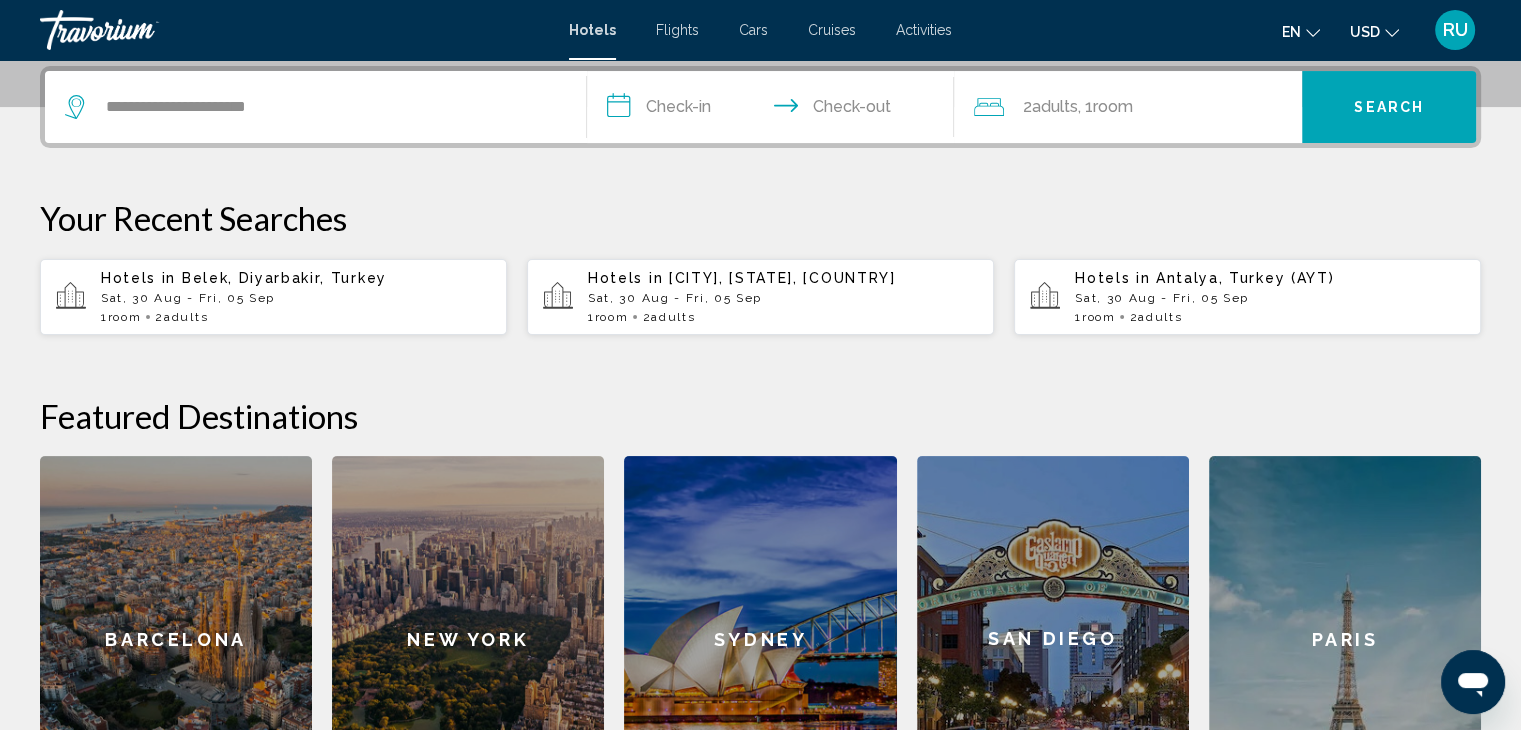 click on "**********" at bounding box center [775, 110] 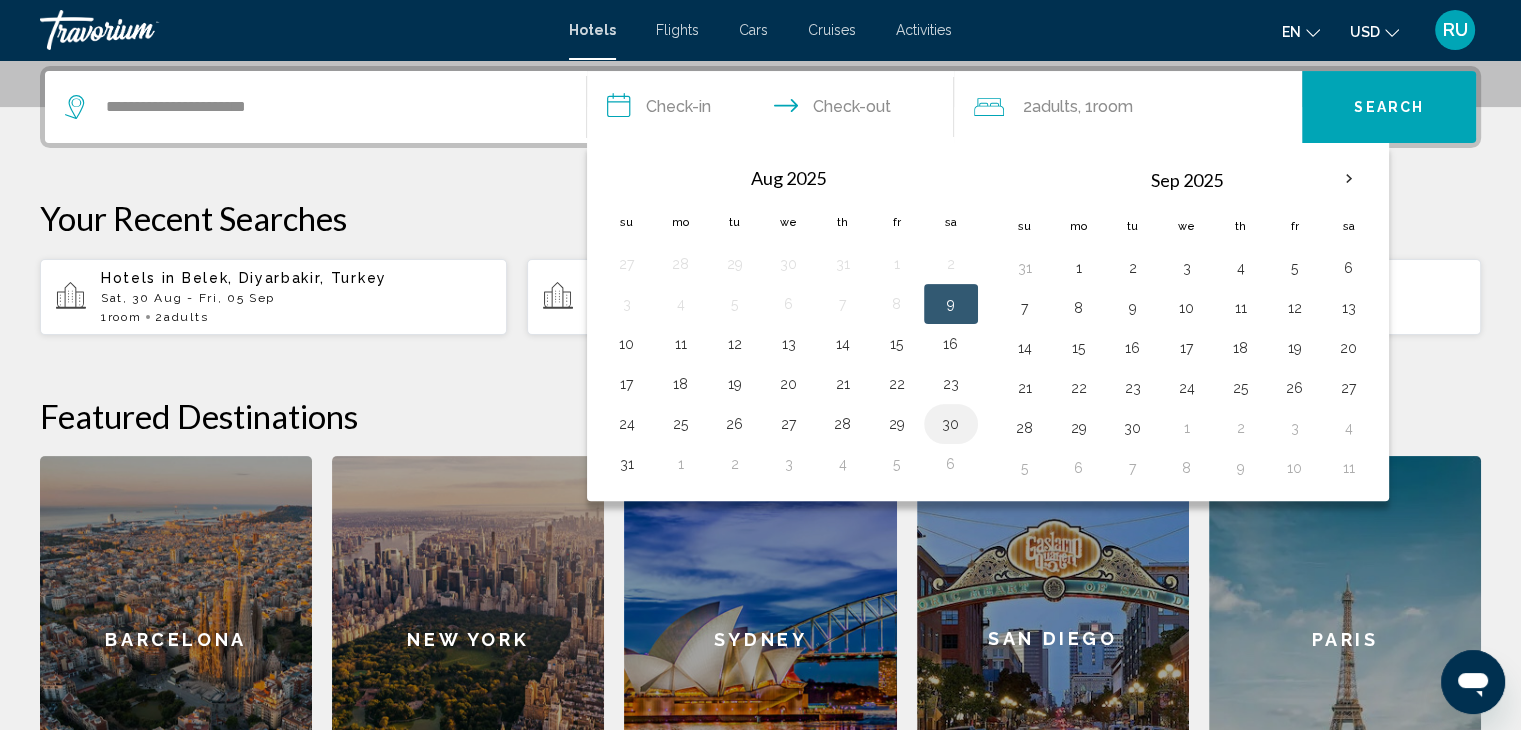 click on "30" at bounding box center (951, 424) 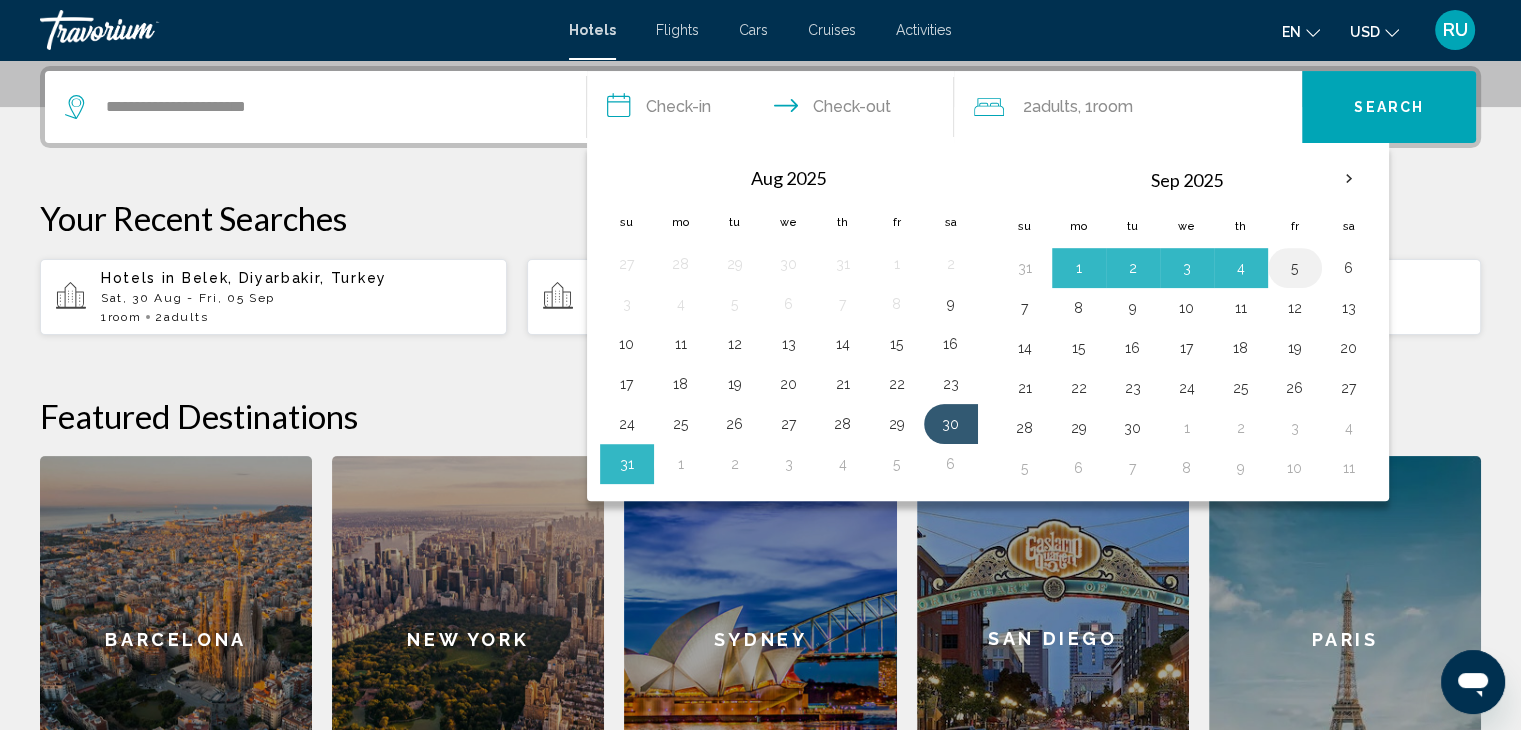click on "5" at bounding box center [1295, 268] 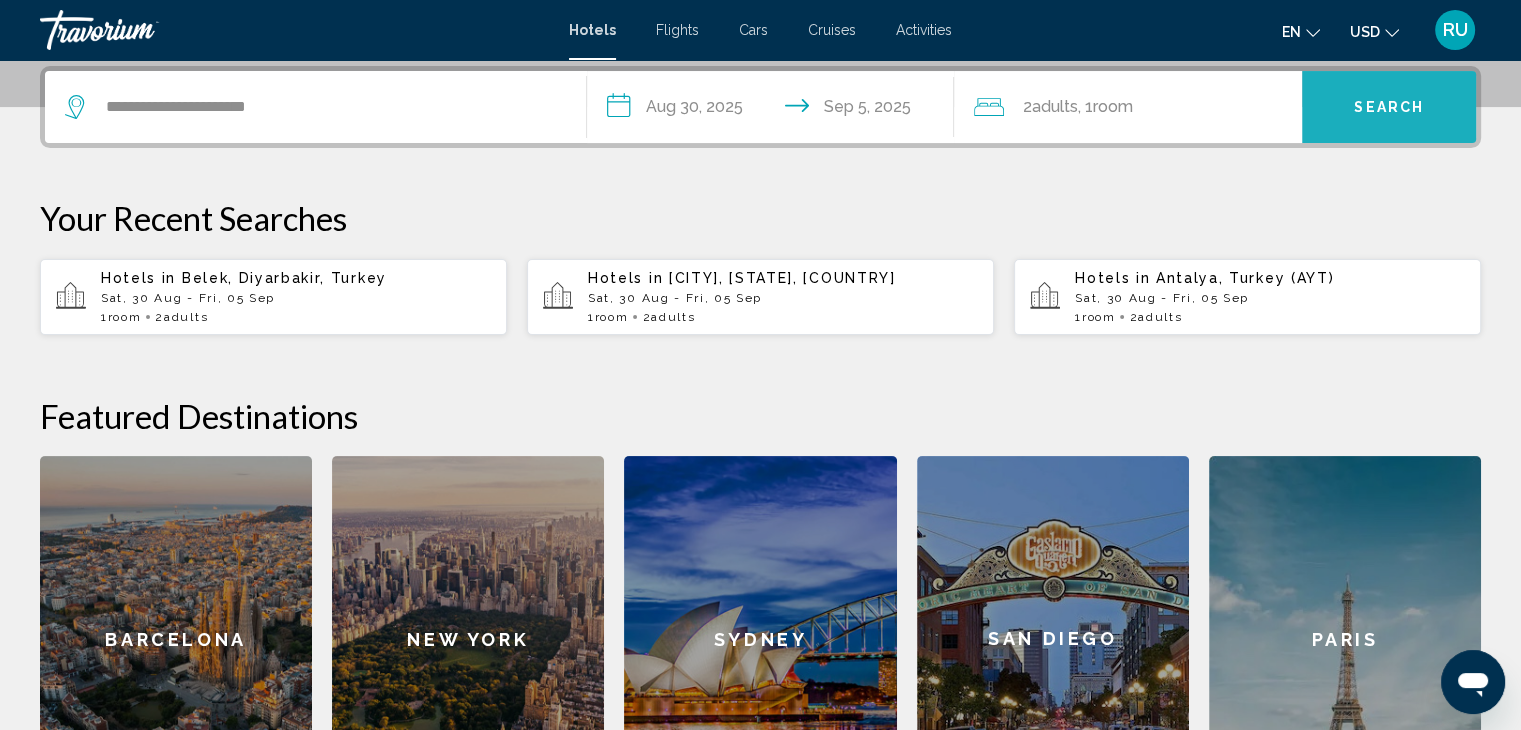 click on "Search" at bounding box center (1389, 107) 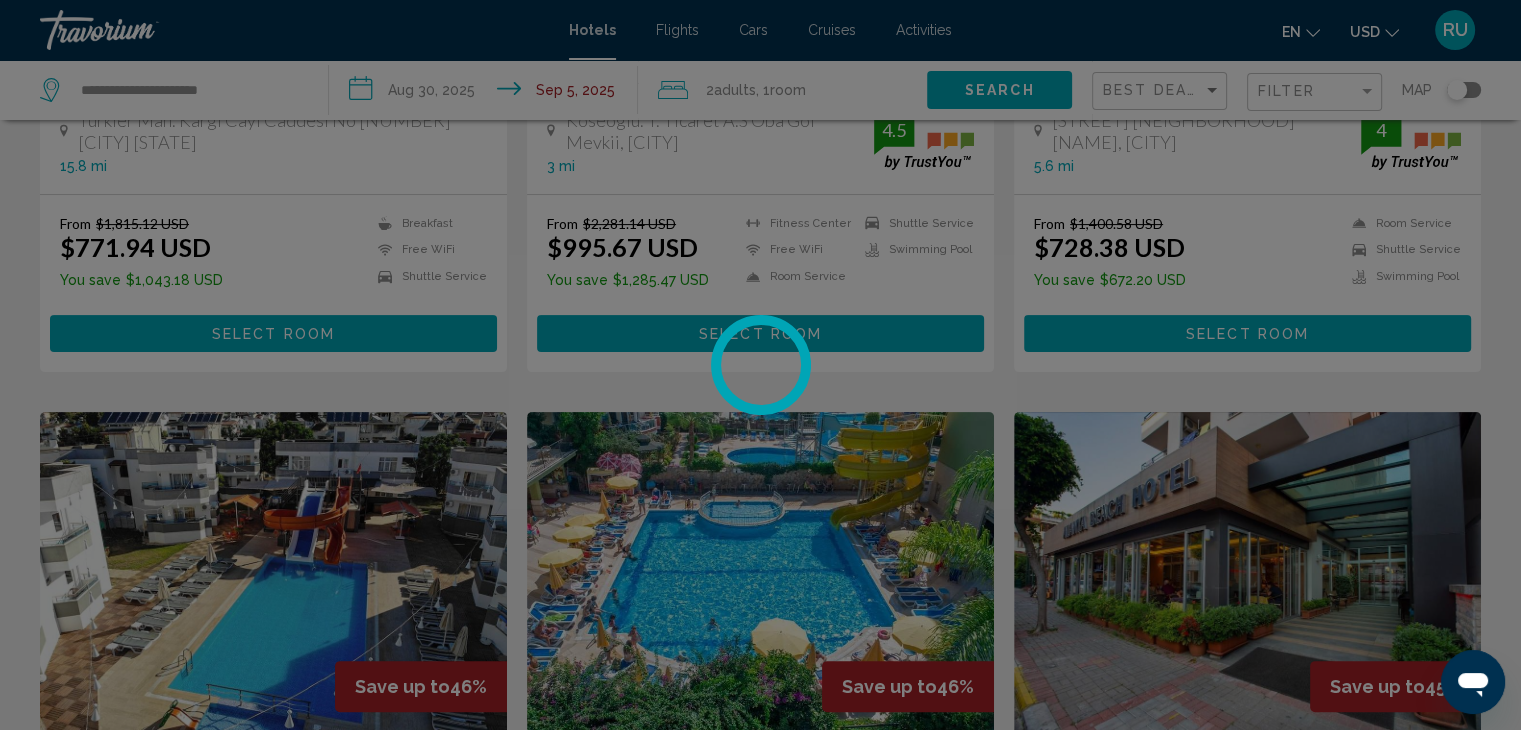 scroll, scrollTop: 0, scrollLeft: 0, axis: both 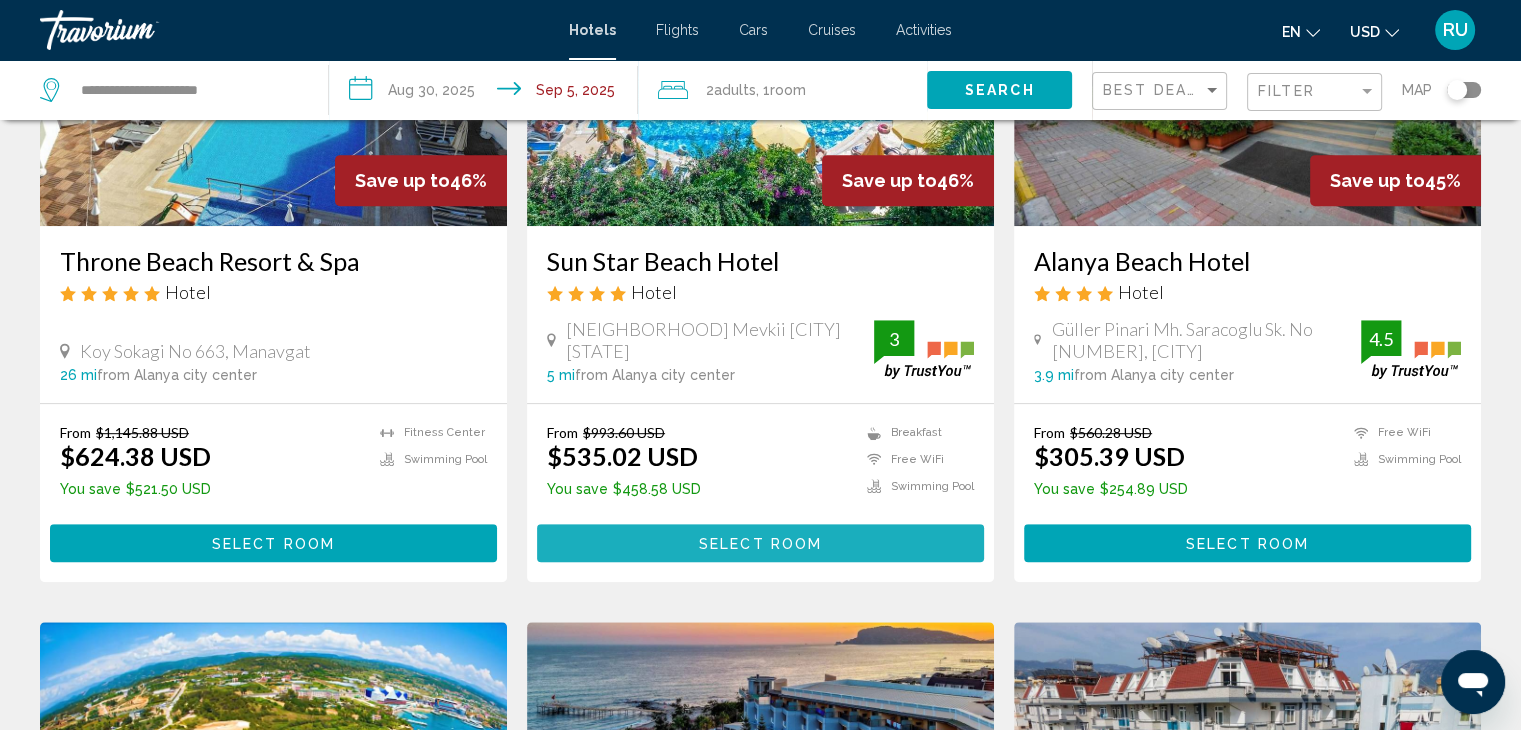 click on "Select Room" at bounding box center (760, 542) 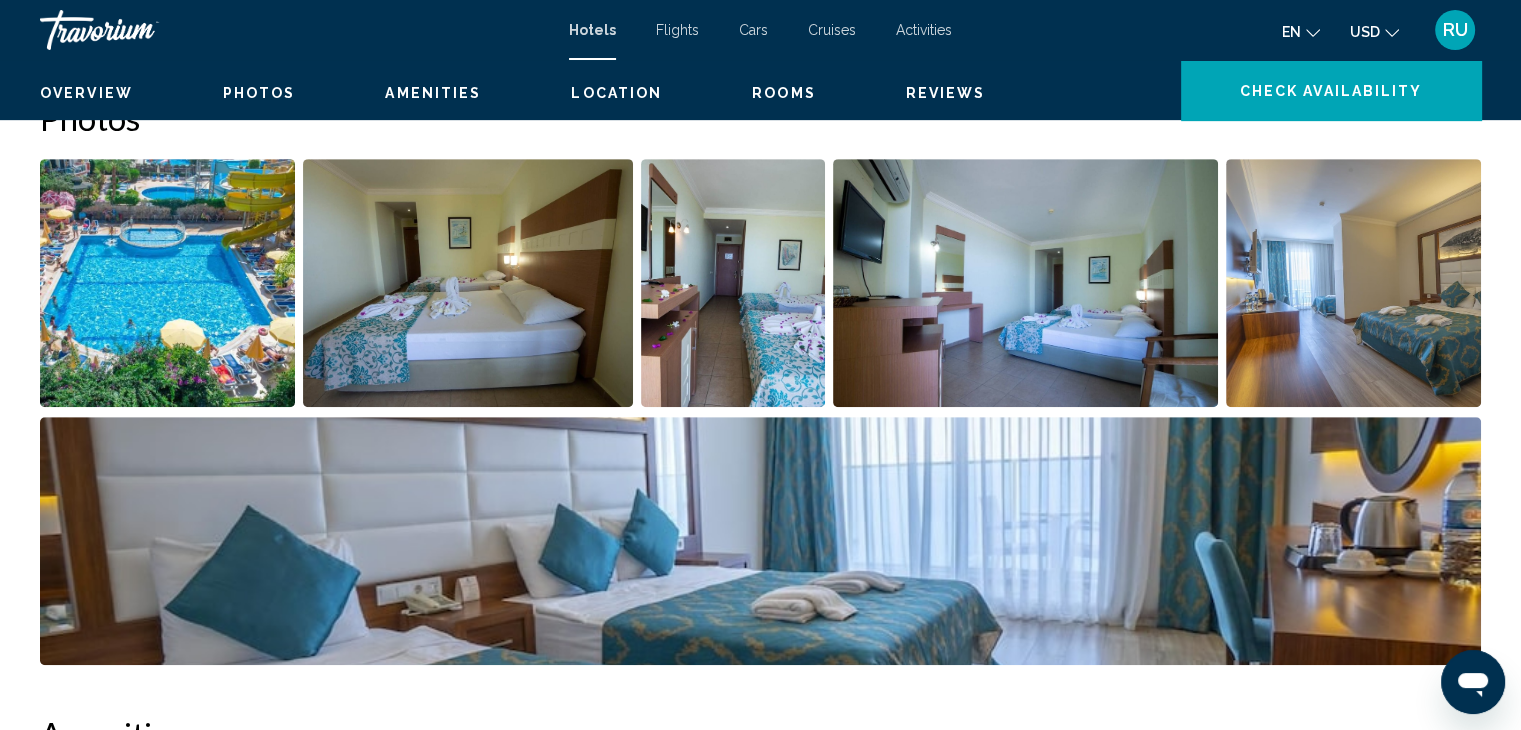 scroll, scrollTop: 0, scrollLeft: 0, axis: both 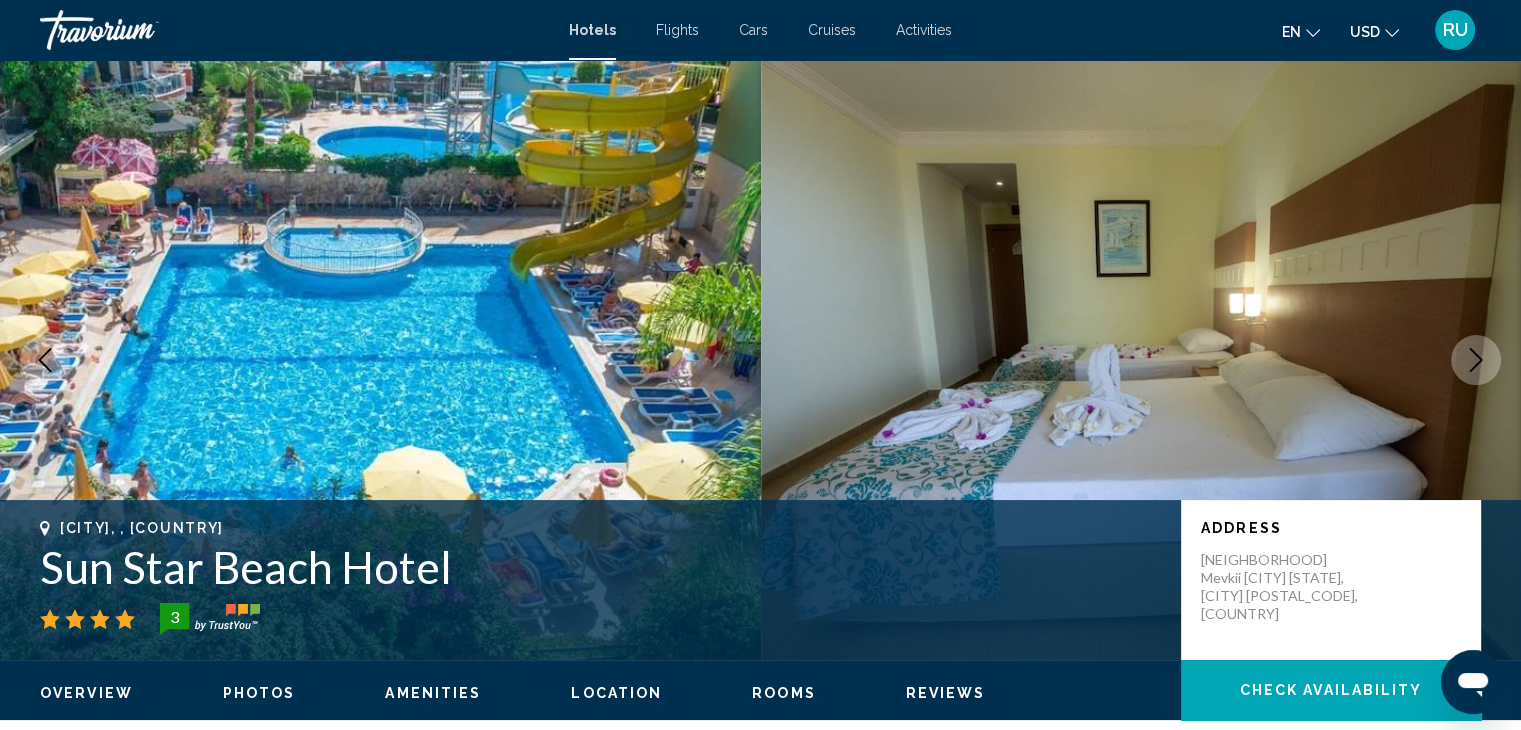 click at bounding box center [1476, 360] 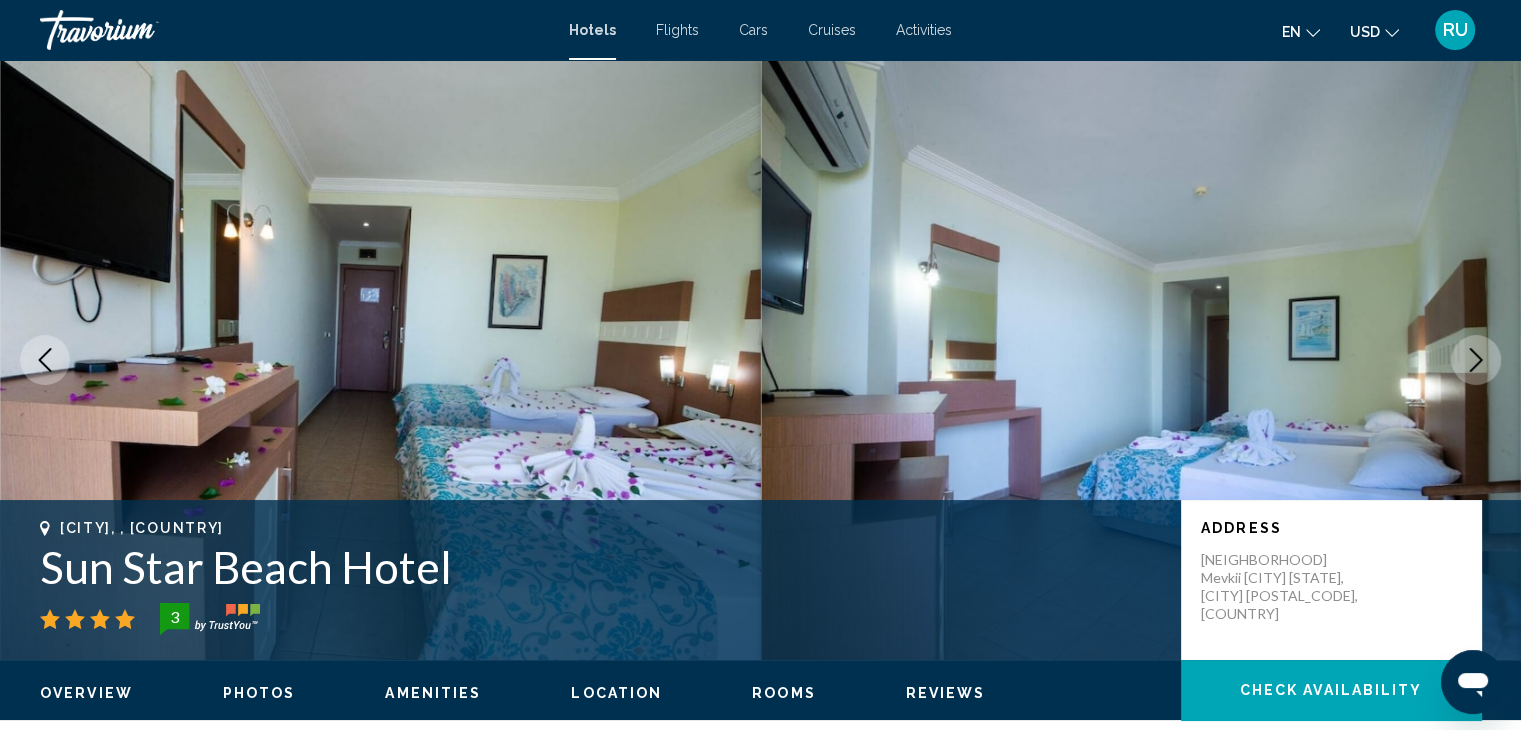 click at bounding box center [1476, 360] 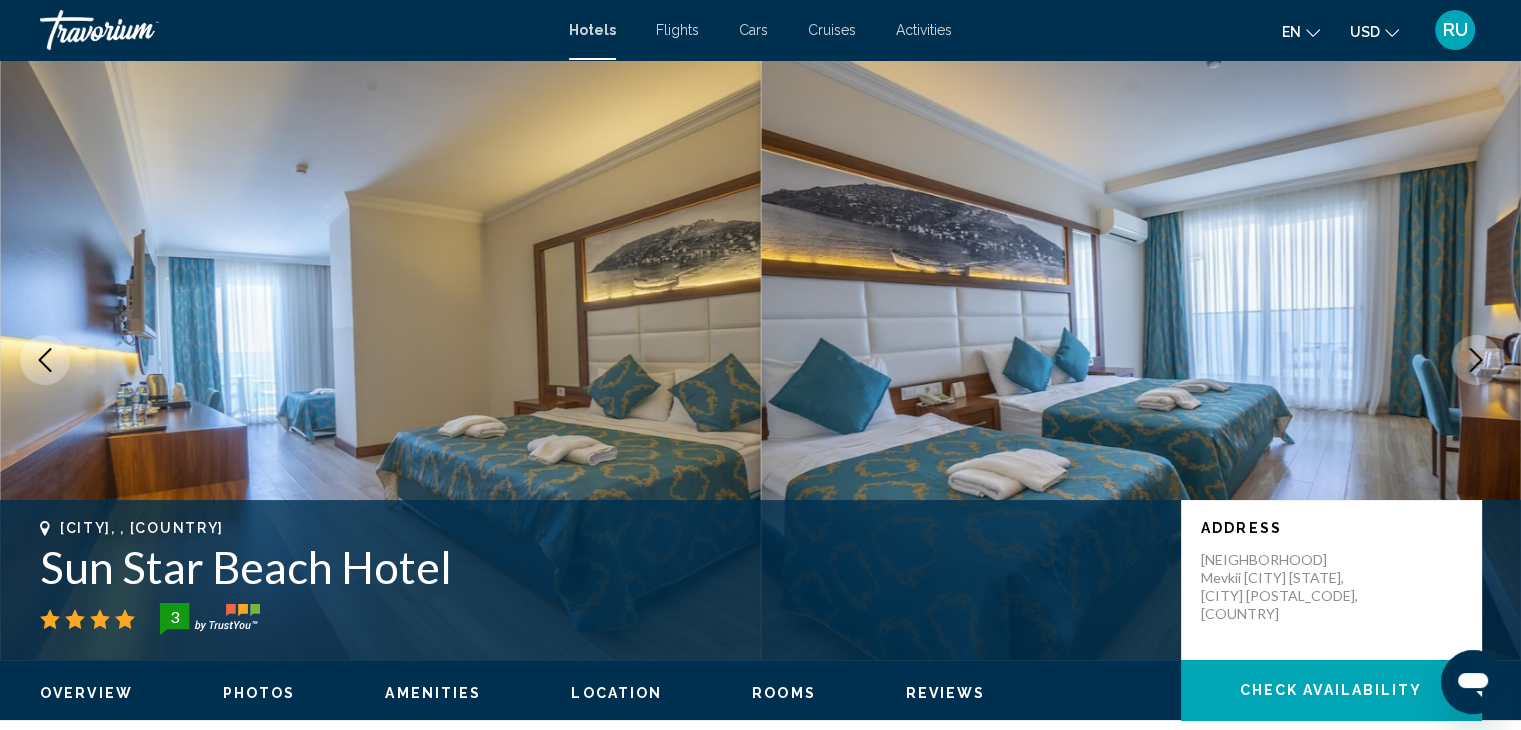 click at bounding box center (1476, 360) 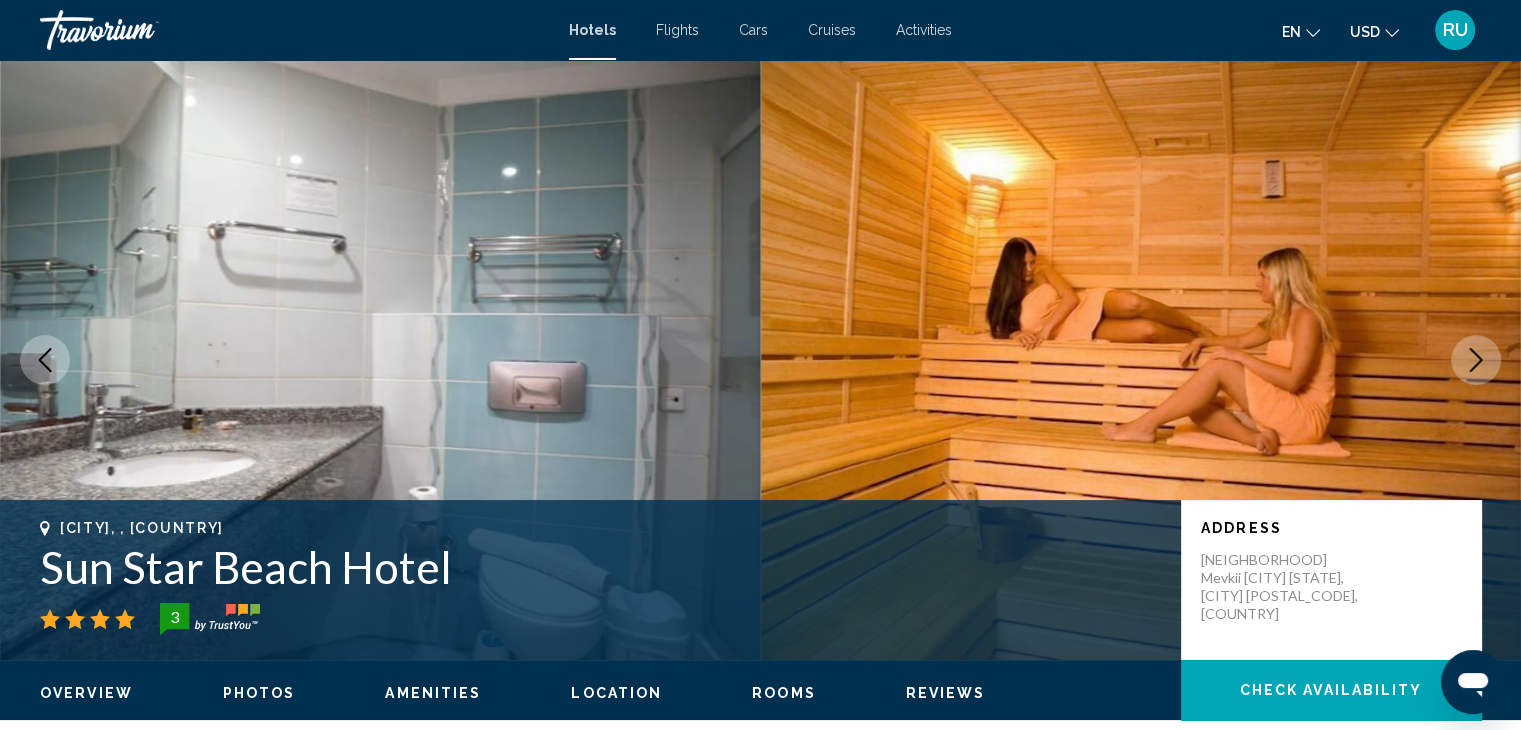 click at bounding box center (1476, 360) 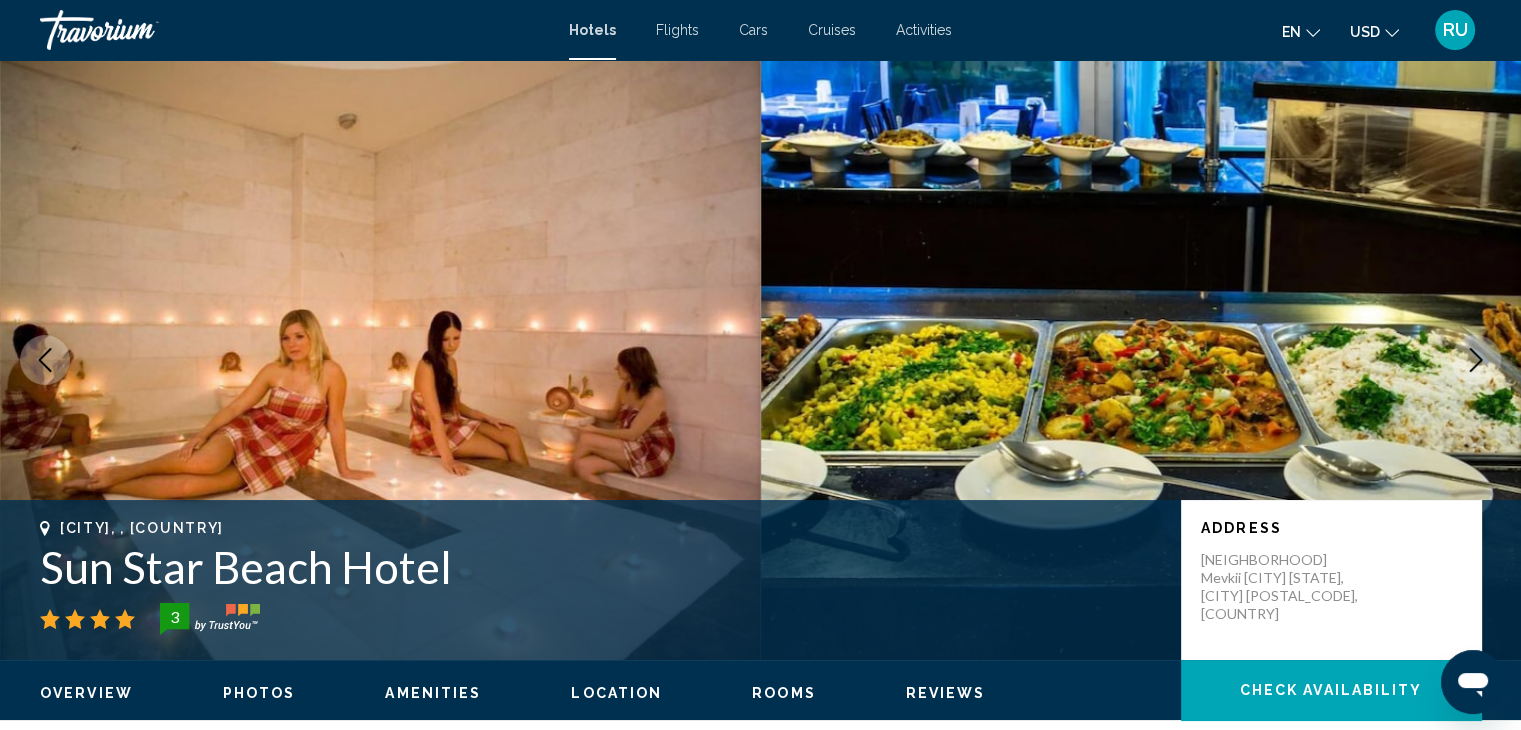 click at bounding box center [1476, 360] 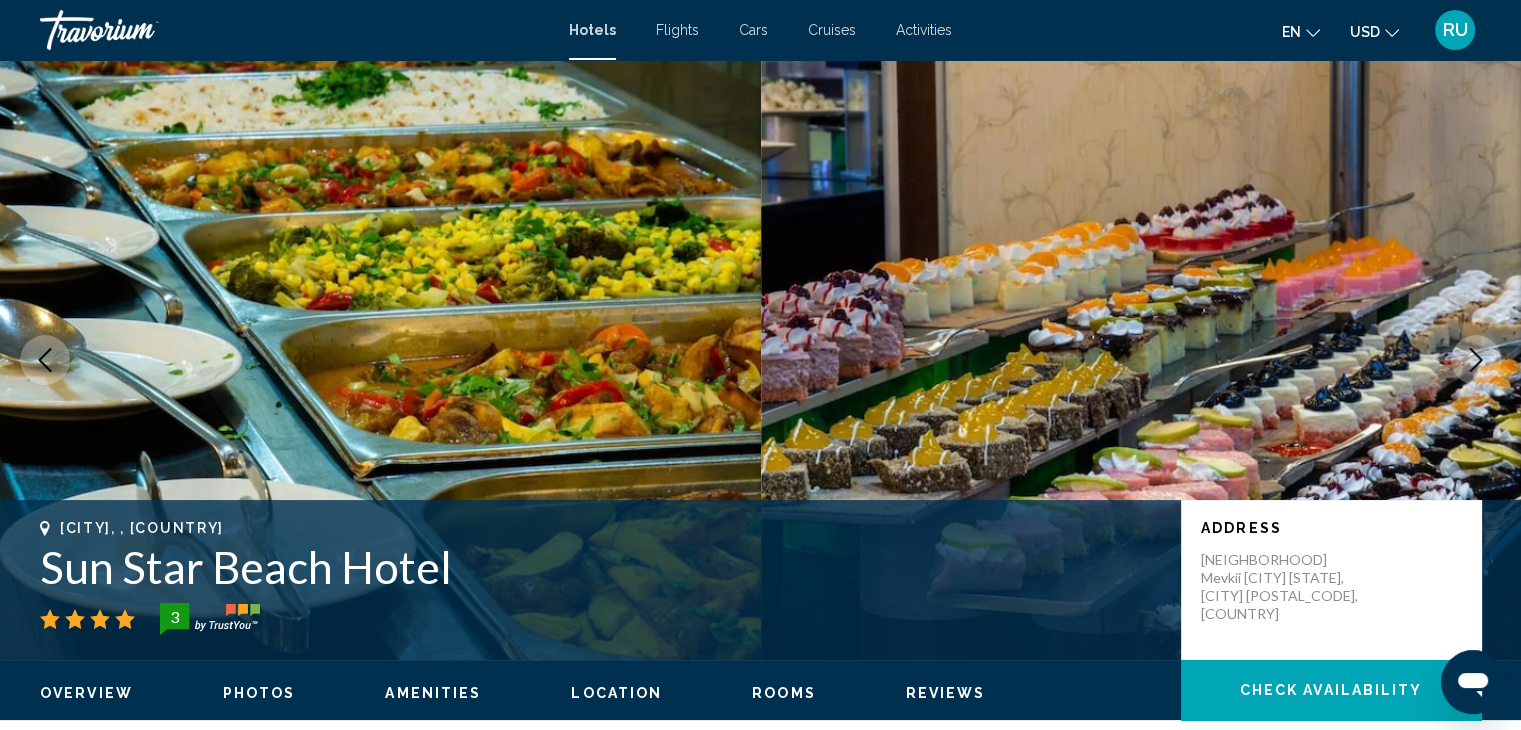 click at bounding box center (1476, 360) 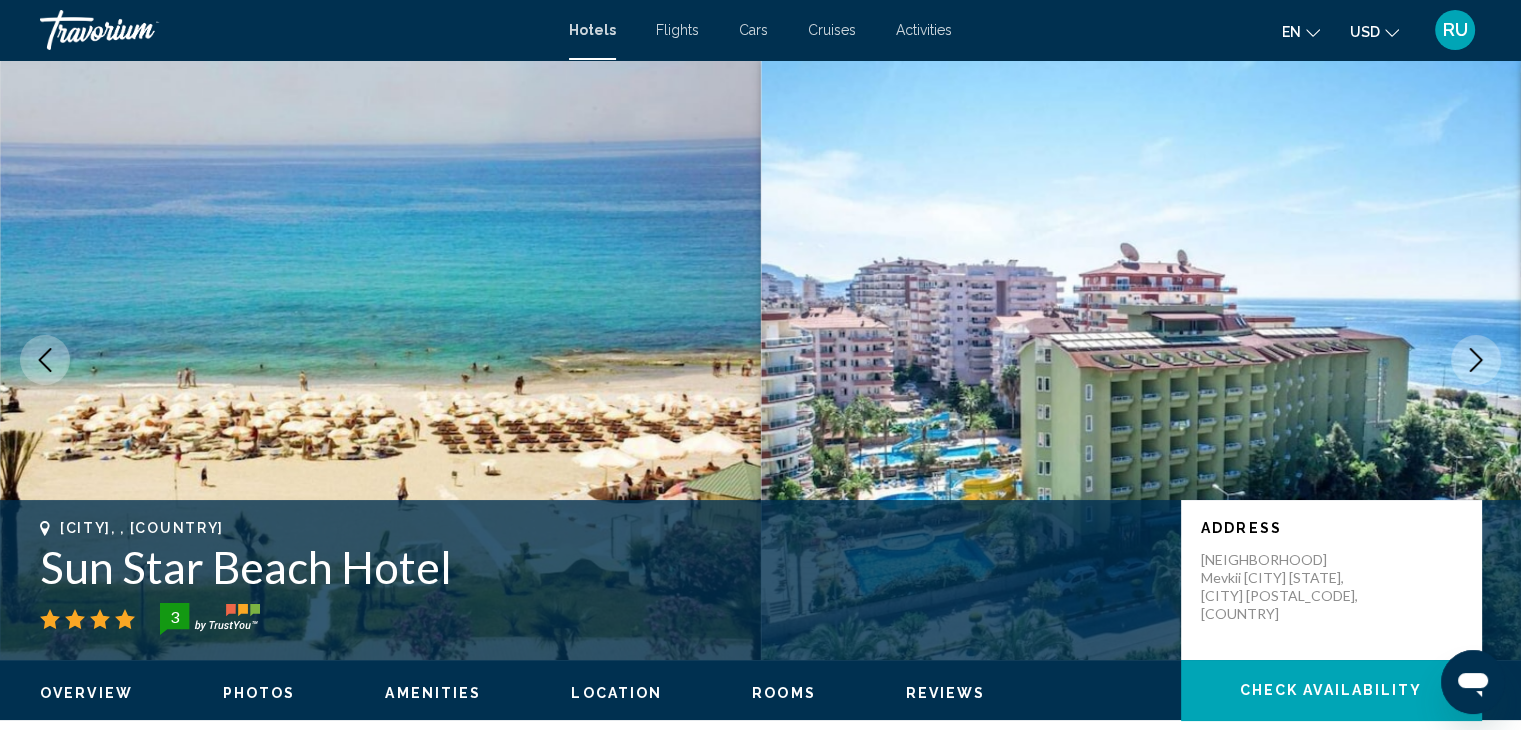 click at bounding box center [1476, 360] 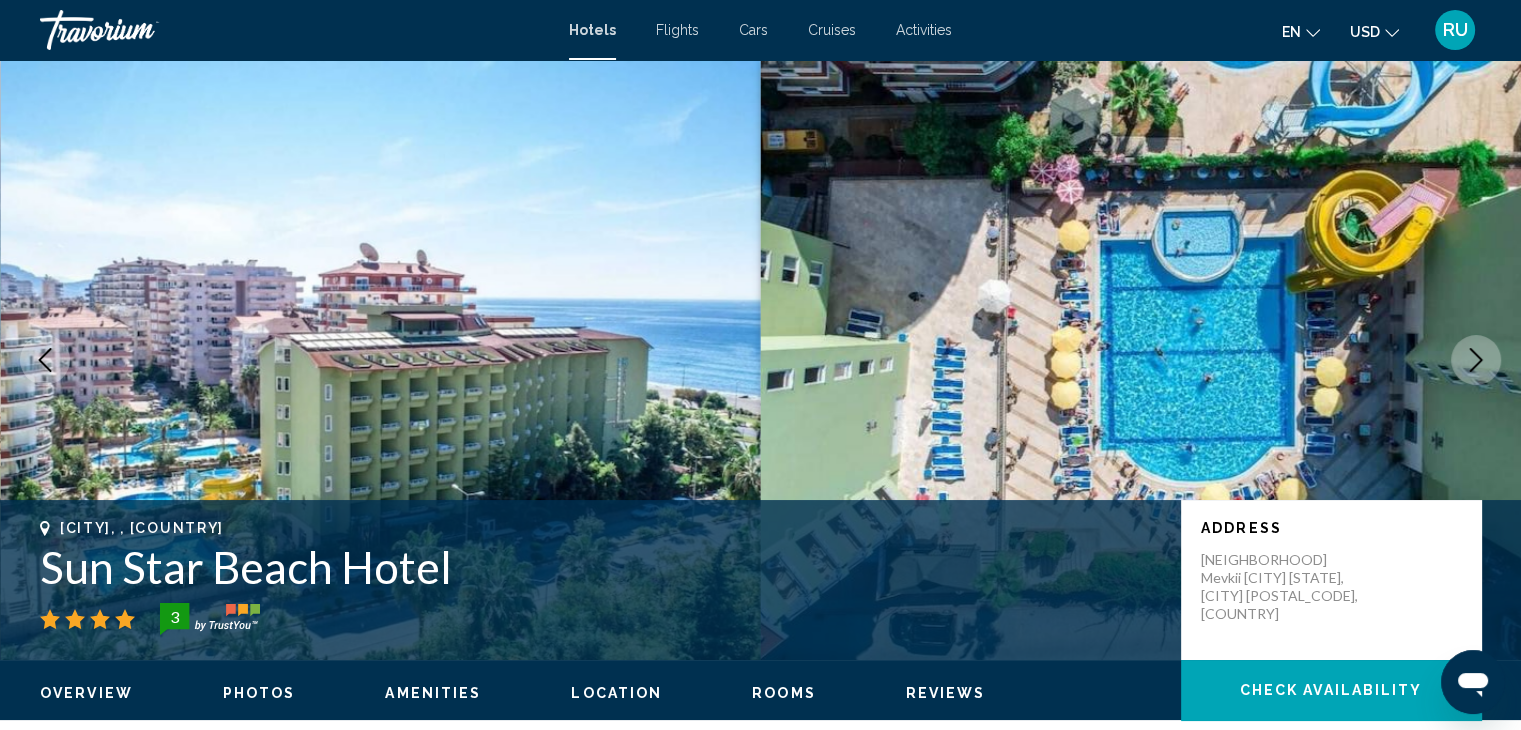 click 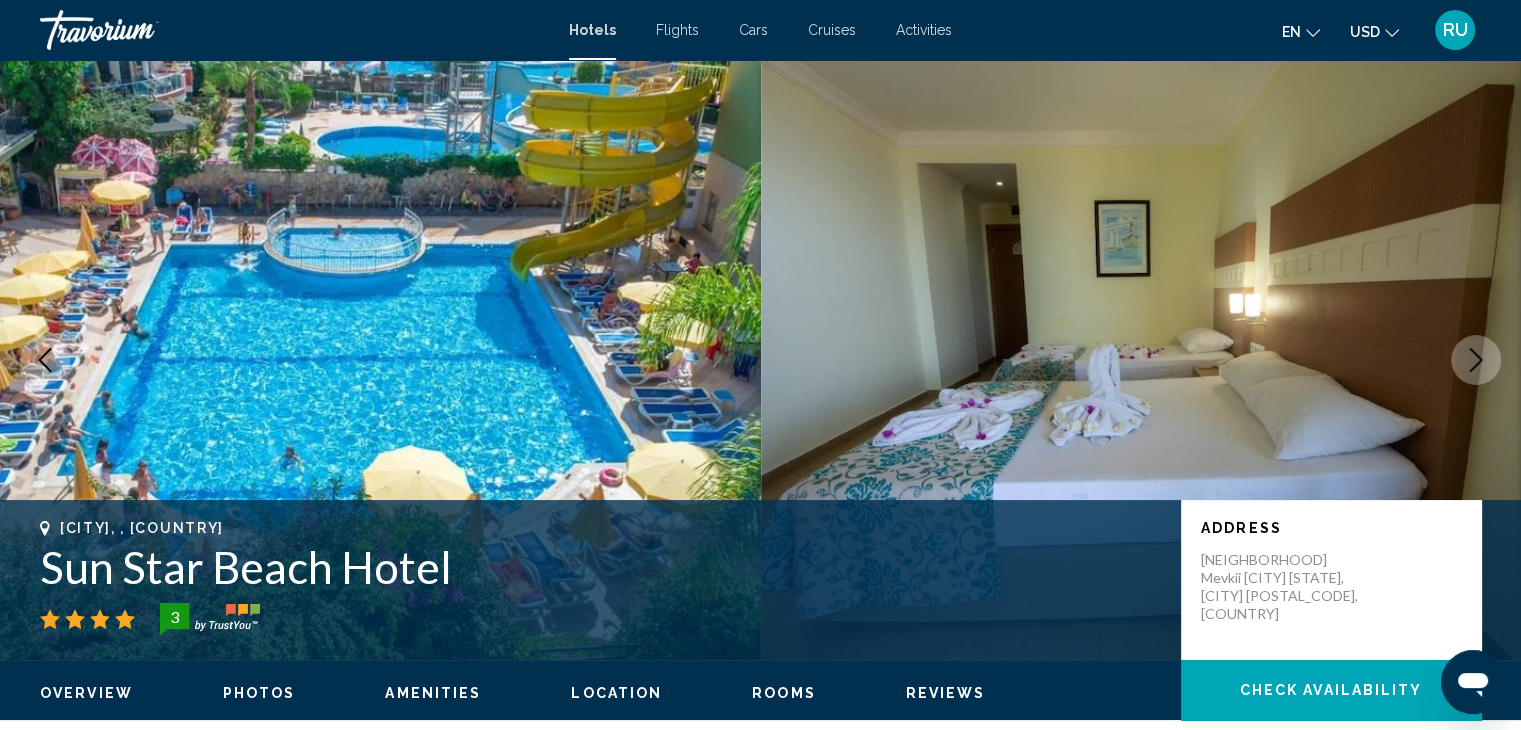 click at bounding box center (1141, 360) 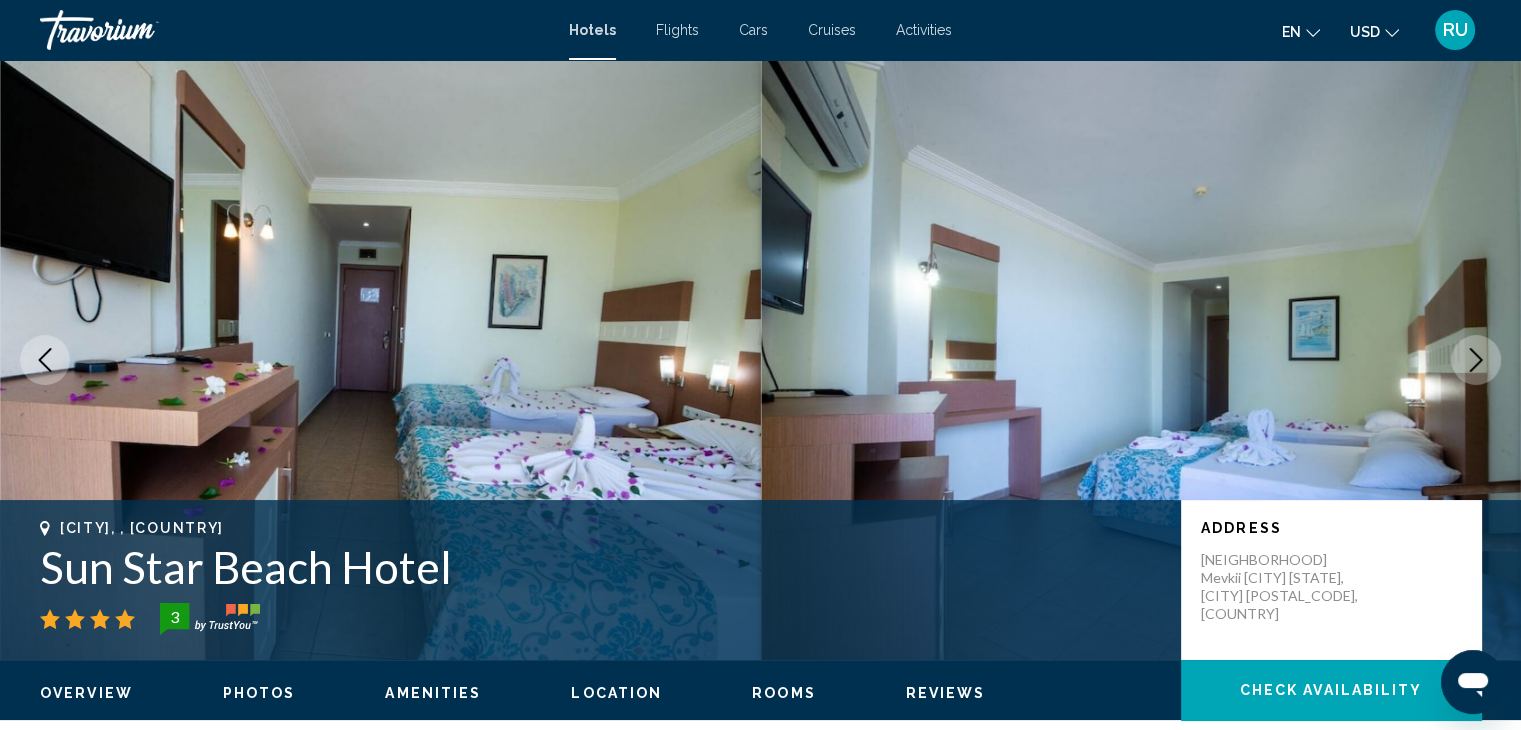 click at bounding box center [1476, 360] 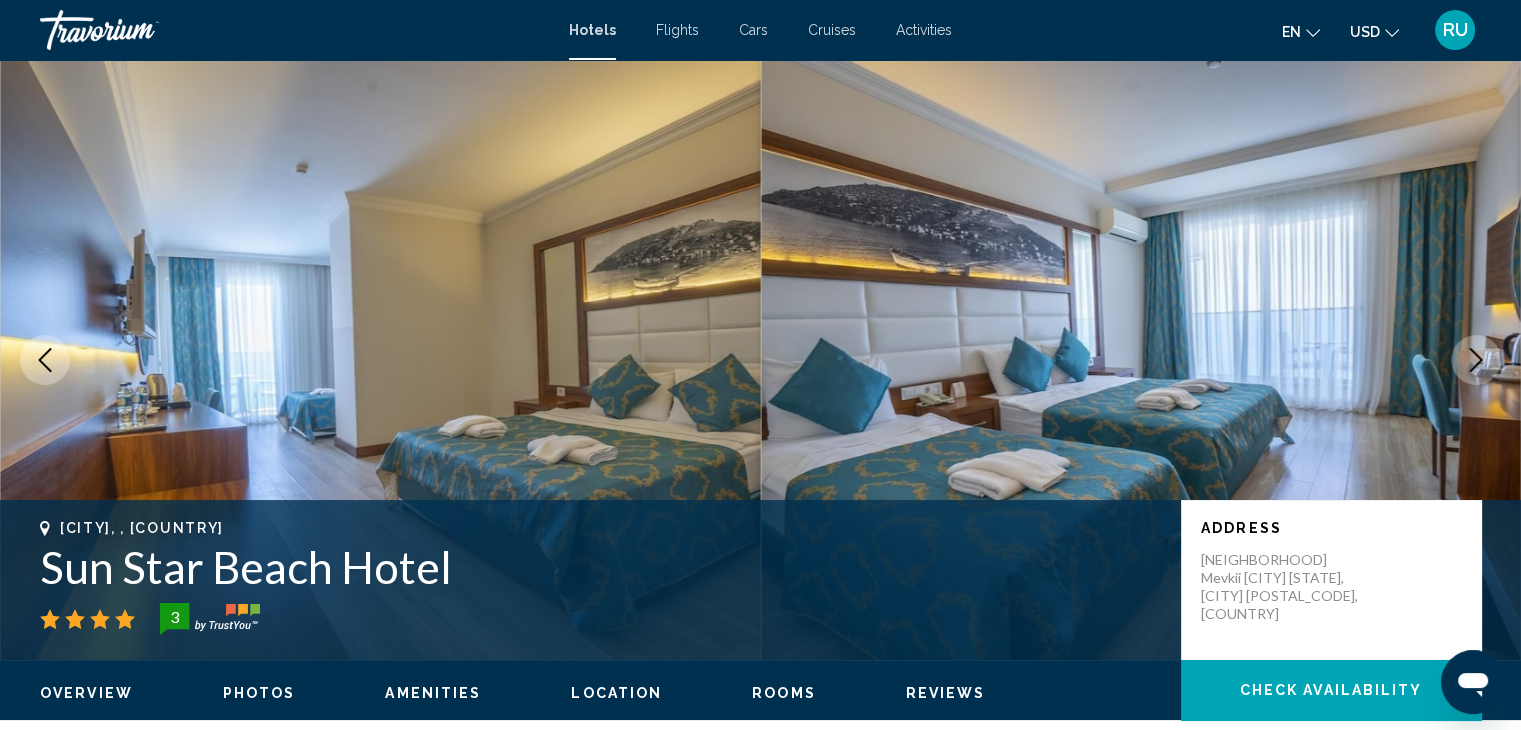 click at bounding box center [1476, 360] 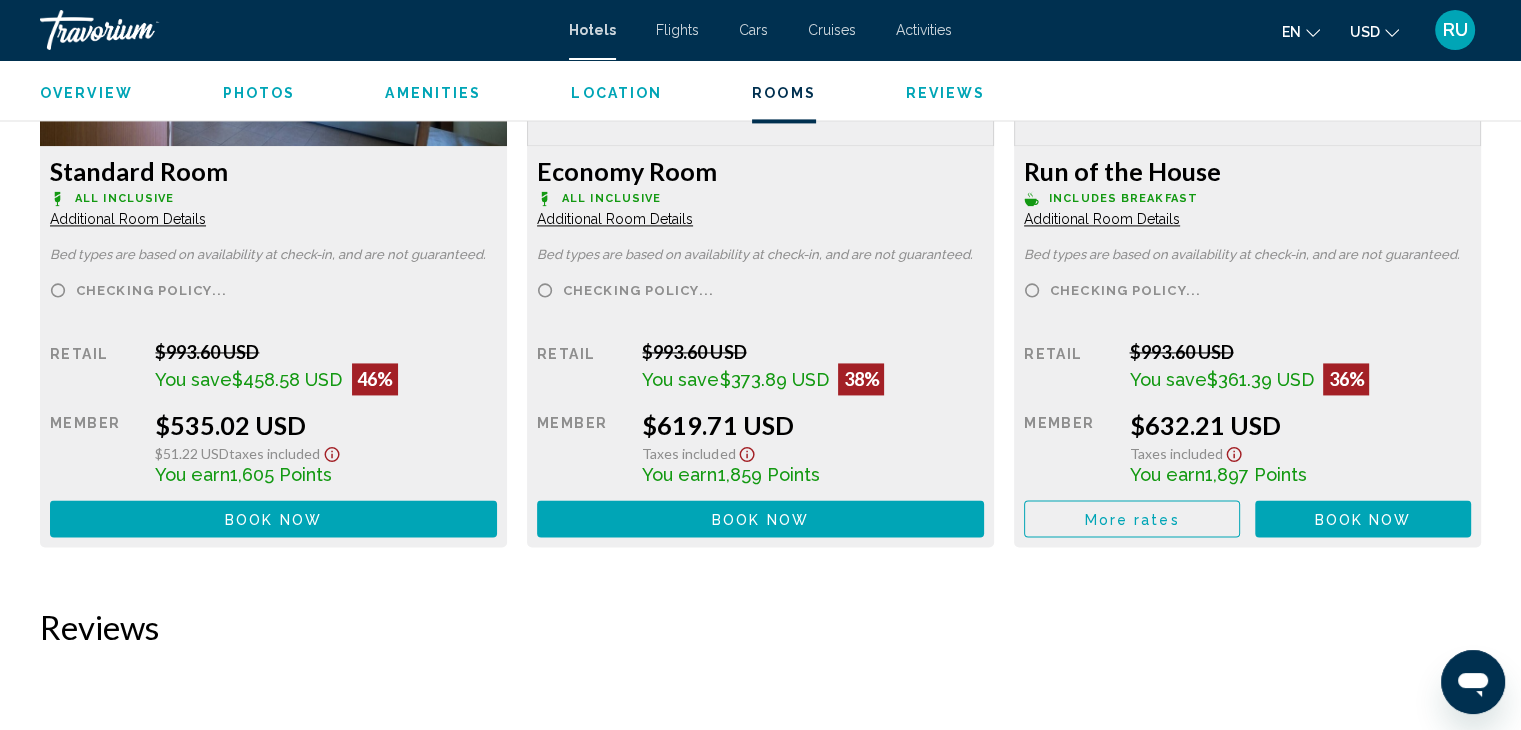 scroll, scrollTop: 2925, scrollLeft: 0, axis: vertical 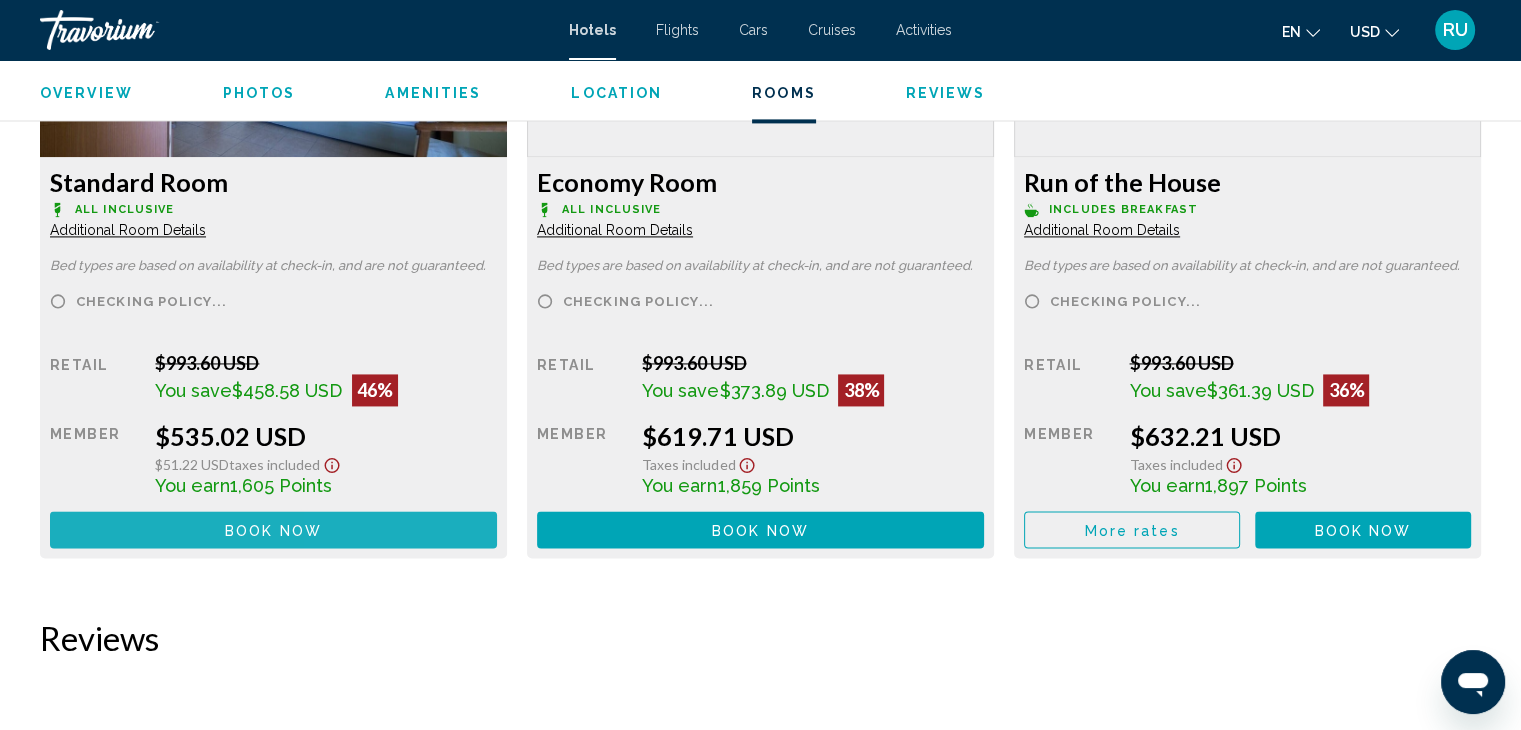 click on "Book now No longer available" at bounding box center (273, 529) 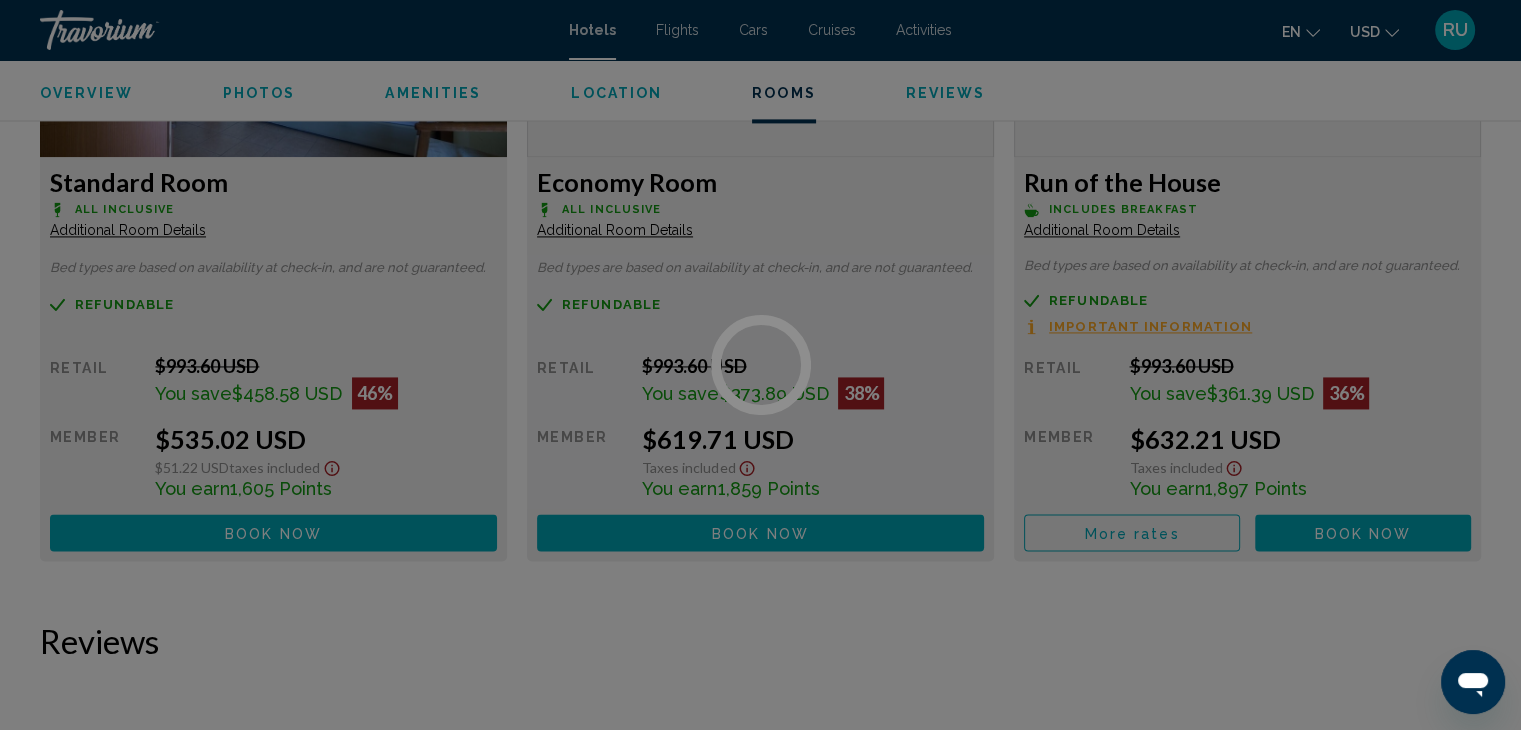 scroll, scrollTop: 0, scrollLeft: 0, axis: both 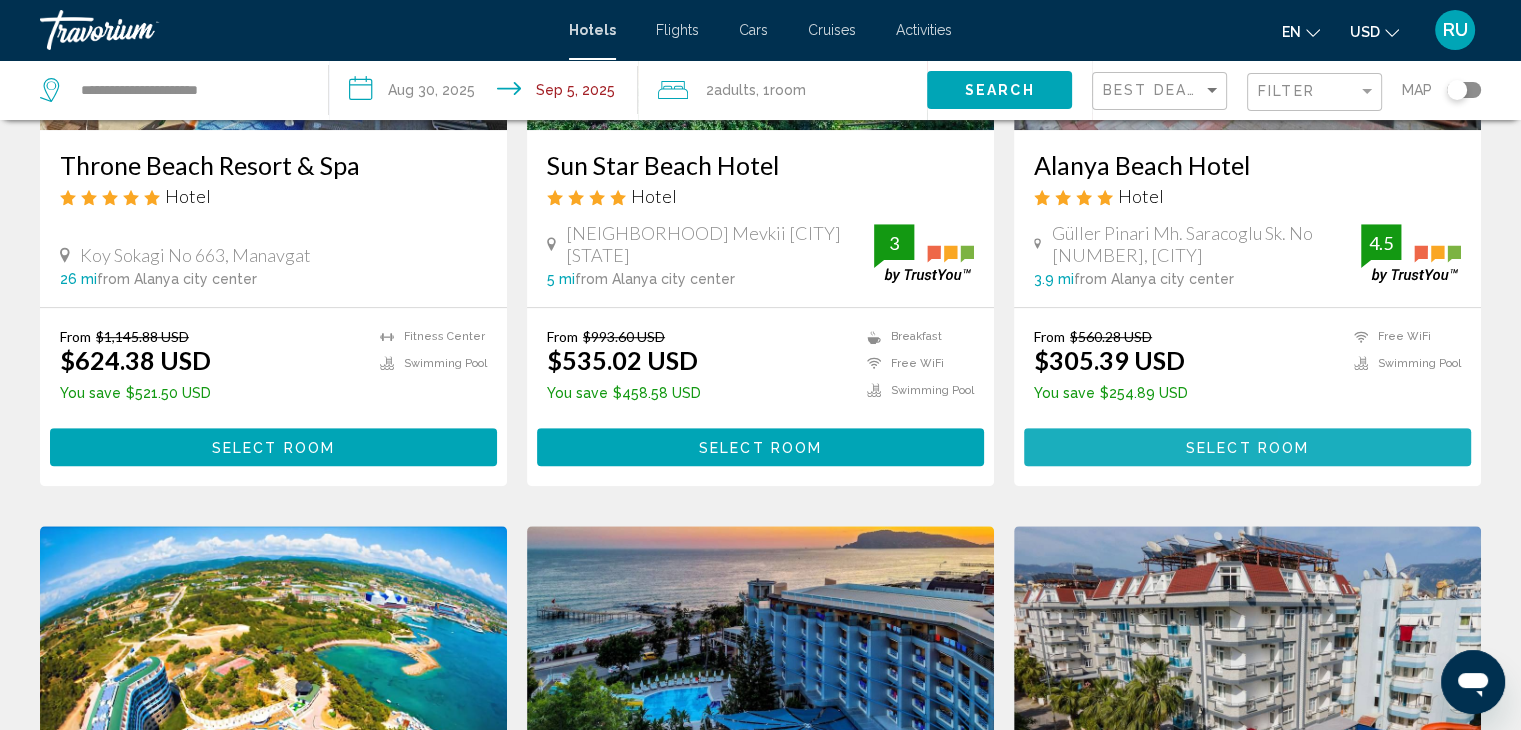 click on "Select Room" at bounding box center (1247, 446) 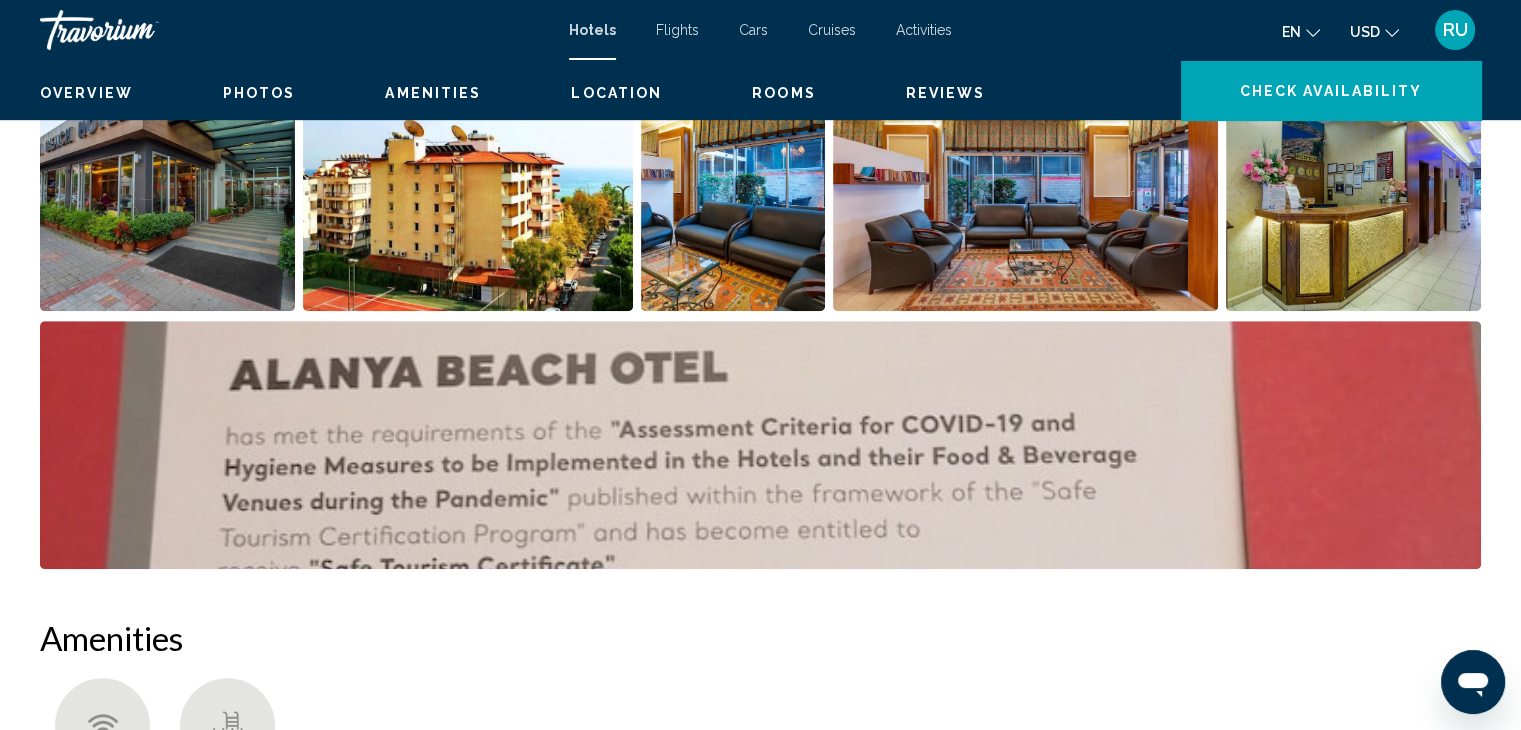 scroll, scrollTop: 0, scrollLeft: 0, axis: both 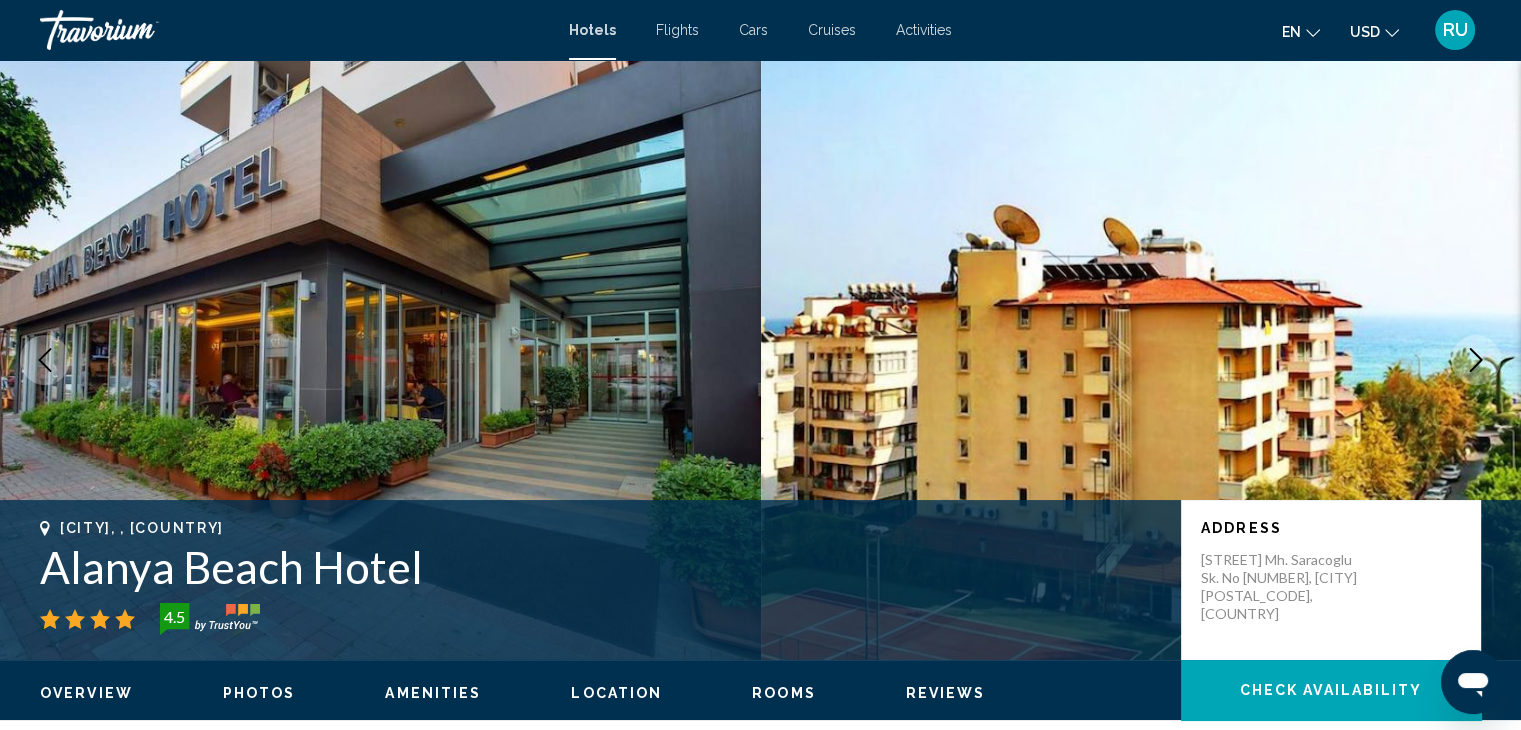 click 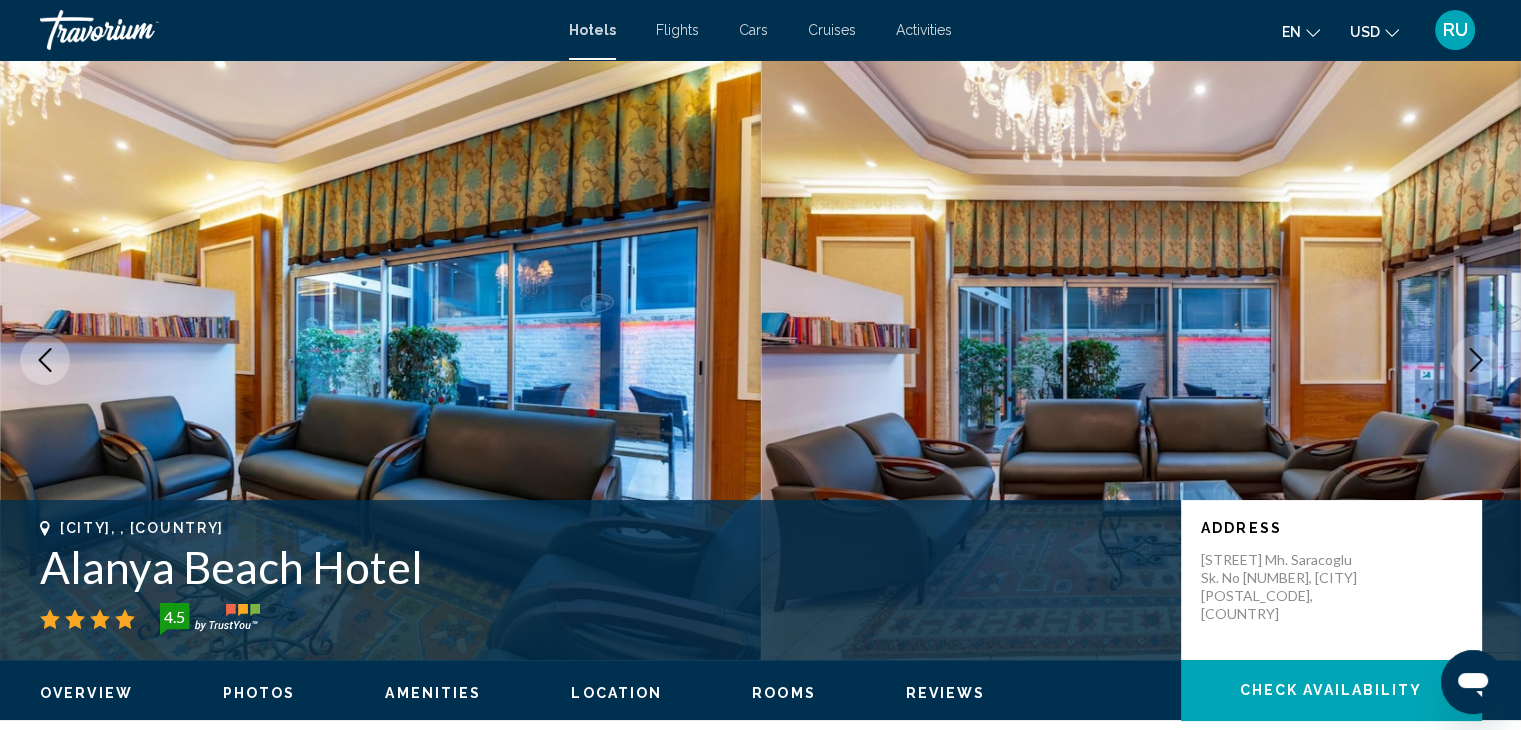 click 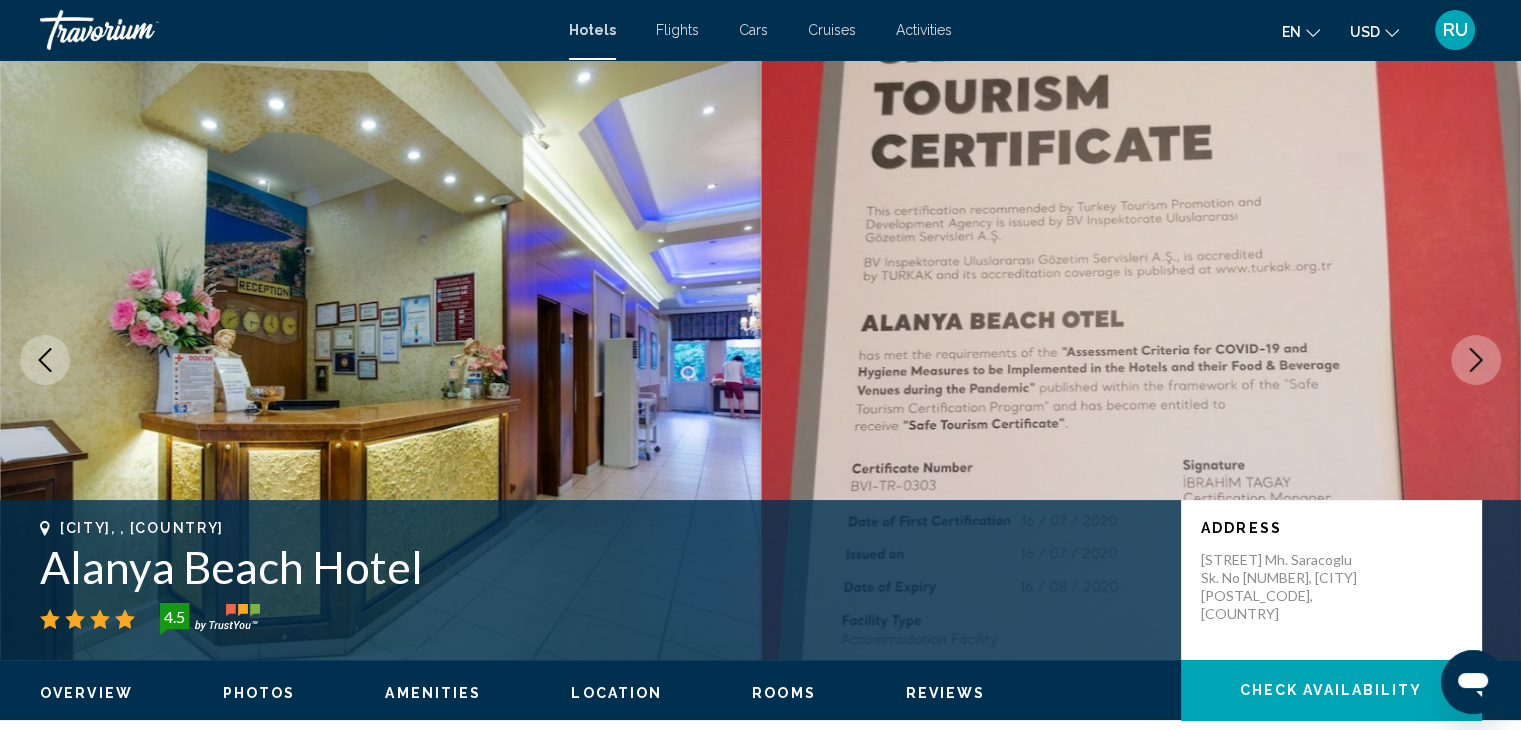 click 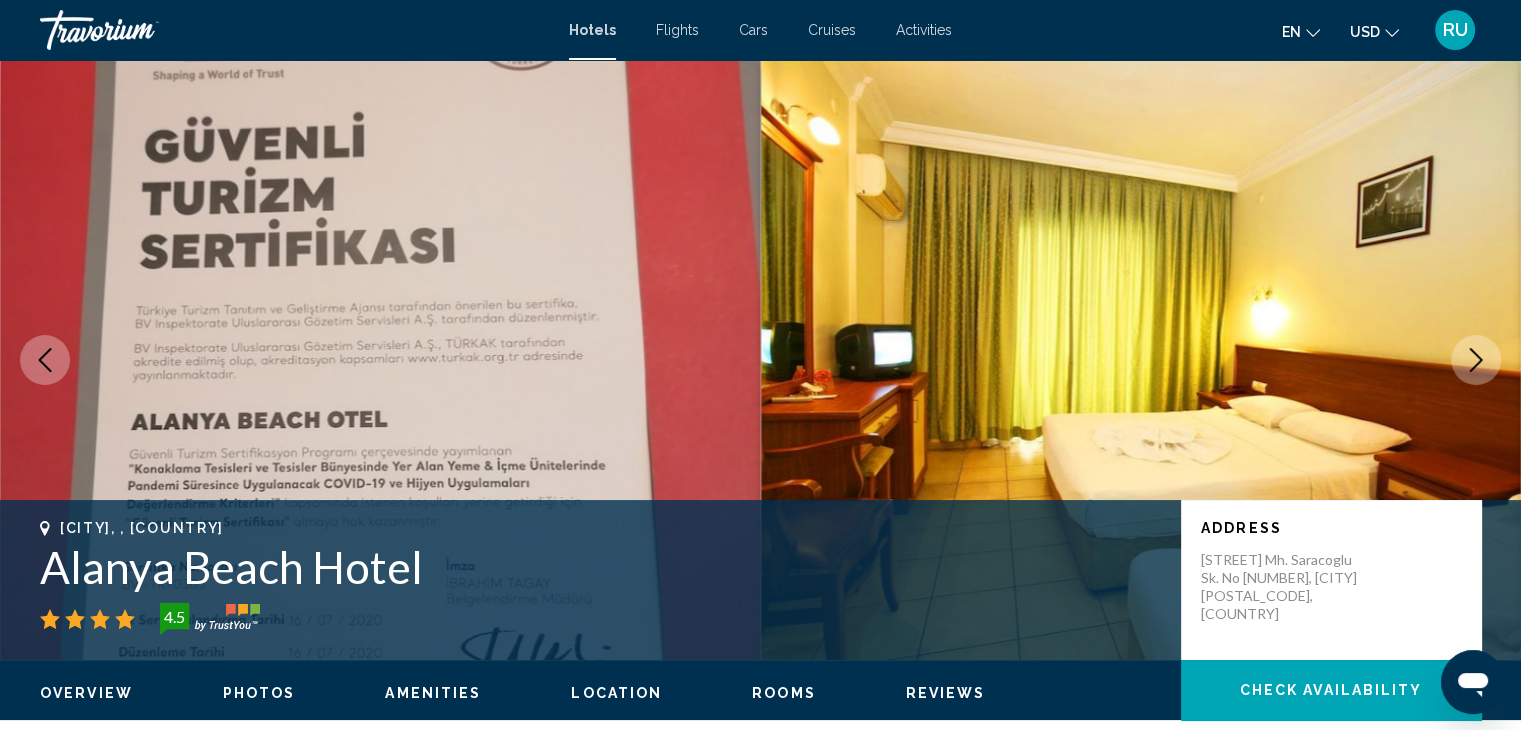 click 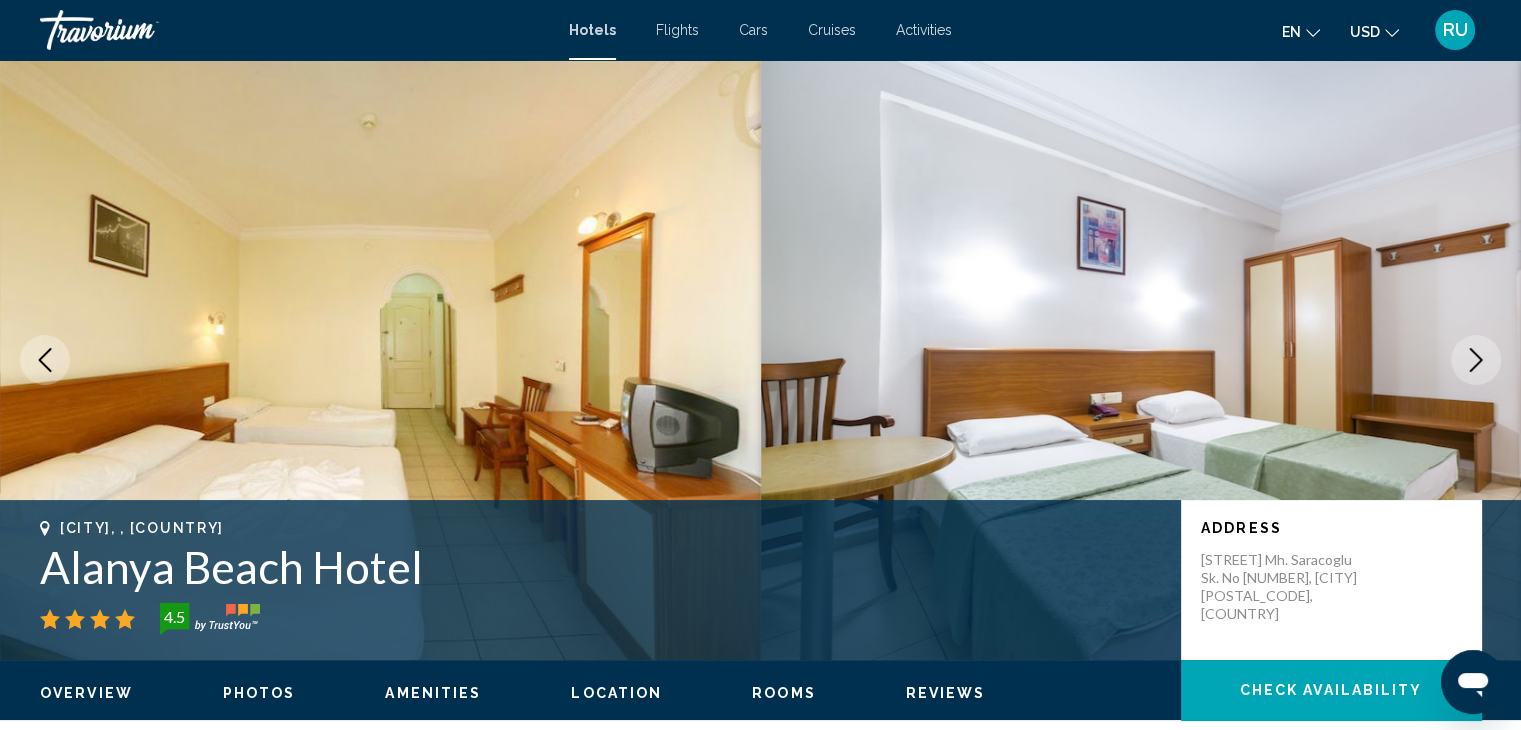 click 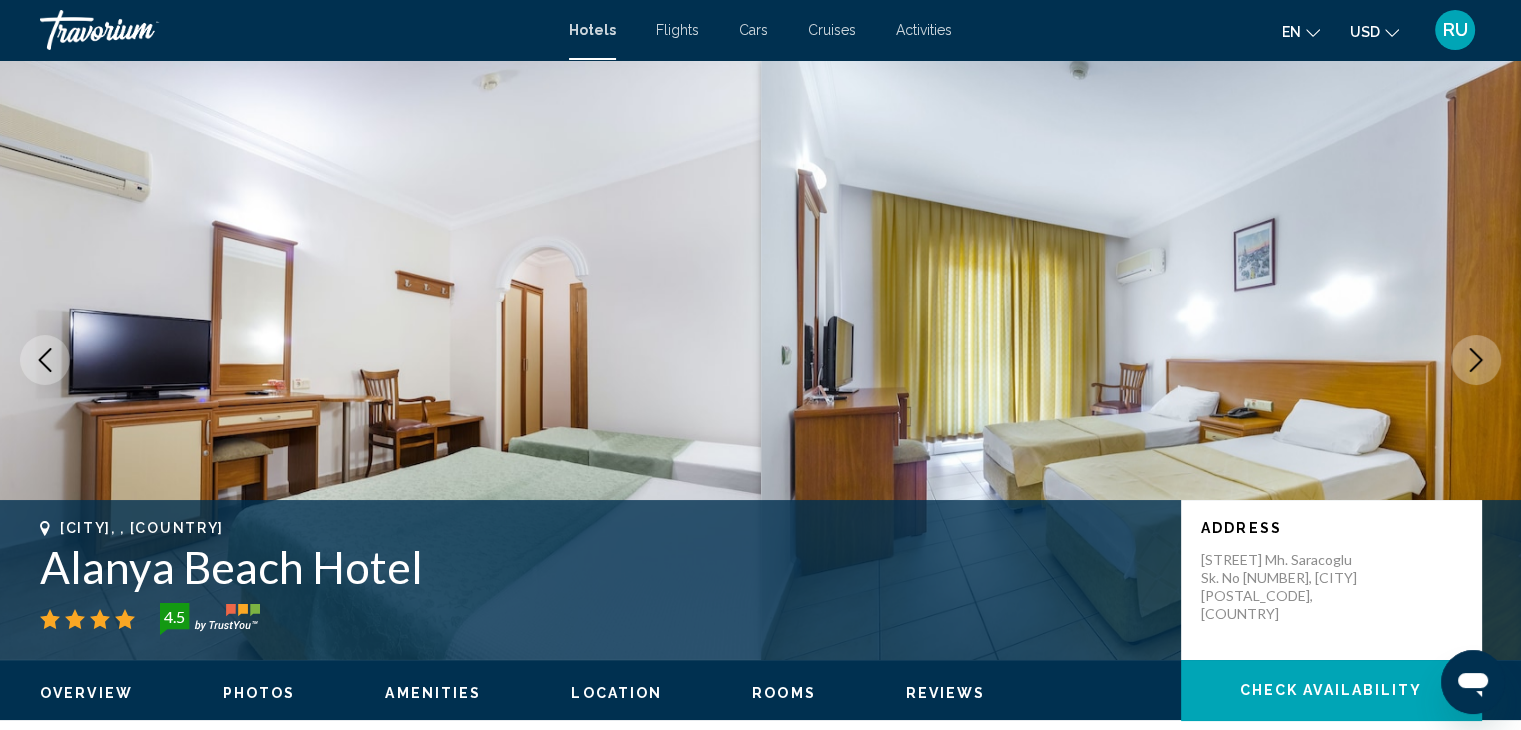 click 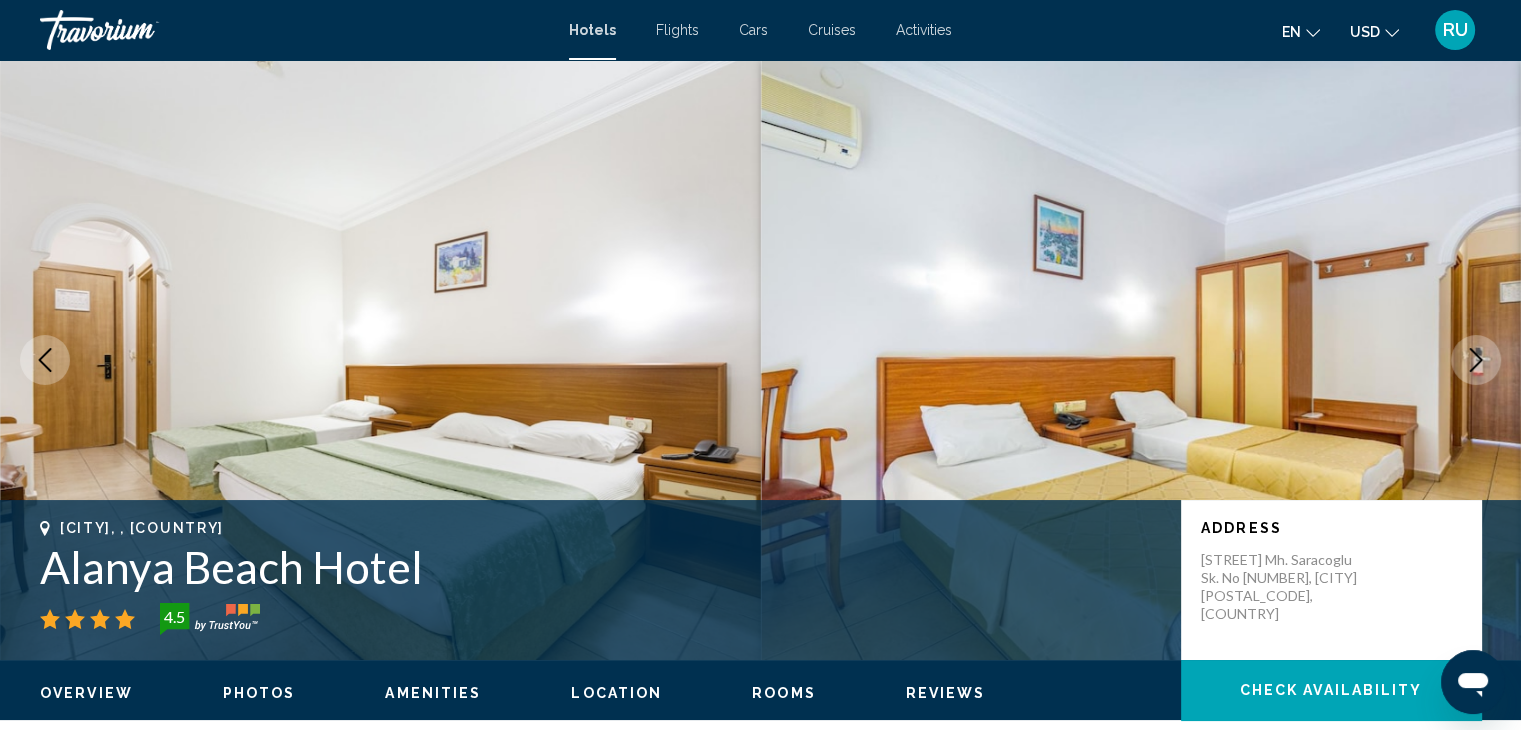 click 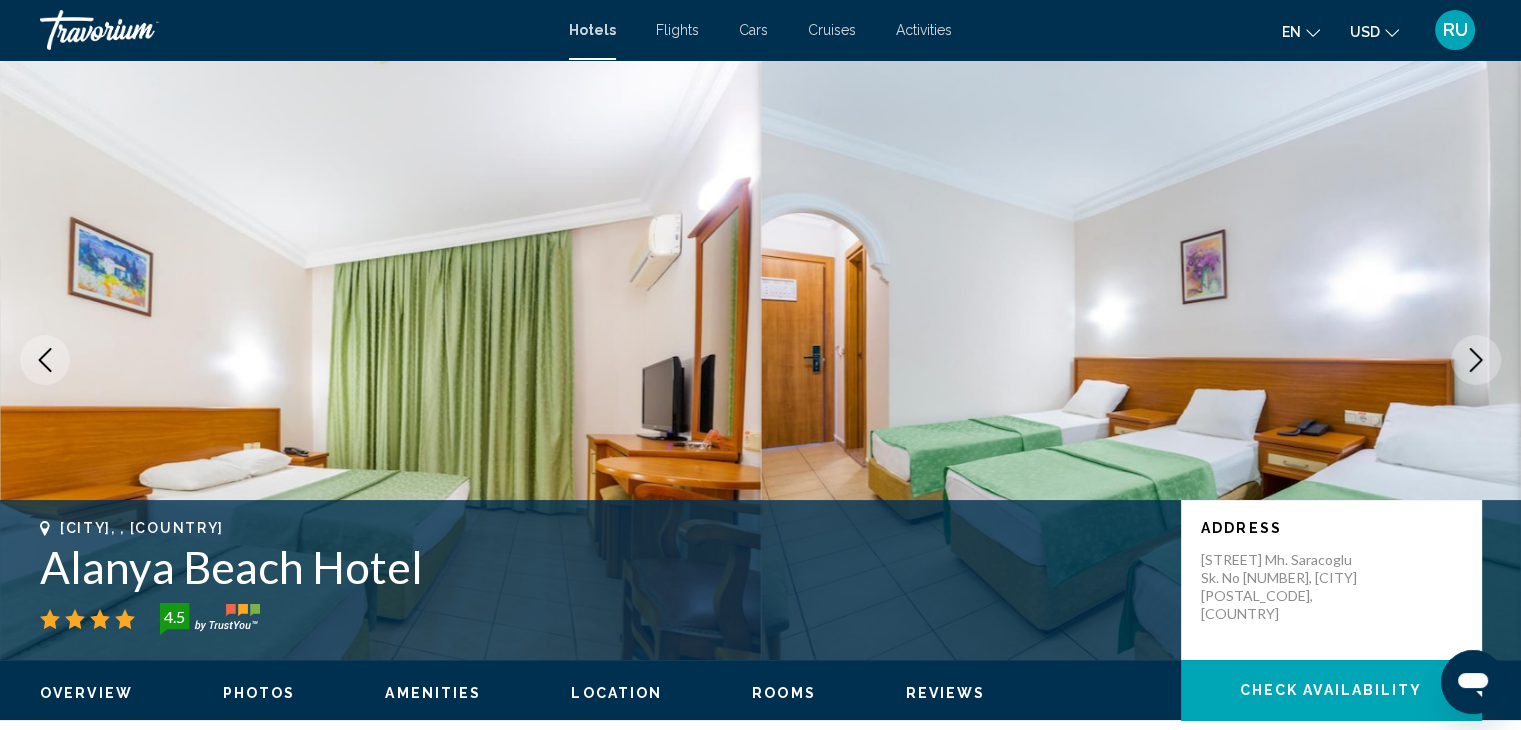 click 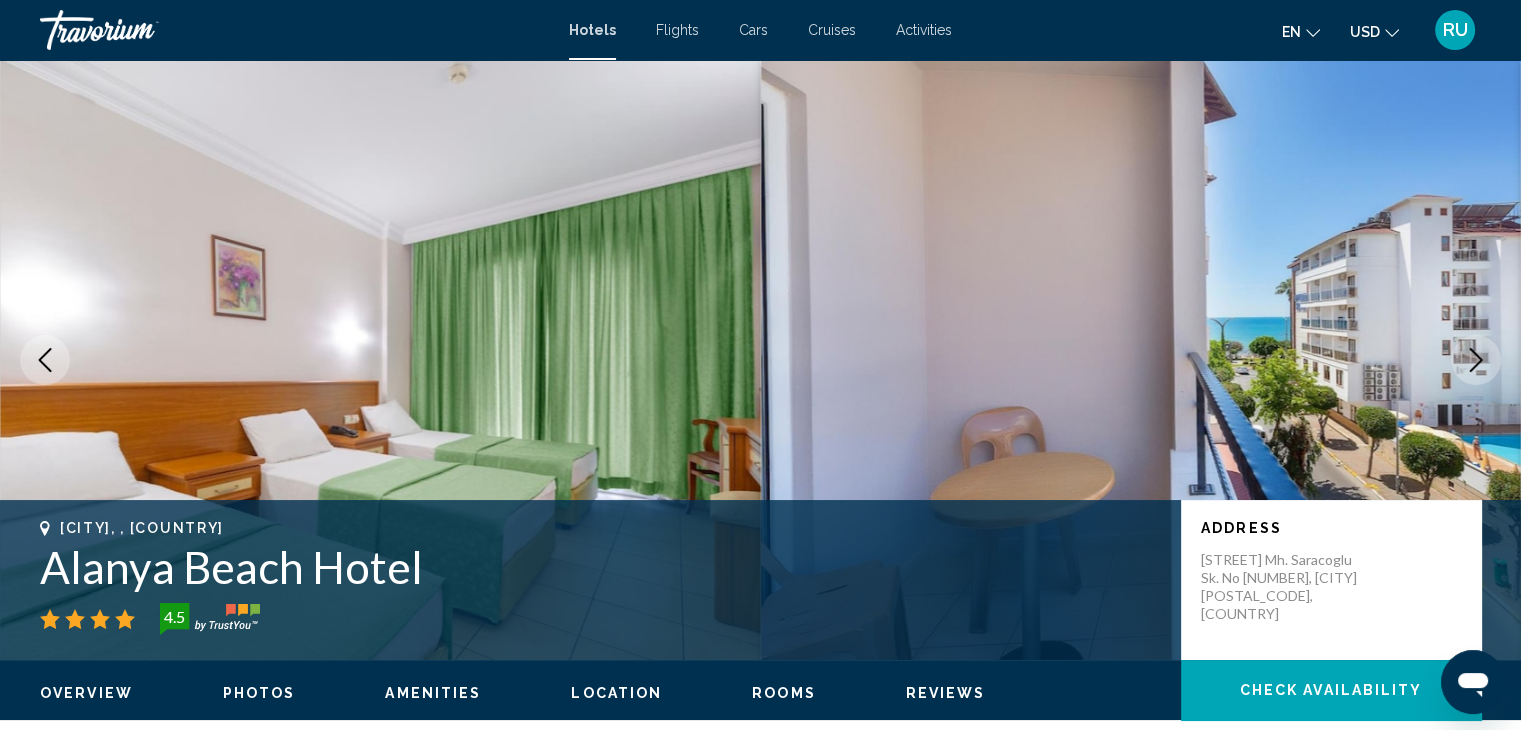 click 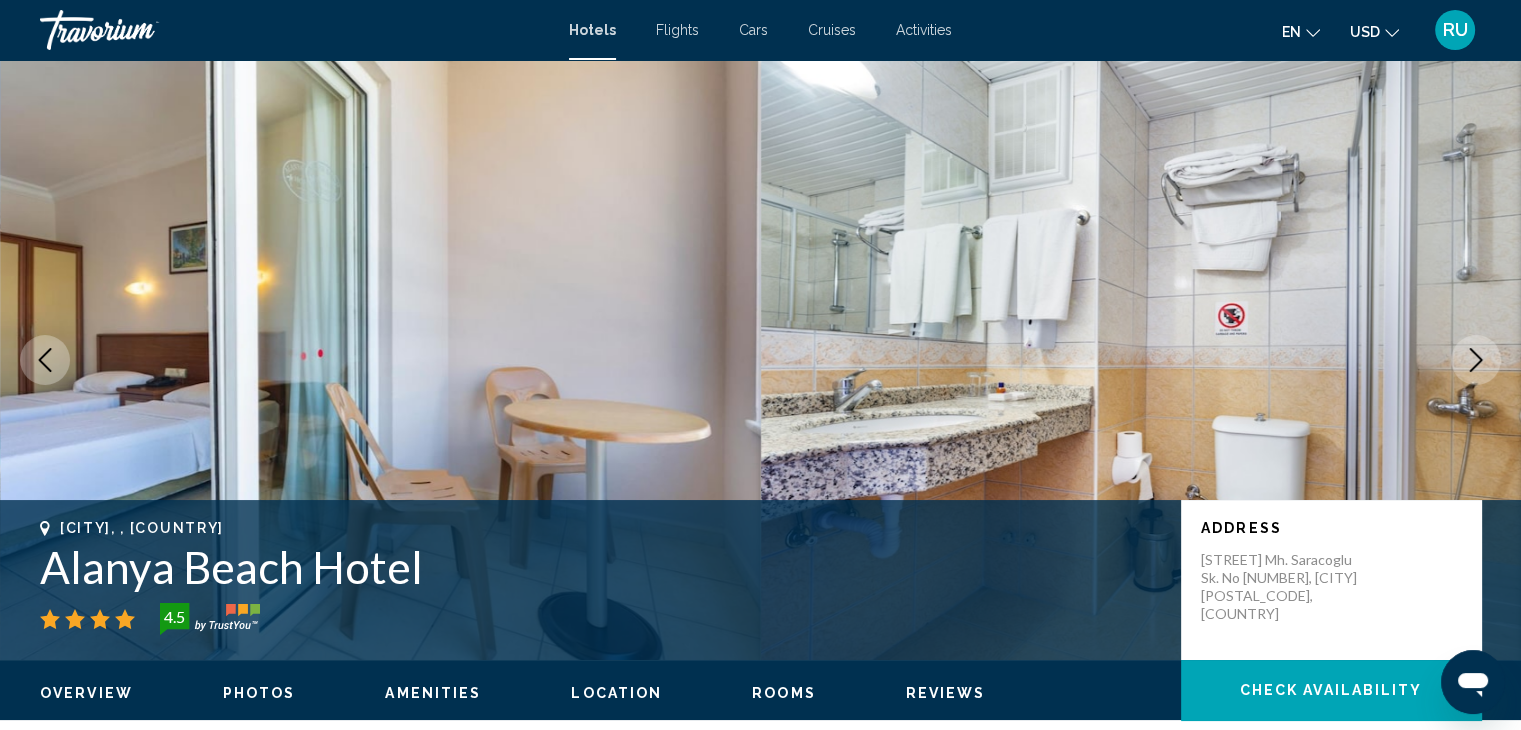 click 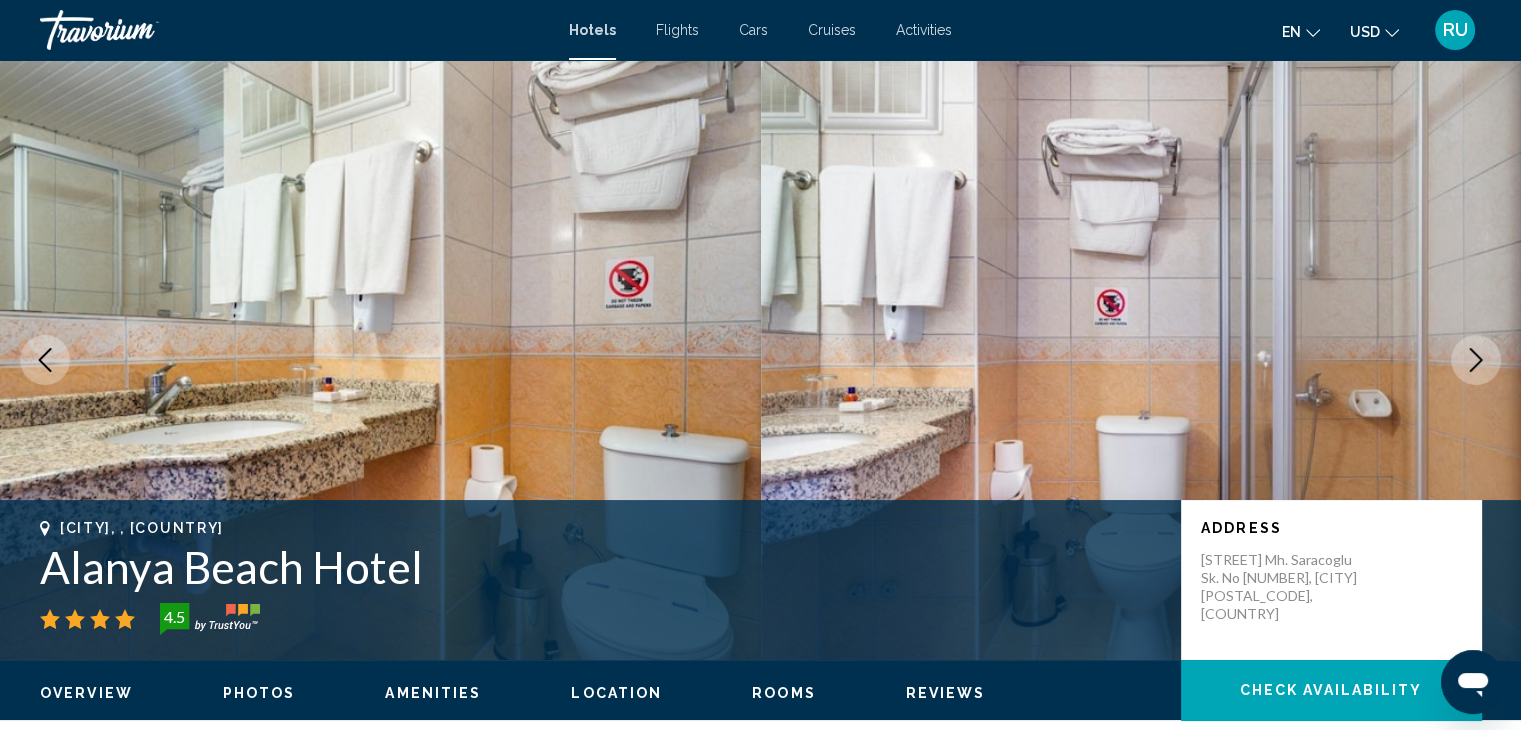 click 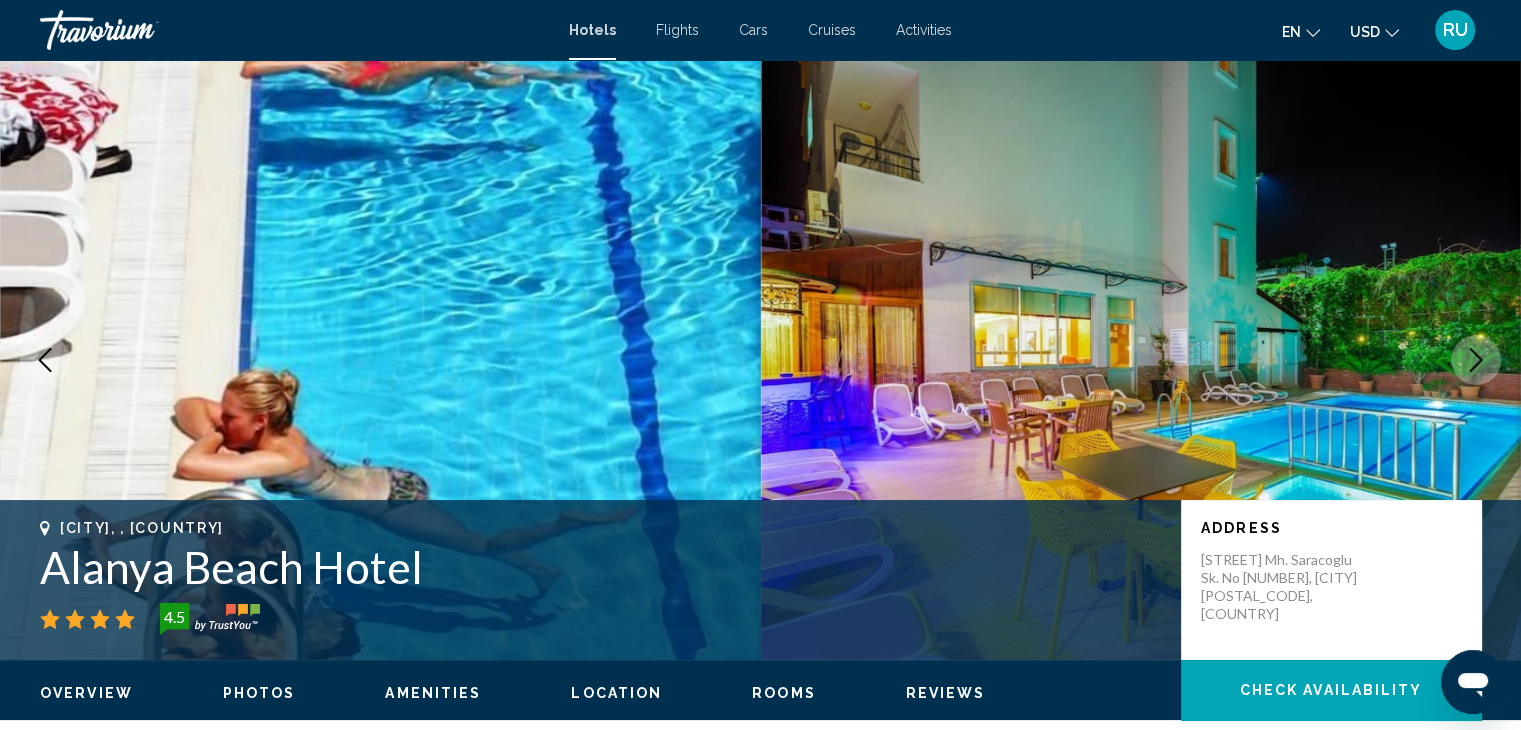 click 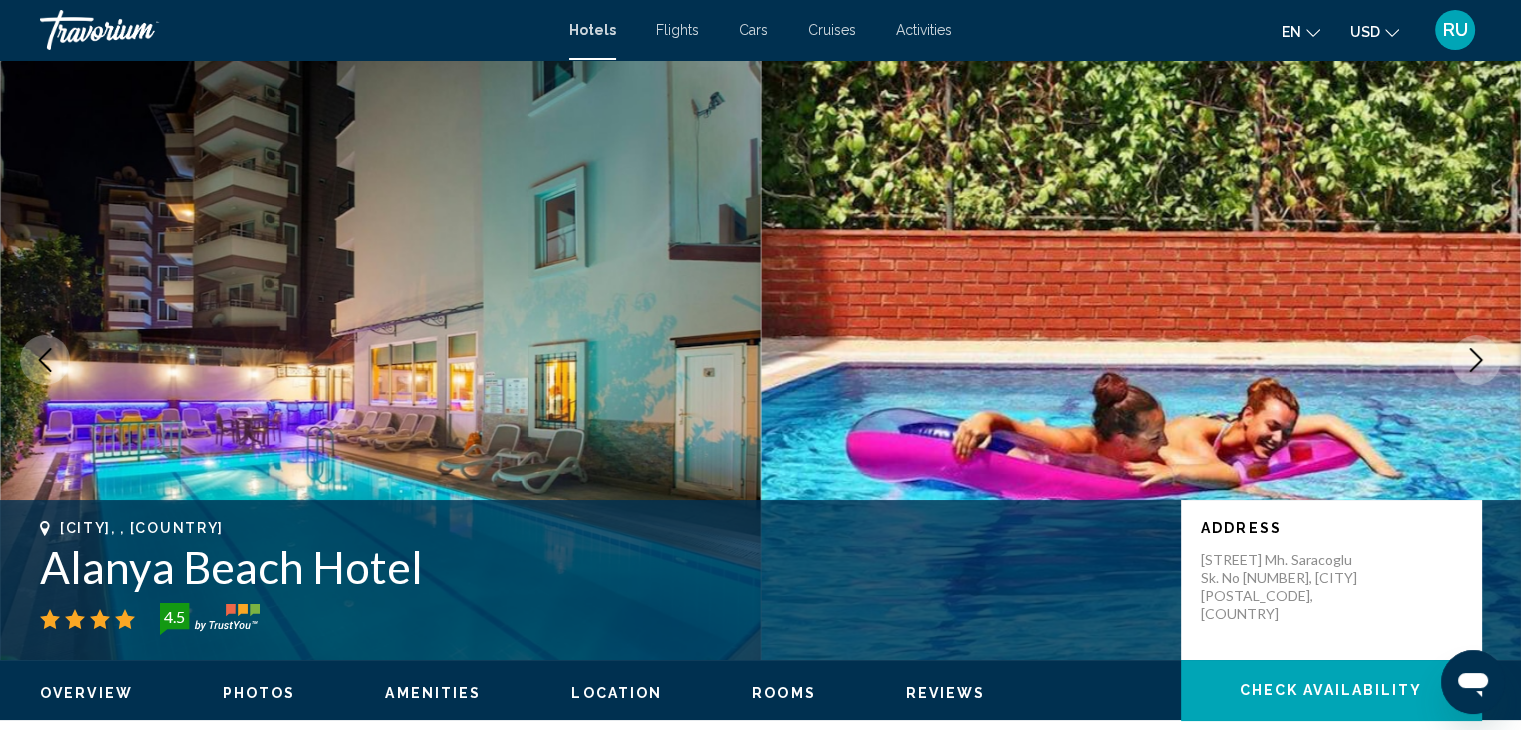 click 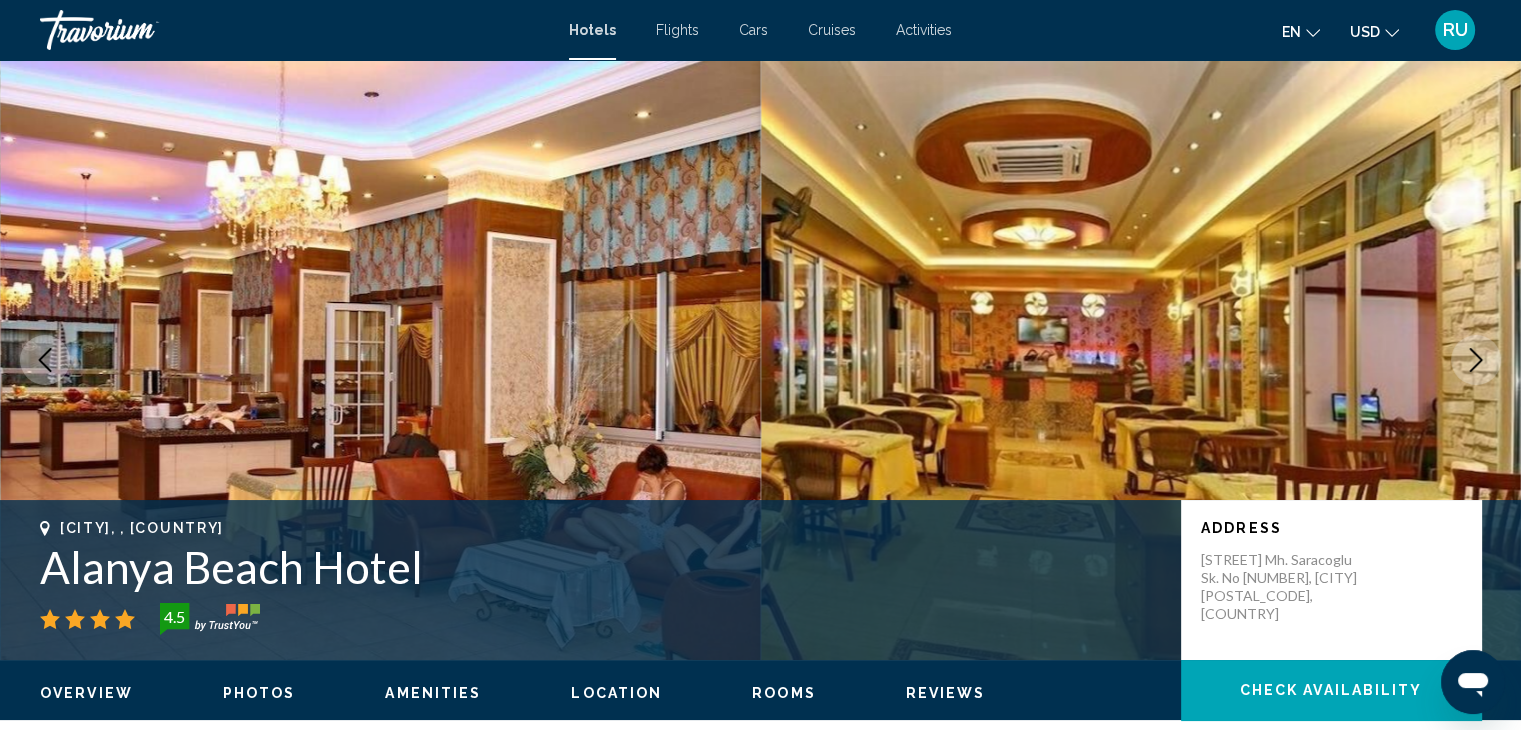 click 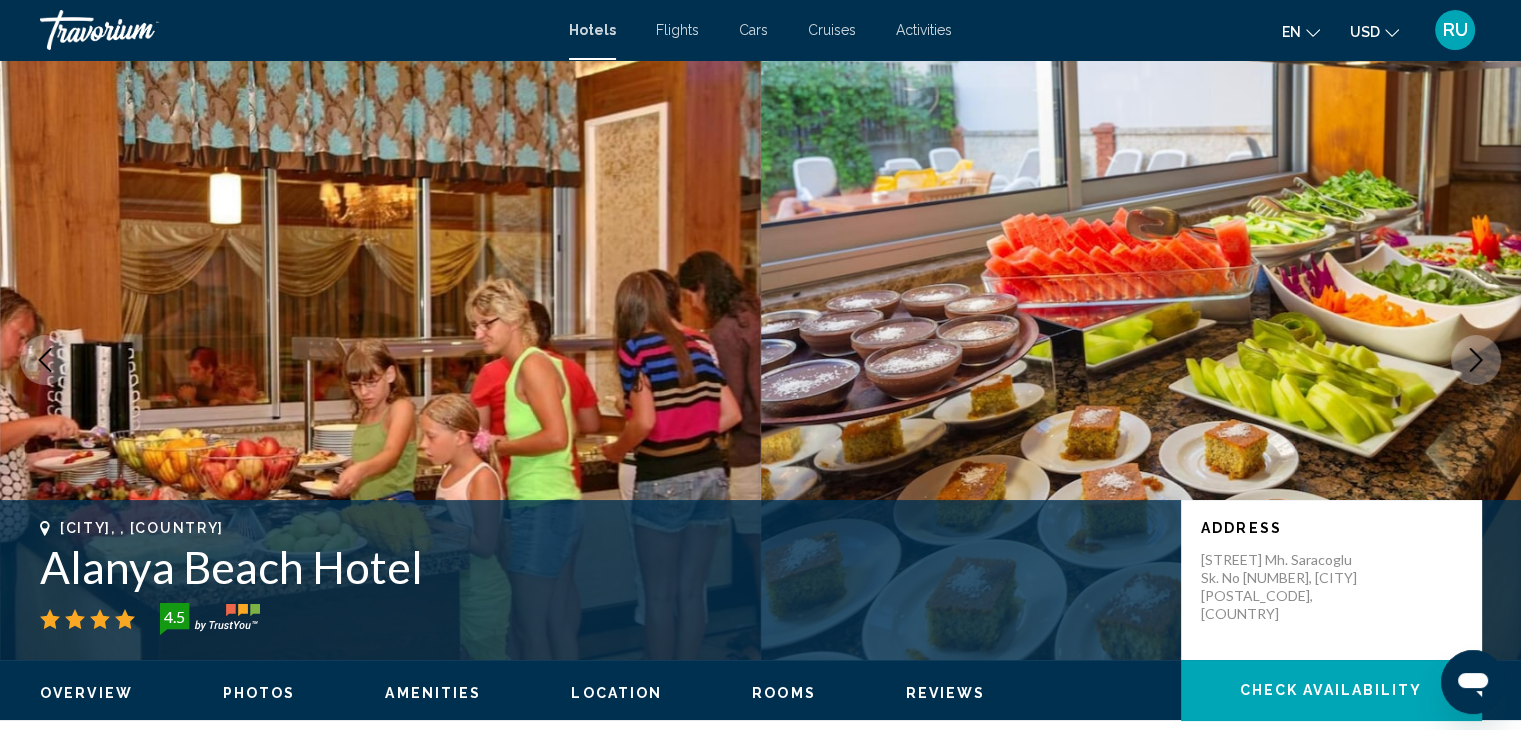 click 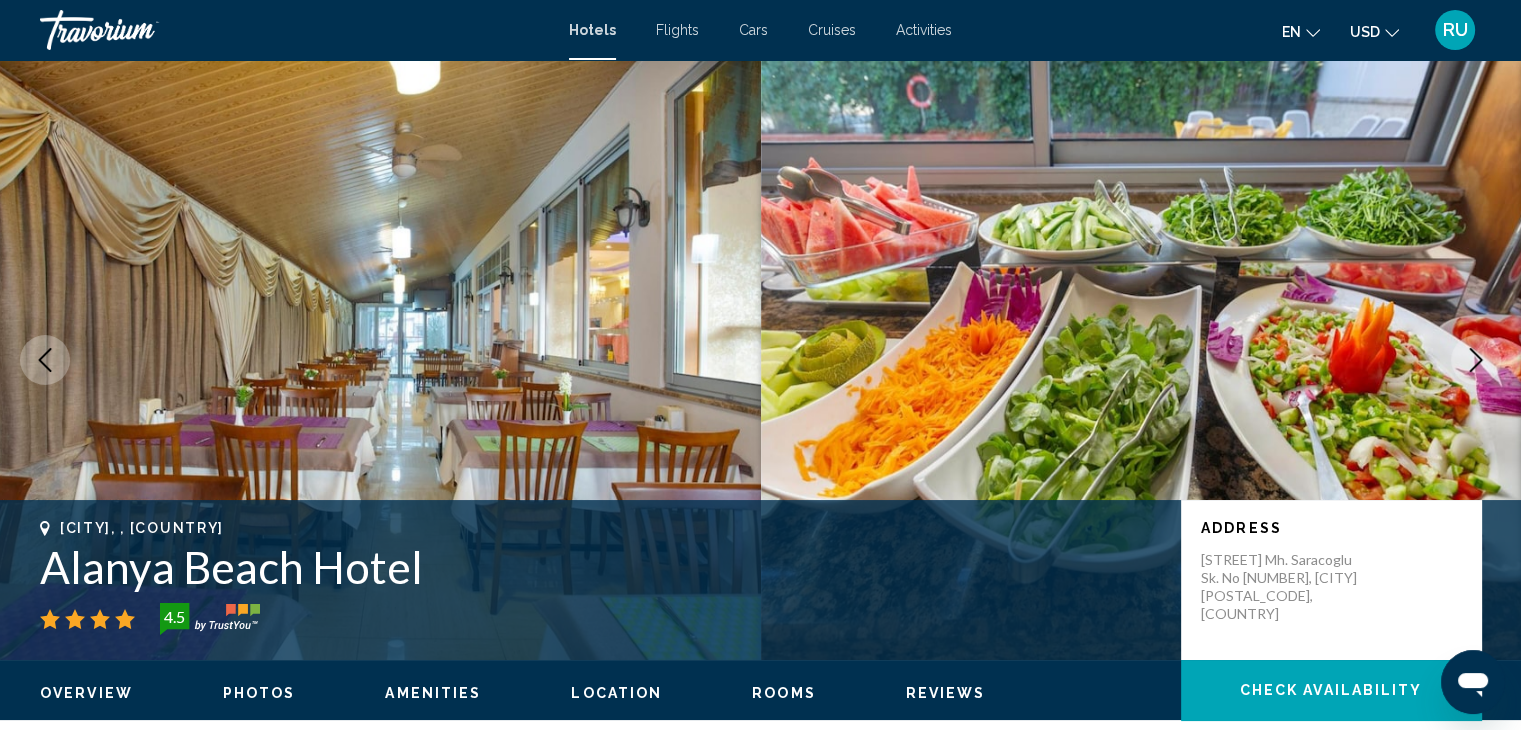 click 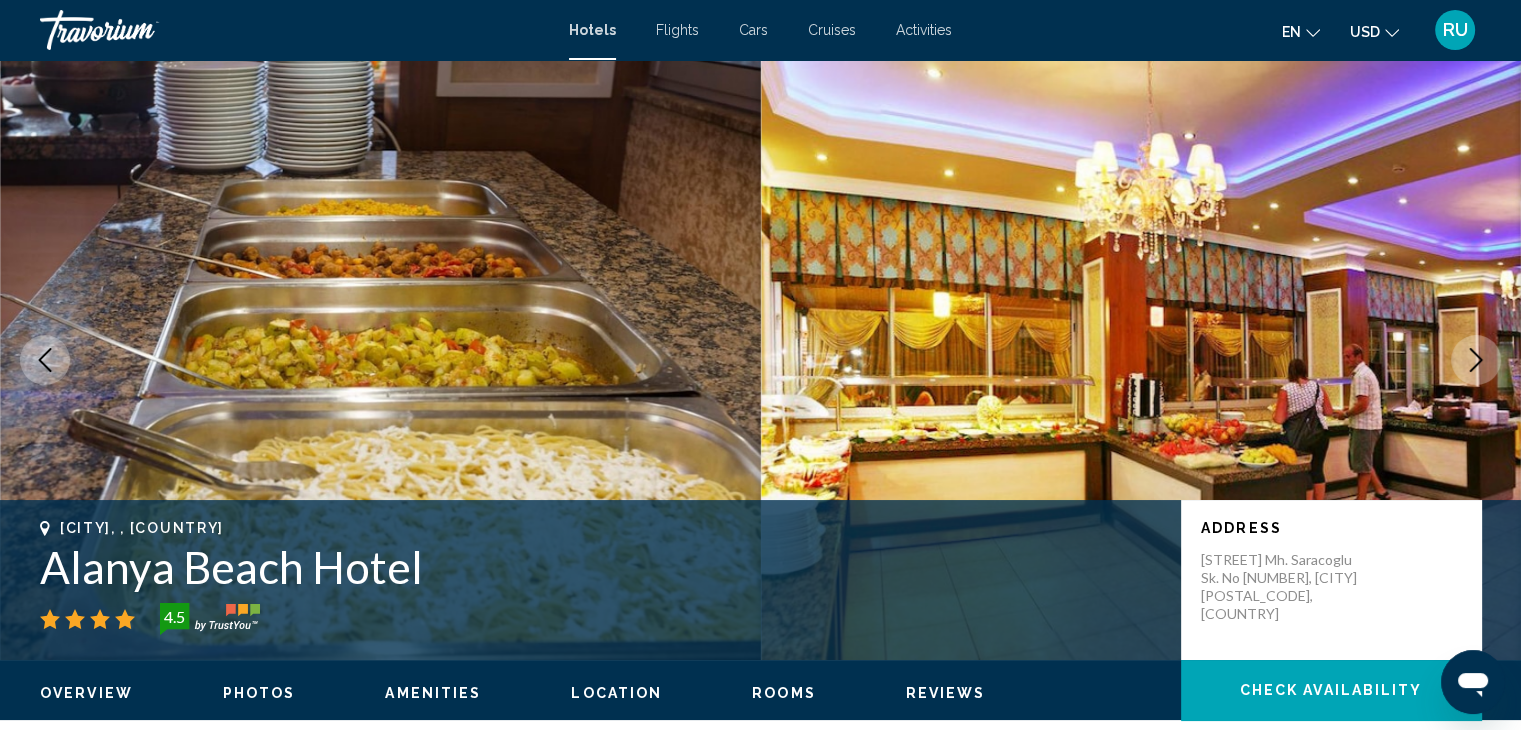 click 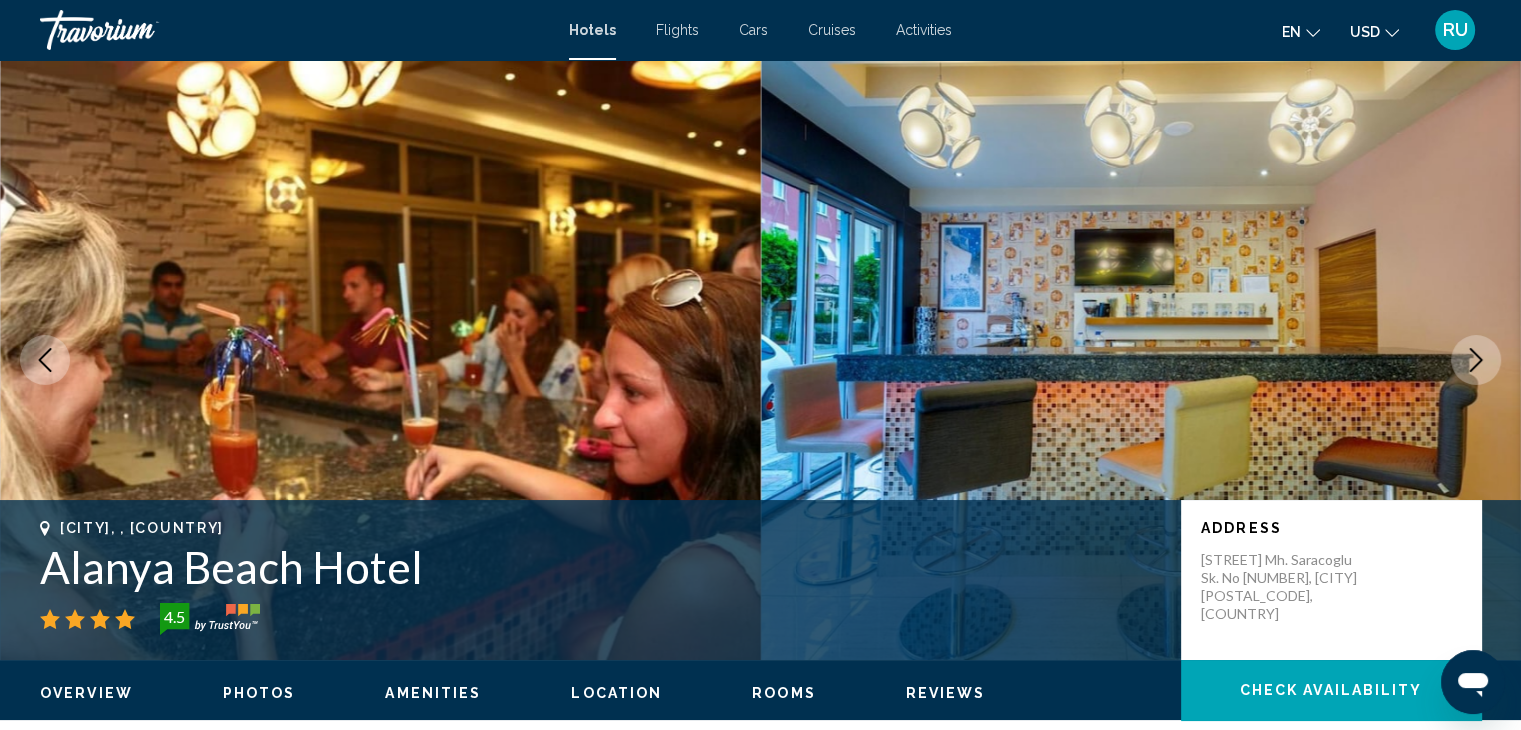 click 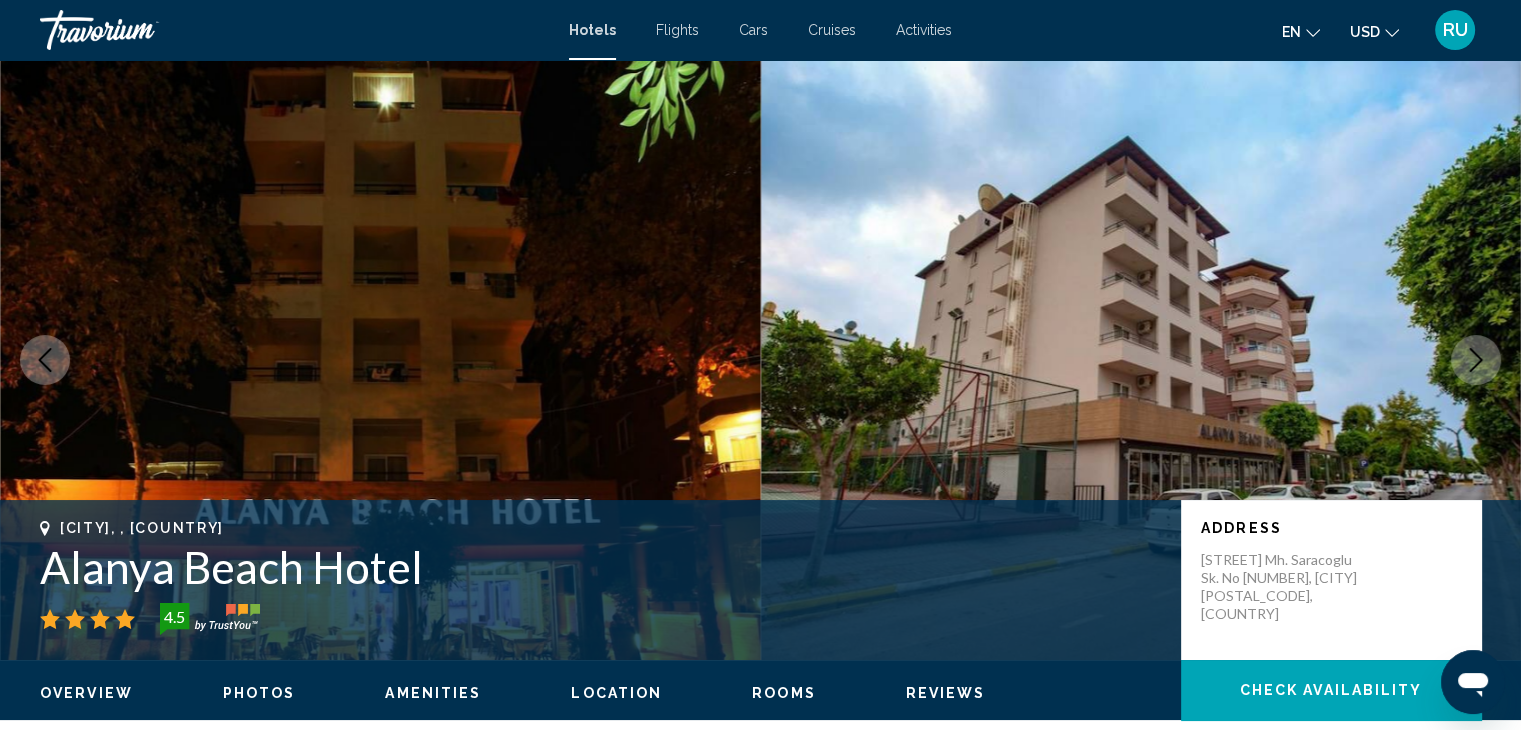 click 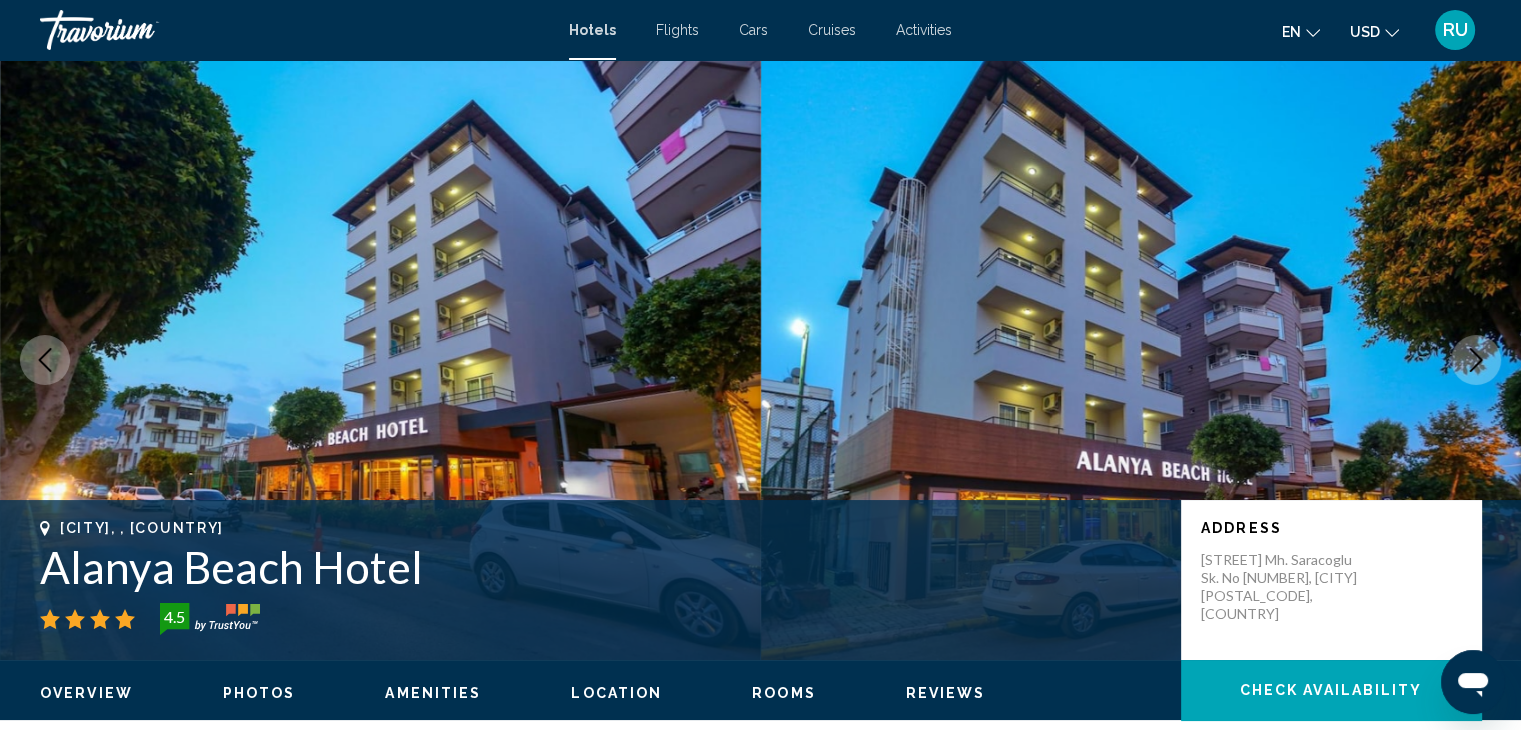 click 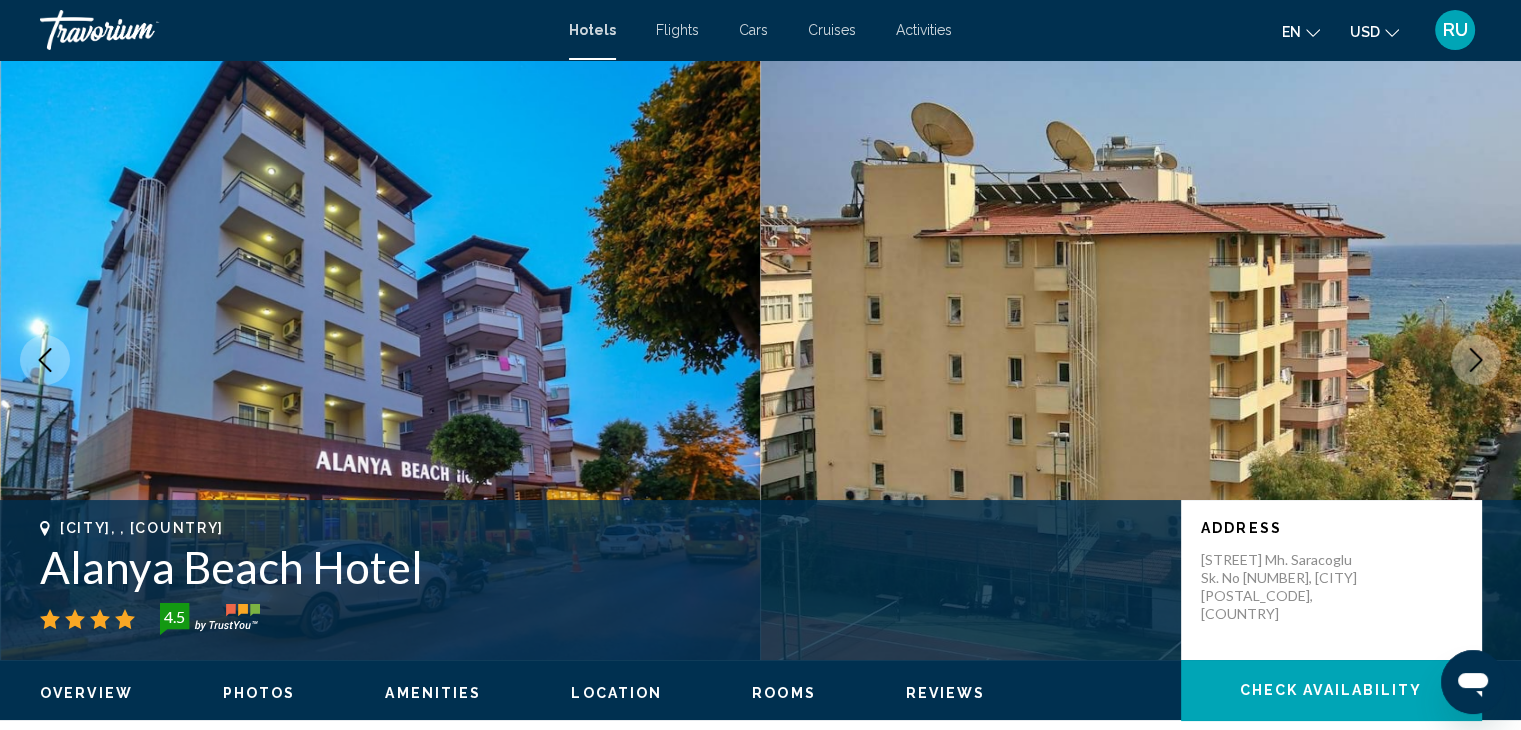 click 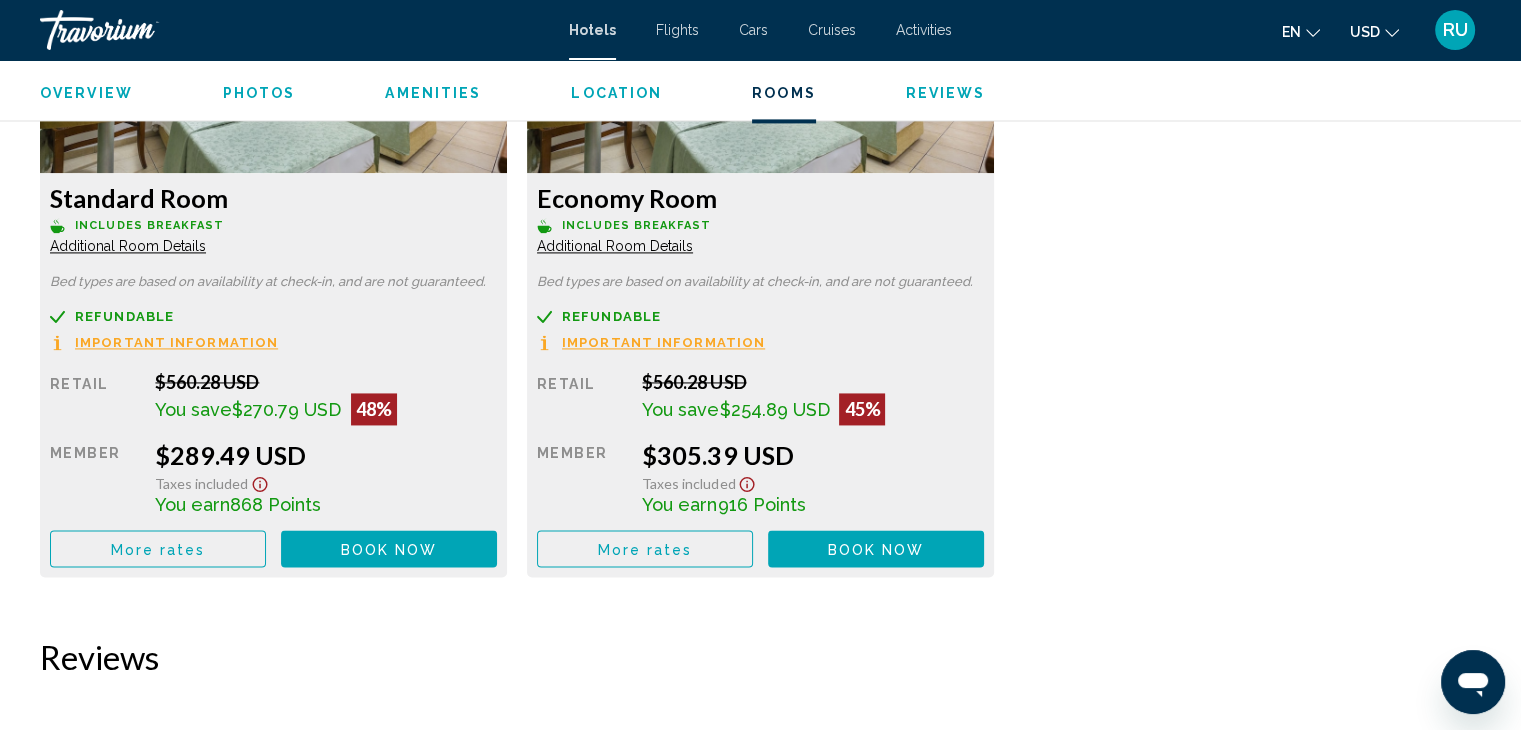 scroll, scrollTop: 2904, scrollLeft: 0, axis: vertical 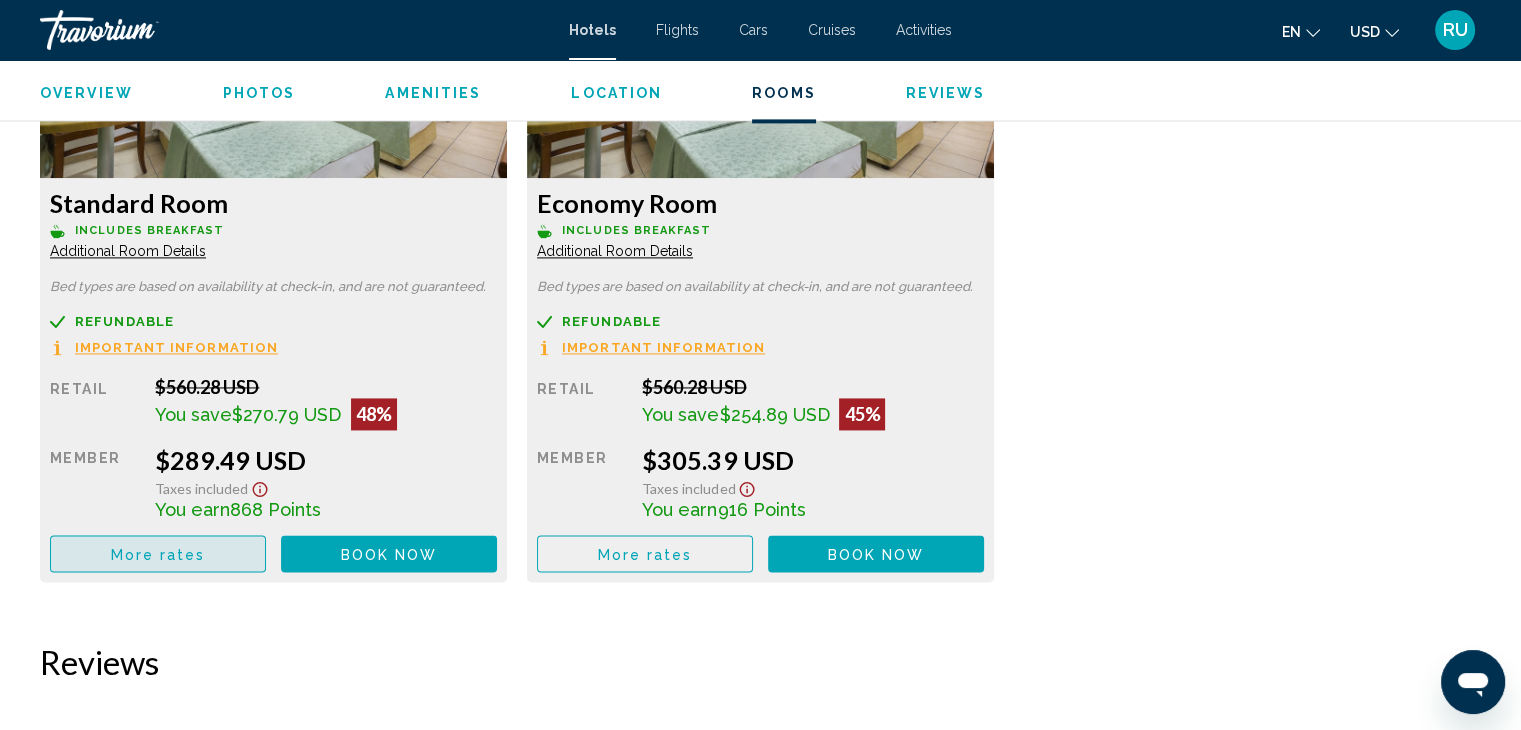 click on "More rates" at bounding box center [158, 553] 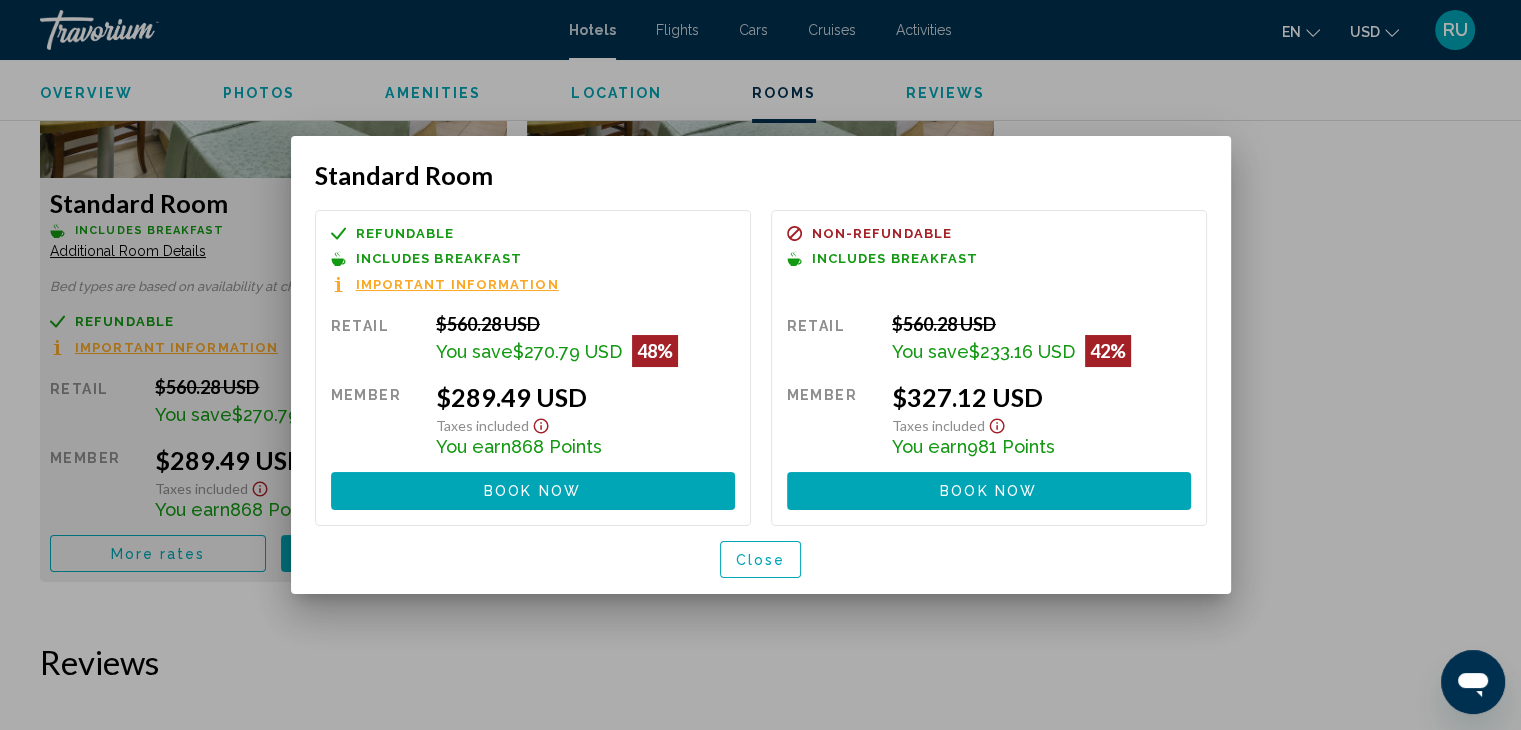 scroll, scrollTop: 0, scrollLeft: 0, axis: both 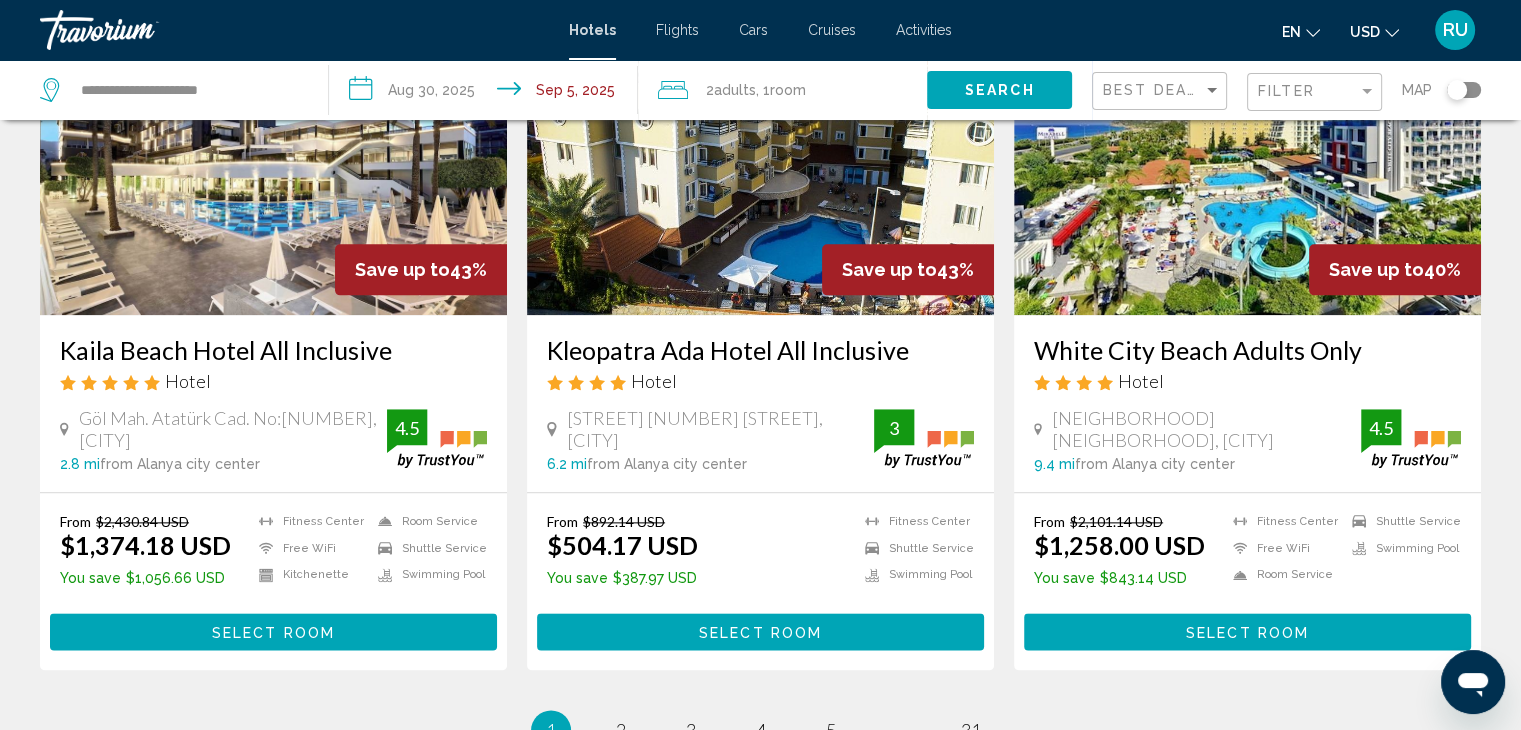 click on "Select Room" at bounding box center (760, 631) 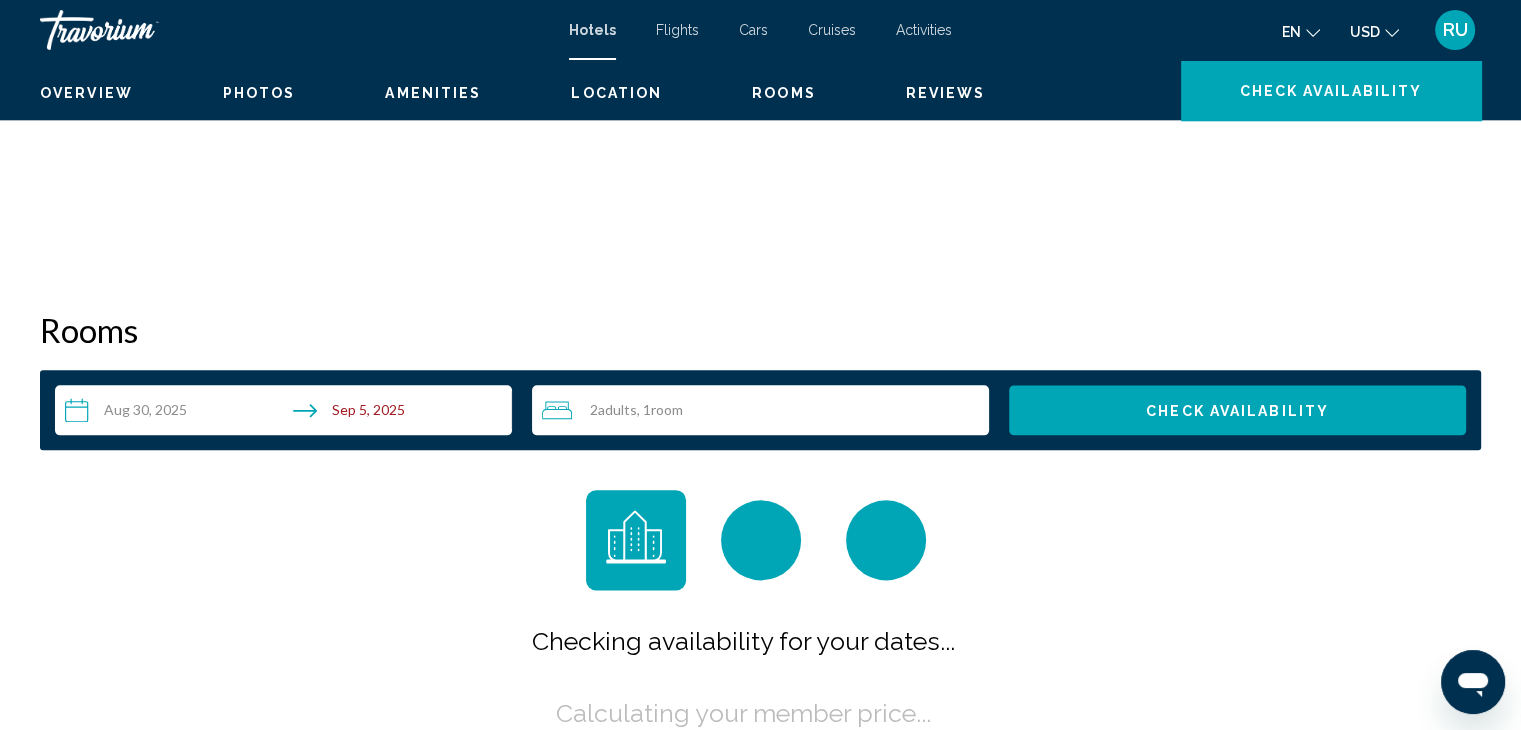 scroll, scrollTop: 0, scrollLeft: 0, axis: both 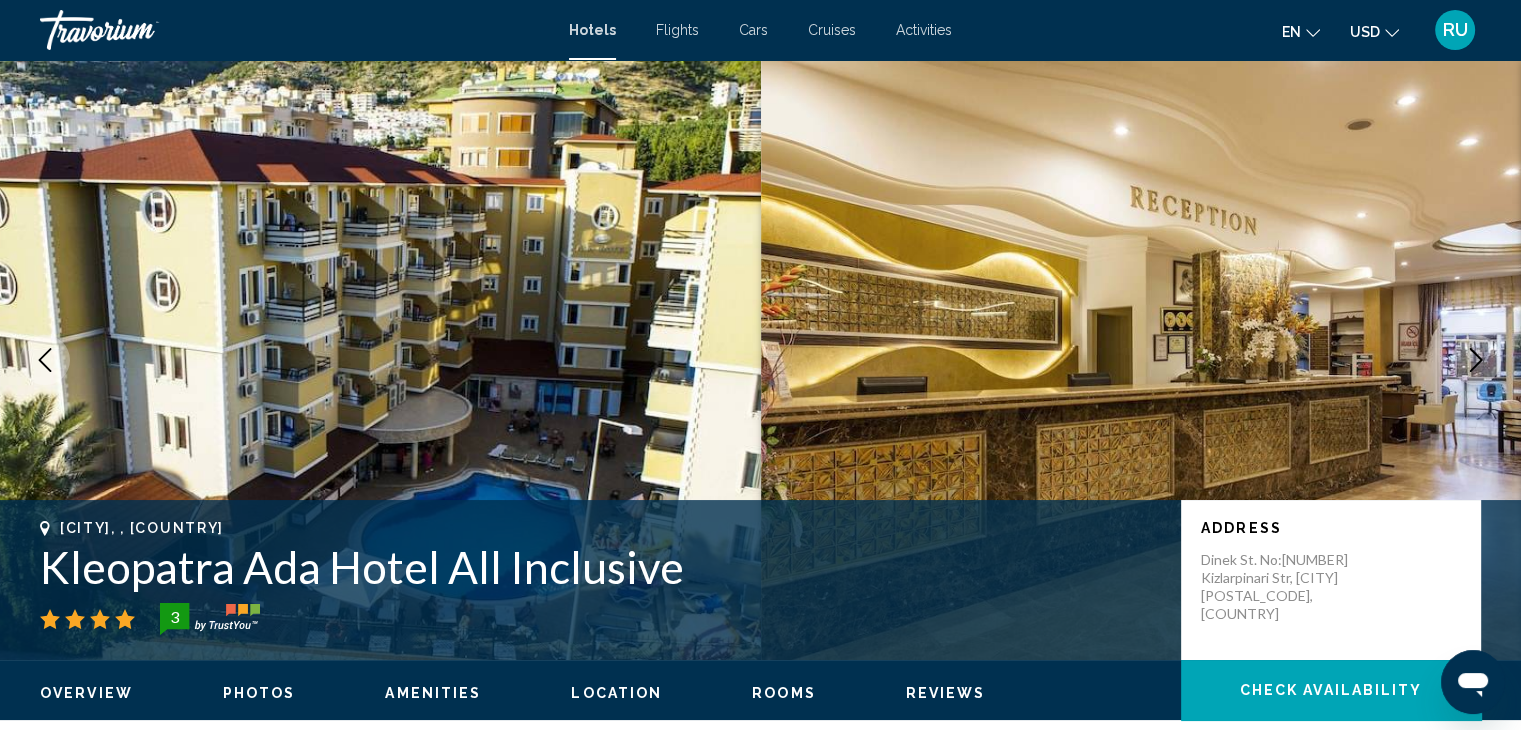 click 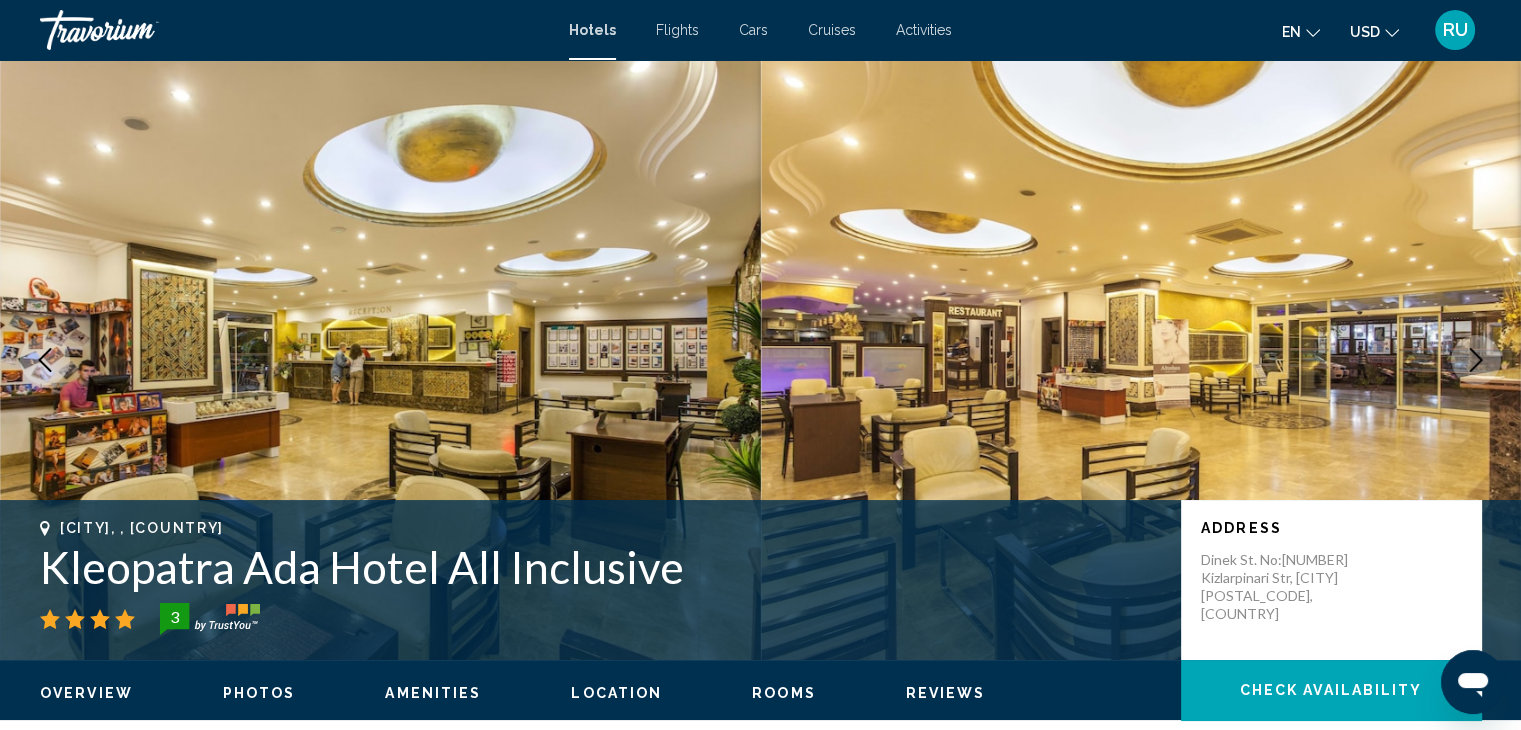 click 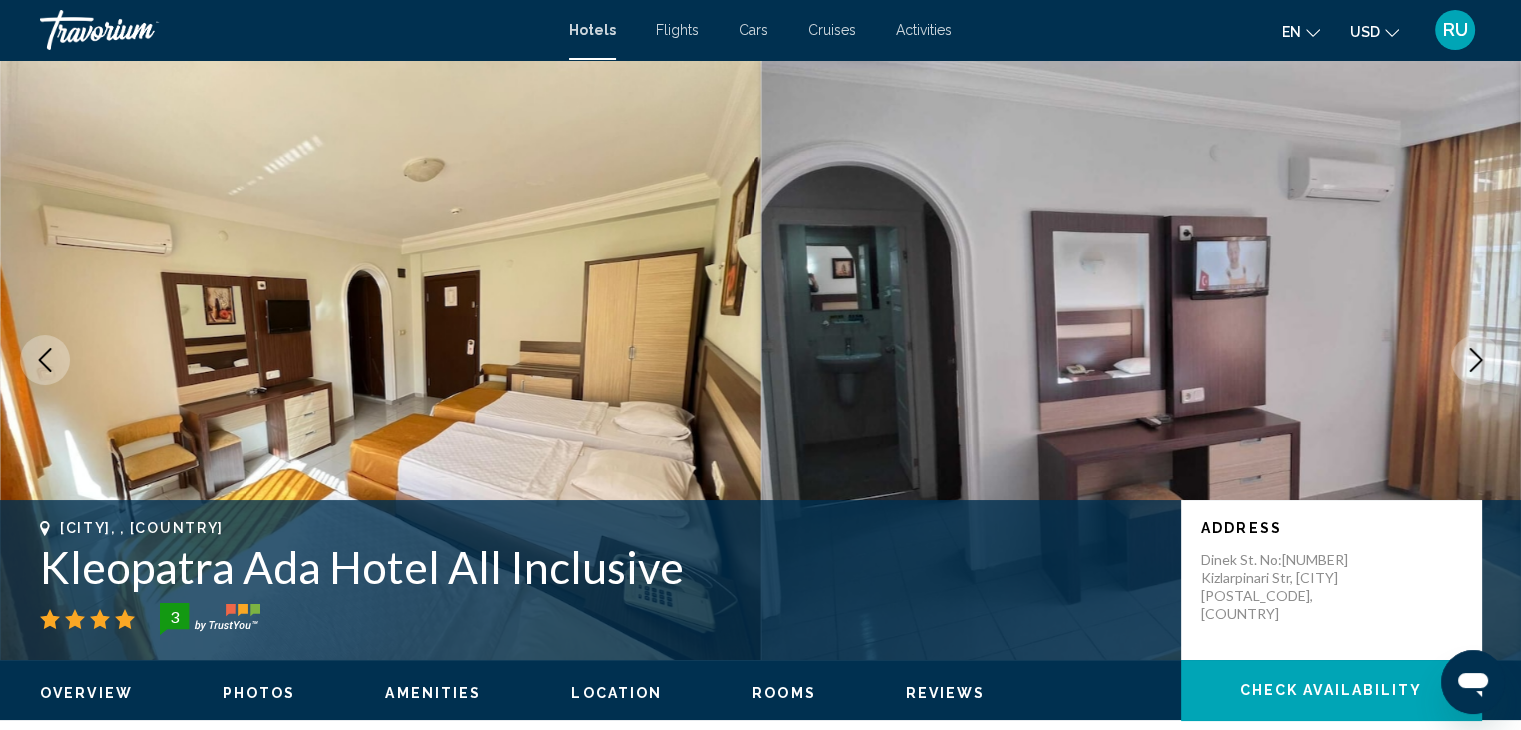click 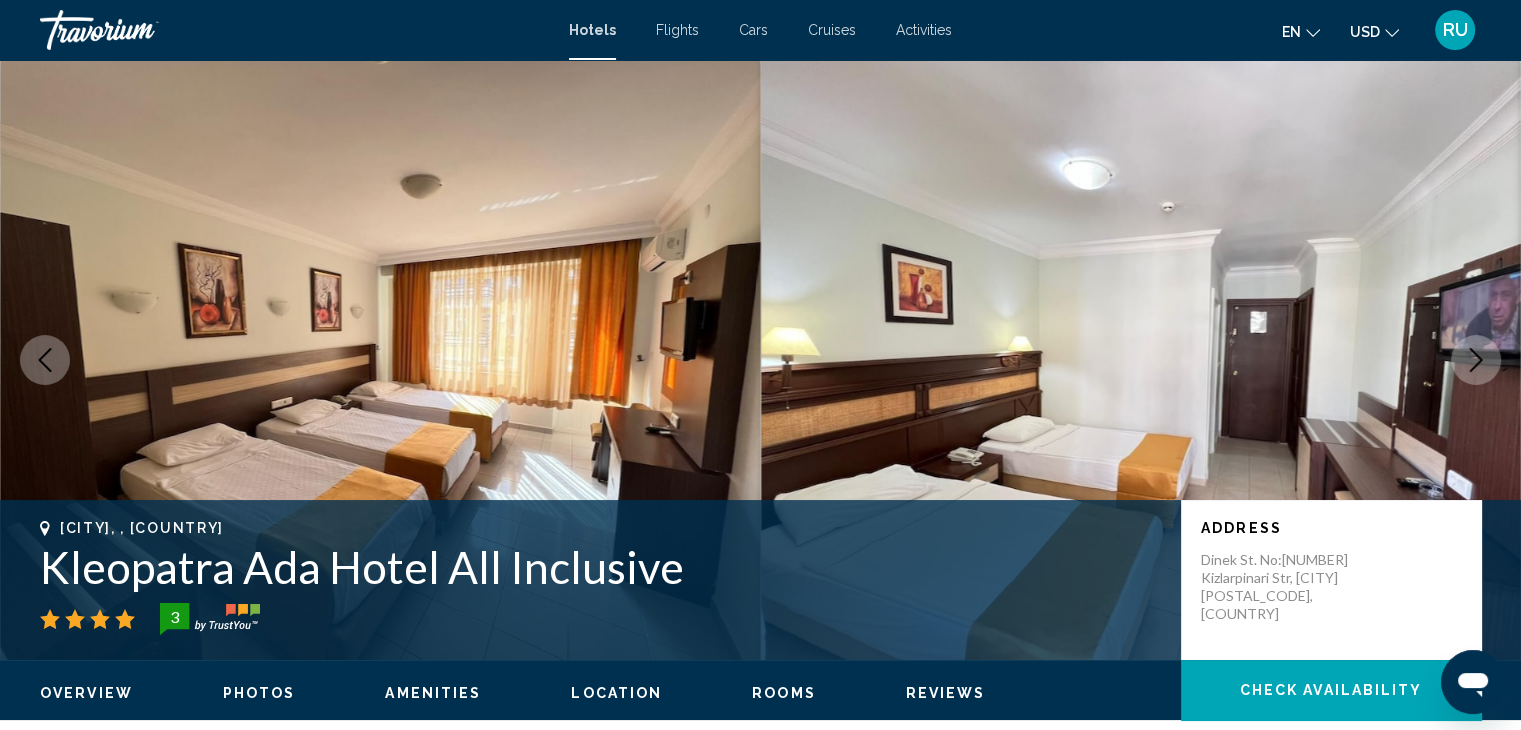 click 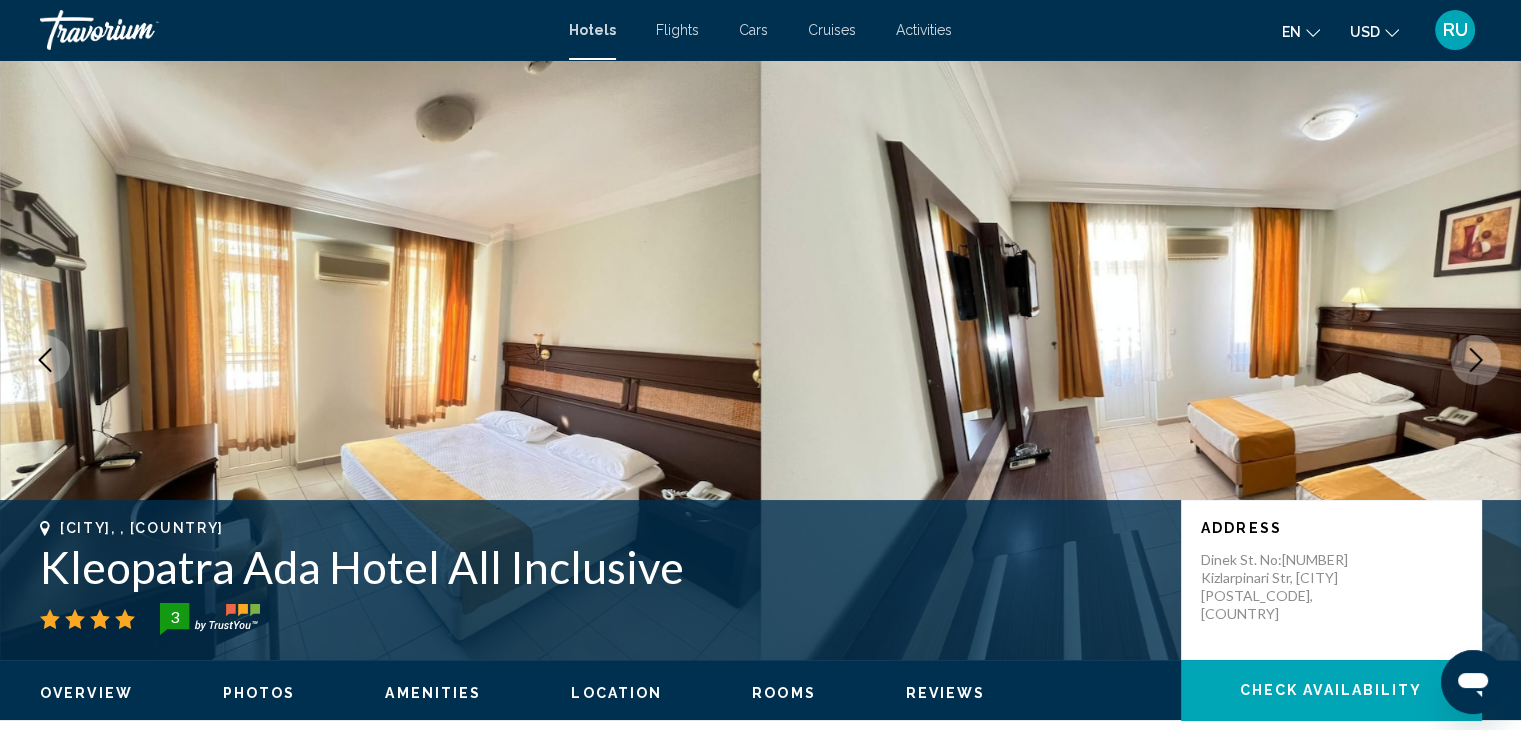 click 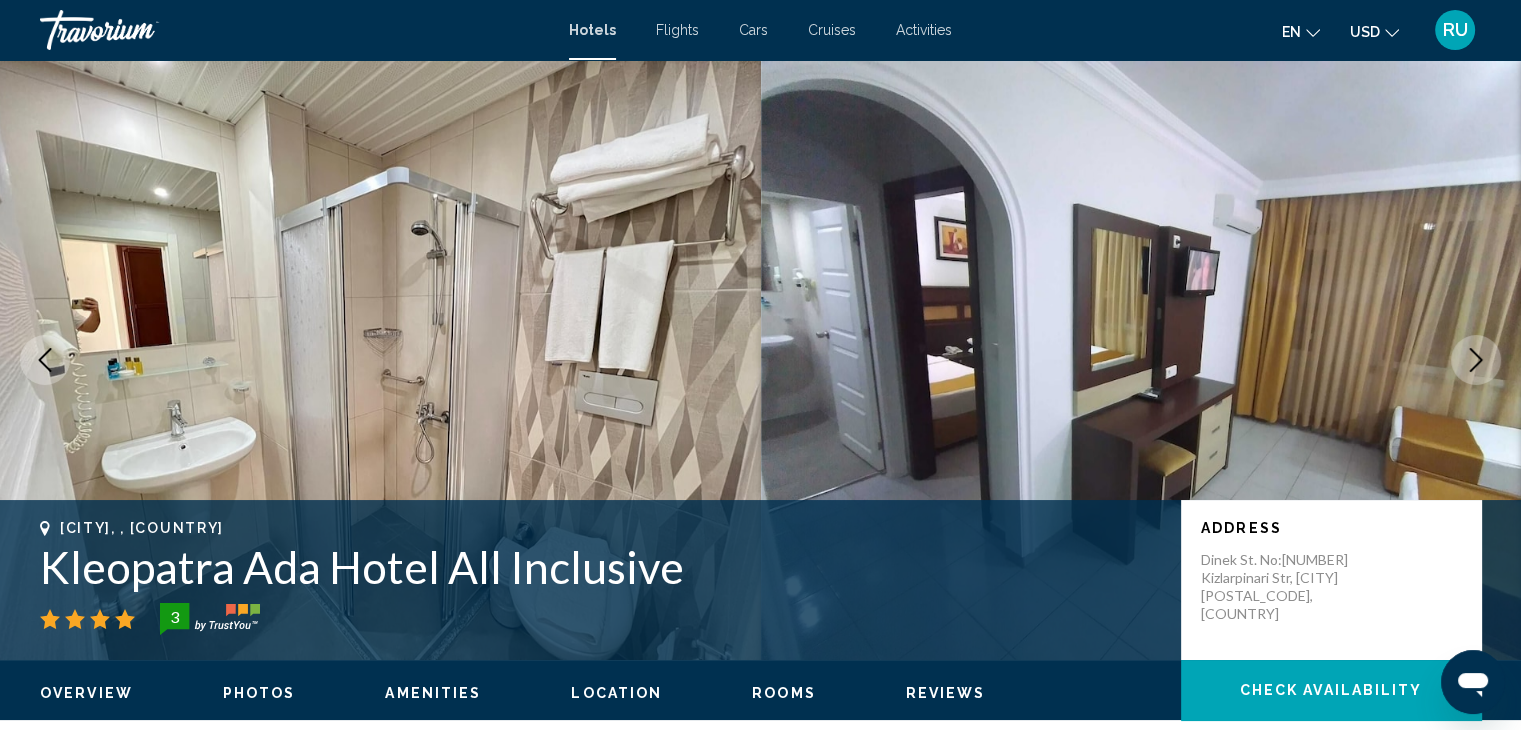 click 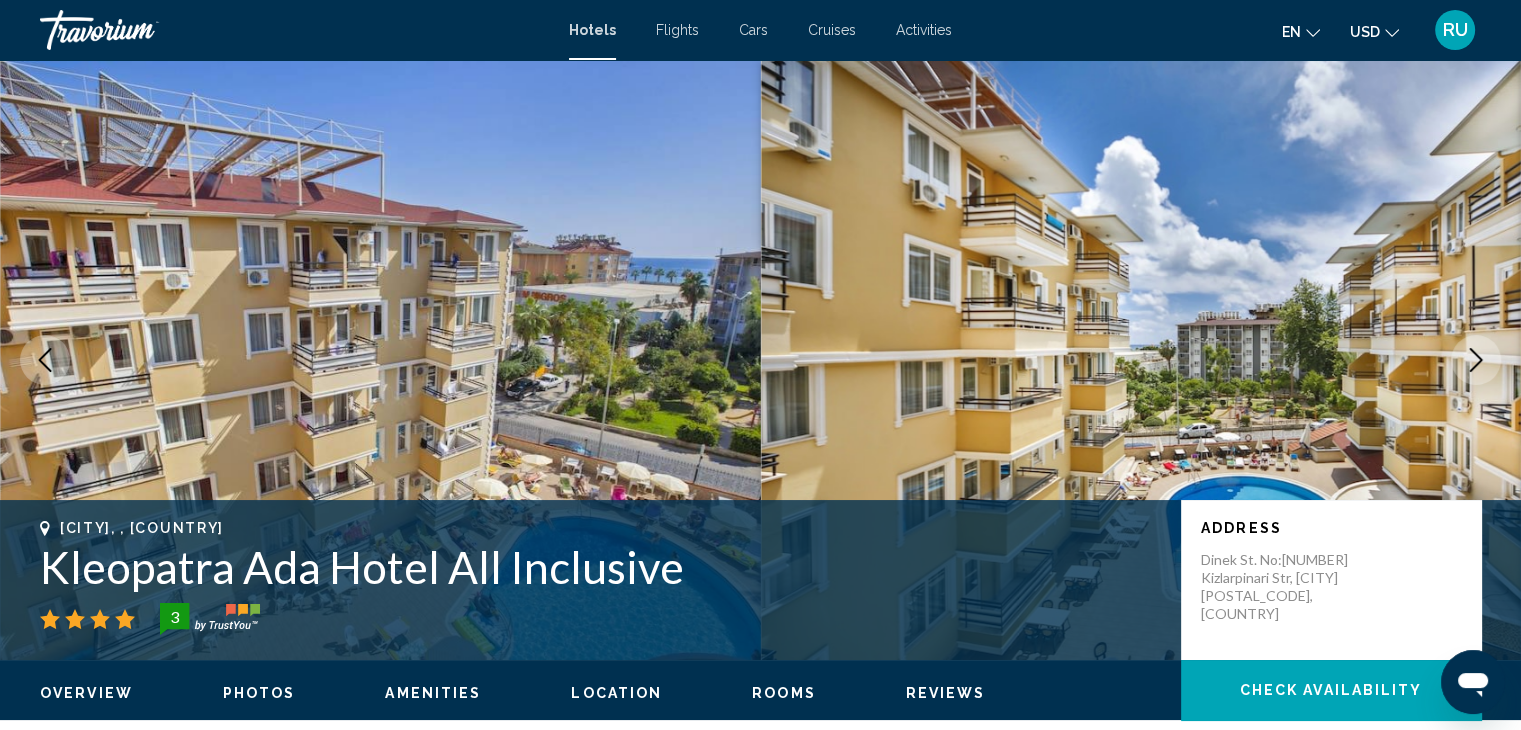 click 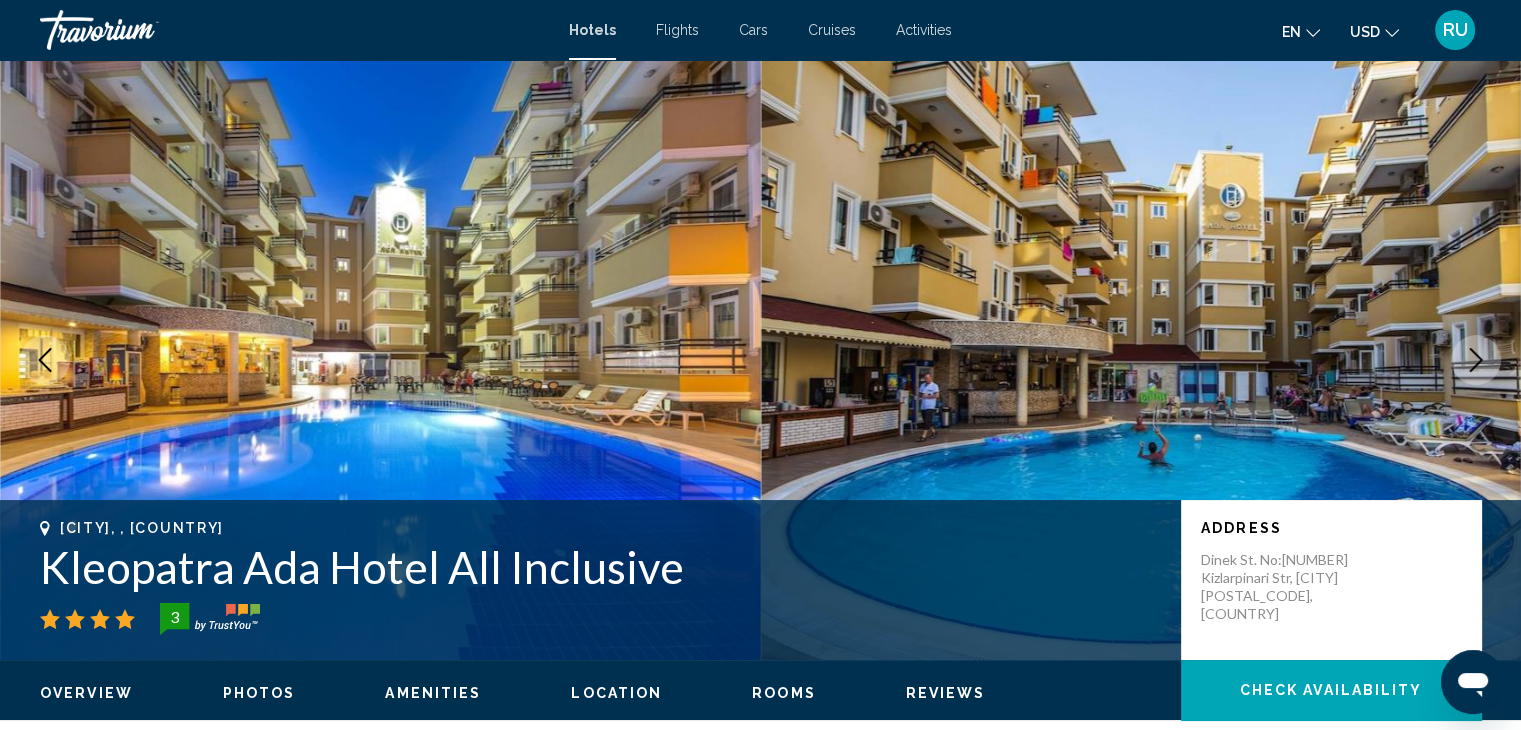 click 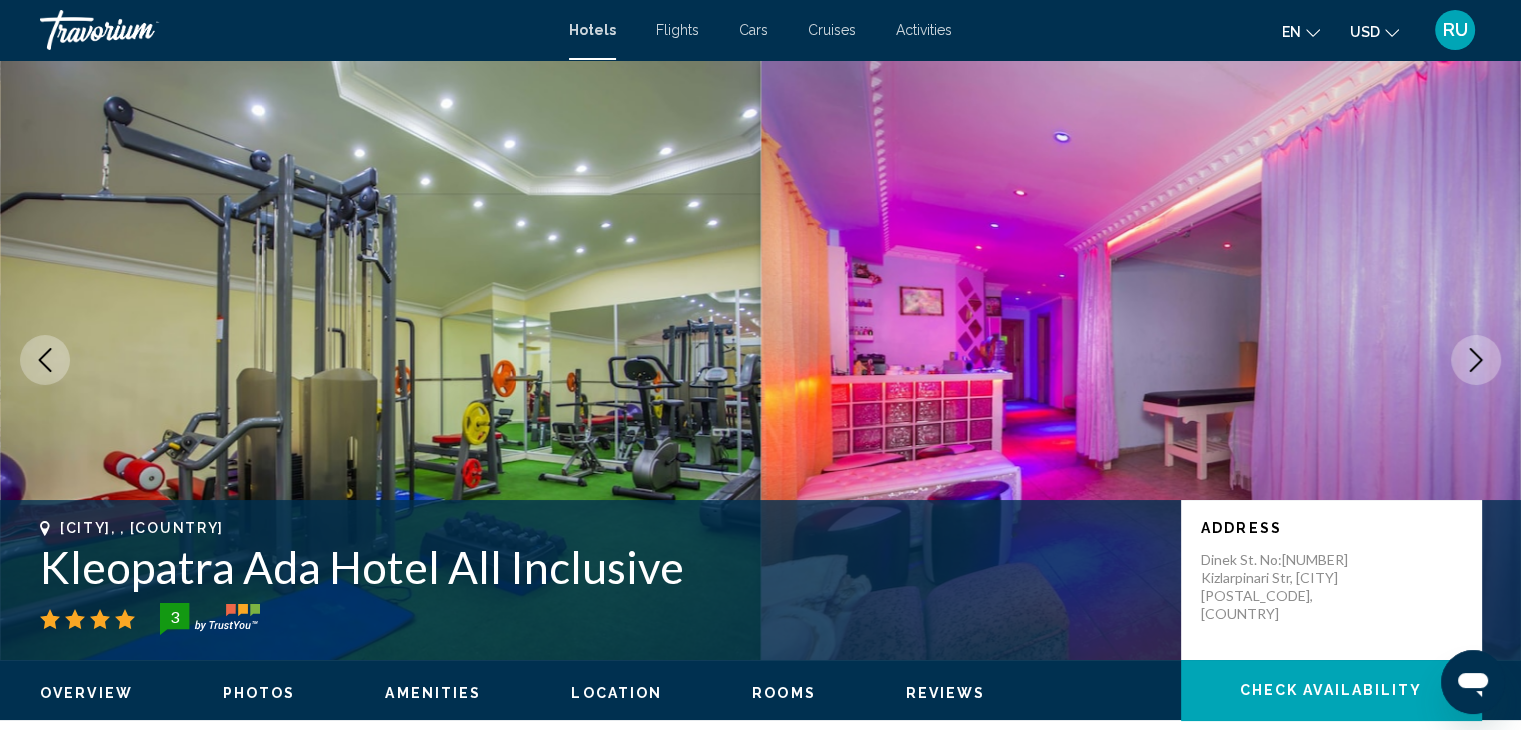 click 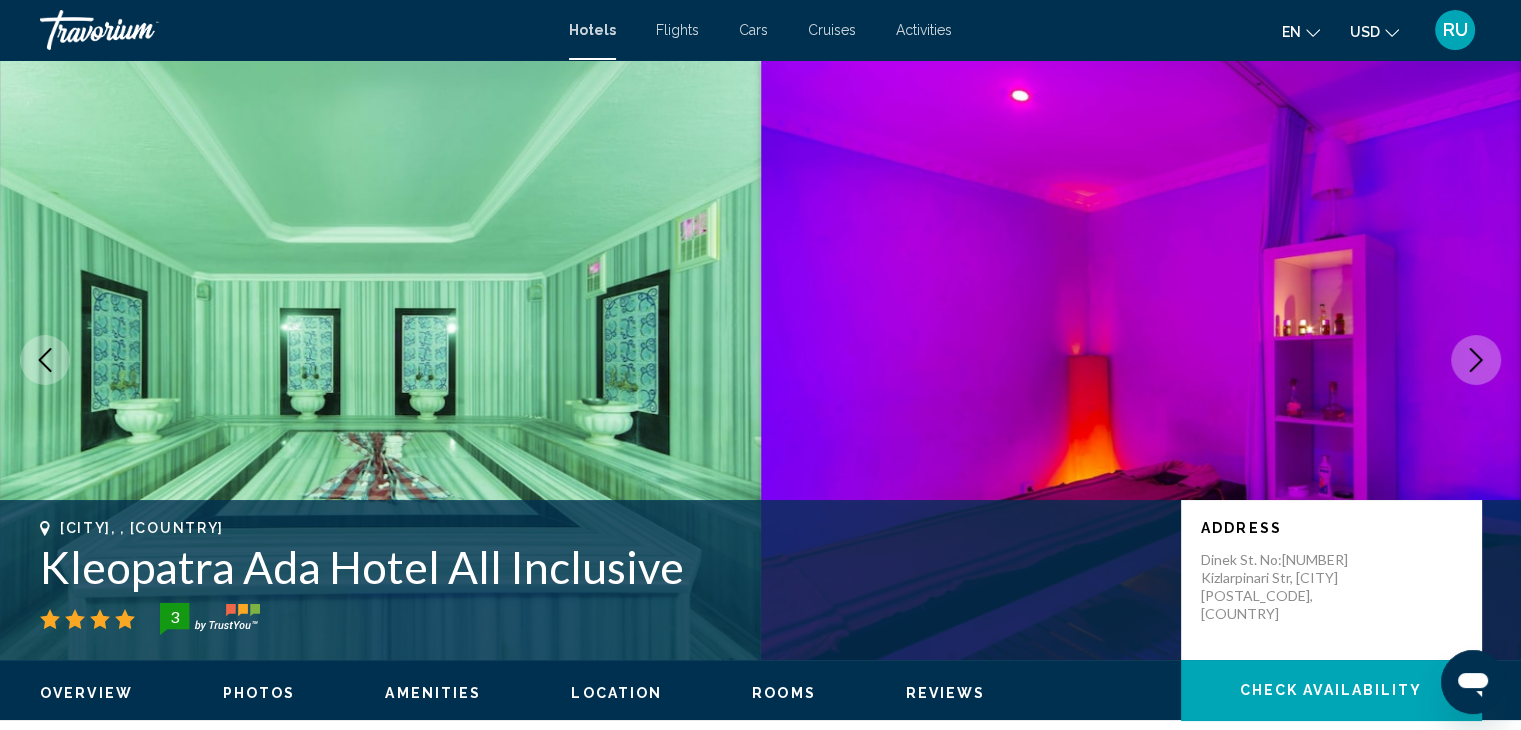 click 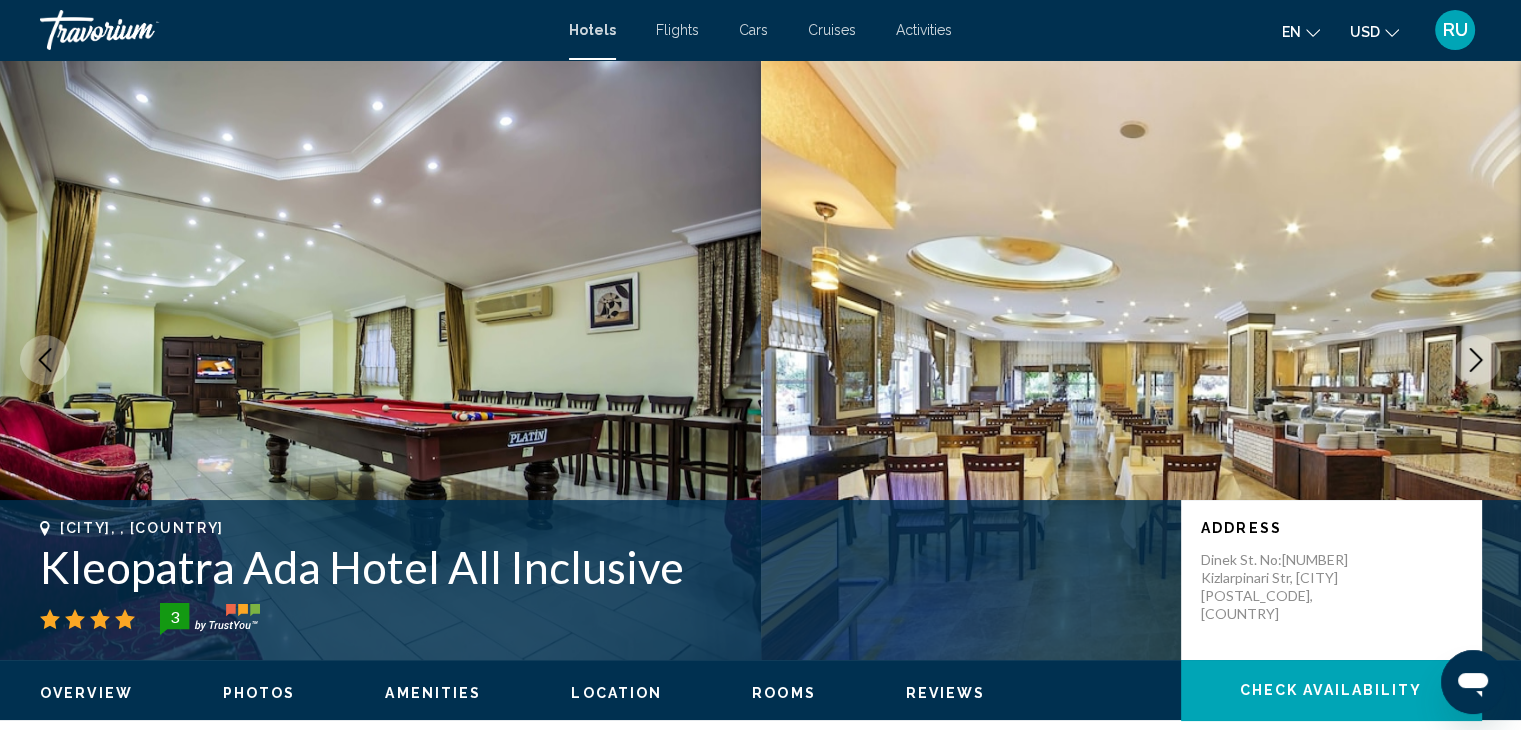 click 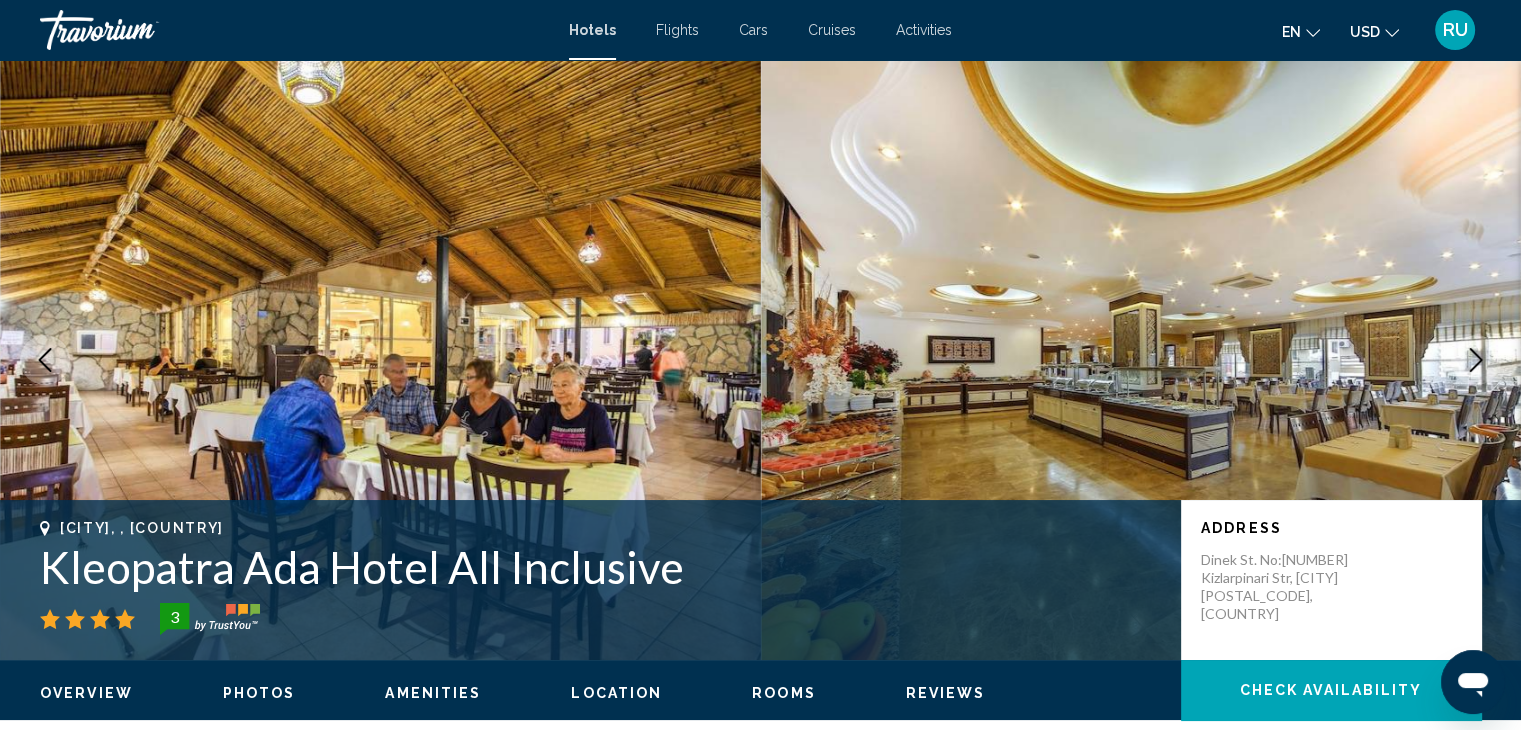 click 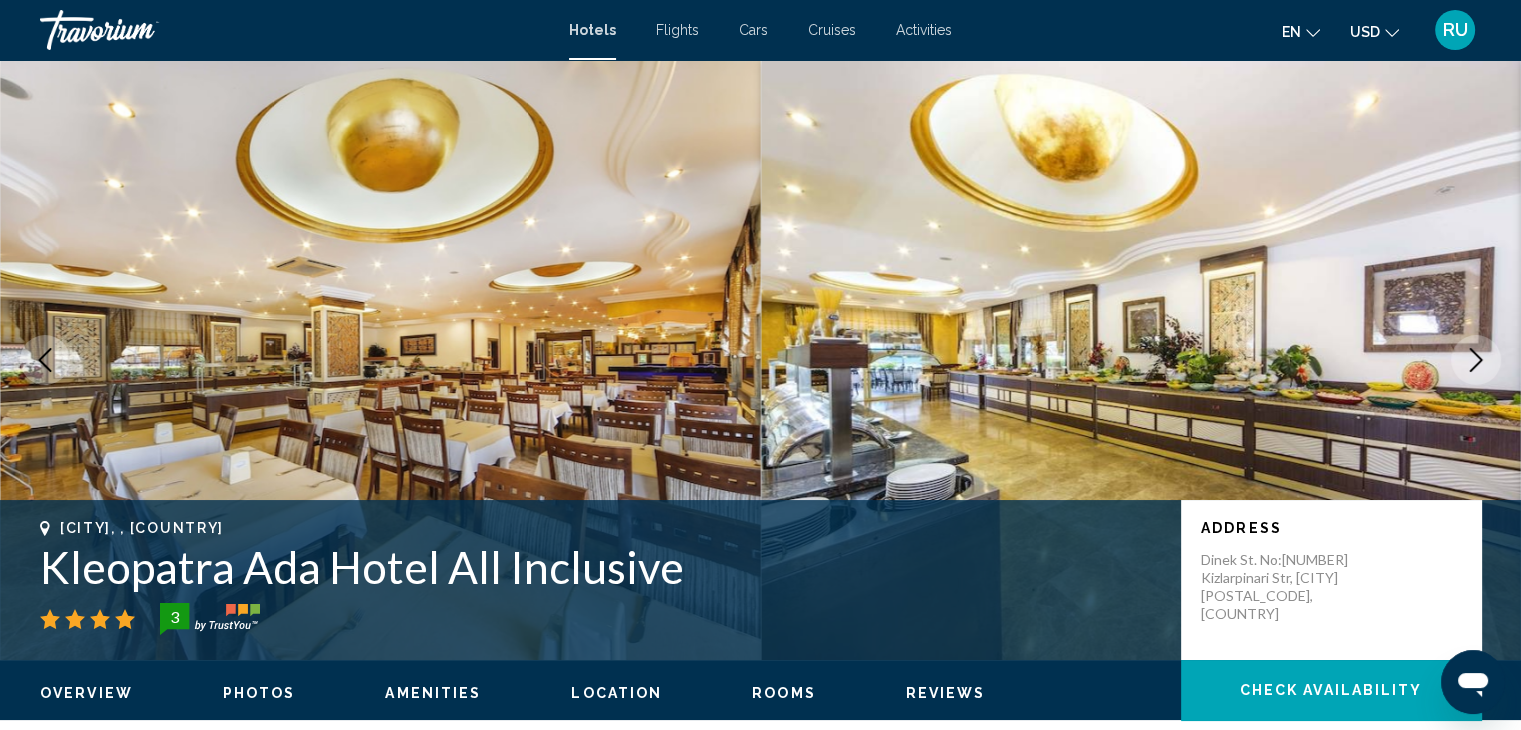 click 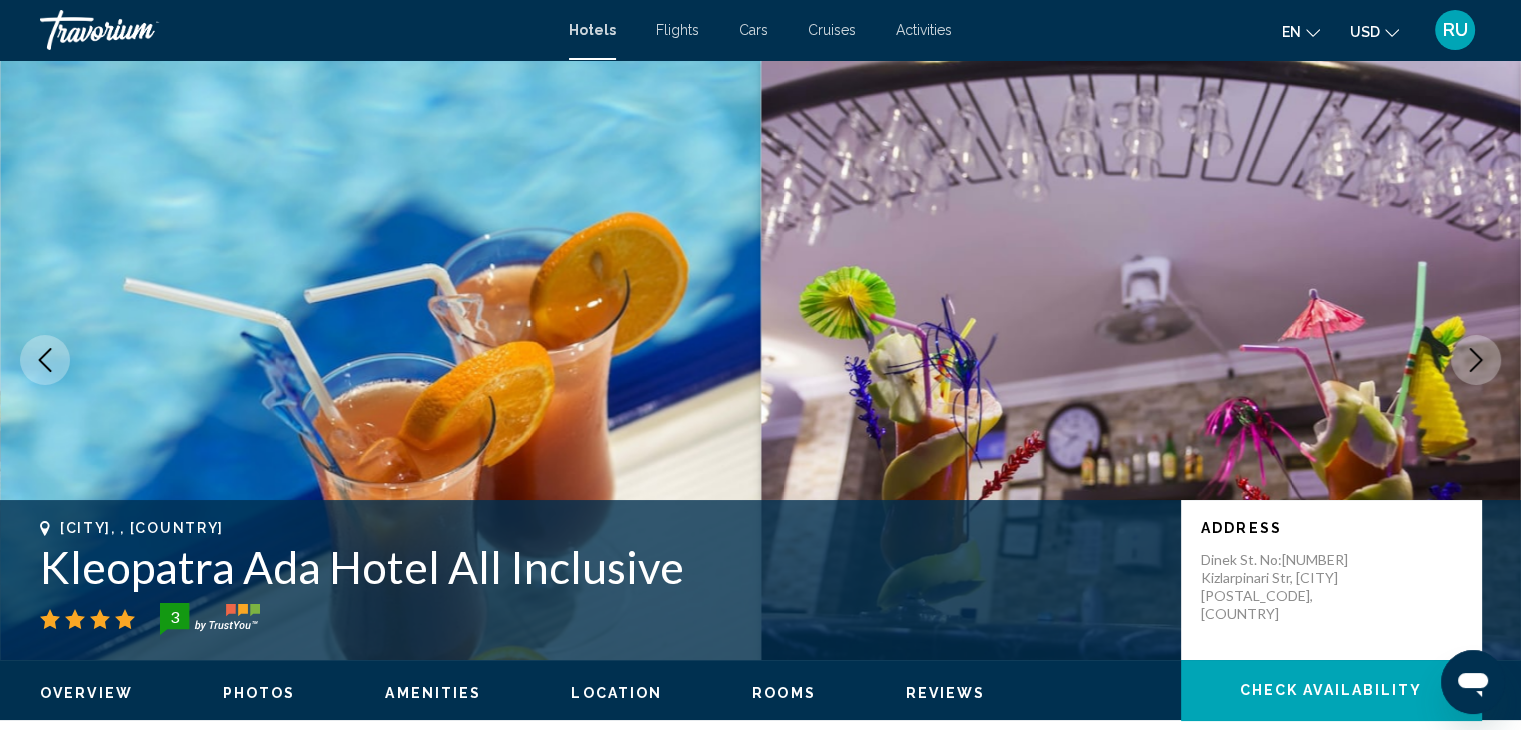 click 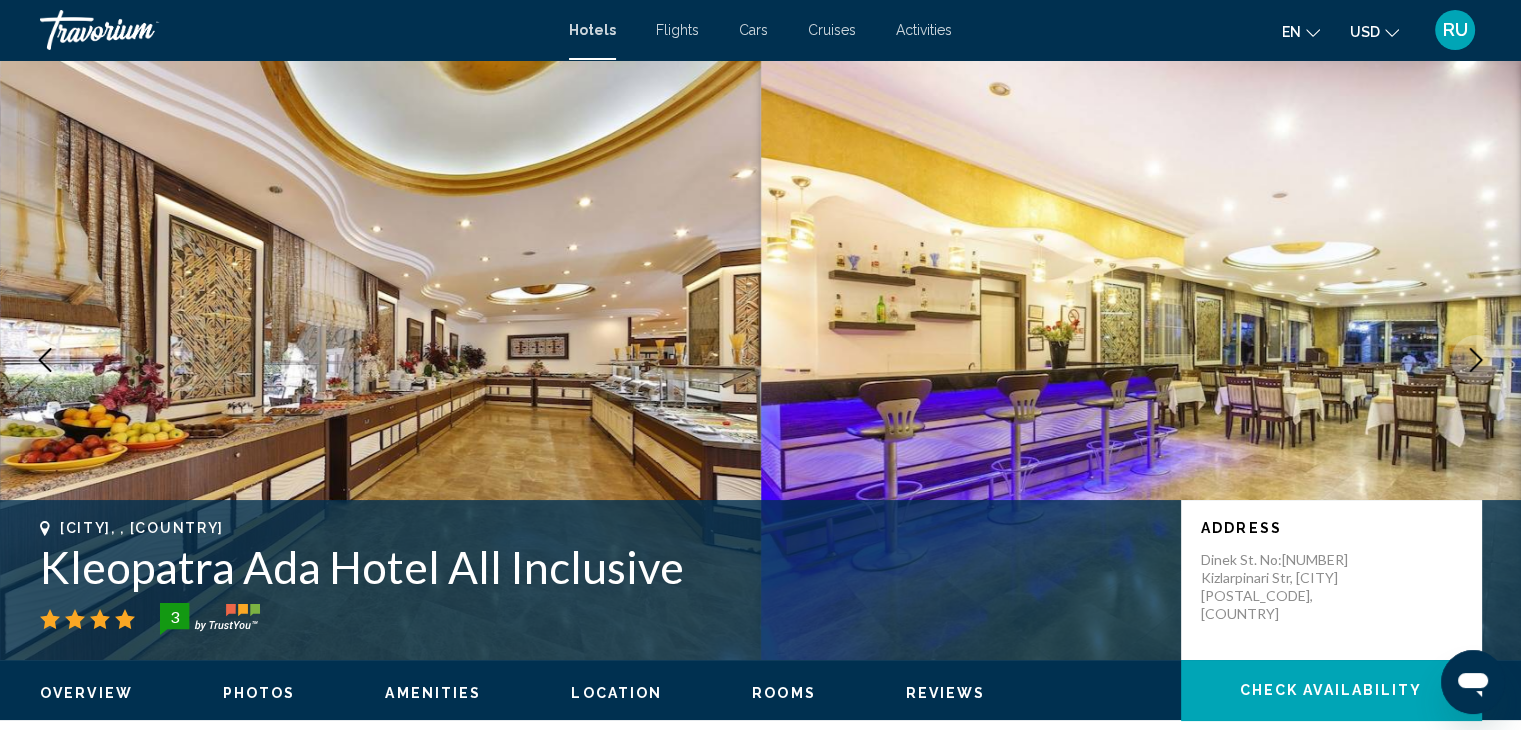 click 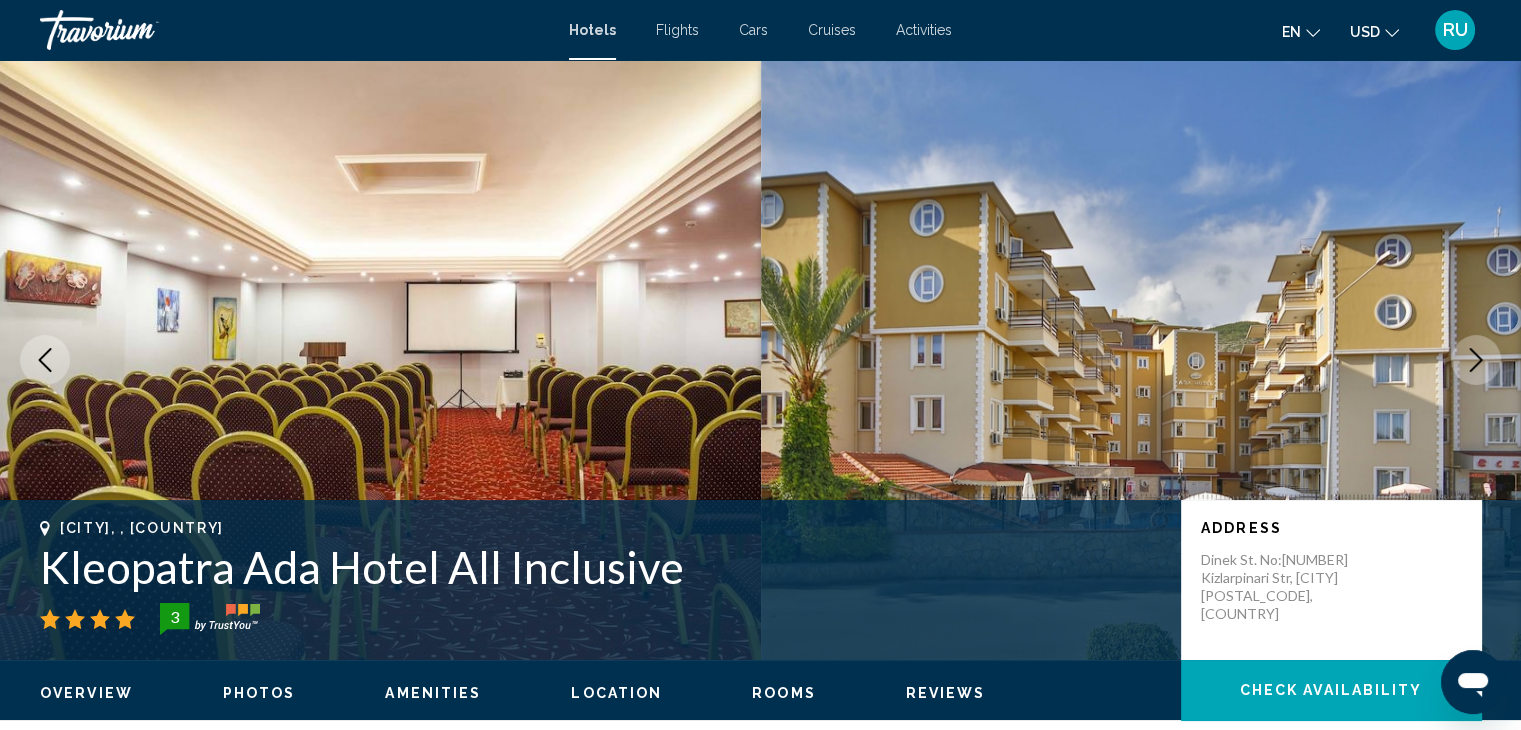click 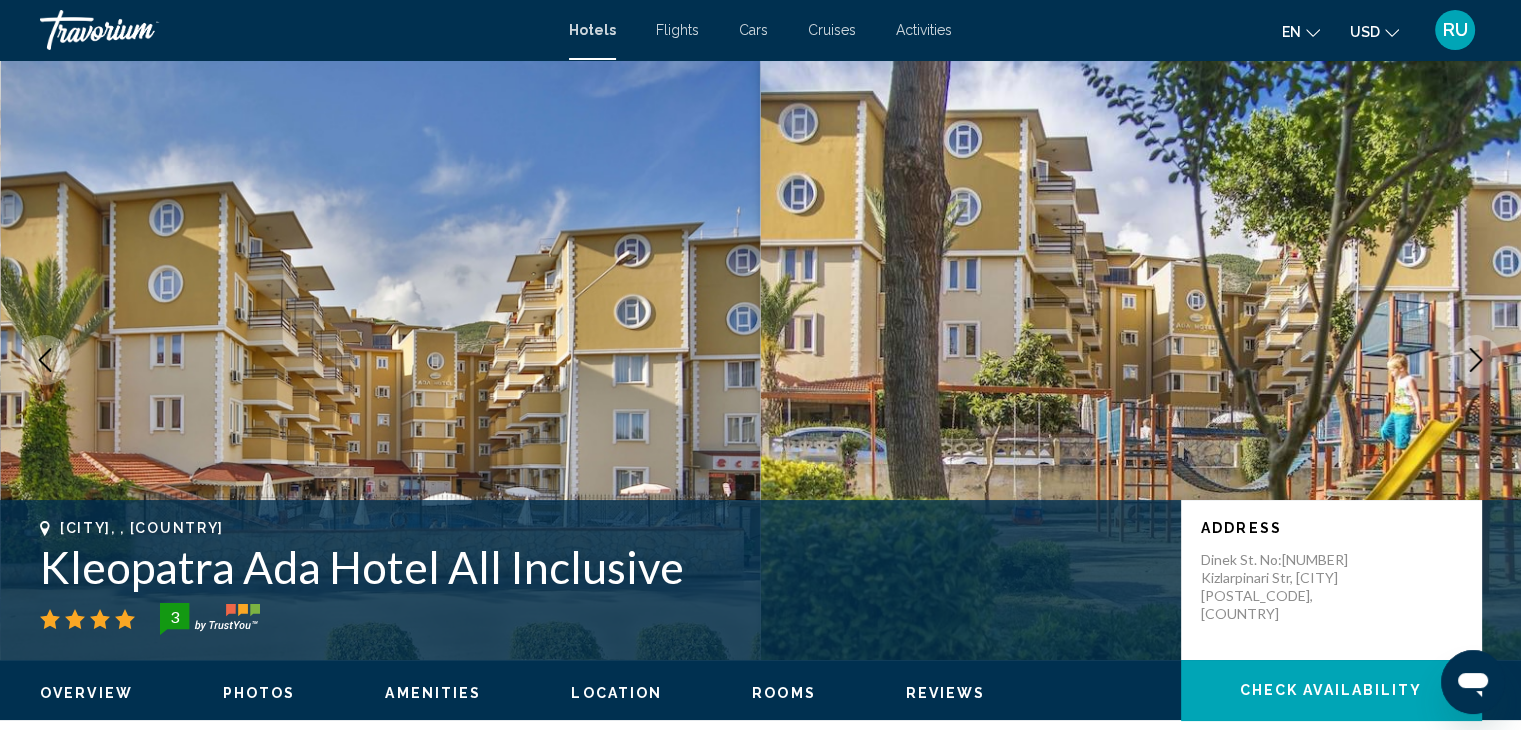 click 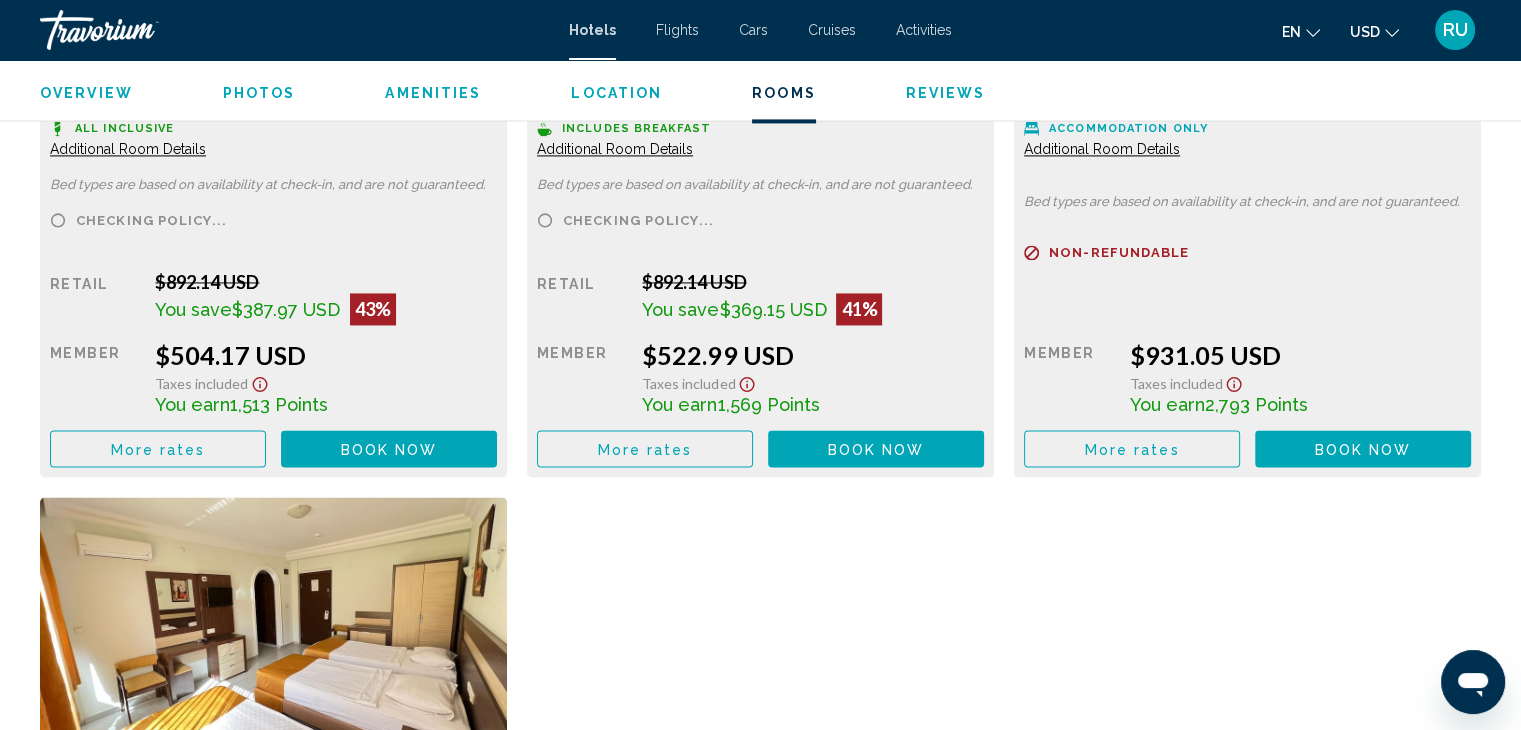 scroll, scrollTop: 3169, scrollLeft: 0, axis: vertical 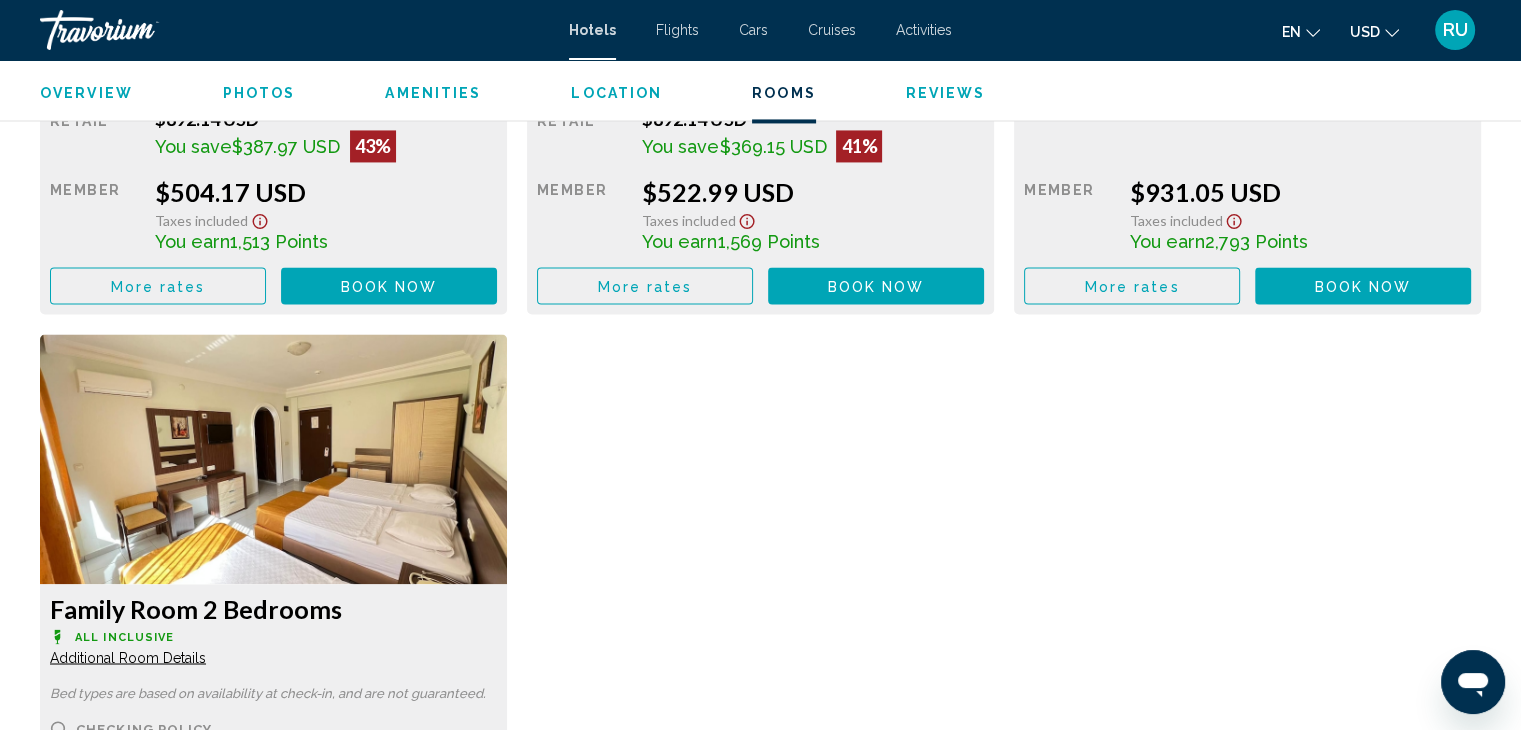 drag, startPoint x: 1502, startPoint y: 487, endPoint x: 1528, endPoint y: 477, distance: 27.856777 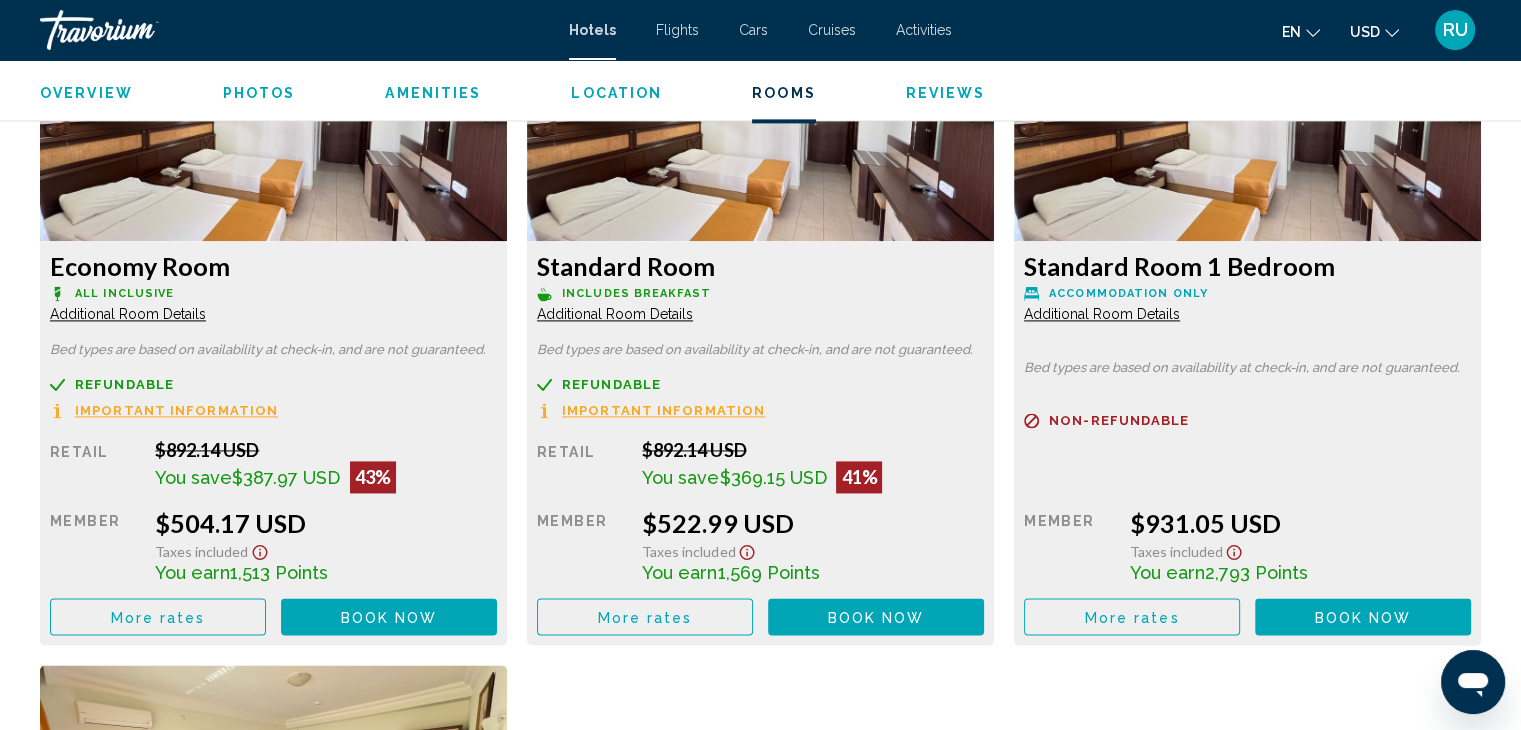 scroll, scrollTop: 2860, scrollLeft: 0, axis: vertical 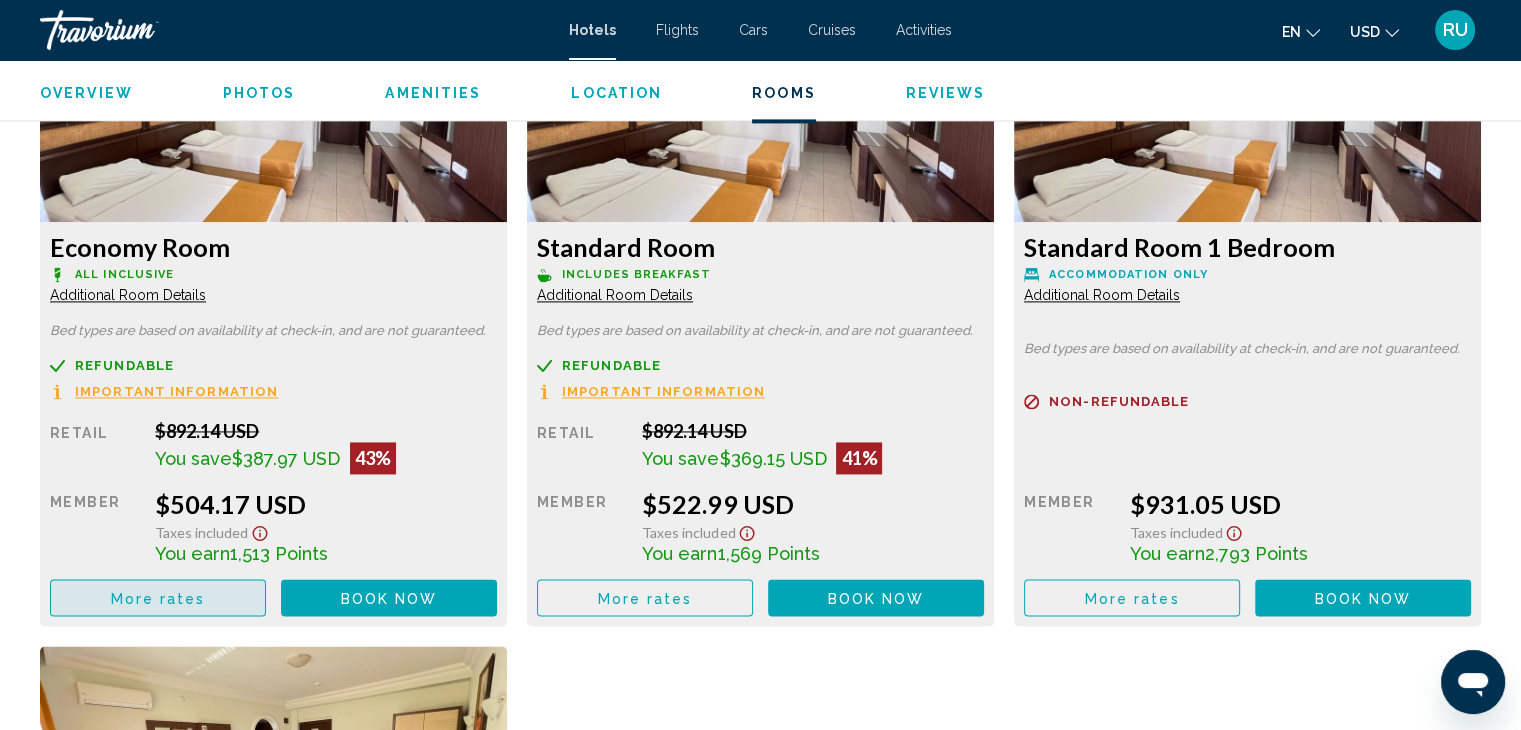 click on "More rates" at bounding box center [158, 598] 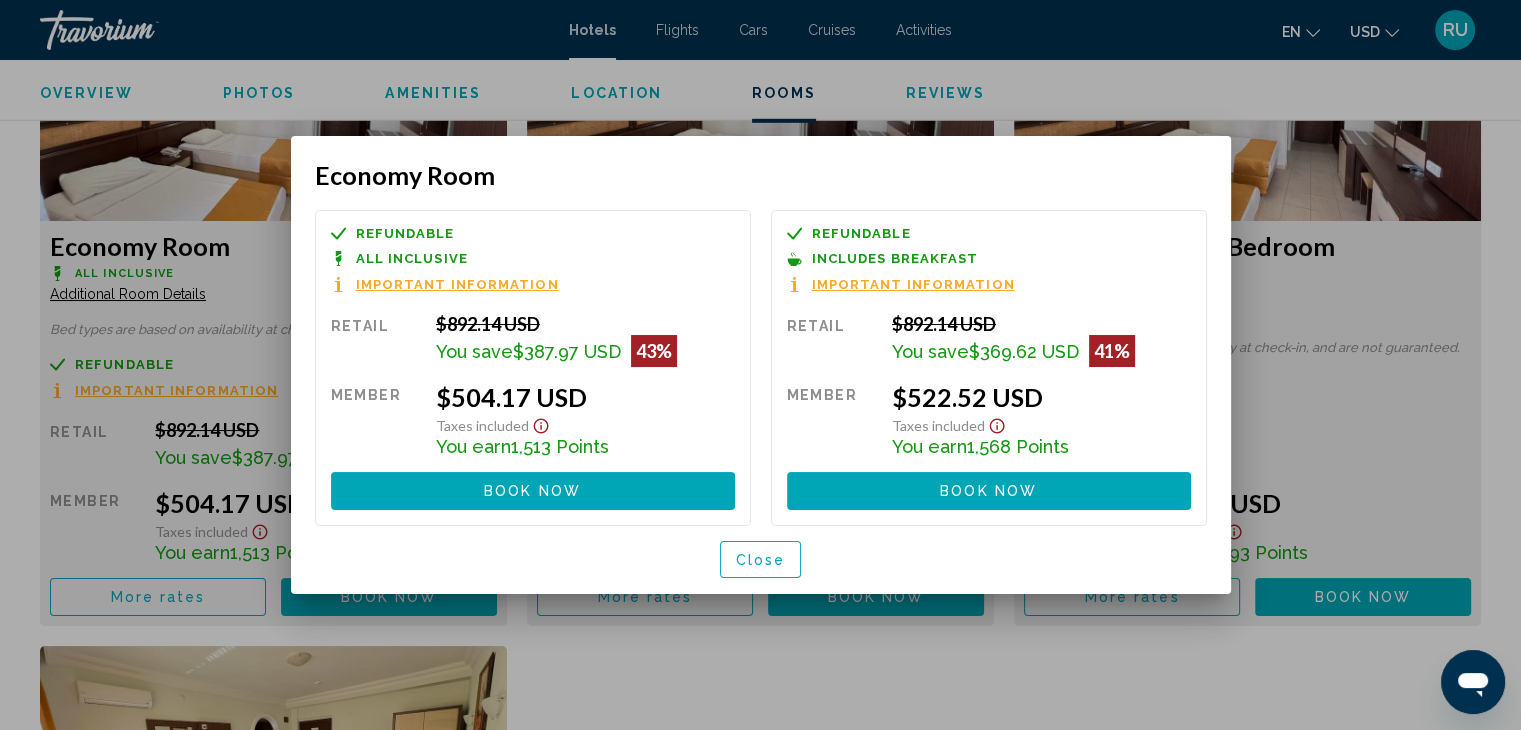 click at bounding box center (760, 365) 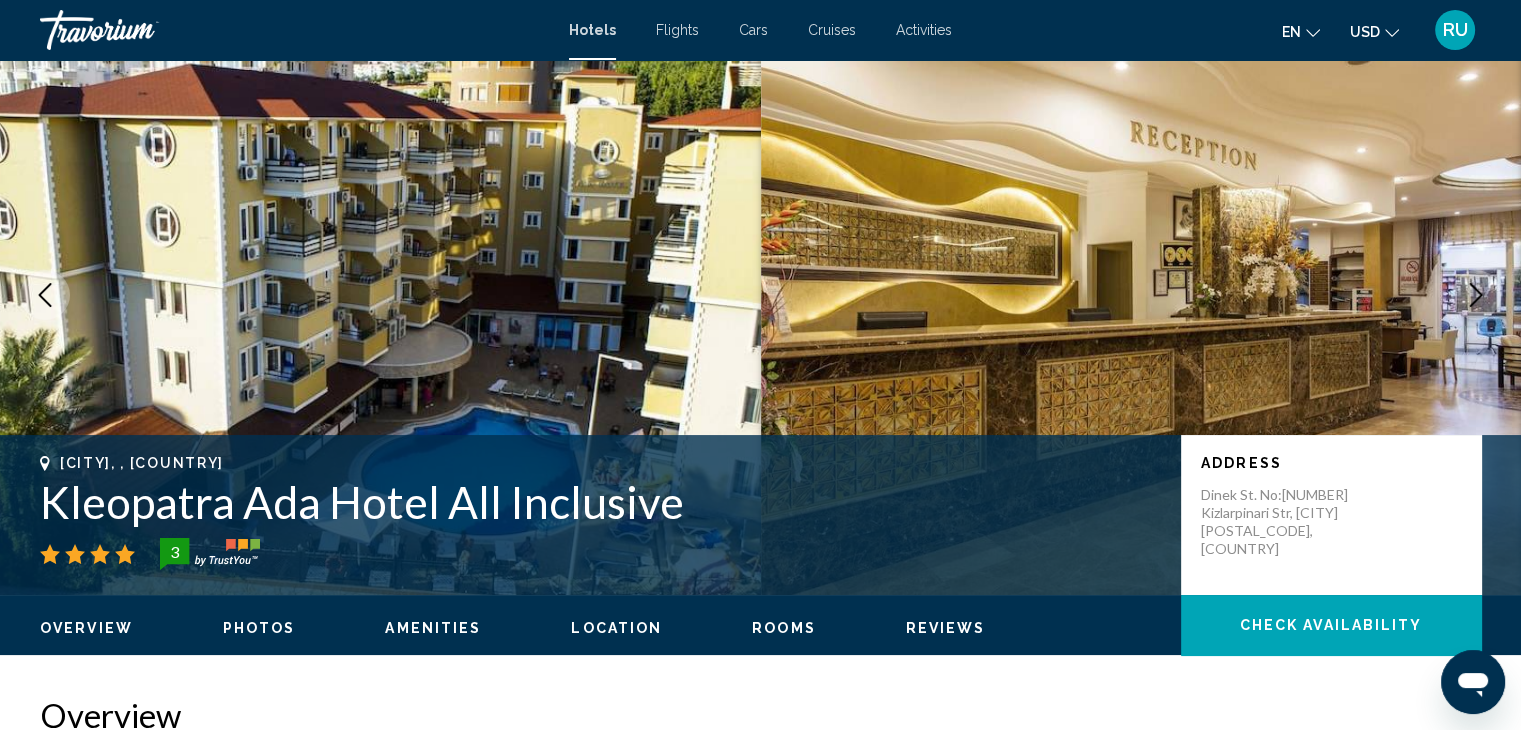 scroll, scrollTop: 0, scrollLeft: 0, axis: both 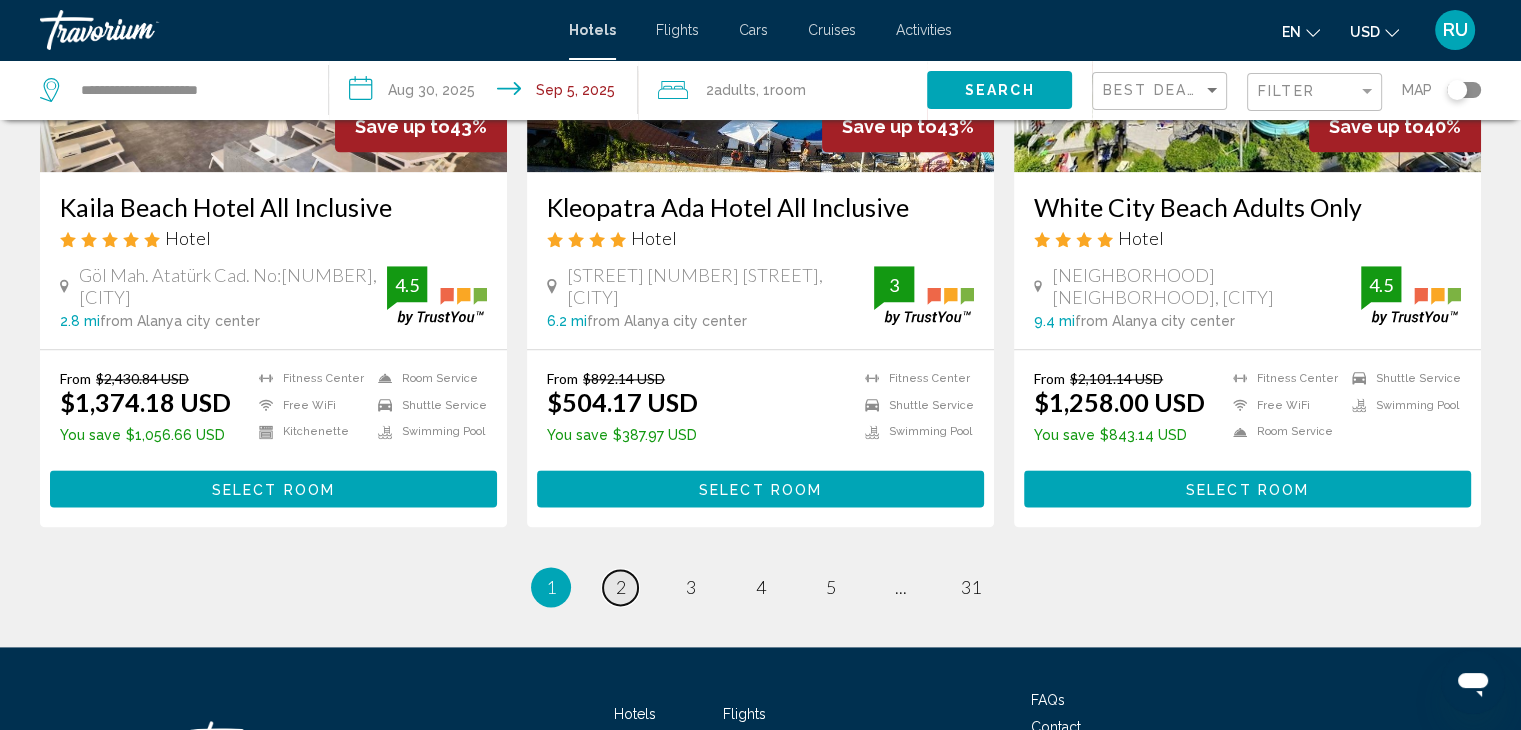 click on "2" at bounding box center [621, 587] 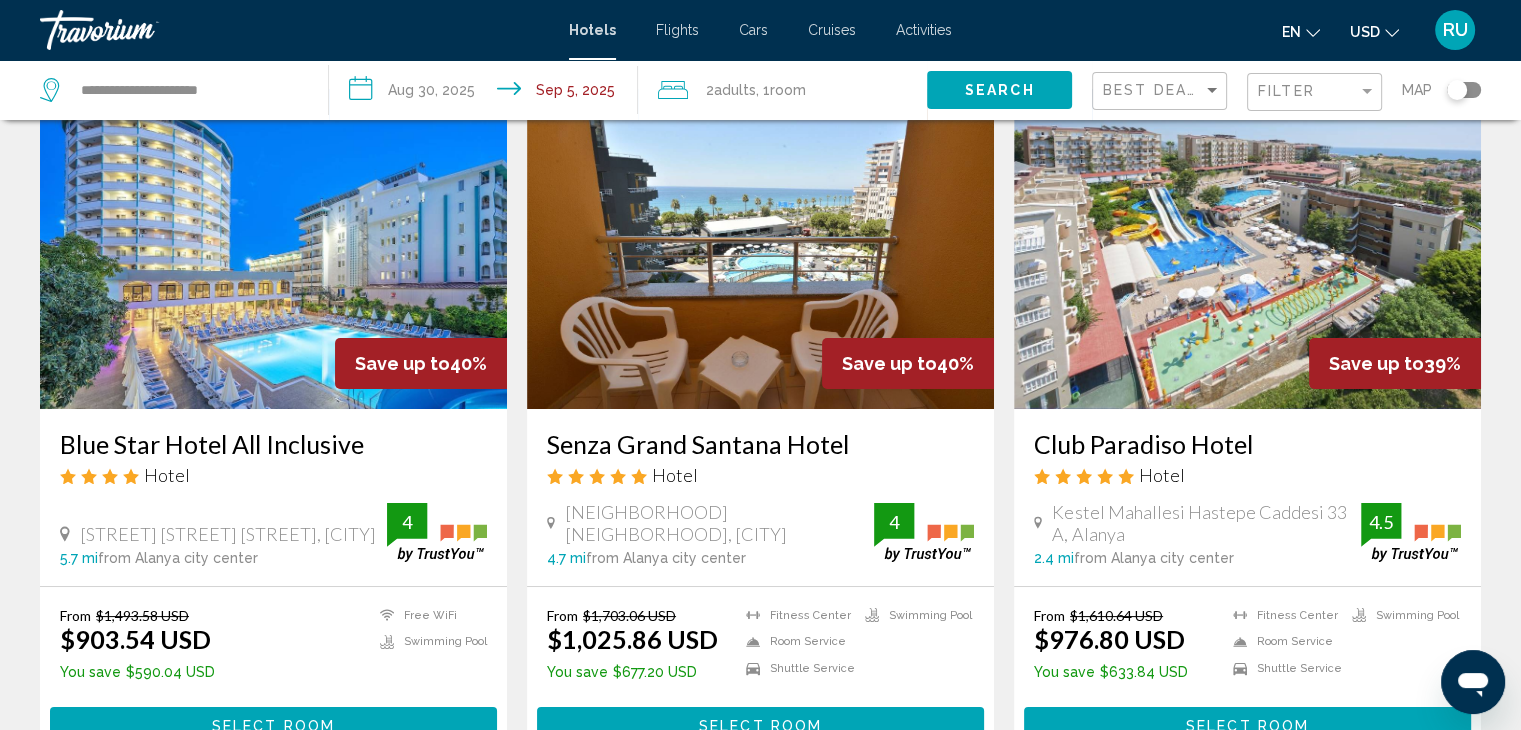 scroll, scrollTop: 0, scrollLeft: 0, axis: both 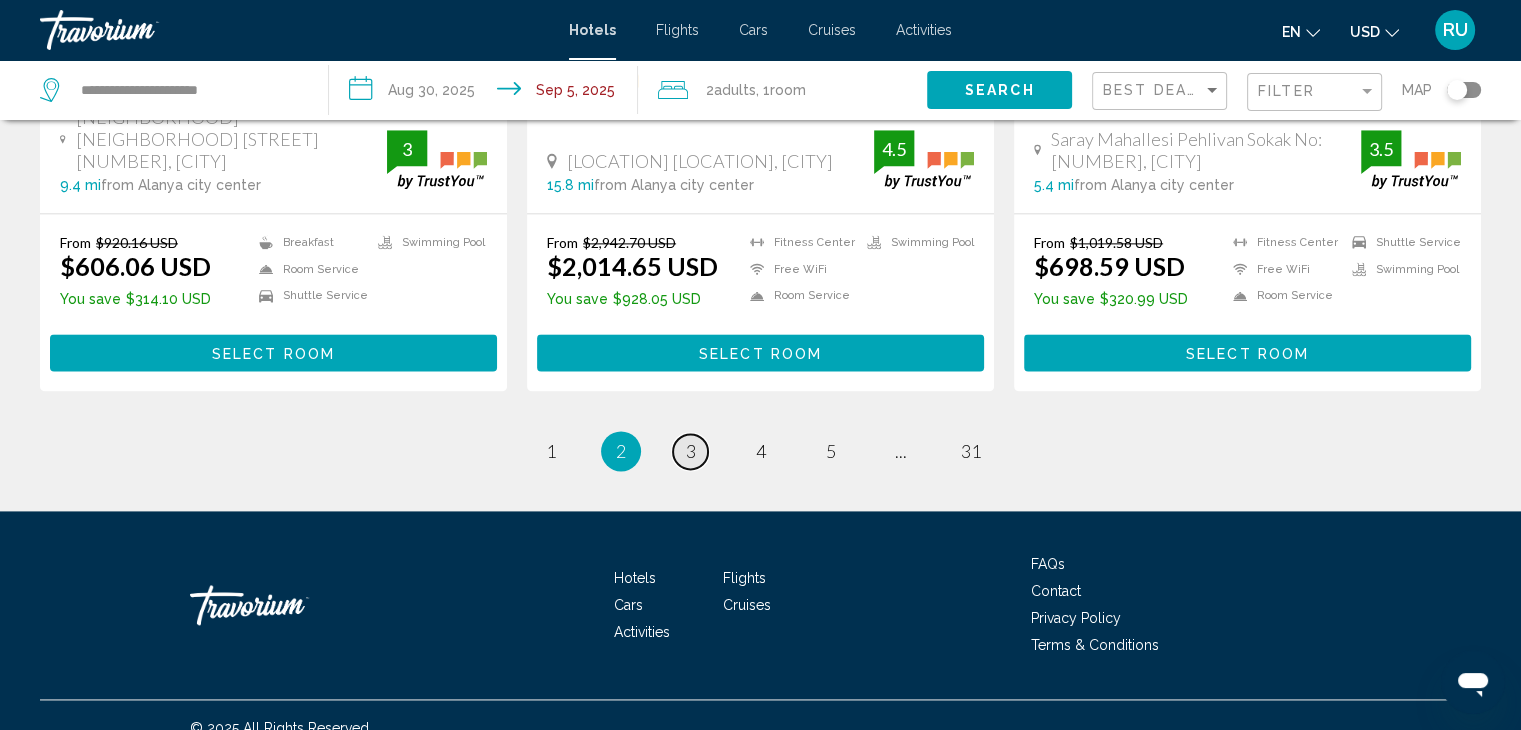 click on "page  3" at bounding box center [690, 451] 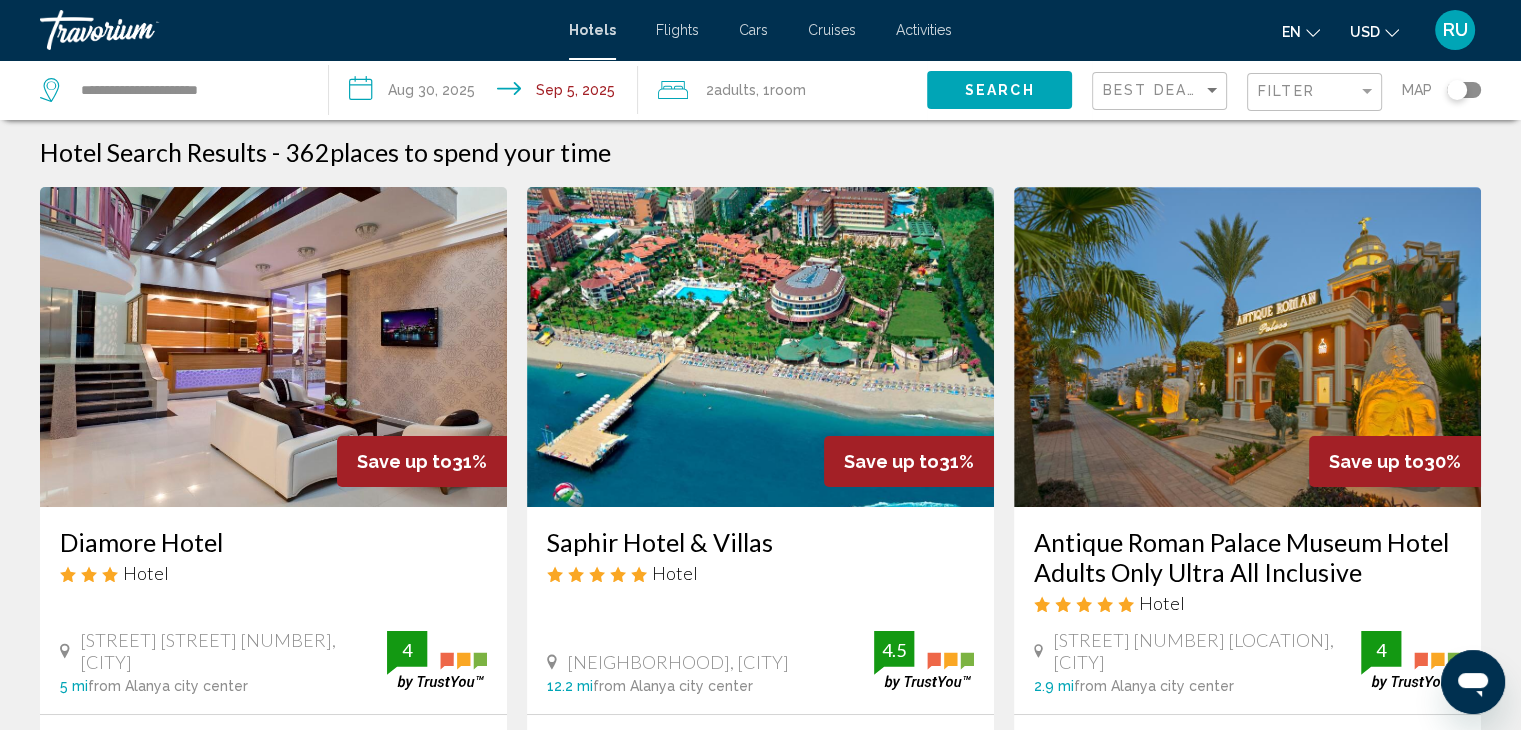 scroll, scrollTop: 0, scrollLeft: 0, axis: both 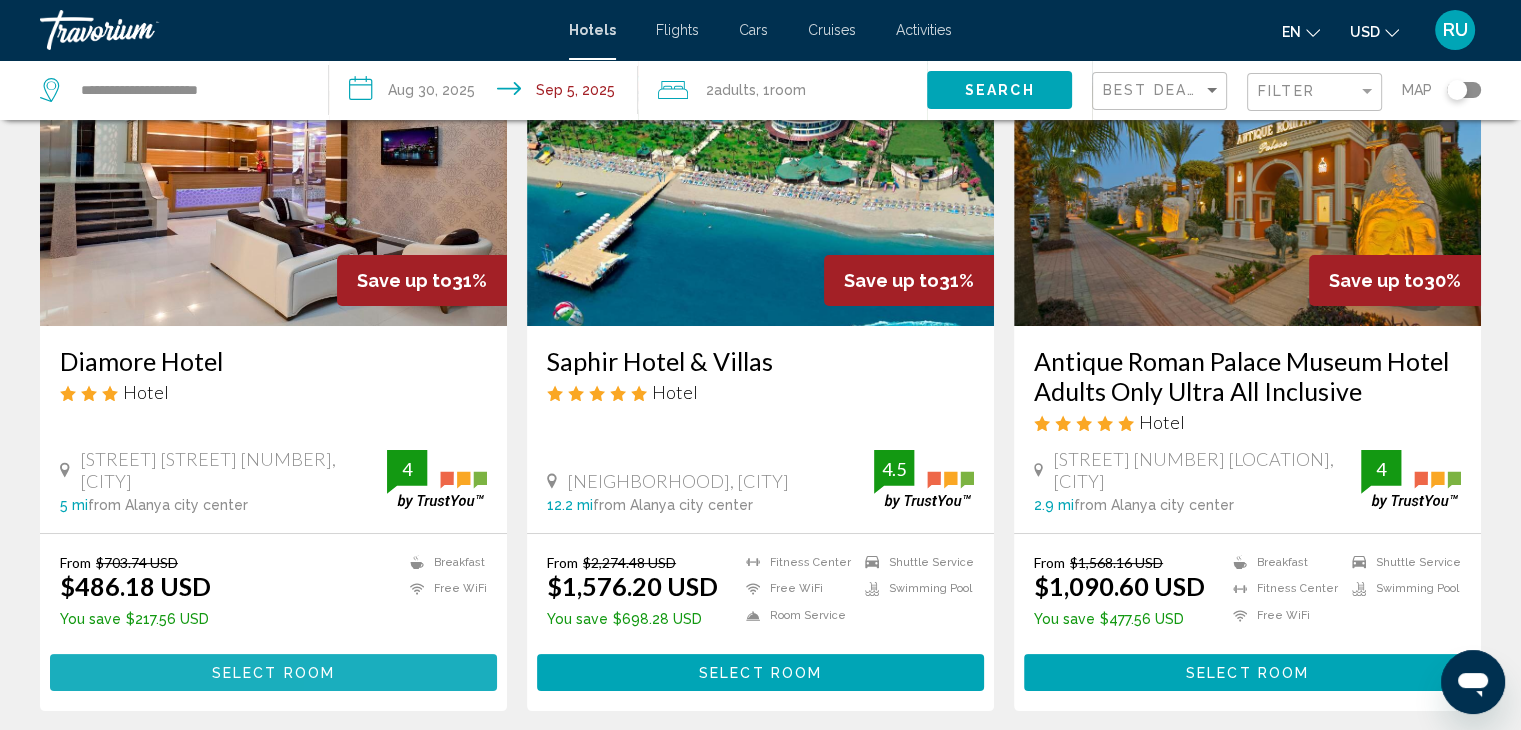 click on "Select Room" at bounding box center [273, 672] 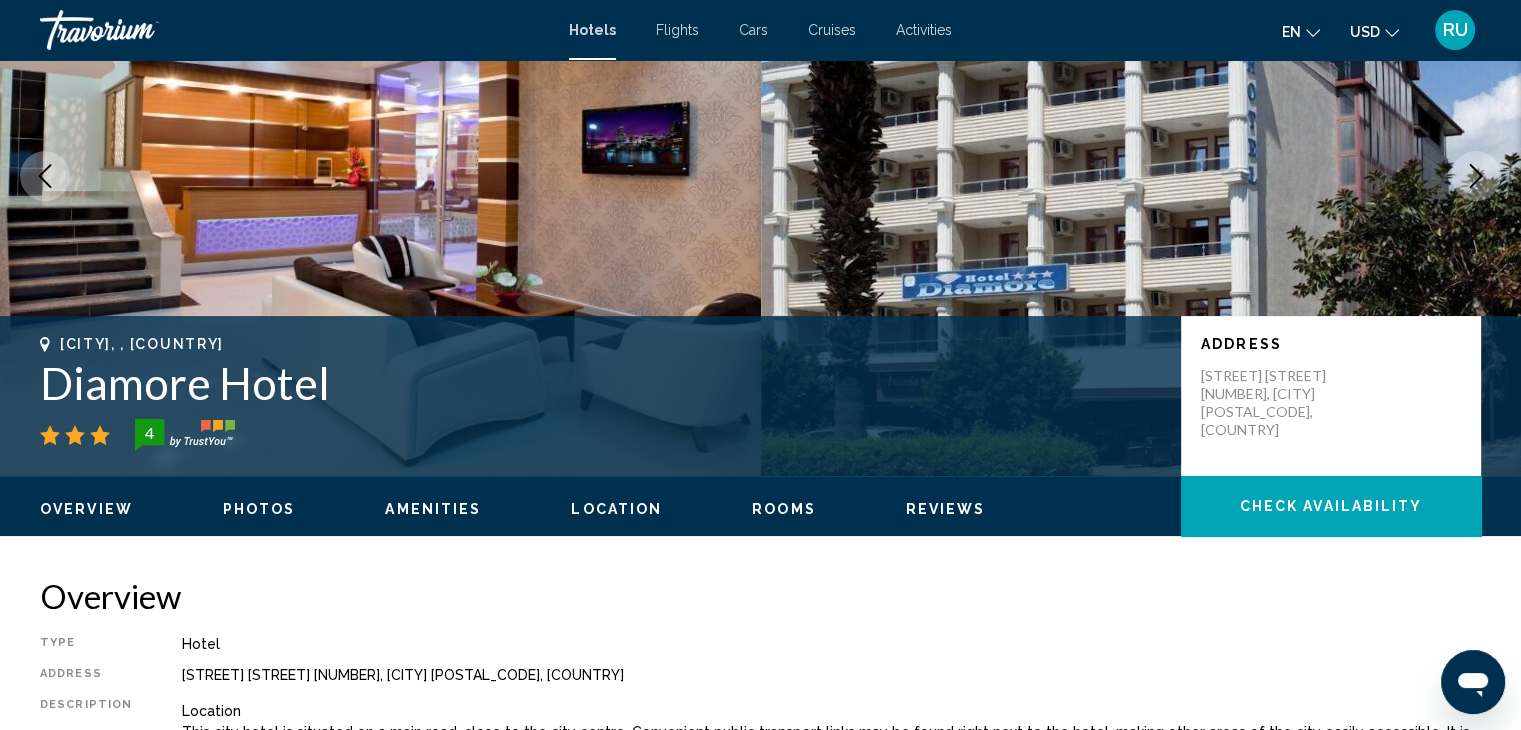 scroll, scrollTop: 0, scrollLeft: 0, axis: both 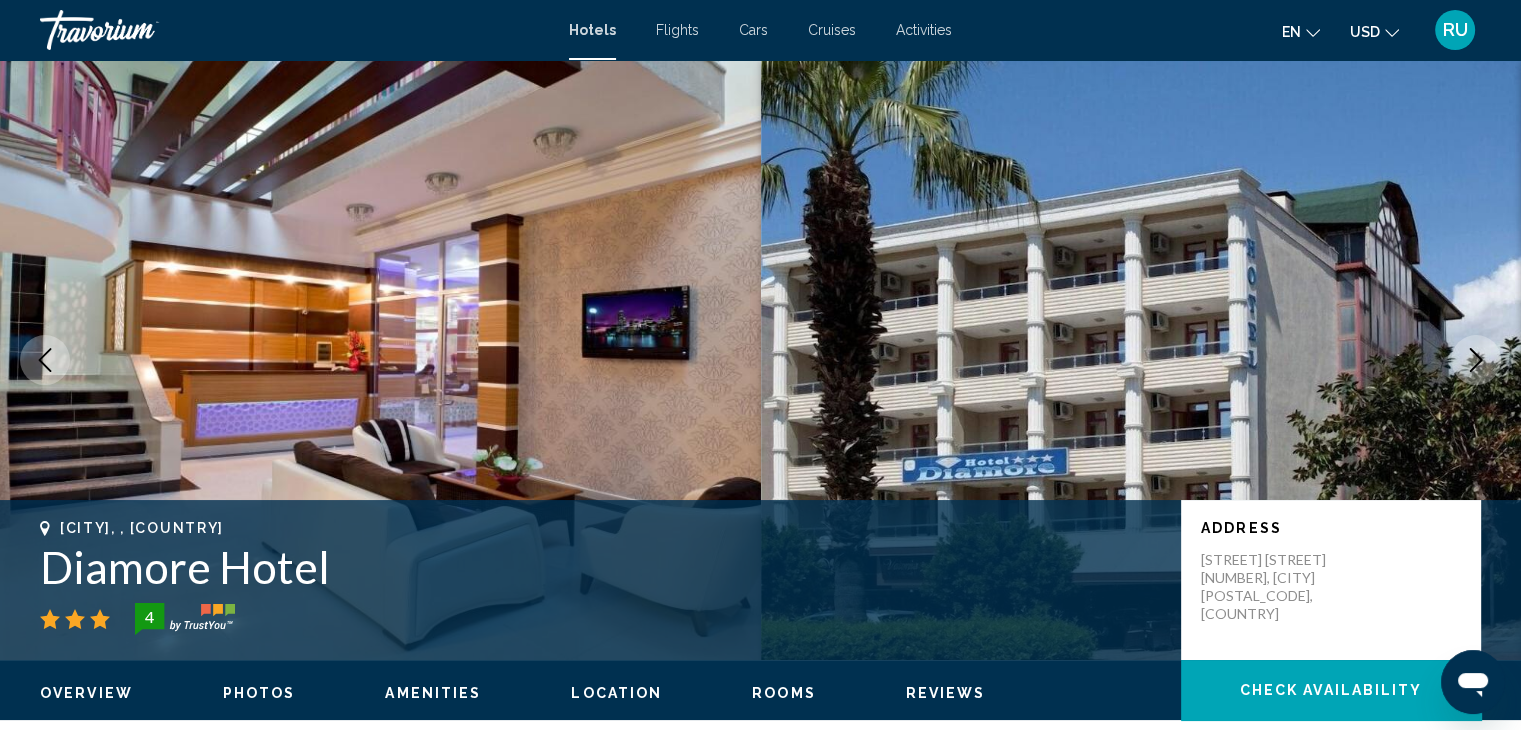 click 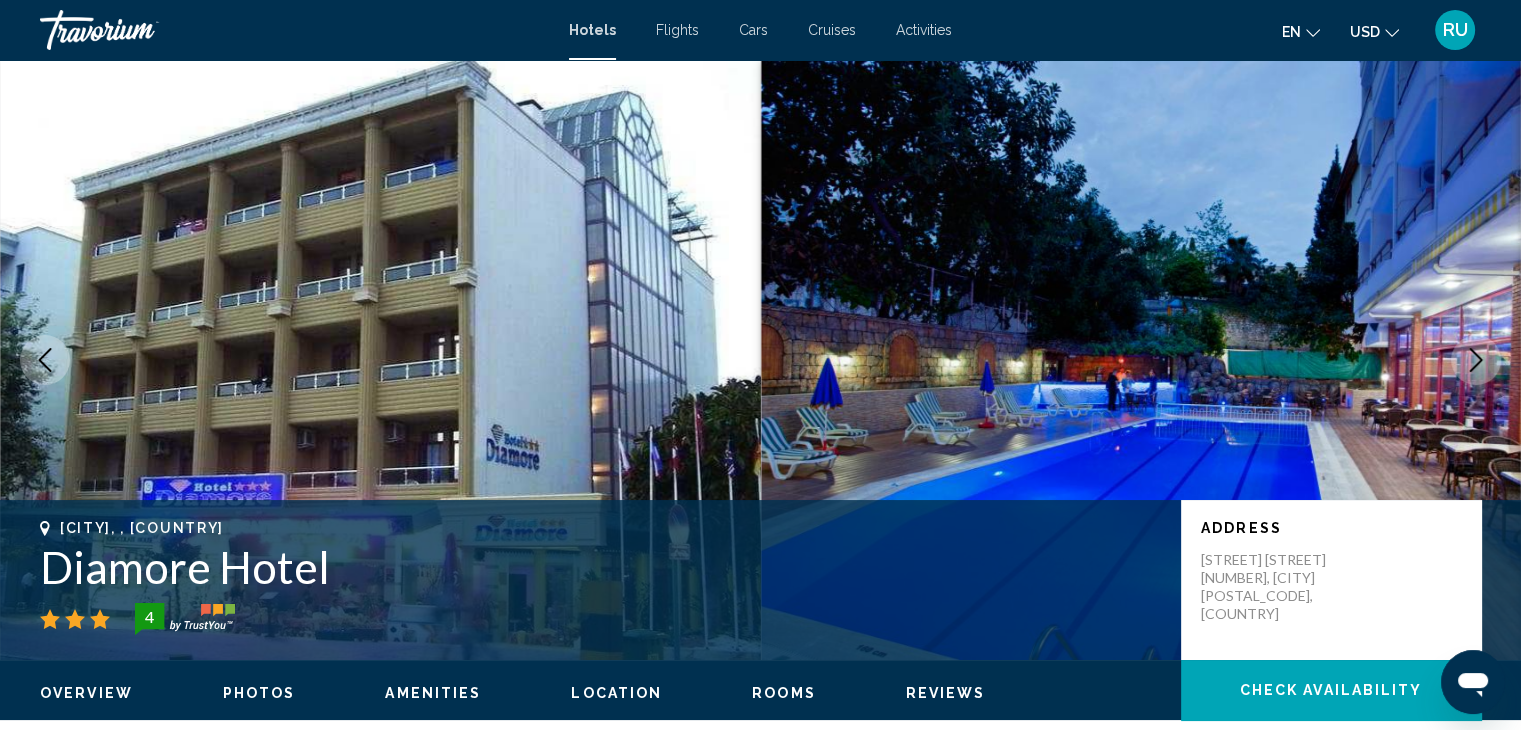 click 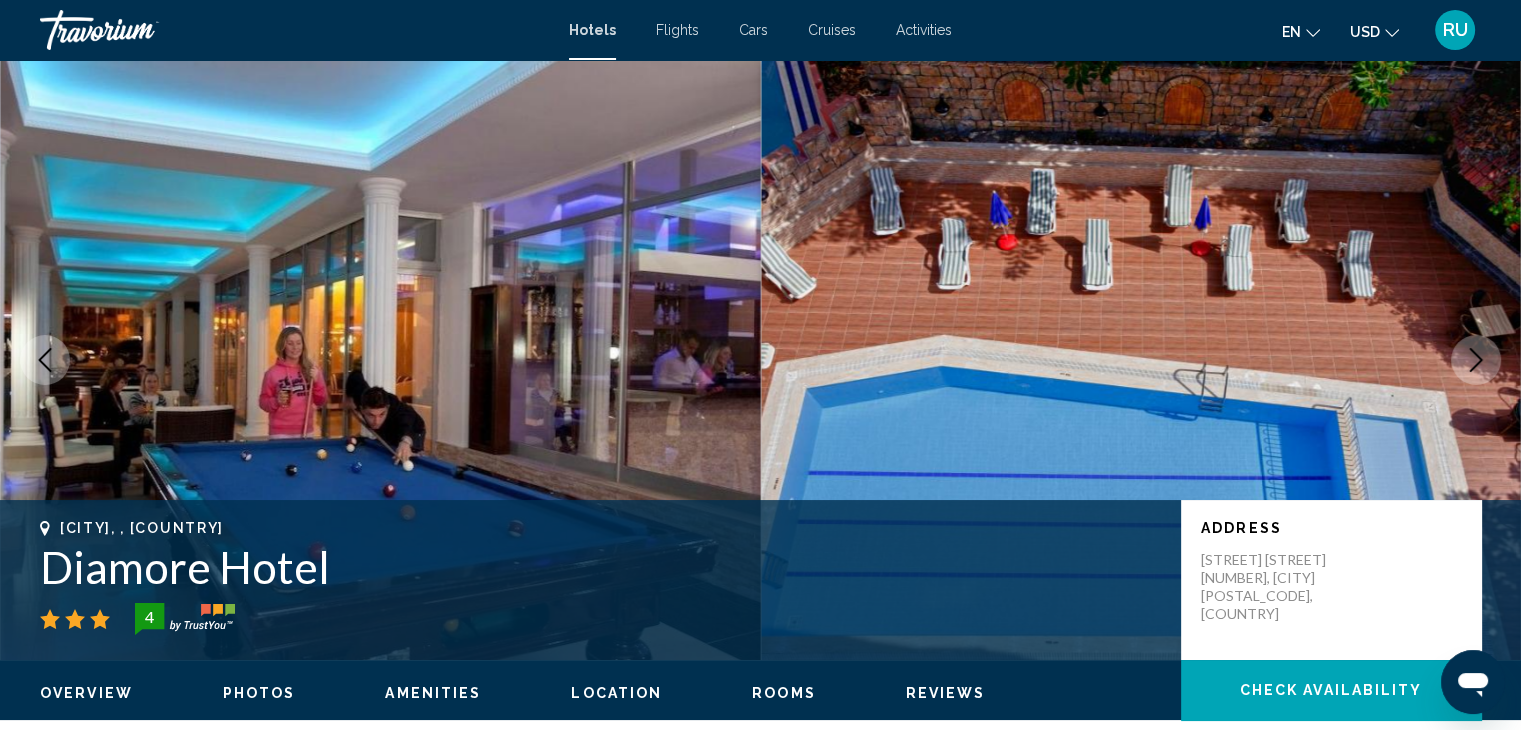 click 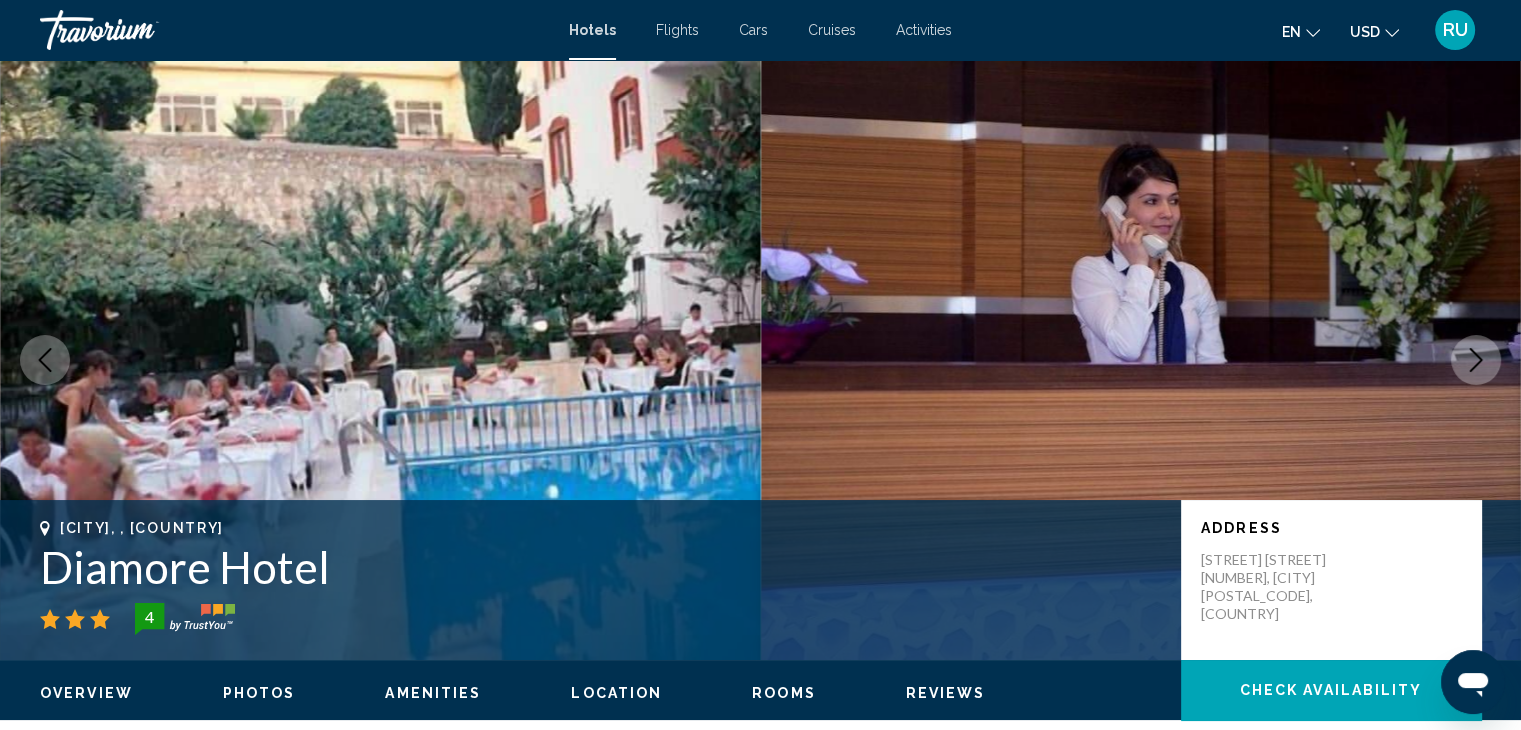 click 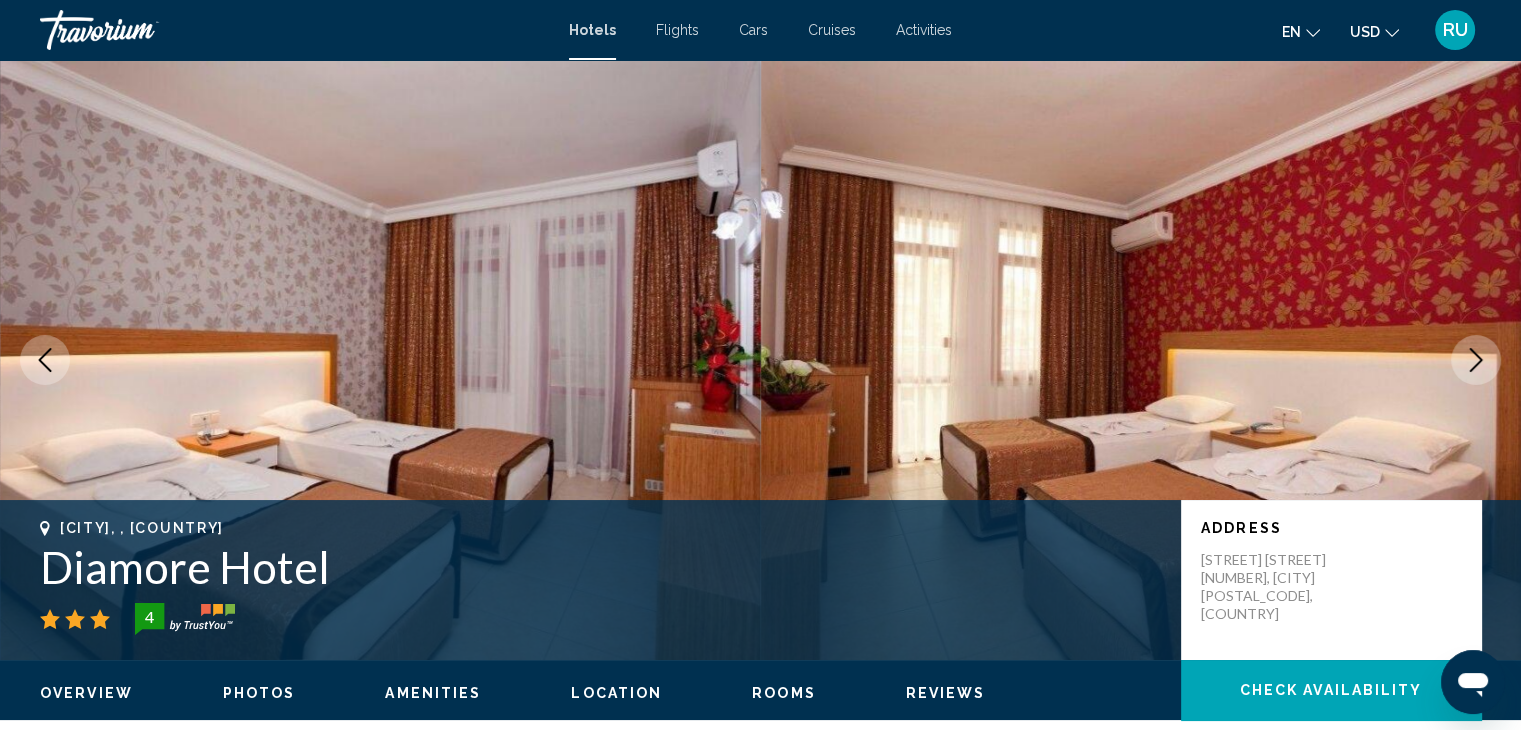 click 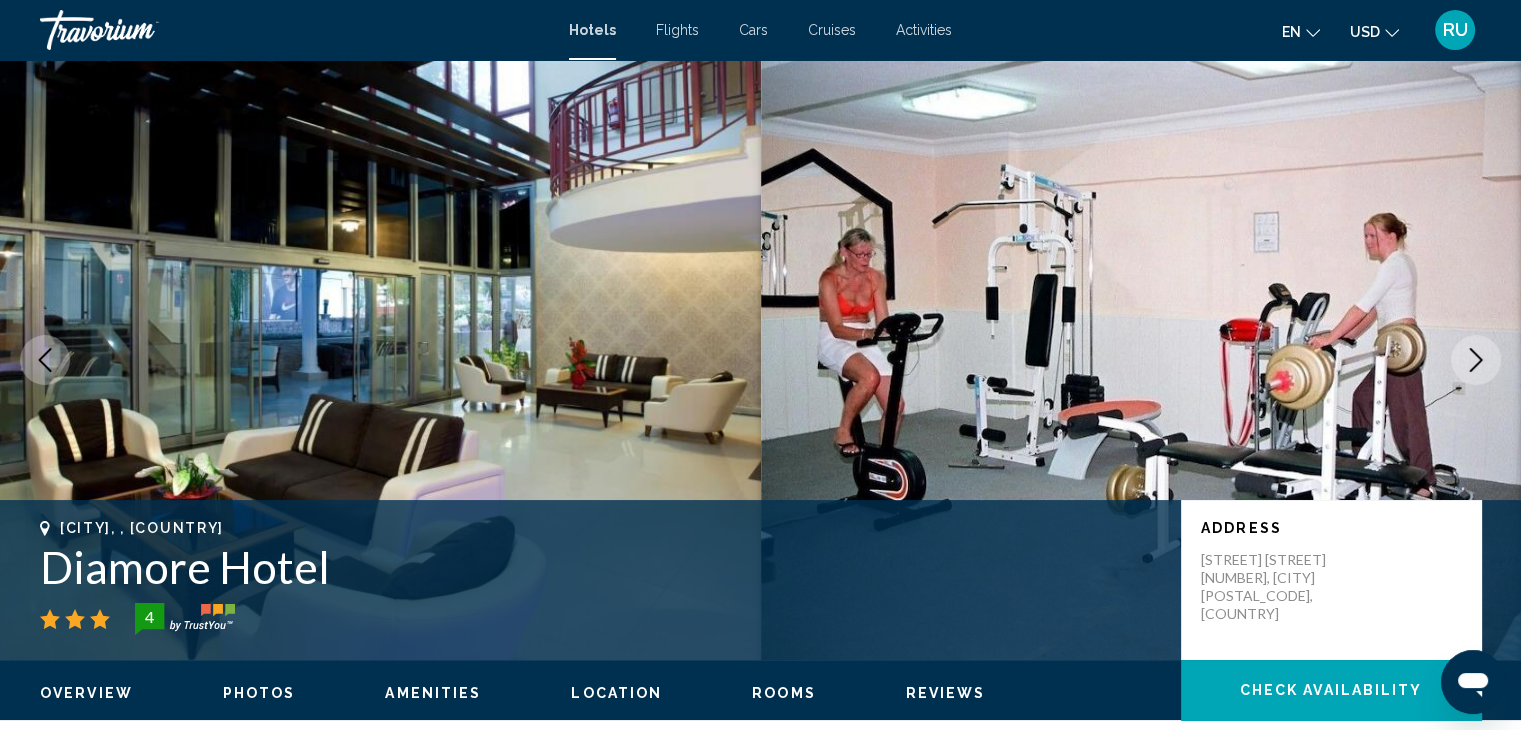 click 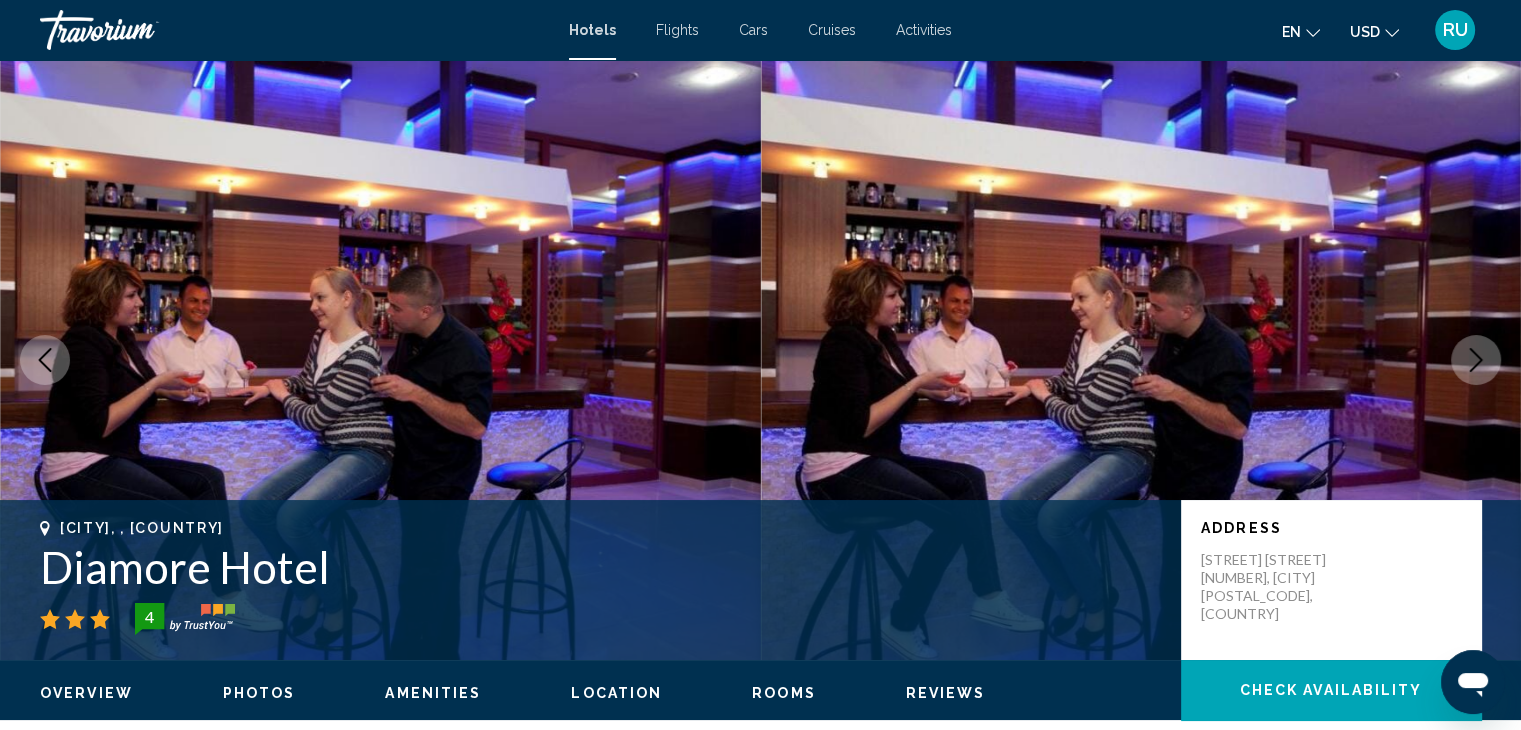 click 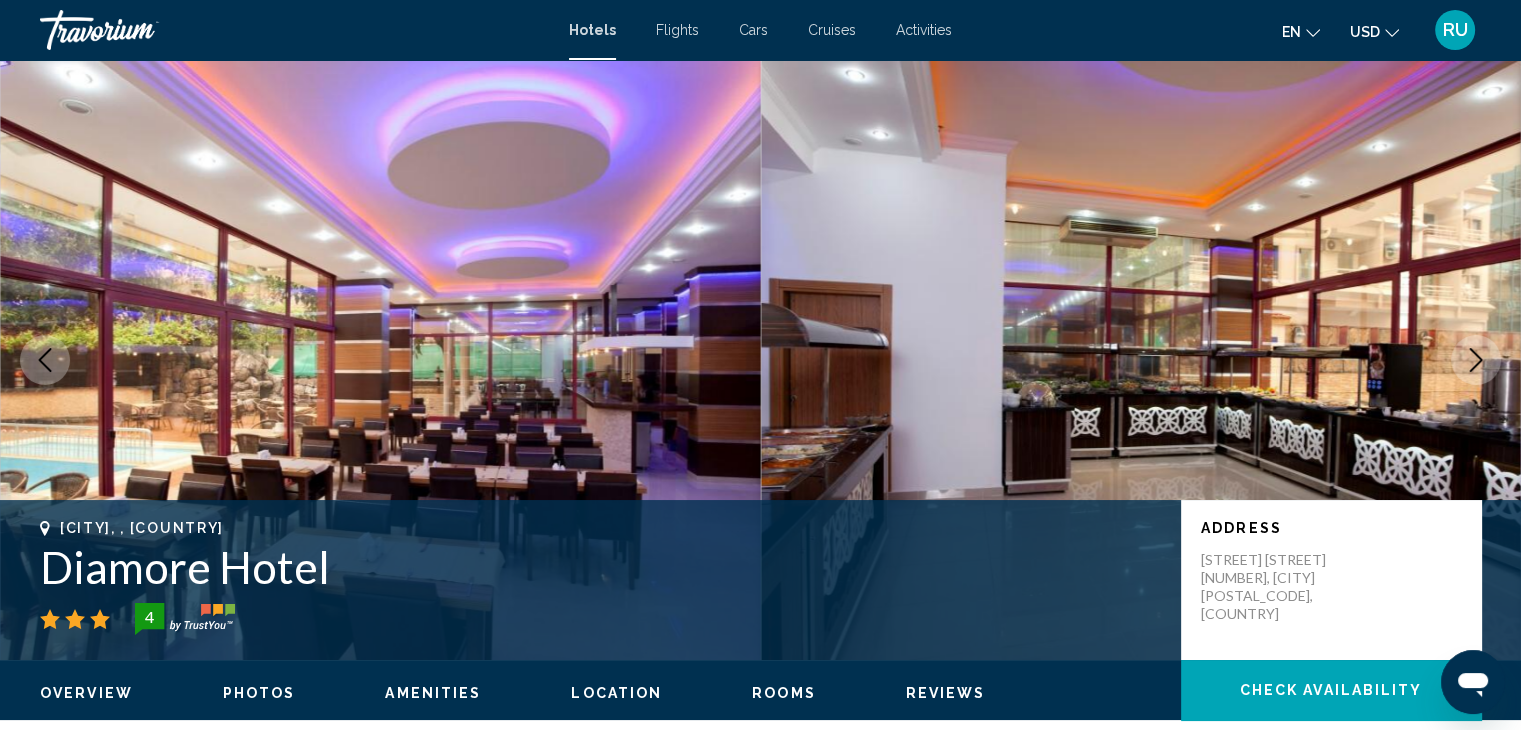 click 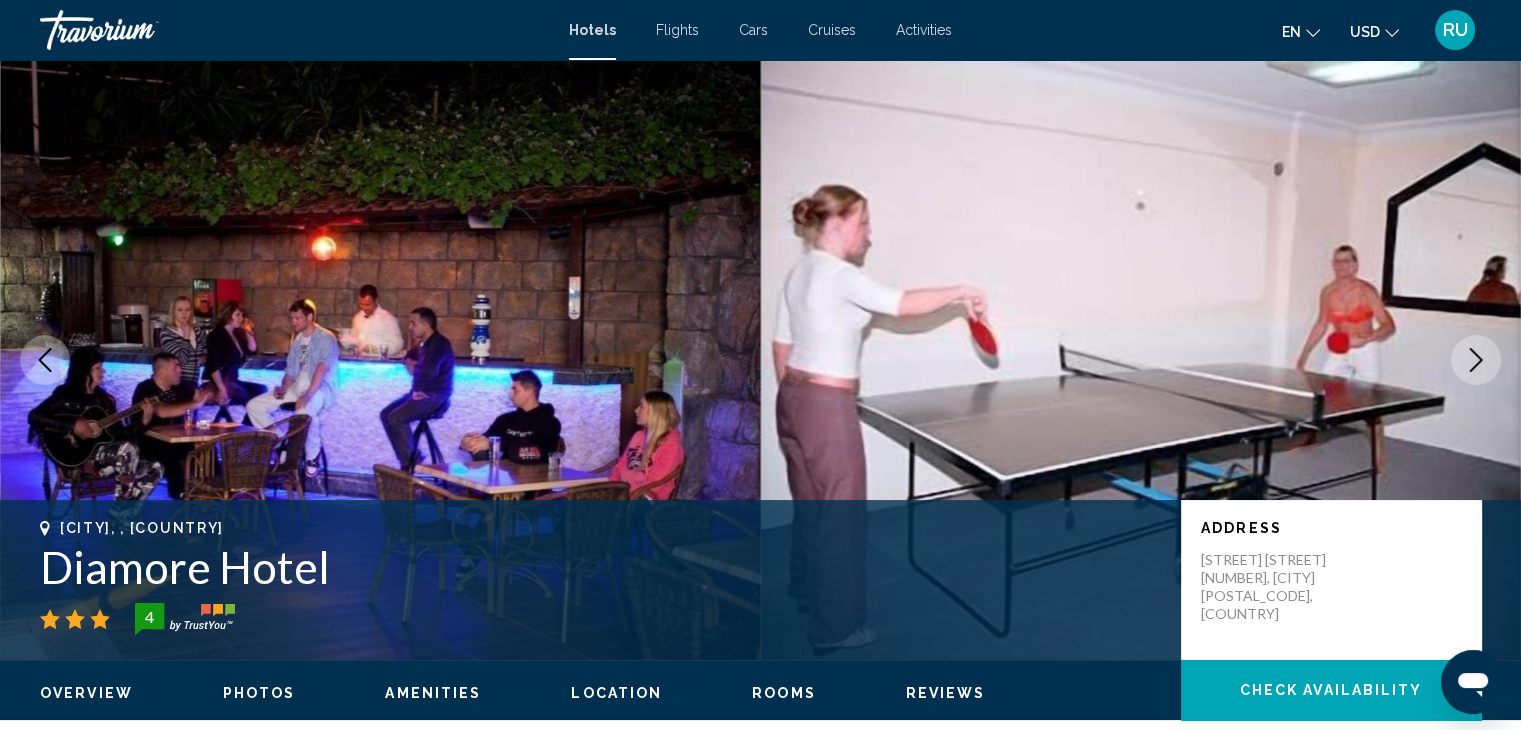 click 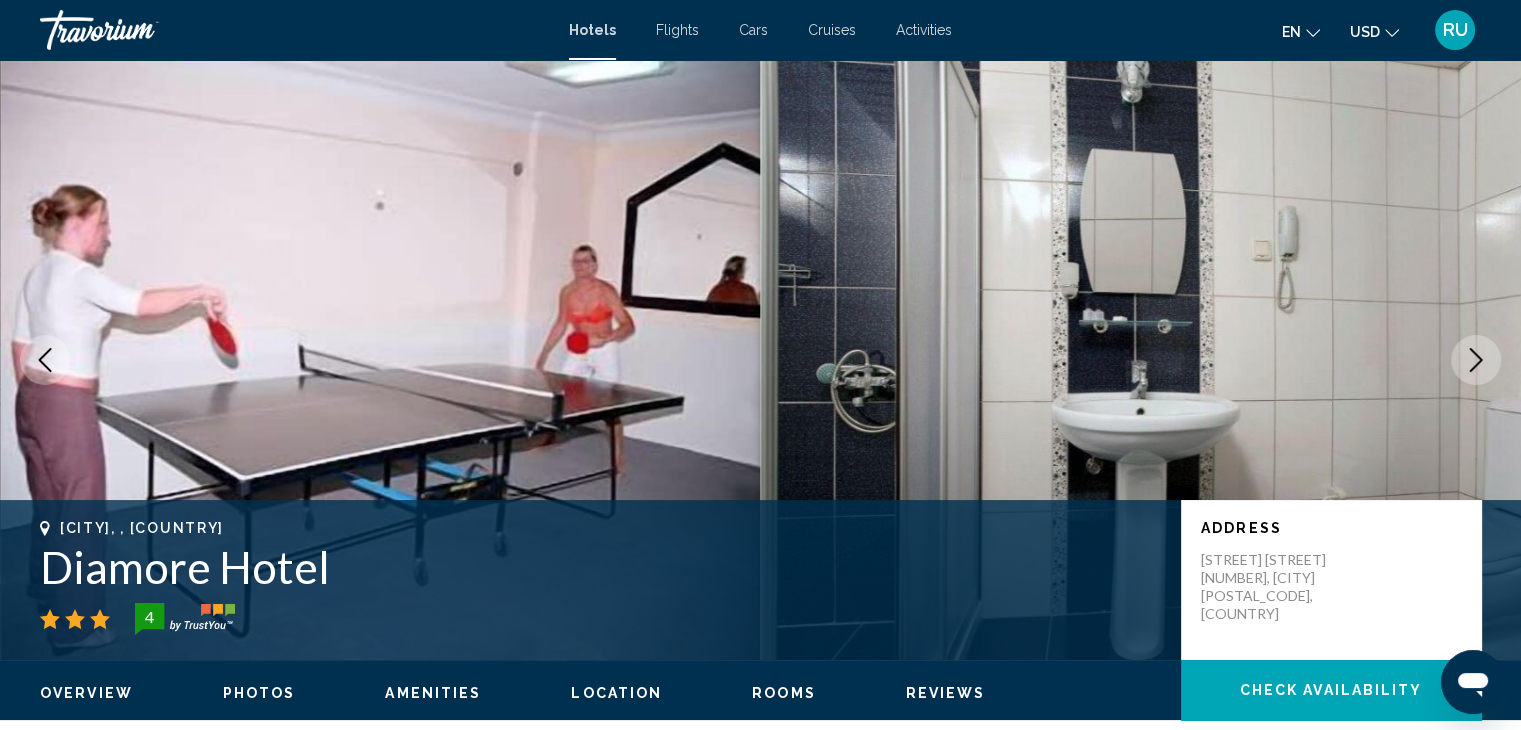 click 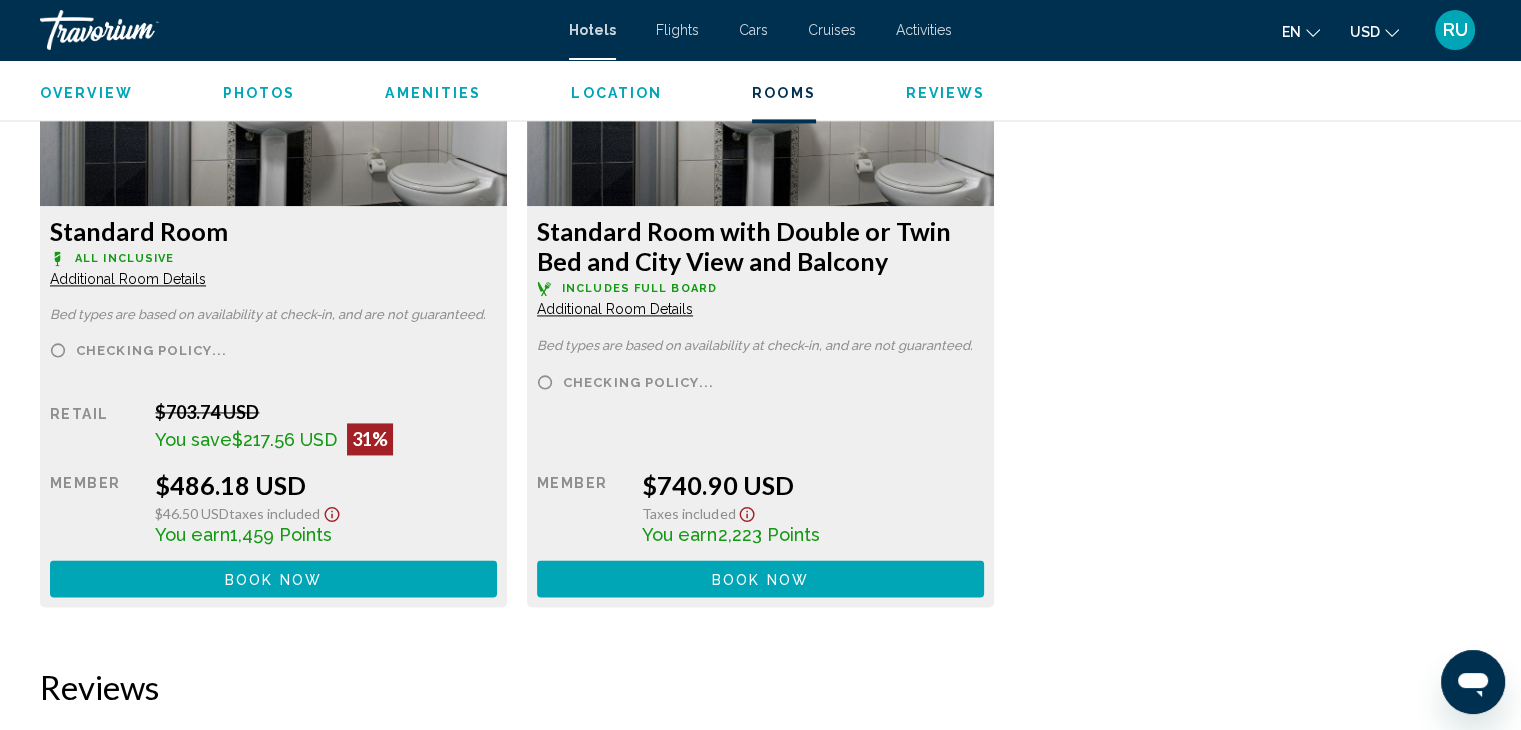 scroll, scrollTop: 2870, scrollLeft: 0, axis: vertical 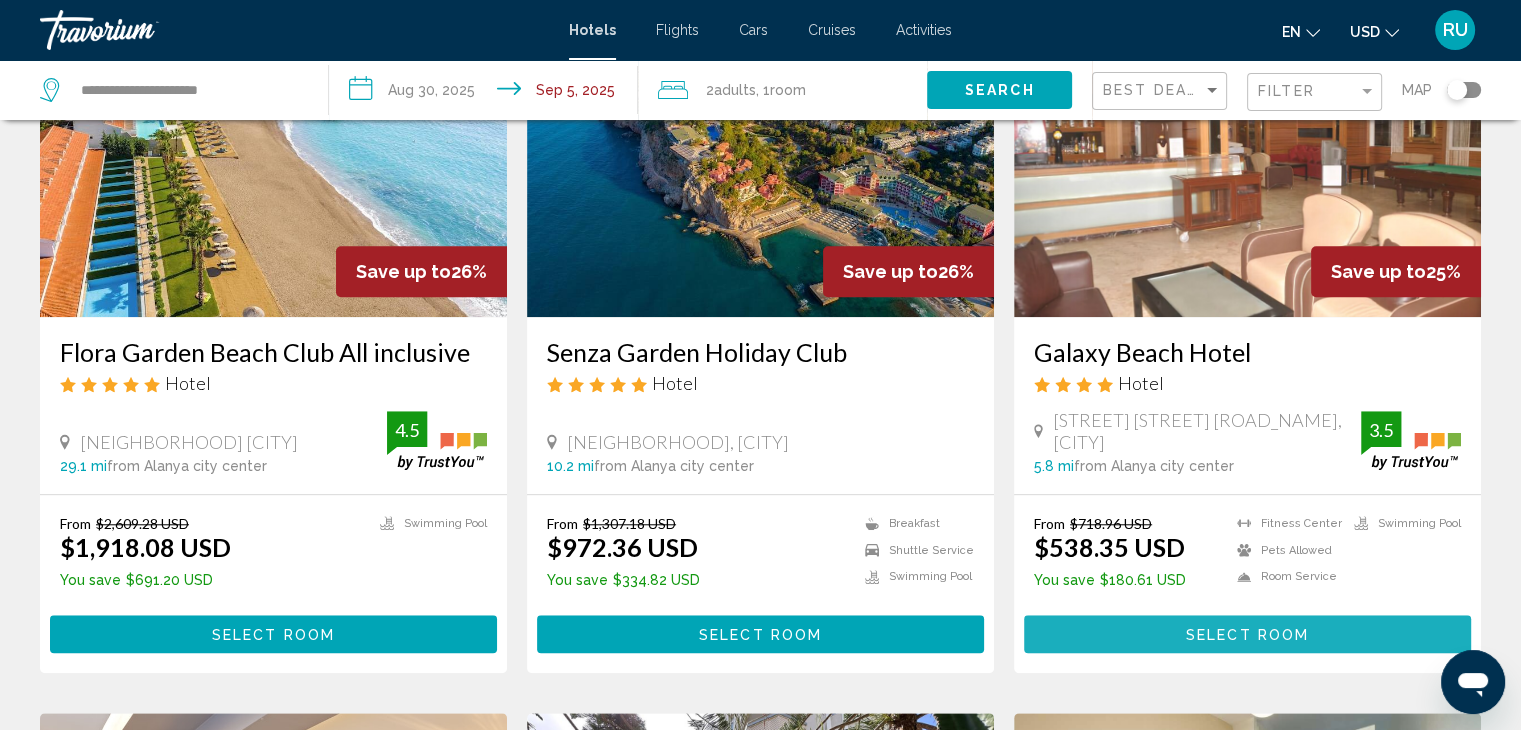click on "Select Room" at bounding box center [1247, 635] 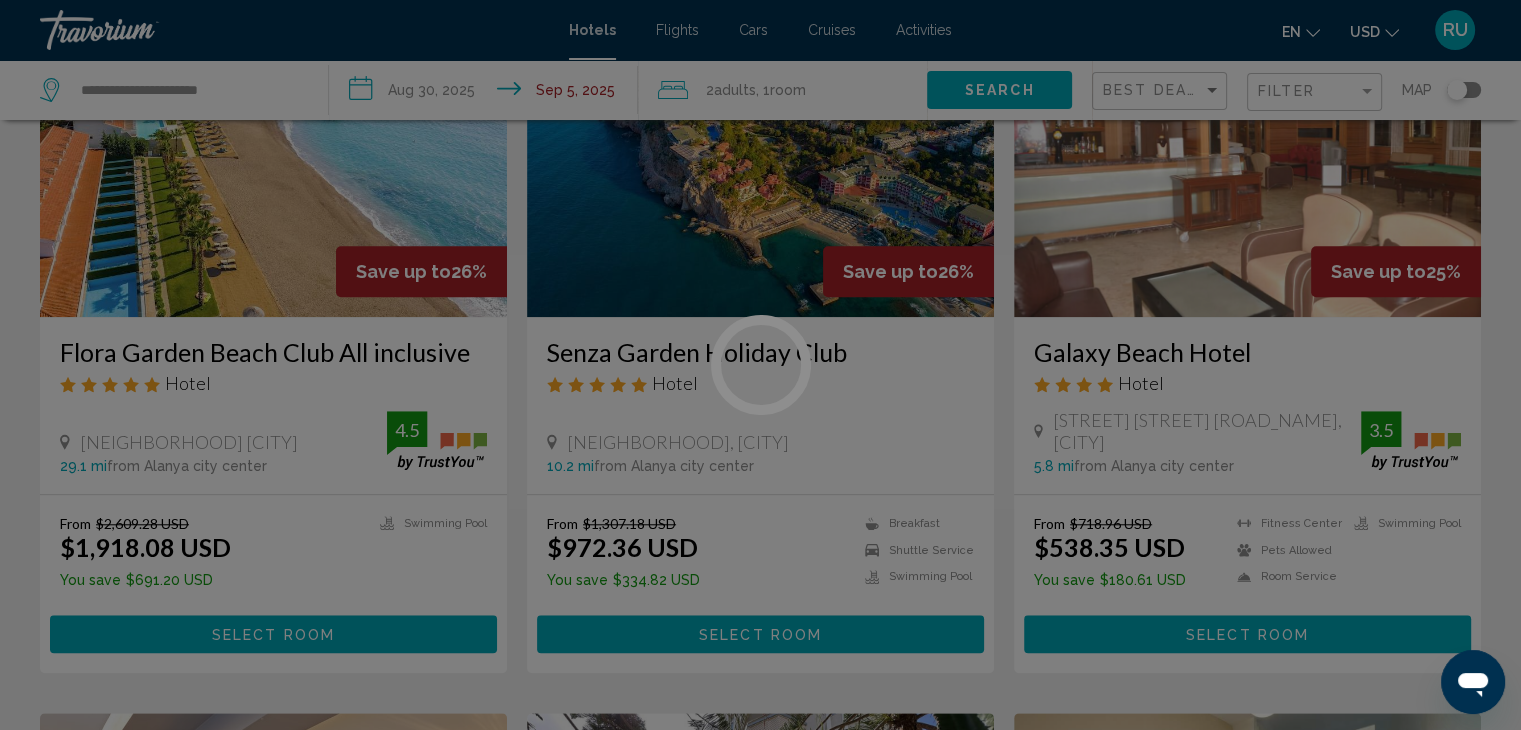 scroll, scrollTop: 0, scrollLeft: 0, axis: both 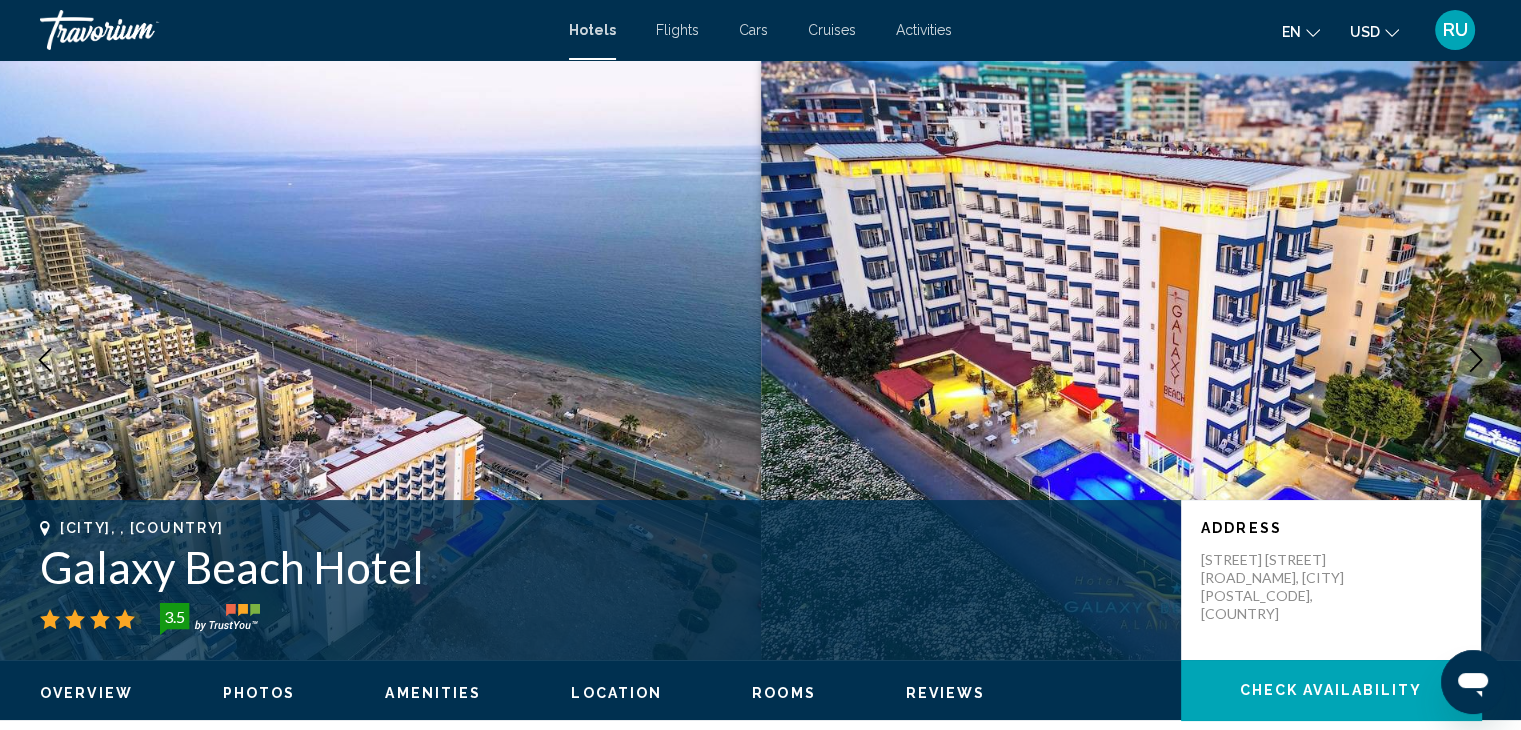 click 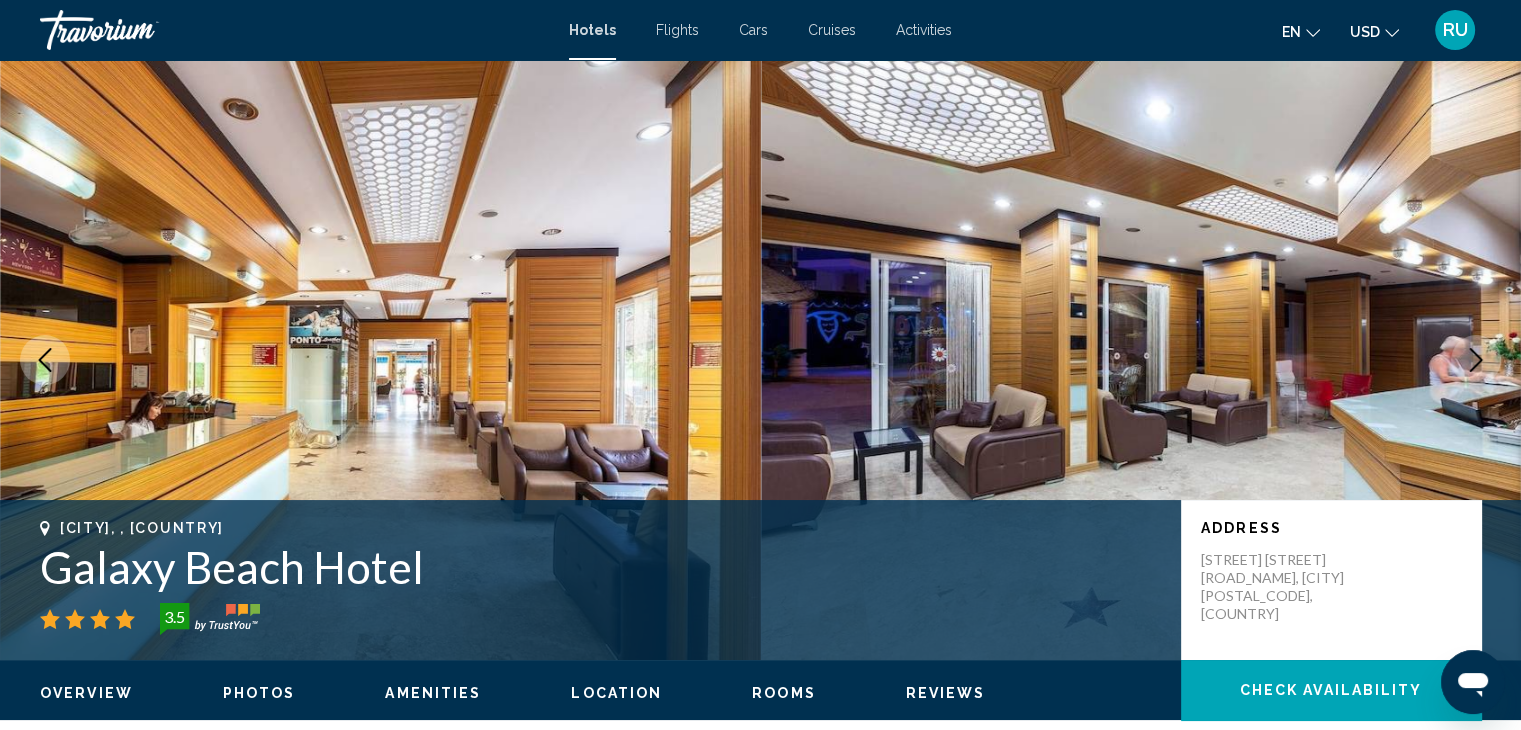 click 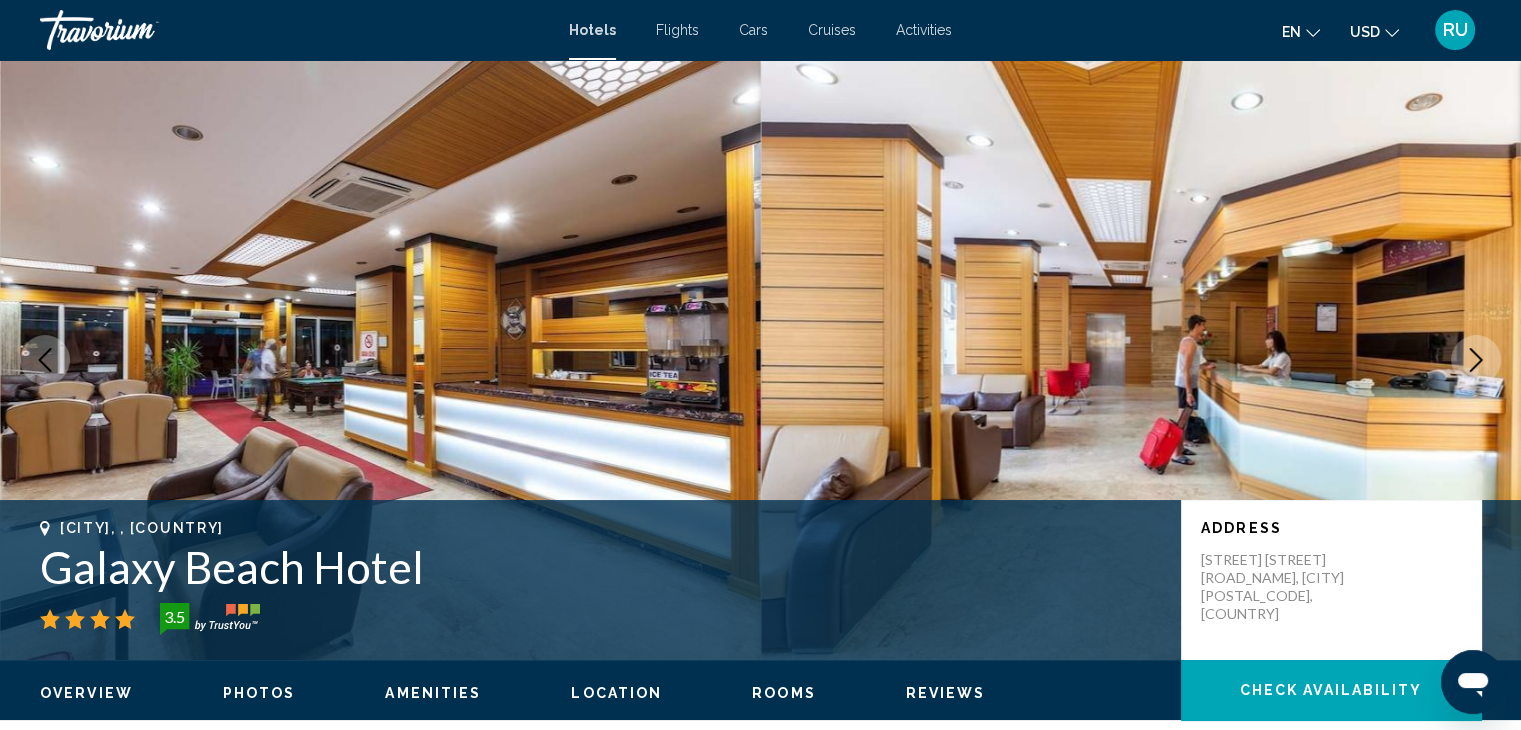 click 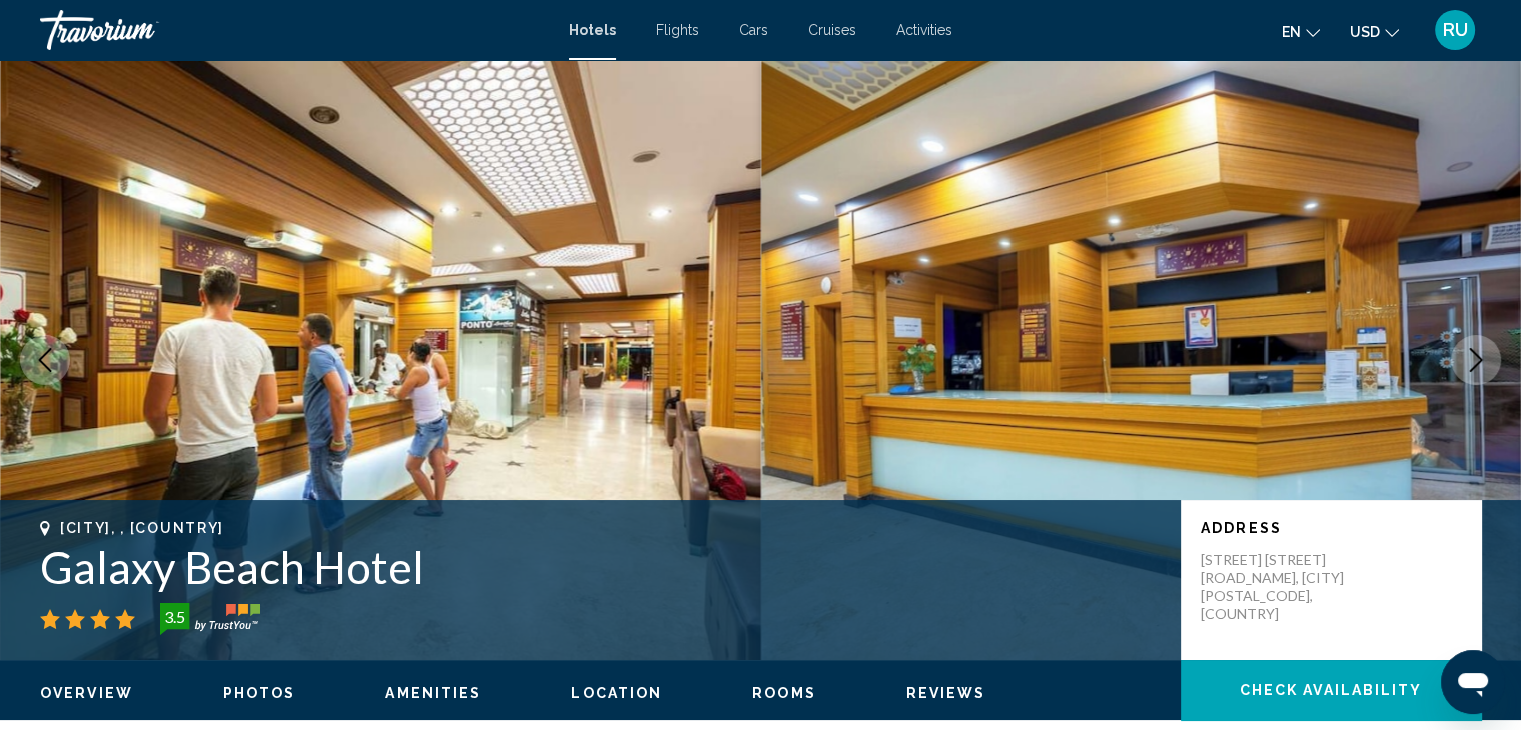 click 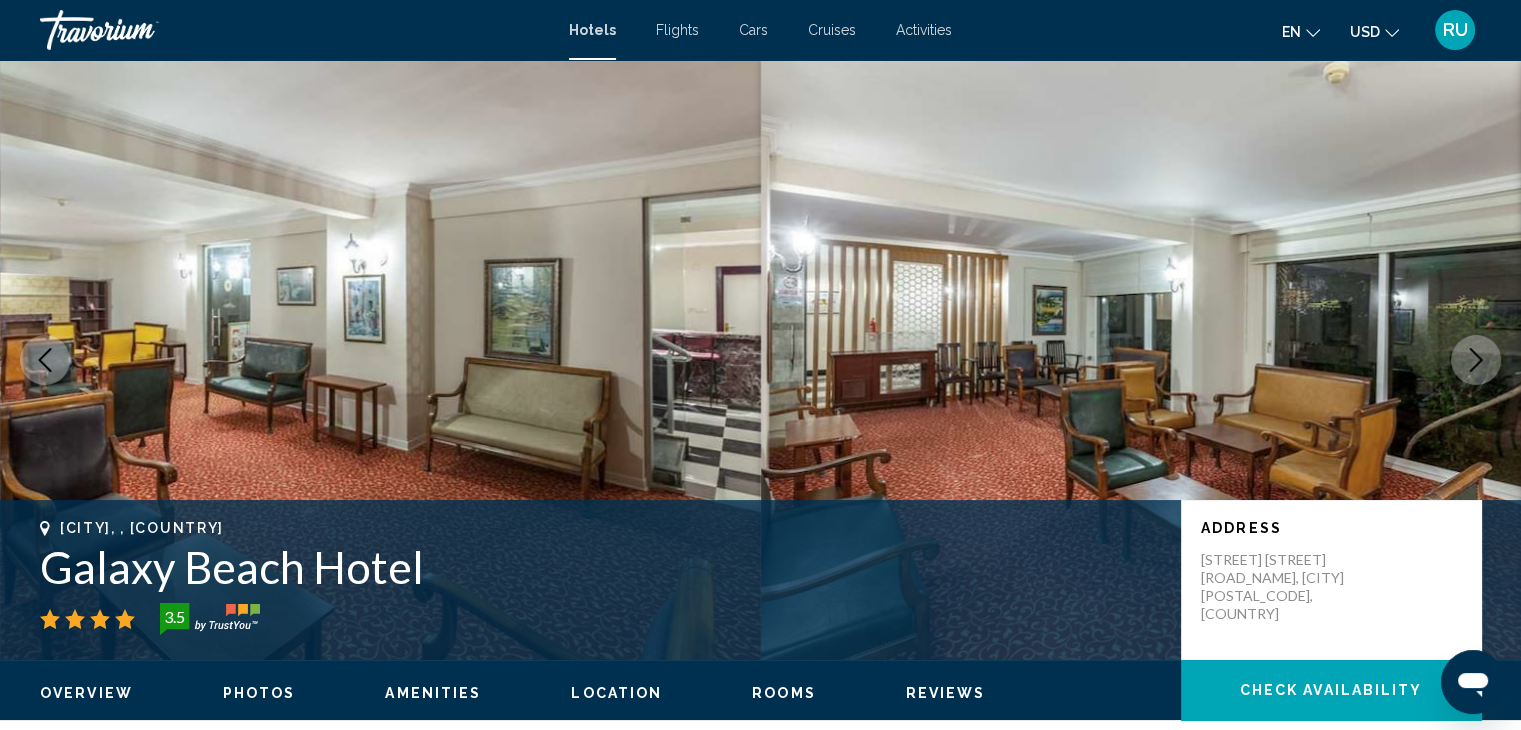 click 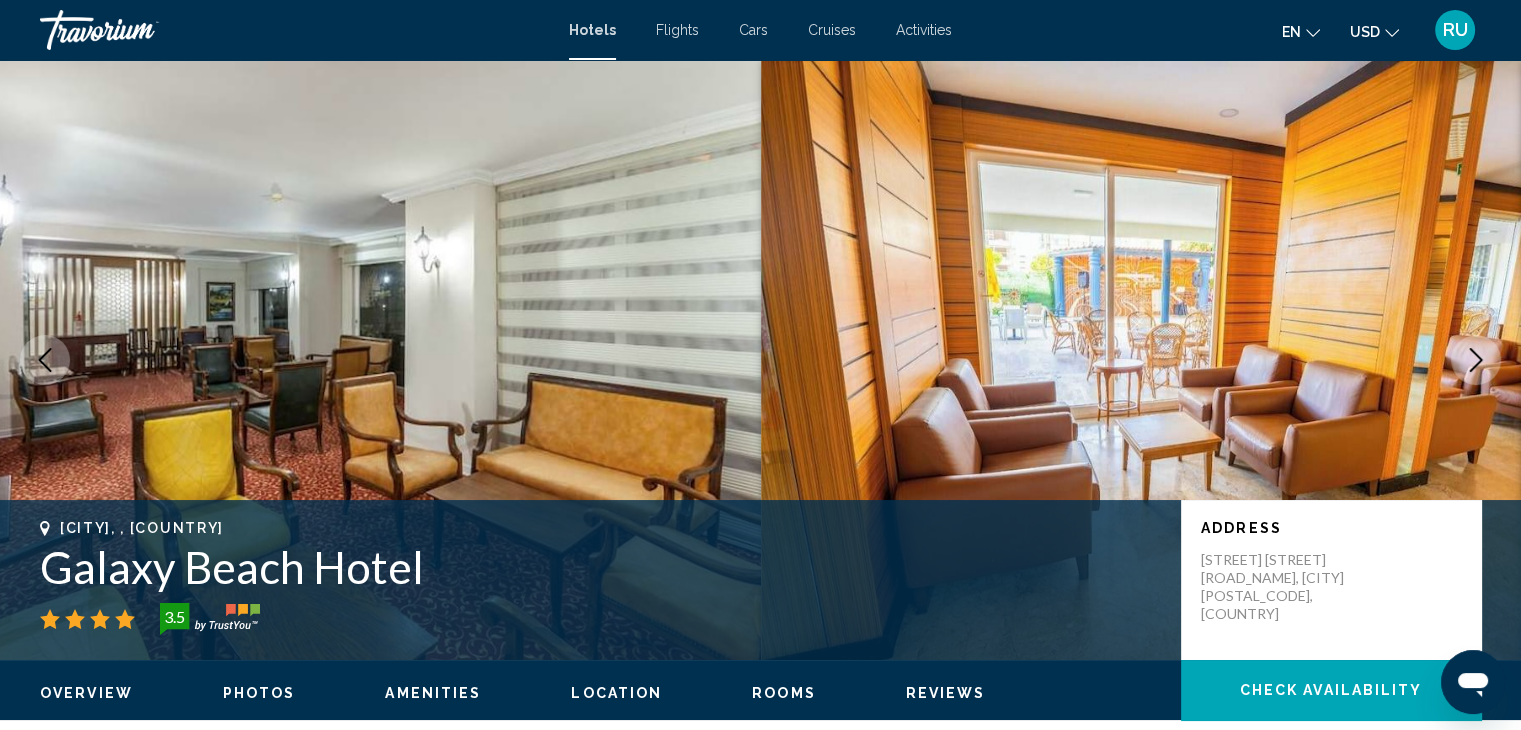 click 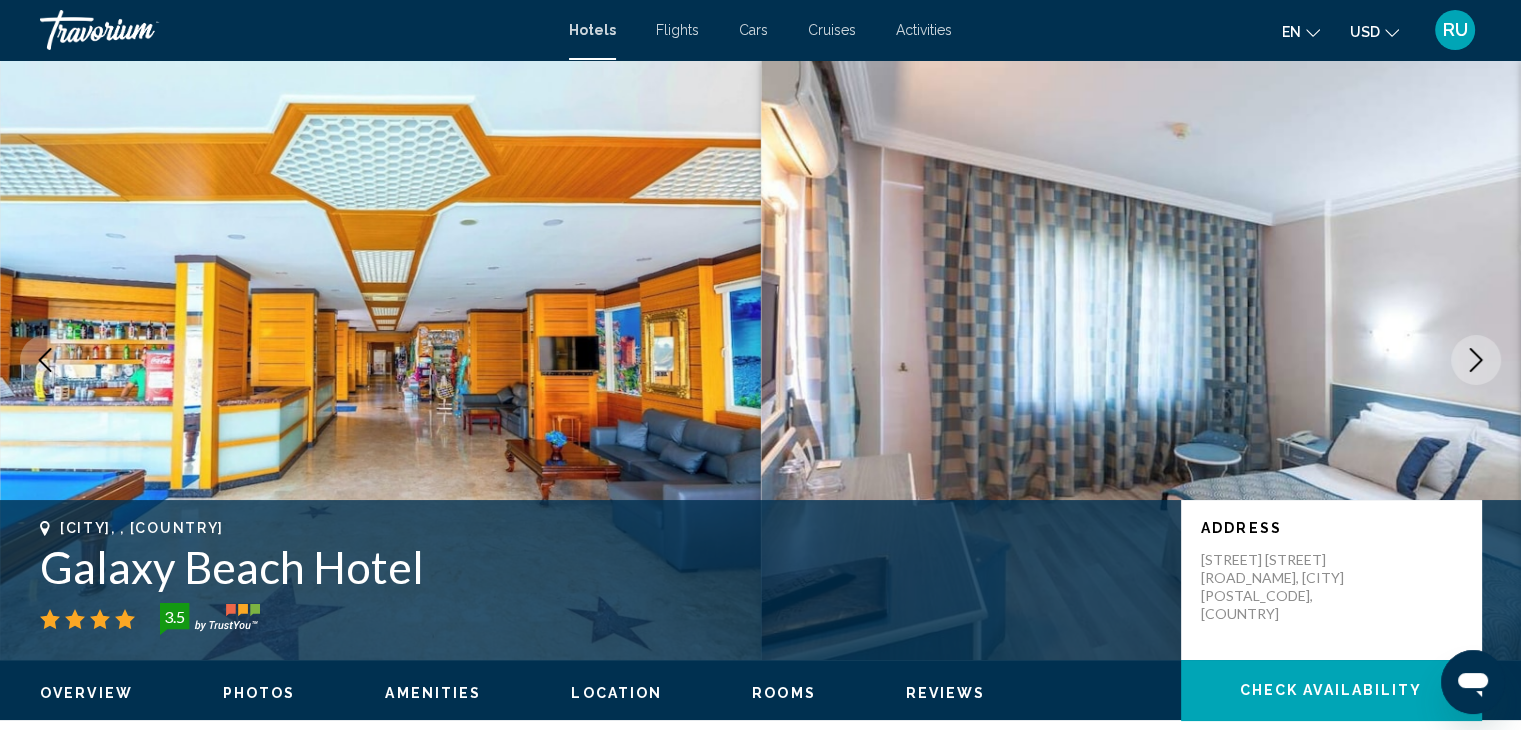 click 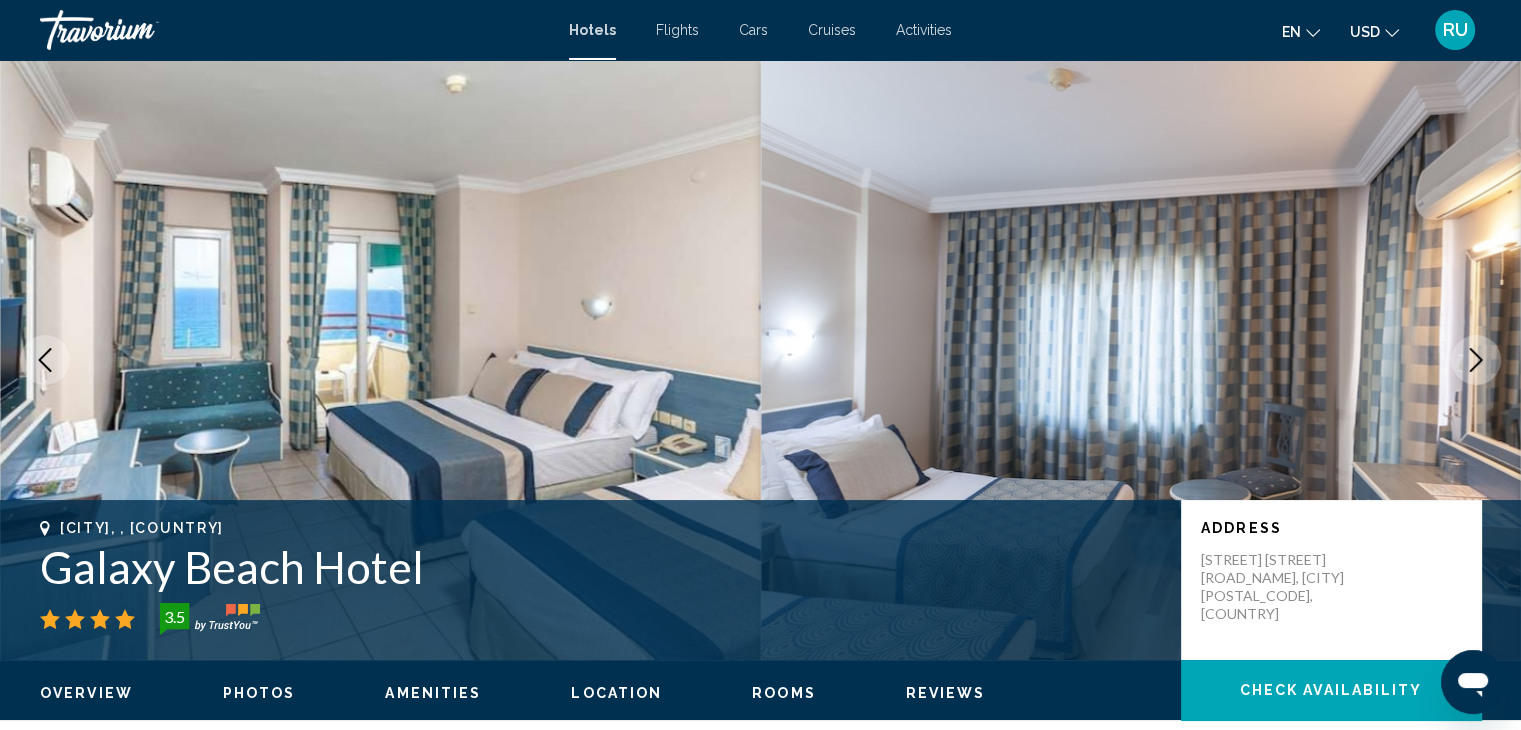 click 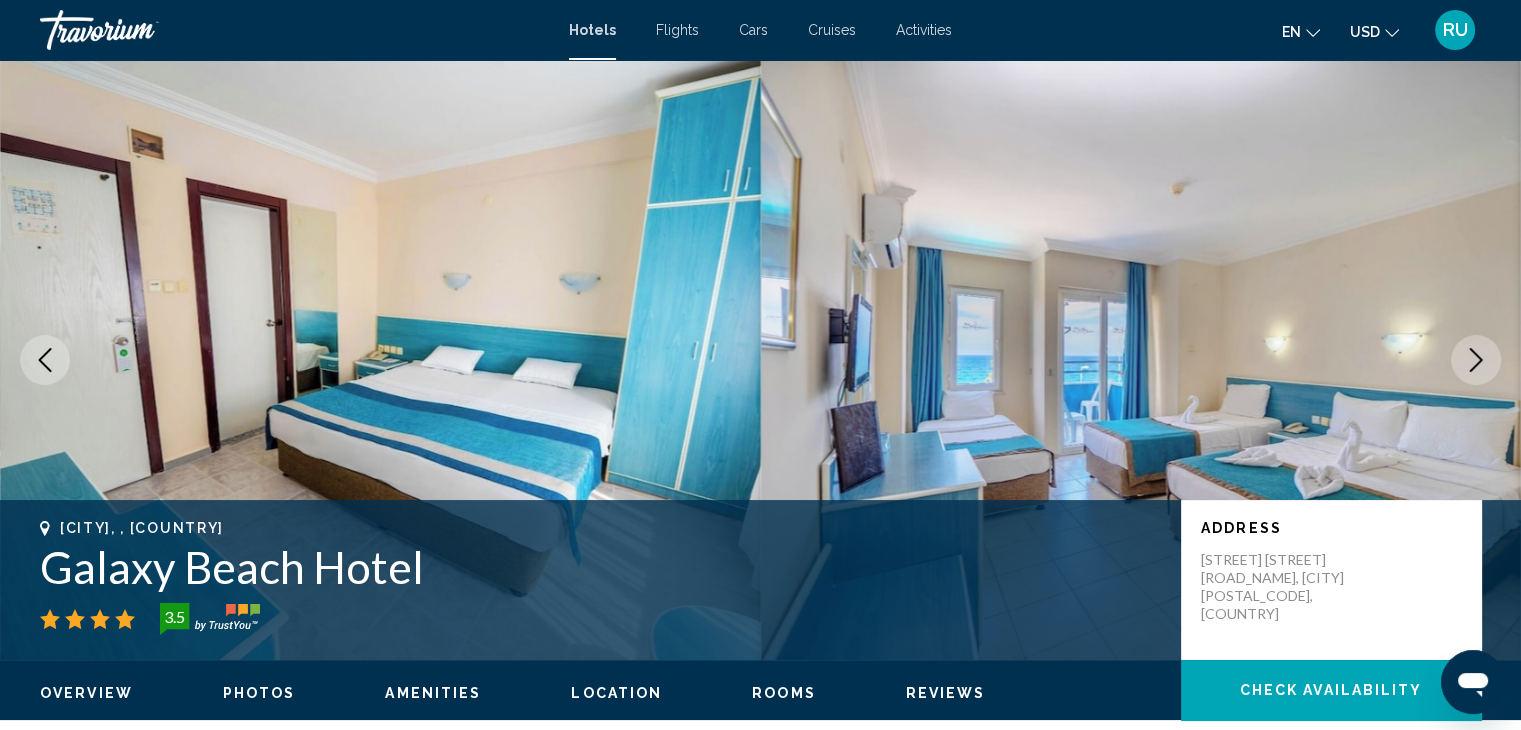 click 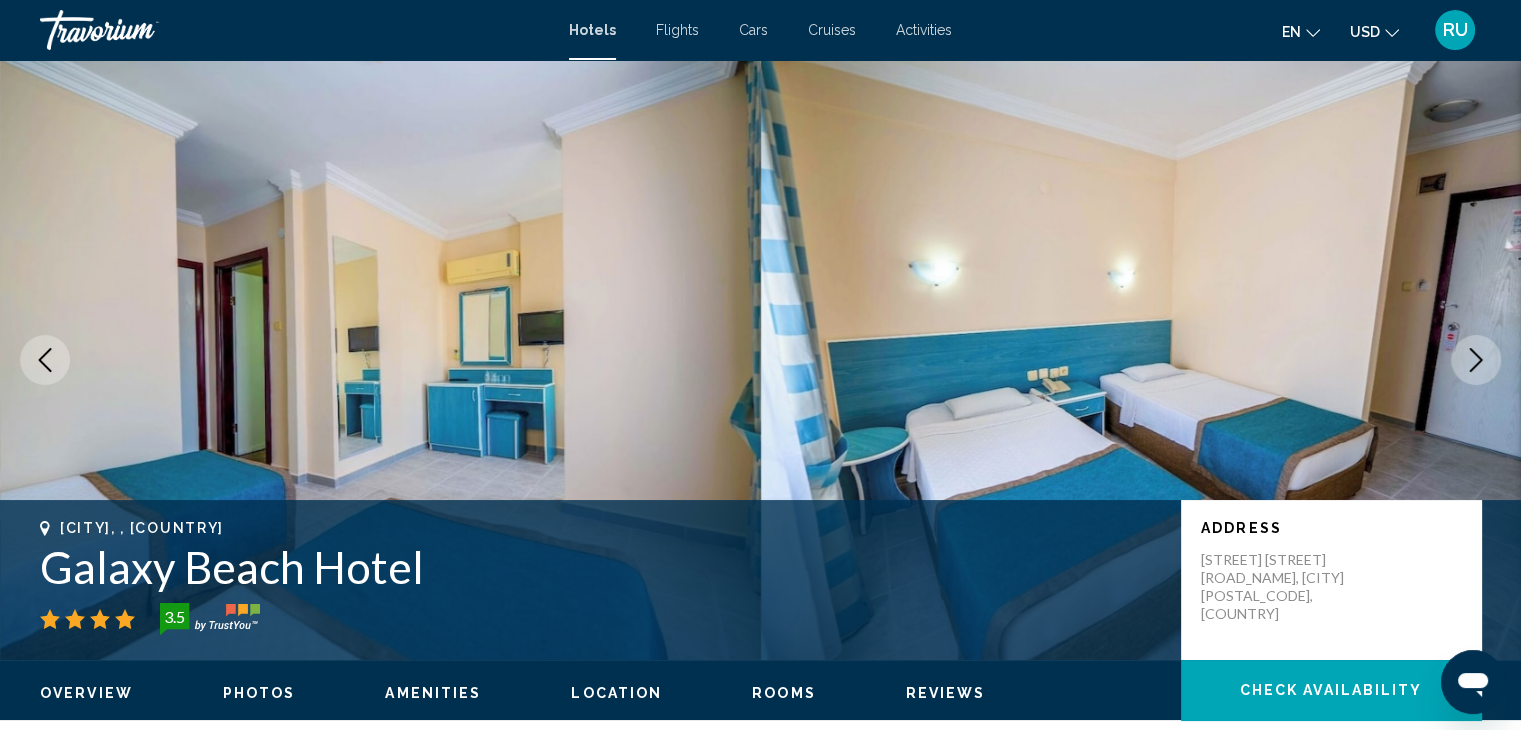 click 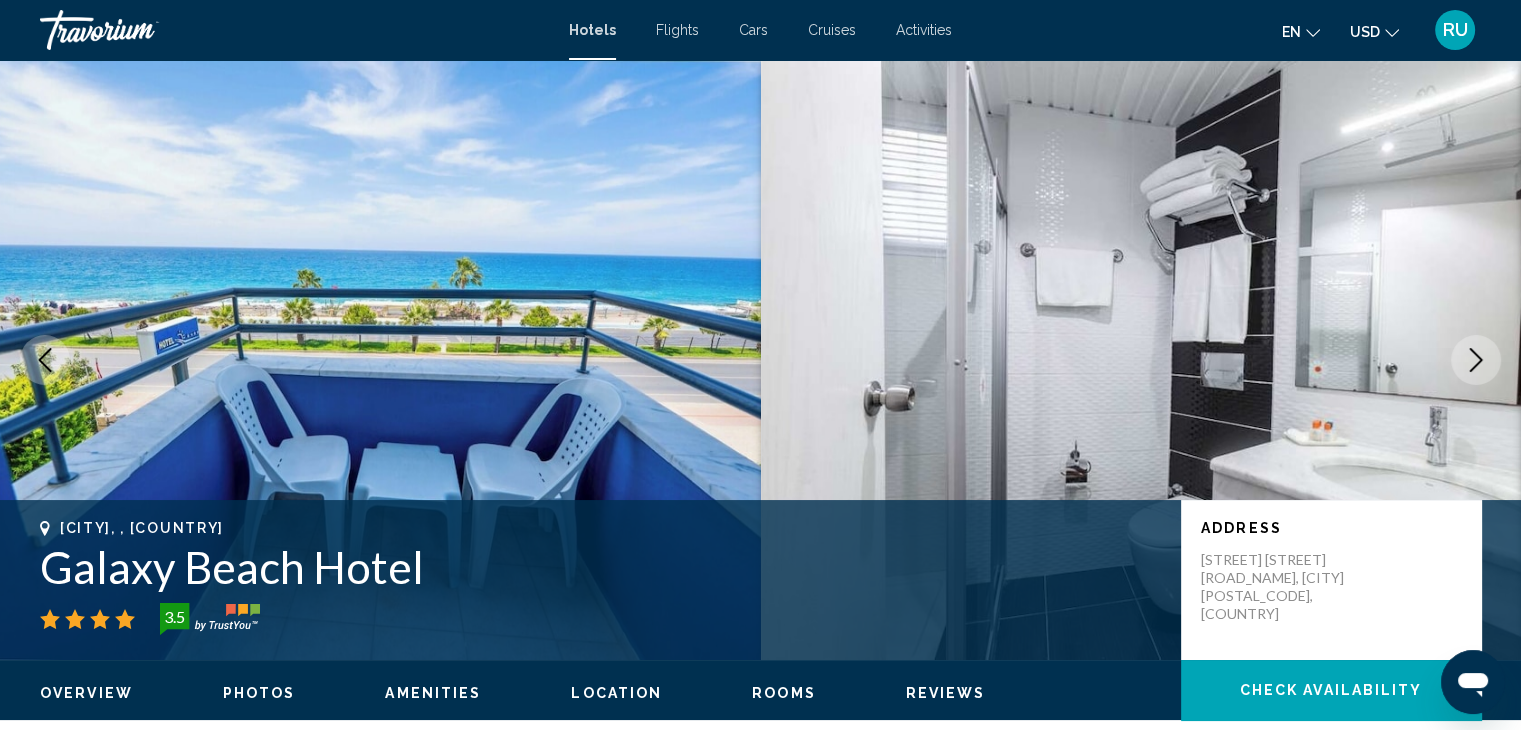 click 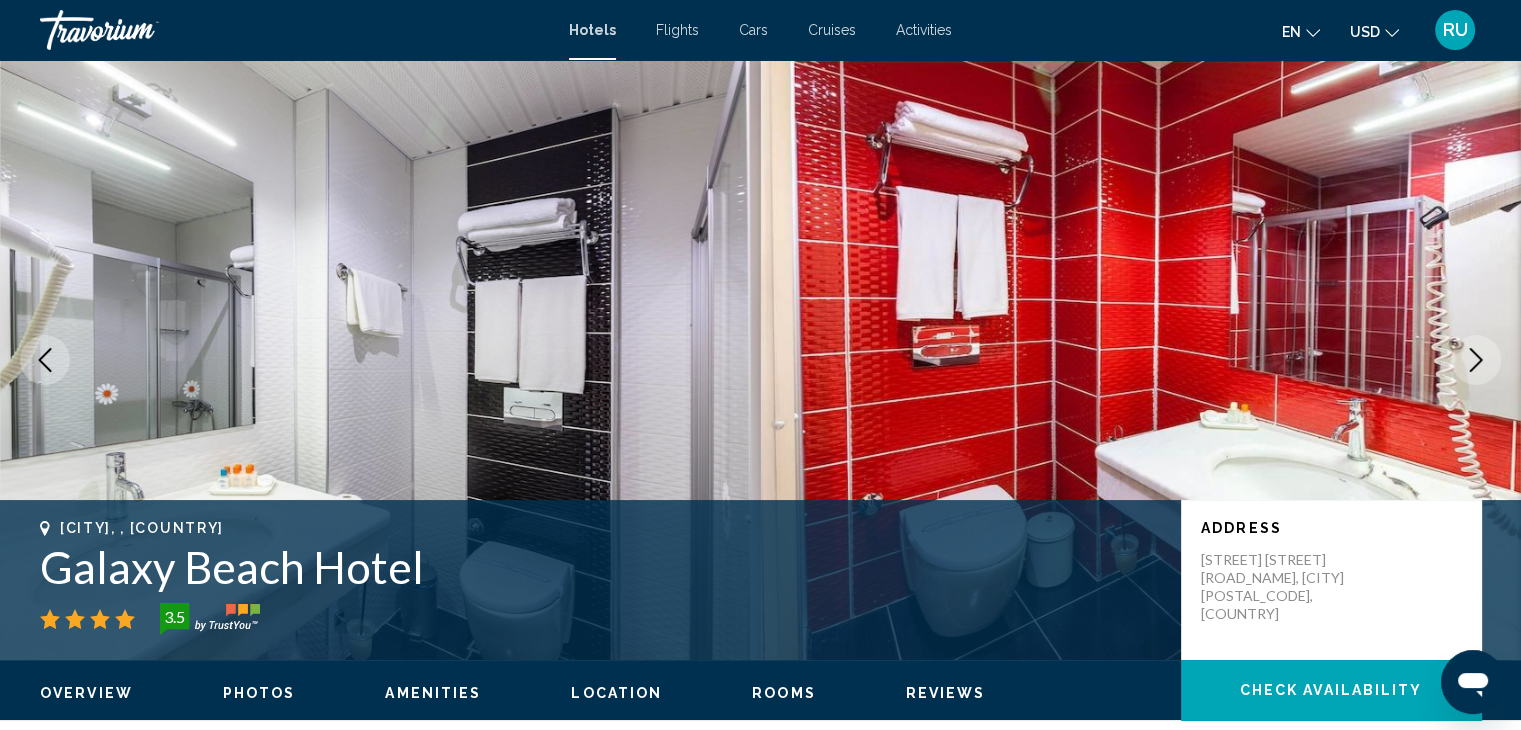drag, startPoint x: 1476, startPoint y: 357, endPoint x: 1528, endPoint y: 93, distance: 269.07248 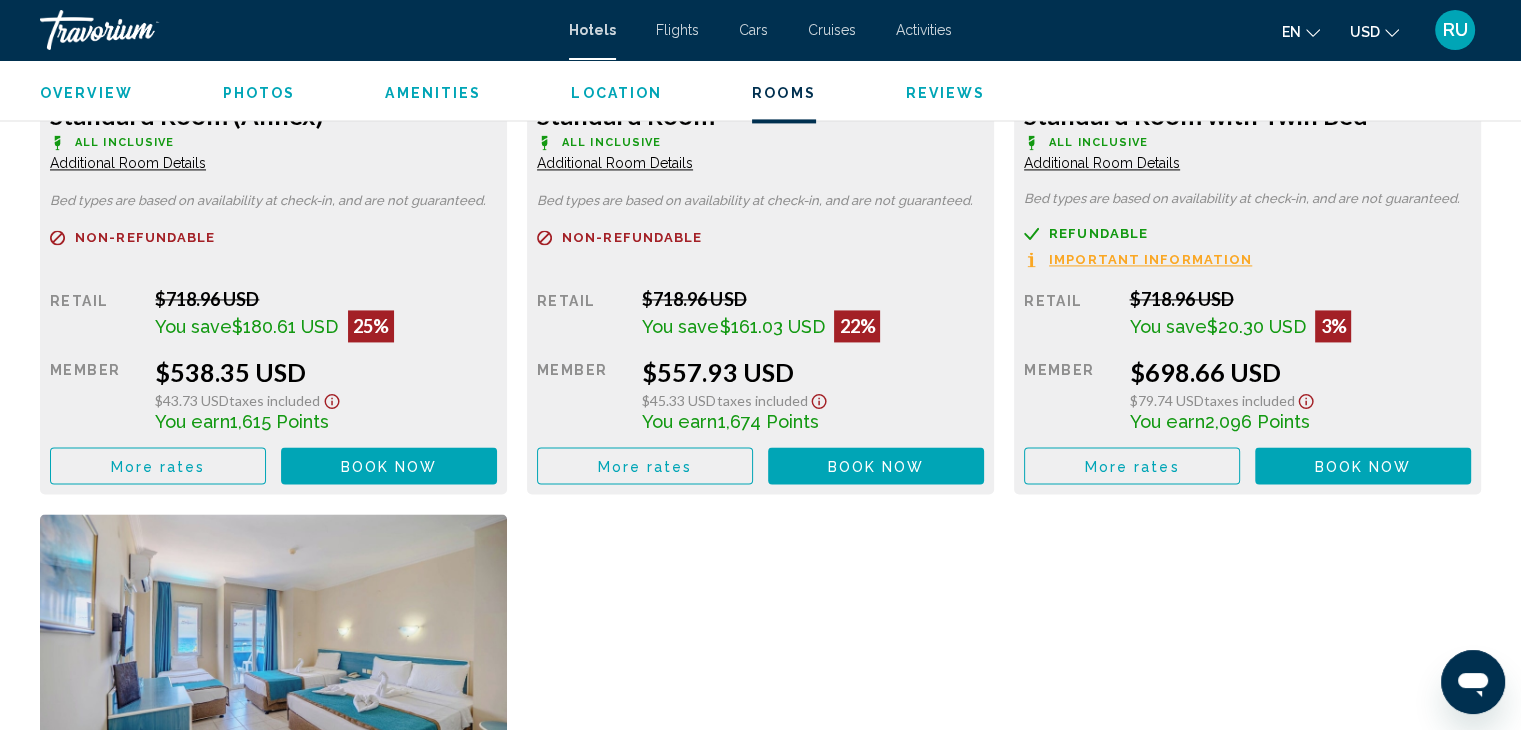 scroll, scrollTop: 2917, scrollLeft: 0, axis: vertical 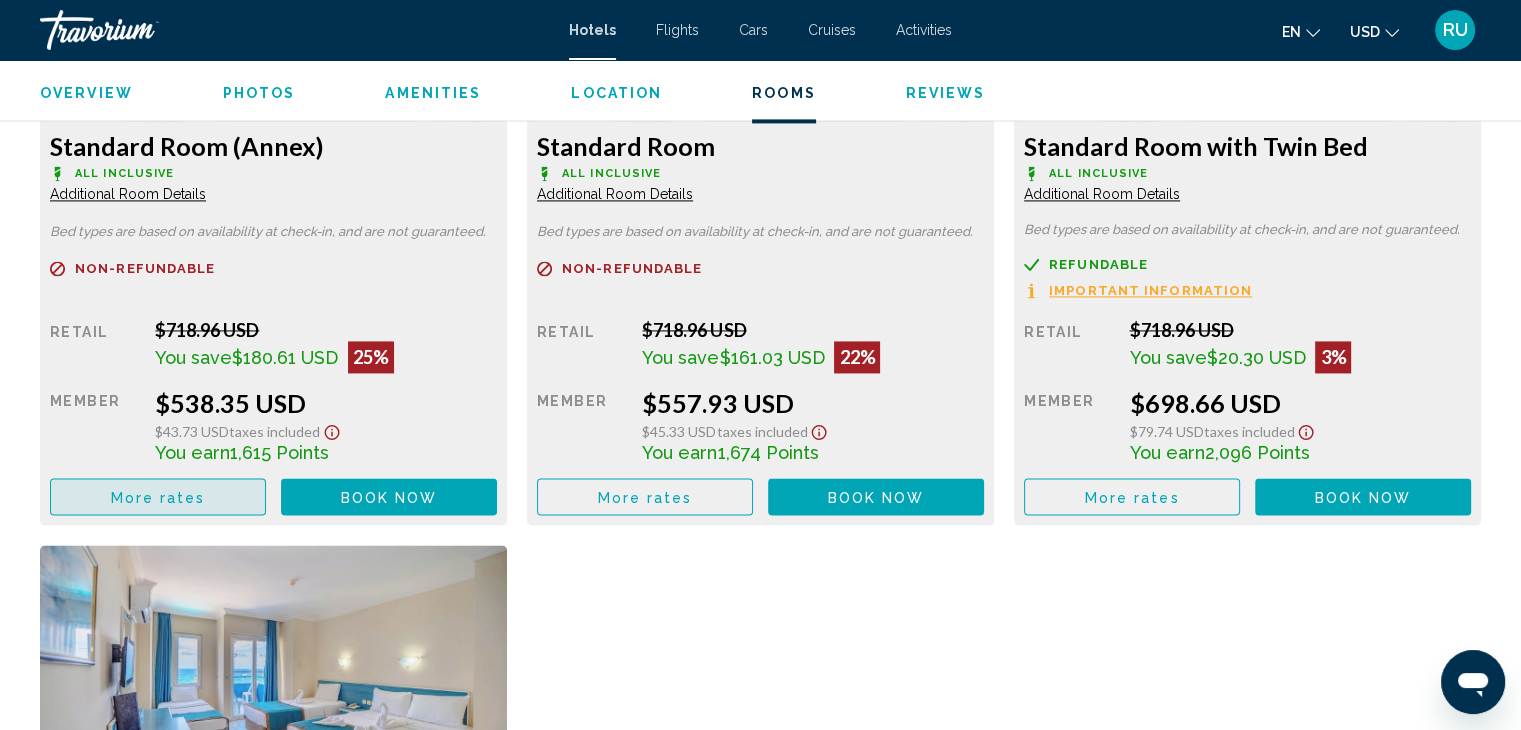 click on "More rates" at bounding box center (158, 496) 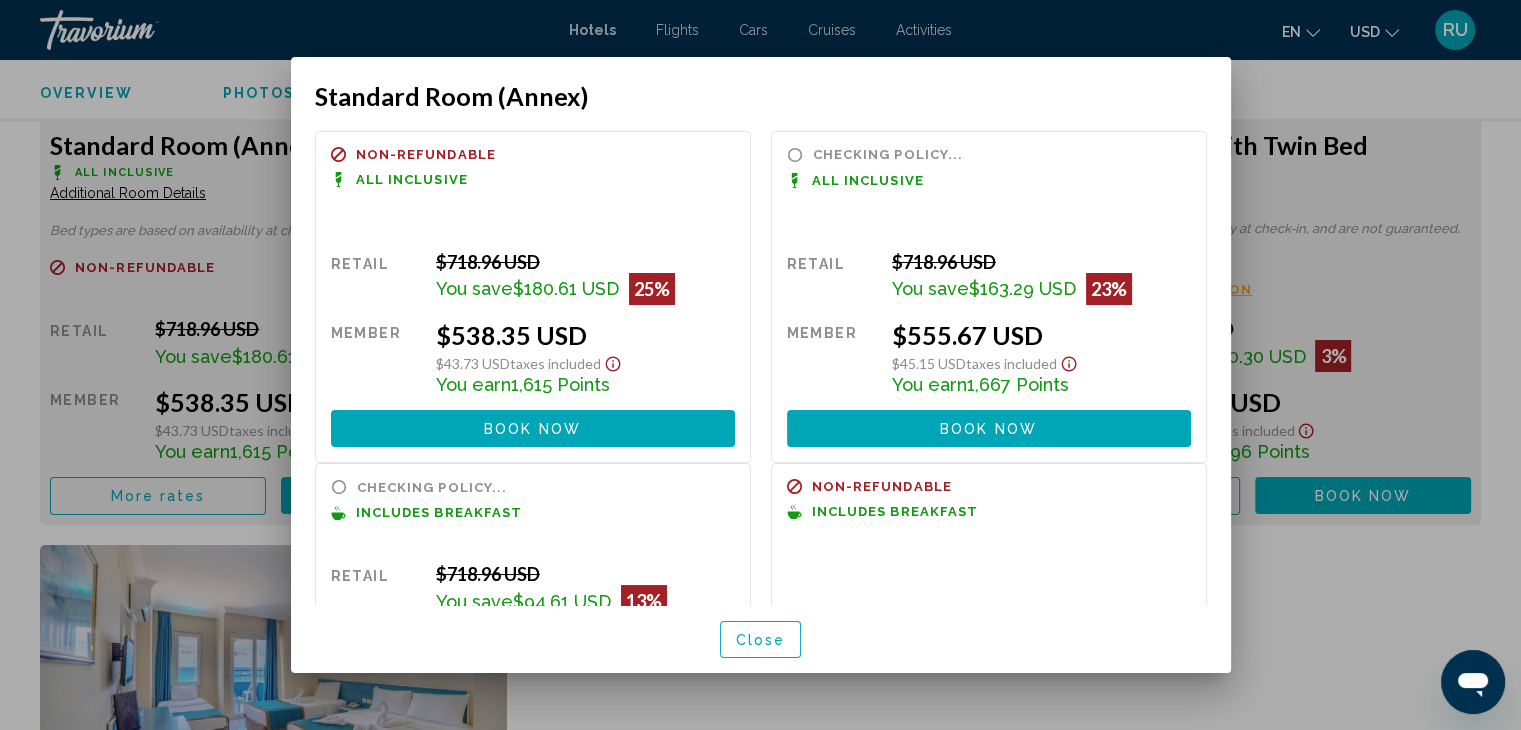 scroll, scrollTop: 0, scrollLeft: 0, axis: both 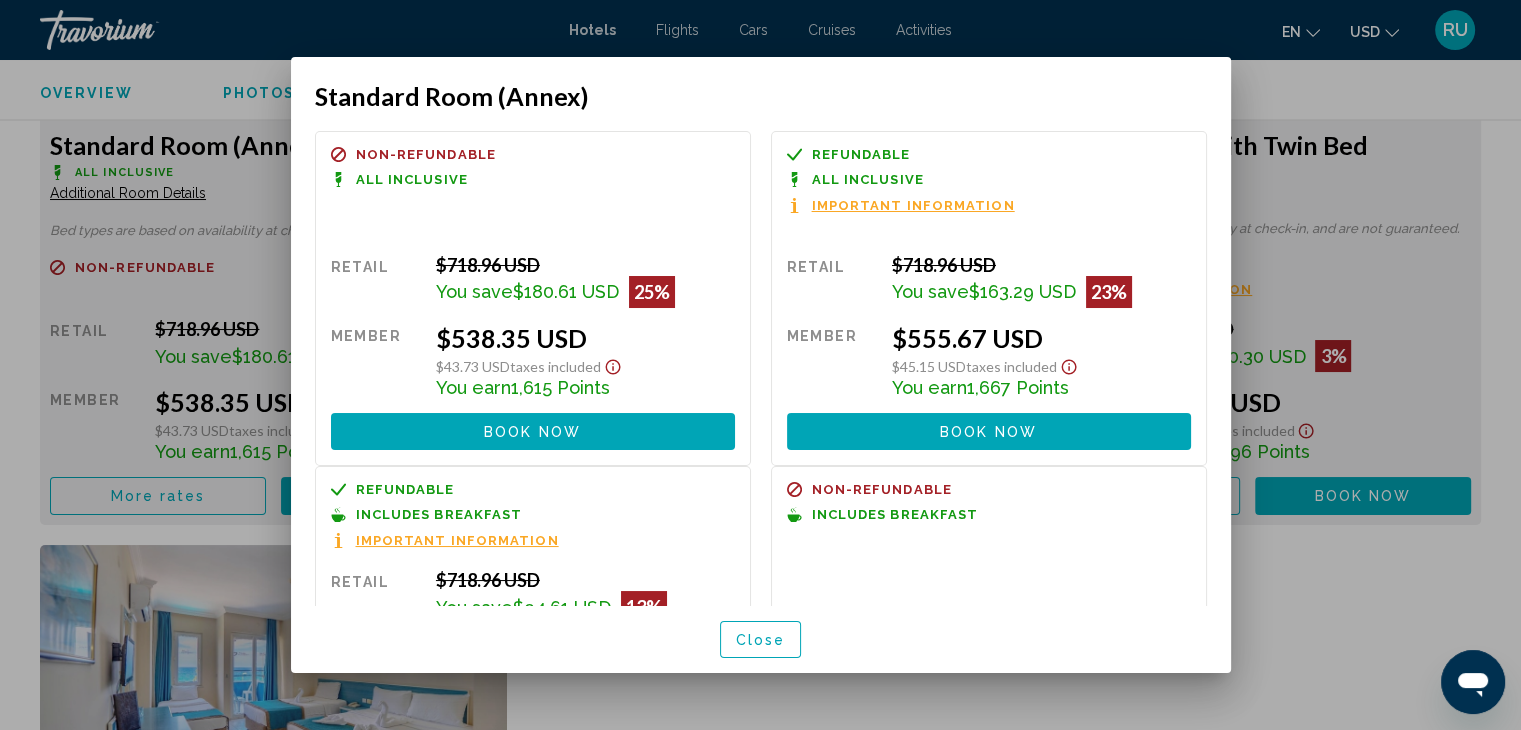 click at bounding box center (760, 365) 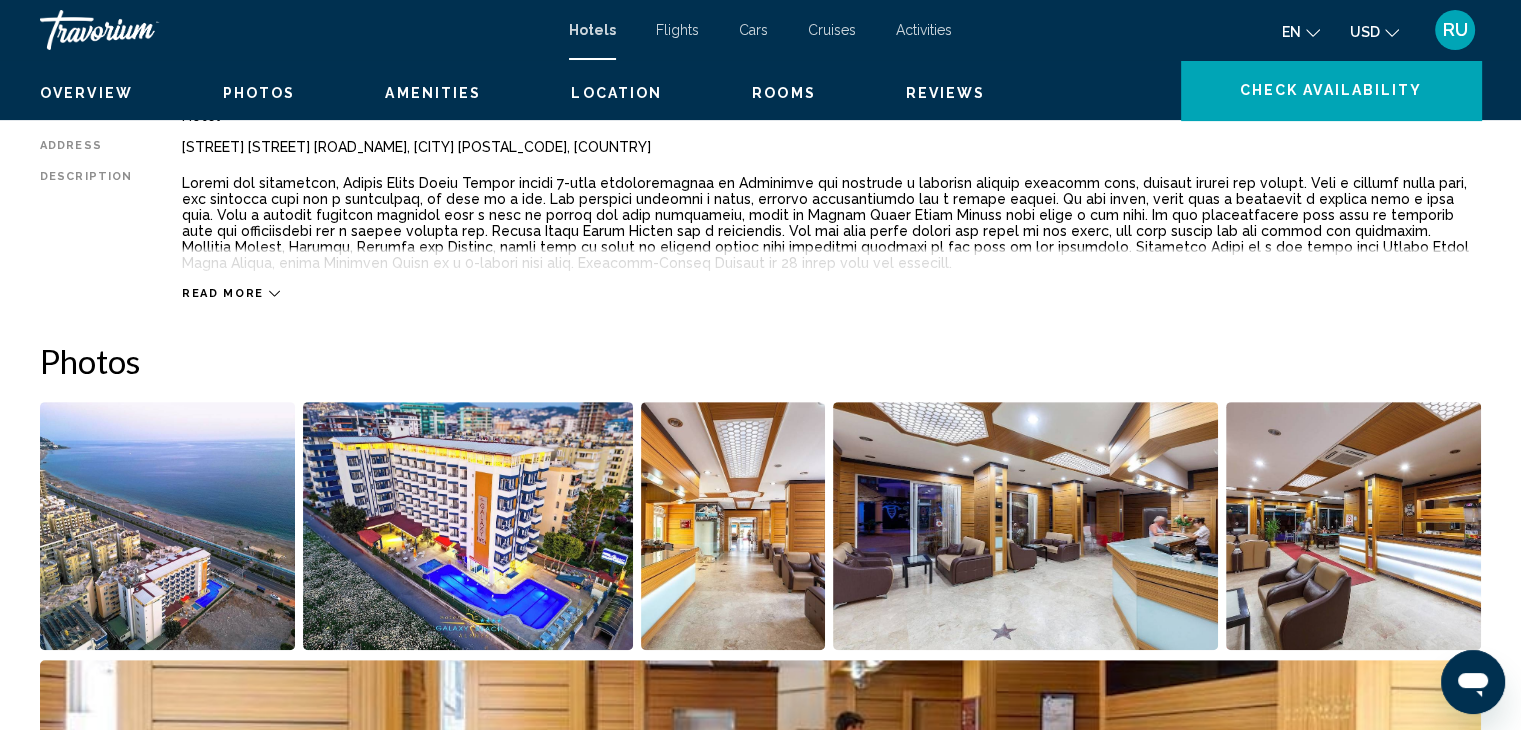 scroll, scrollTop: 0, scrollLeft: 0, axis: both 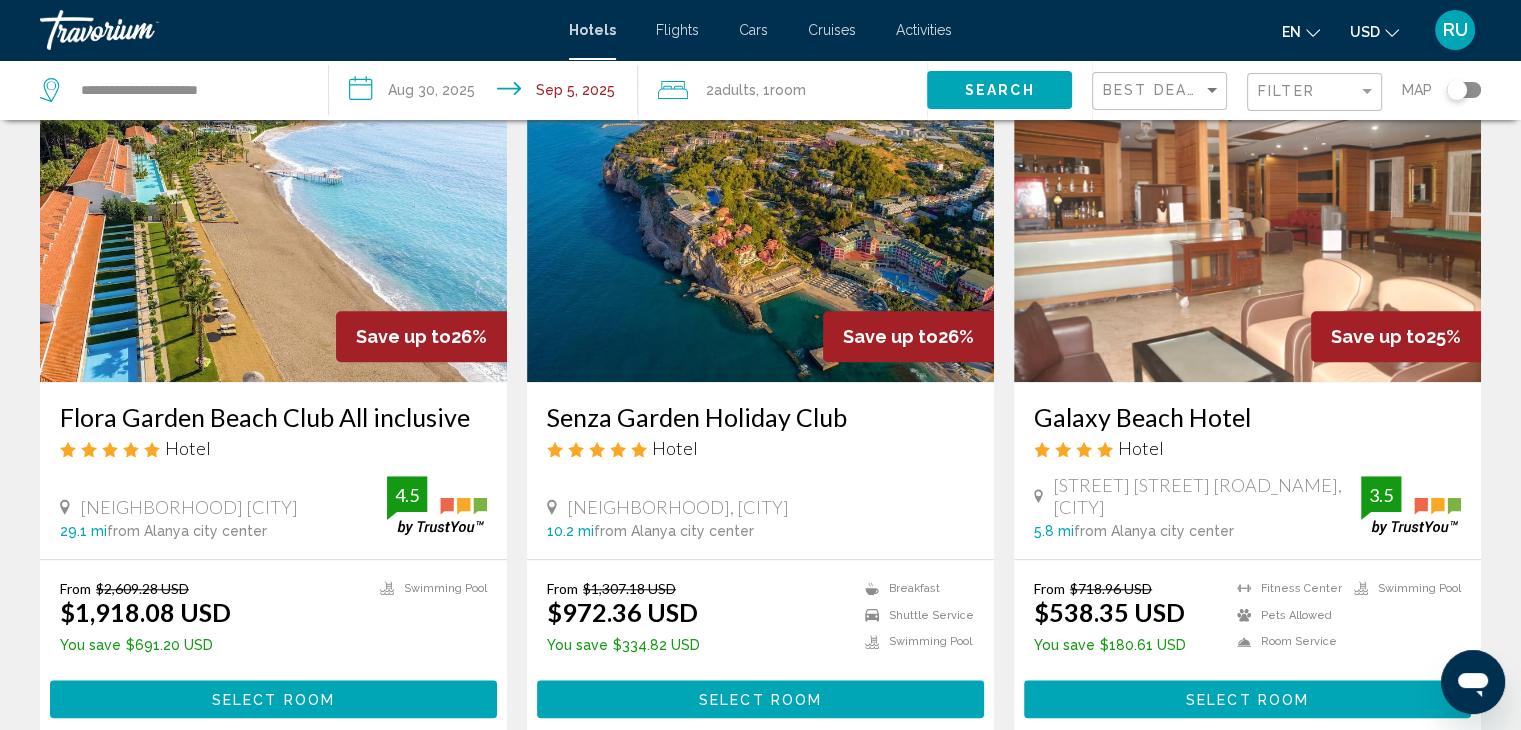 drag, startPoint x: 1516, startPoint y: 395, endPoint x: 1535, endPoint y: 429, distance: 38.948685 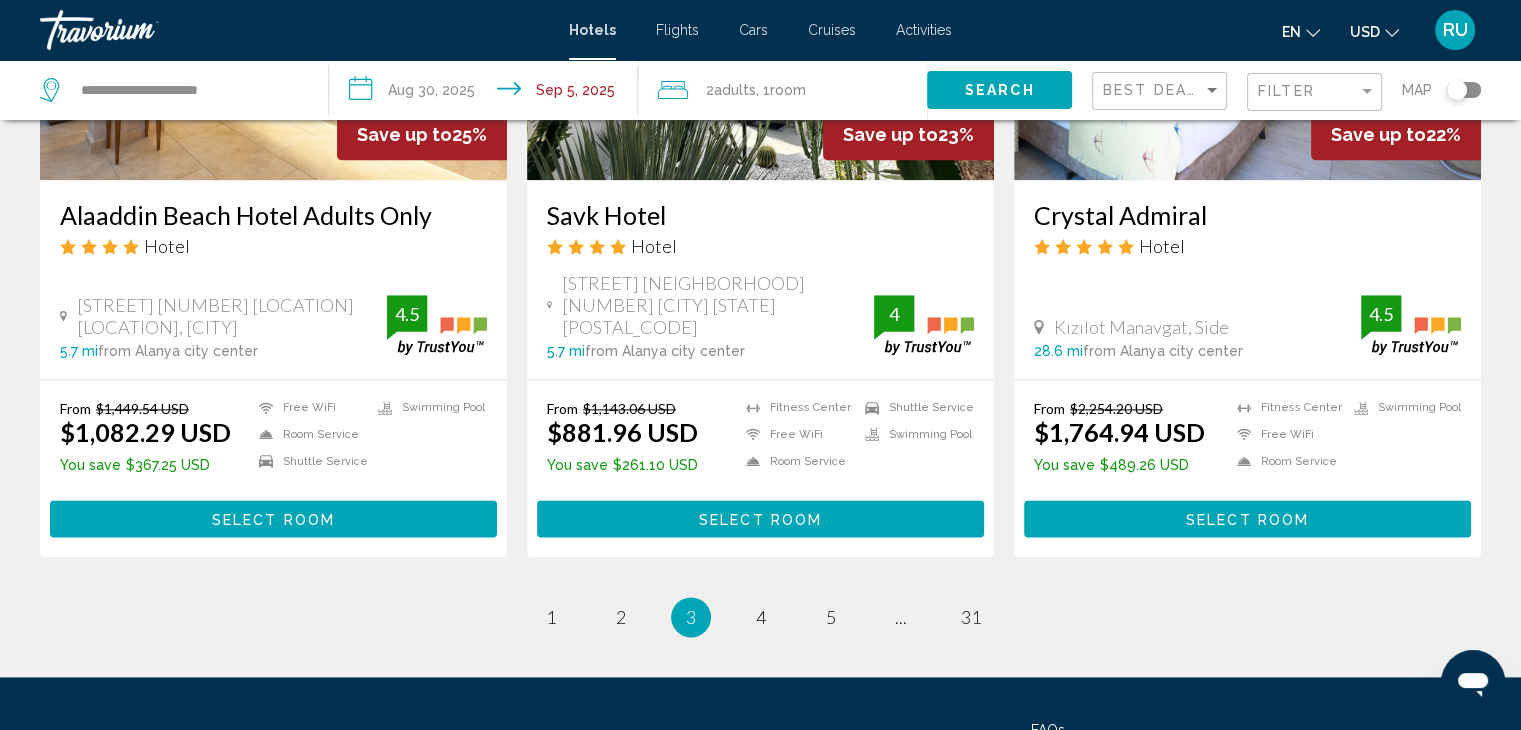 scroll, scrollTop: 2539, scrollLeft: 0, axis: vertical 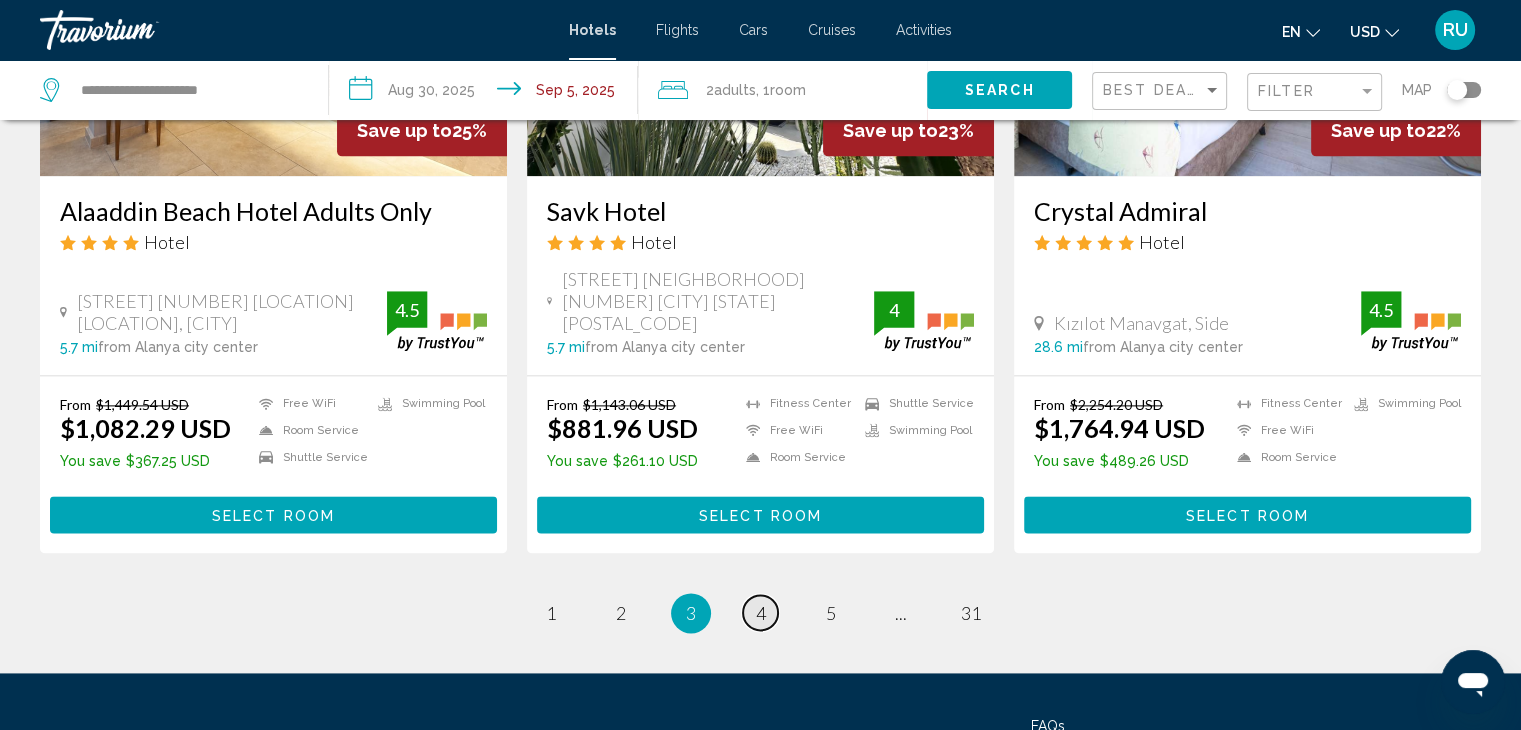 click on "4" at bounding box center (761, 613) 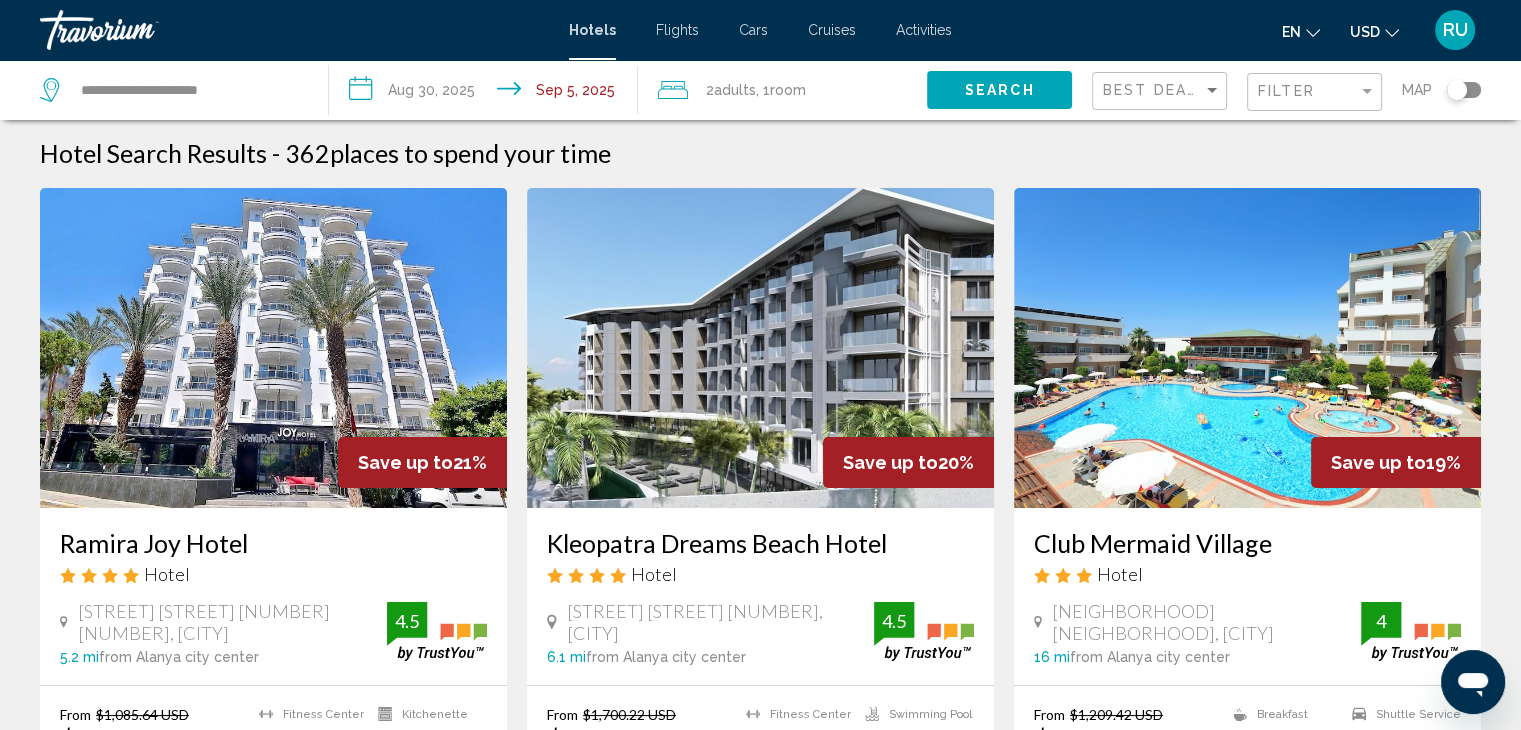 scroll, scrollTop: 0, scrollLeft: 0, axis: both 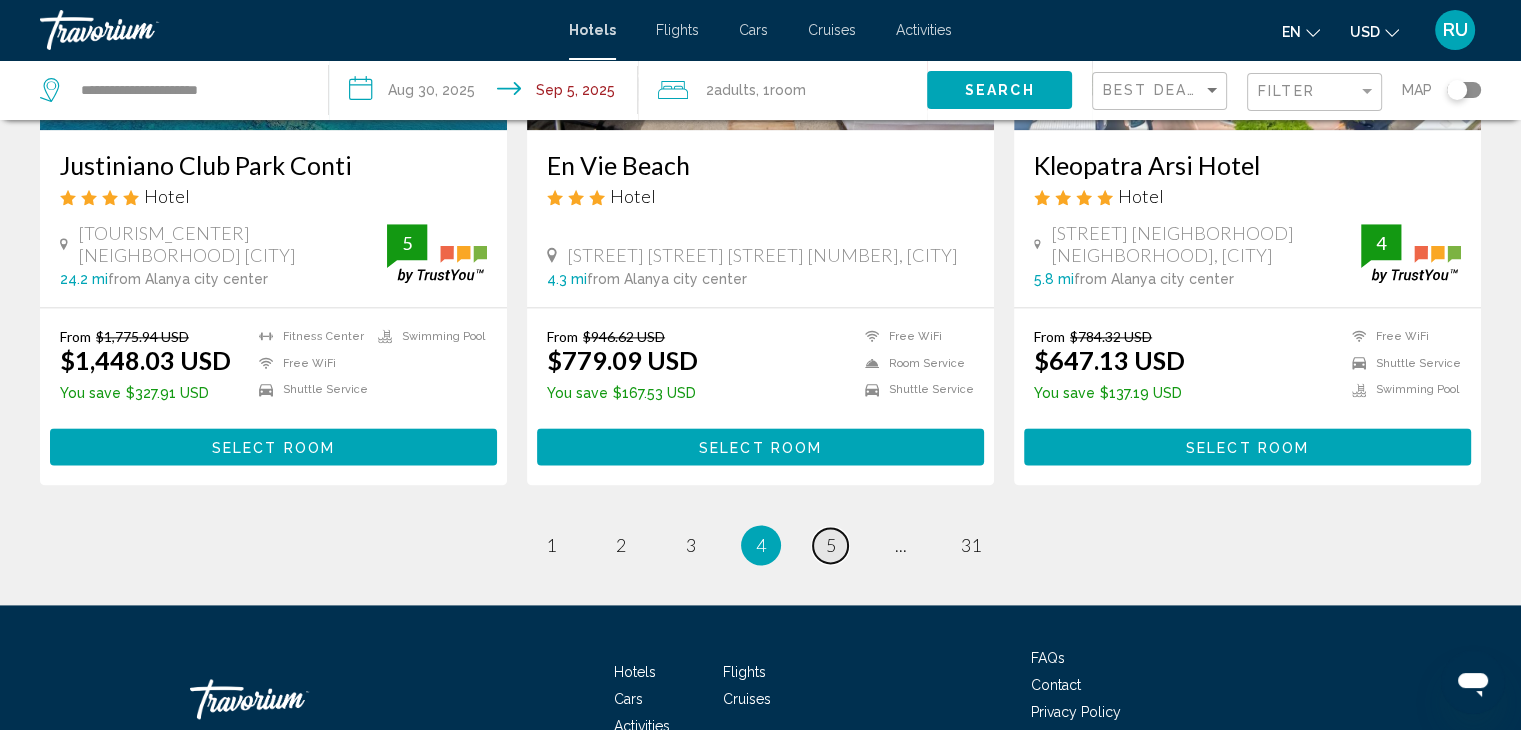 click on "page  5" at bounding box center (830, 545) 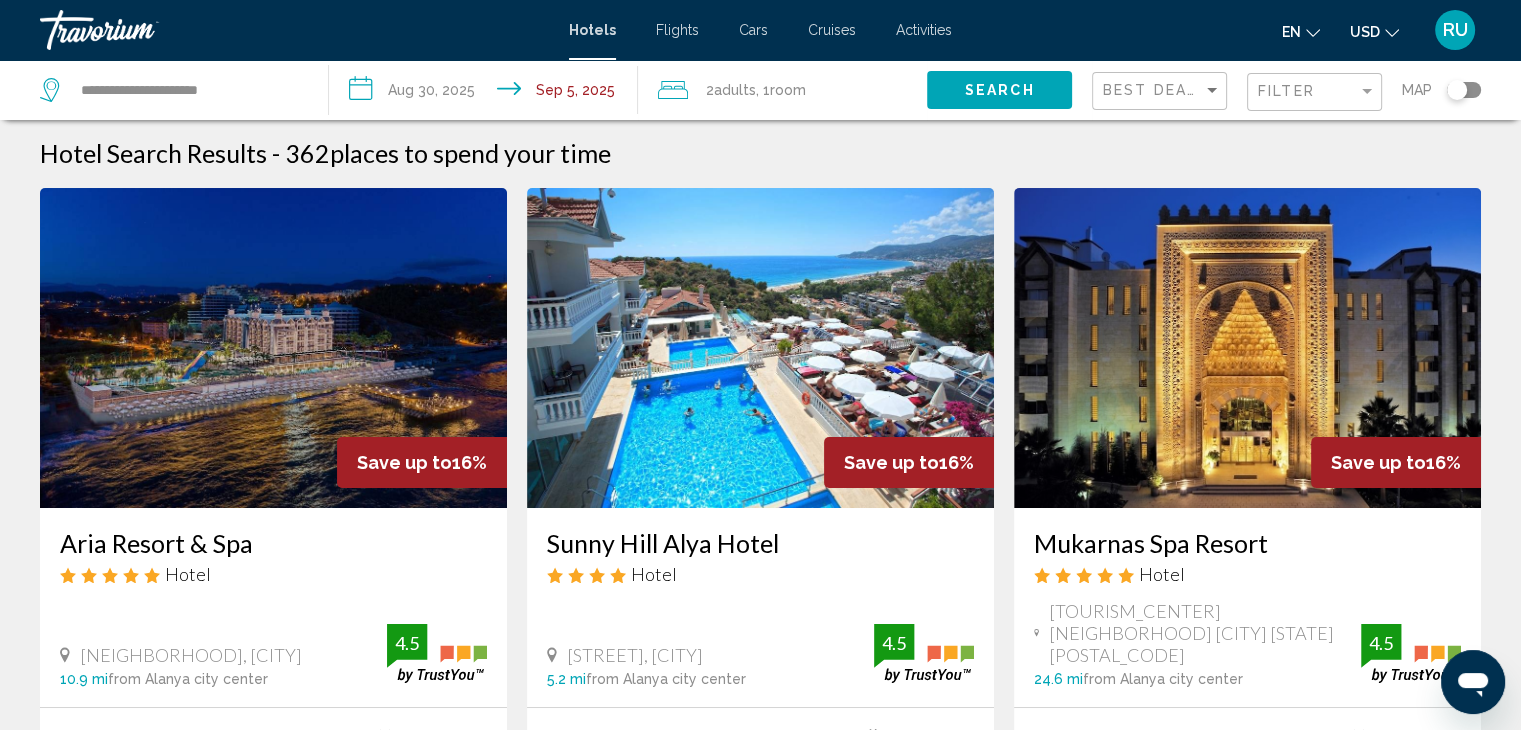 scroll, scrollTop: 0, scrollLeft: 0, axis: both 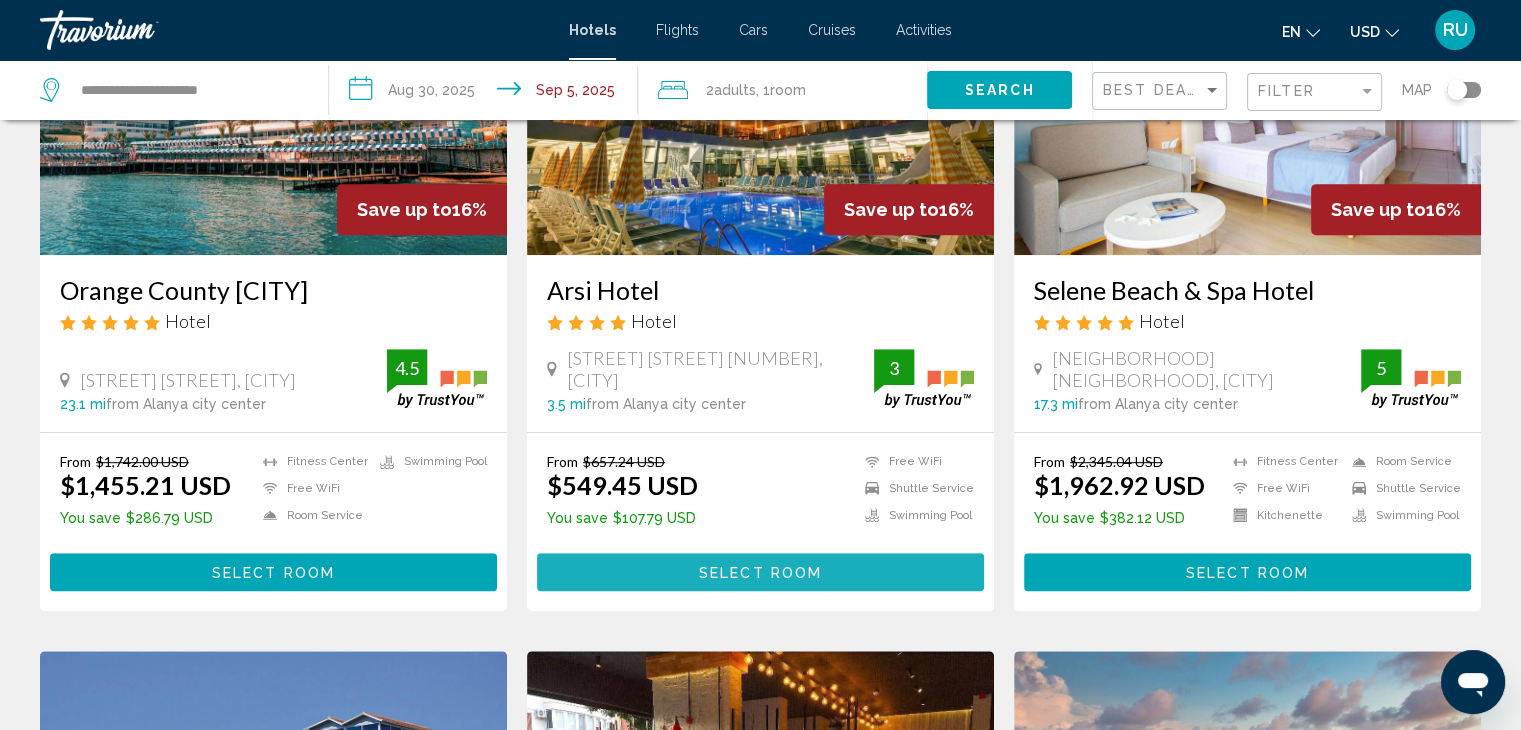 click on "Select Room" at bounding box center (760, 573) 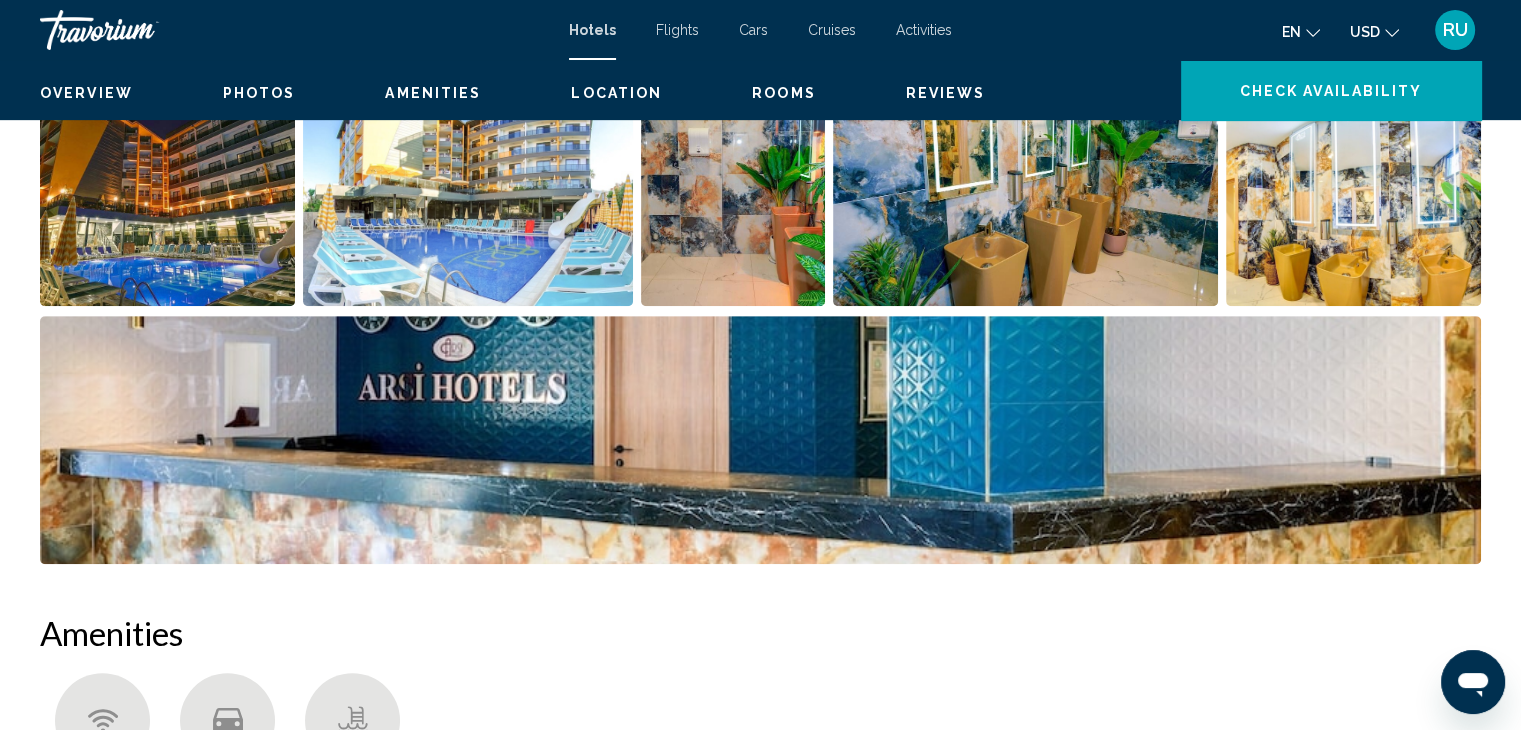 scroll, scrollTop: 0, scrollLeft: 0, axis: both 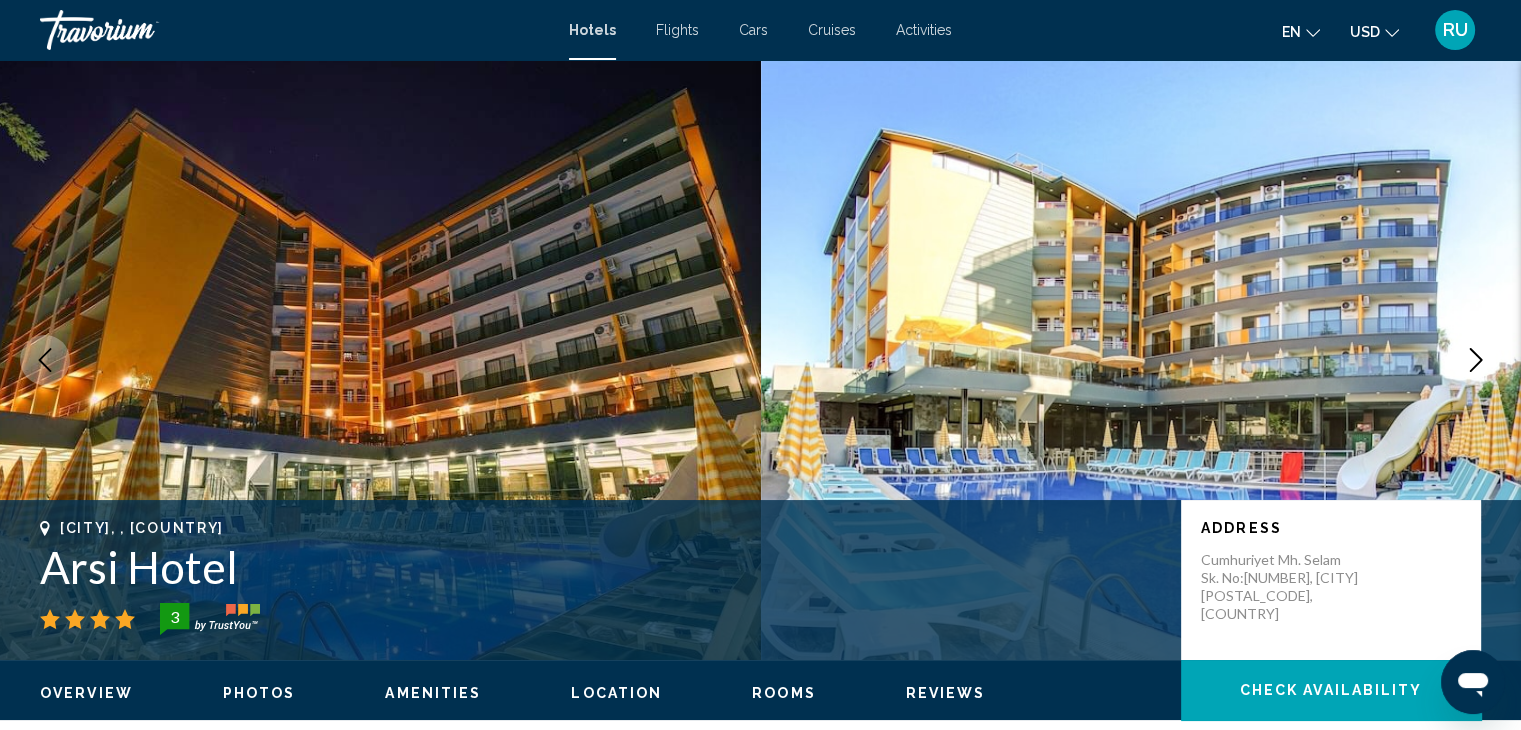 click 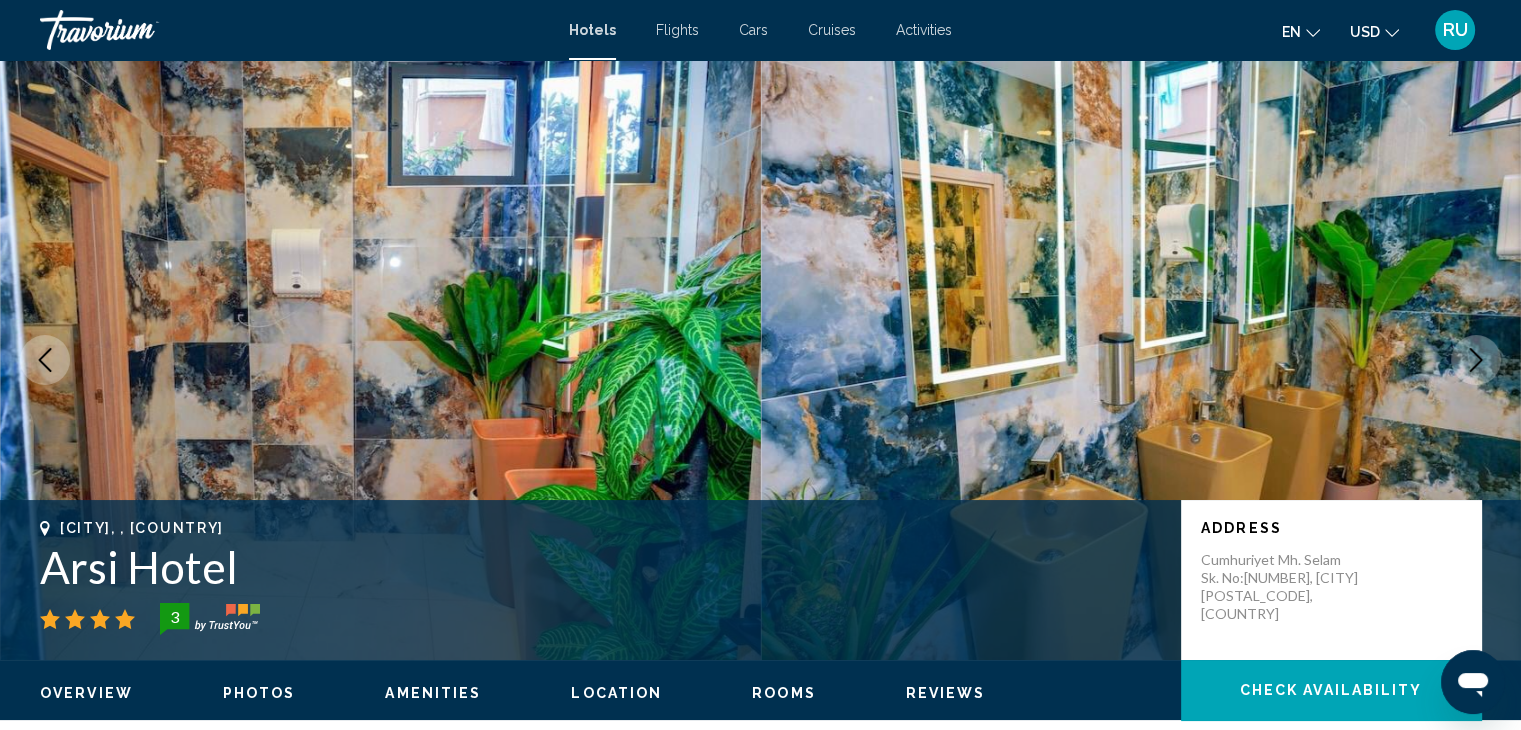 click 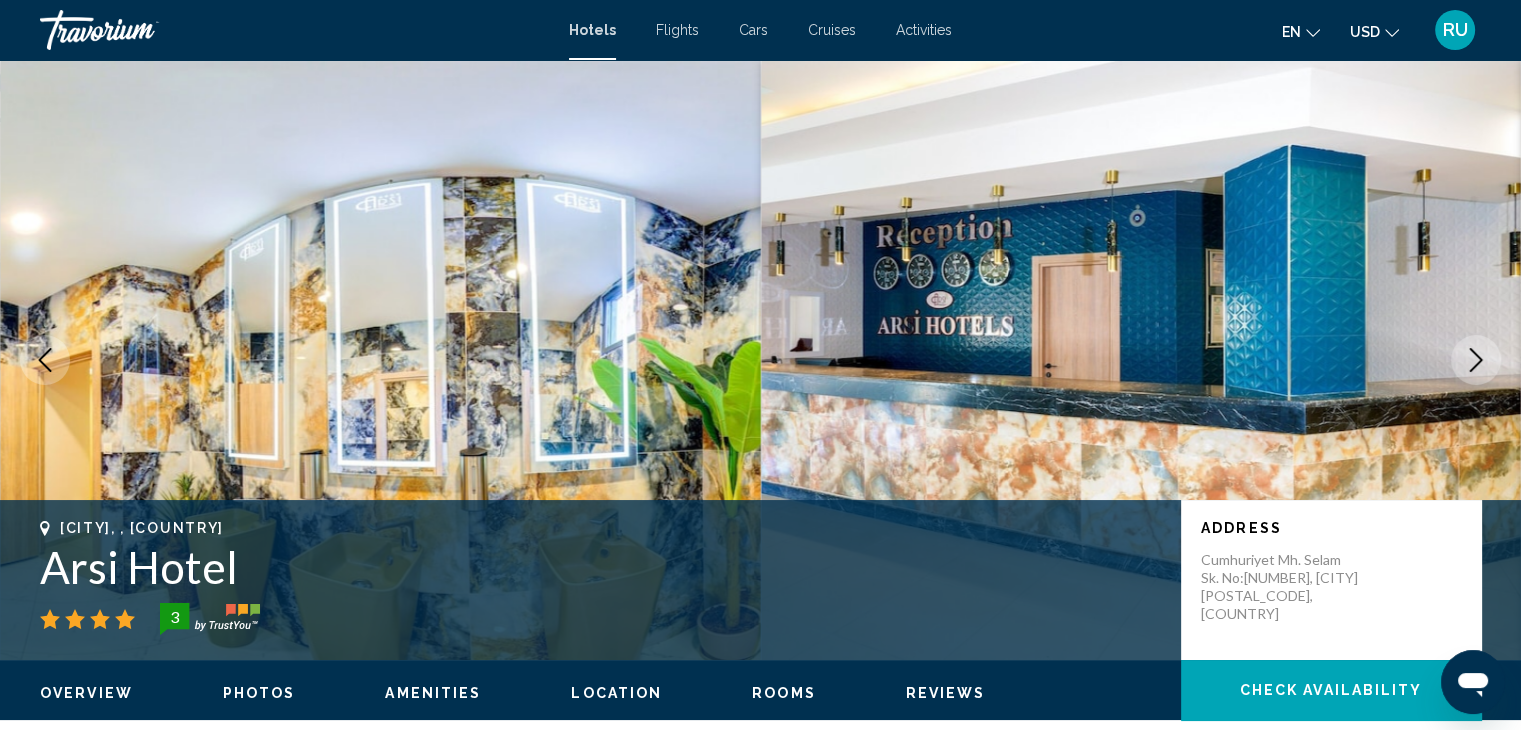 click 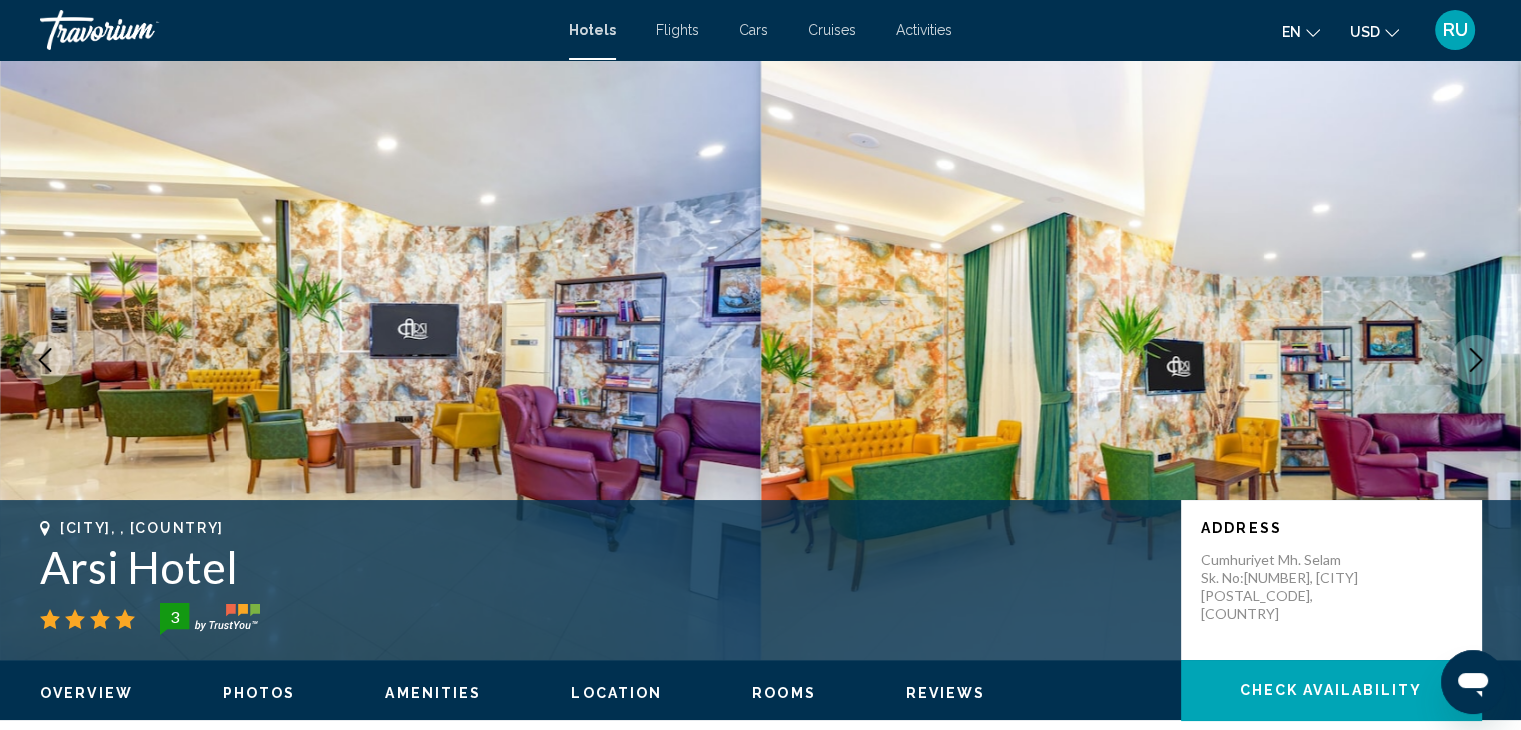 click 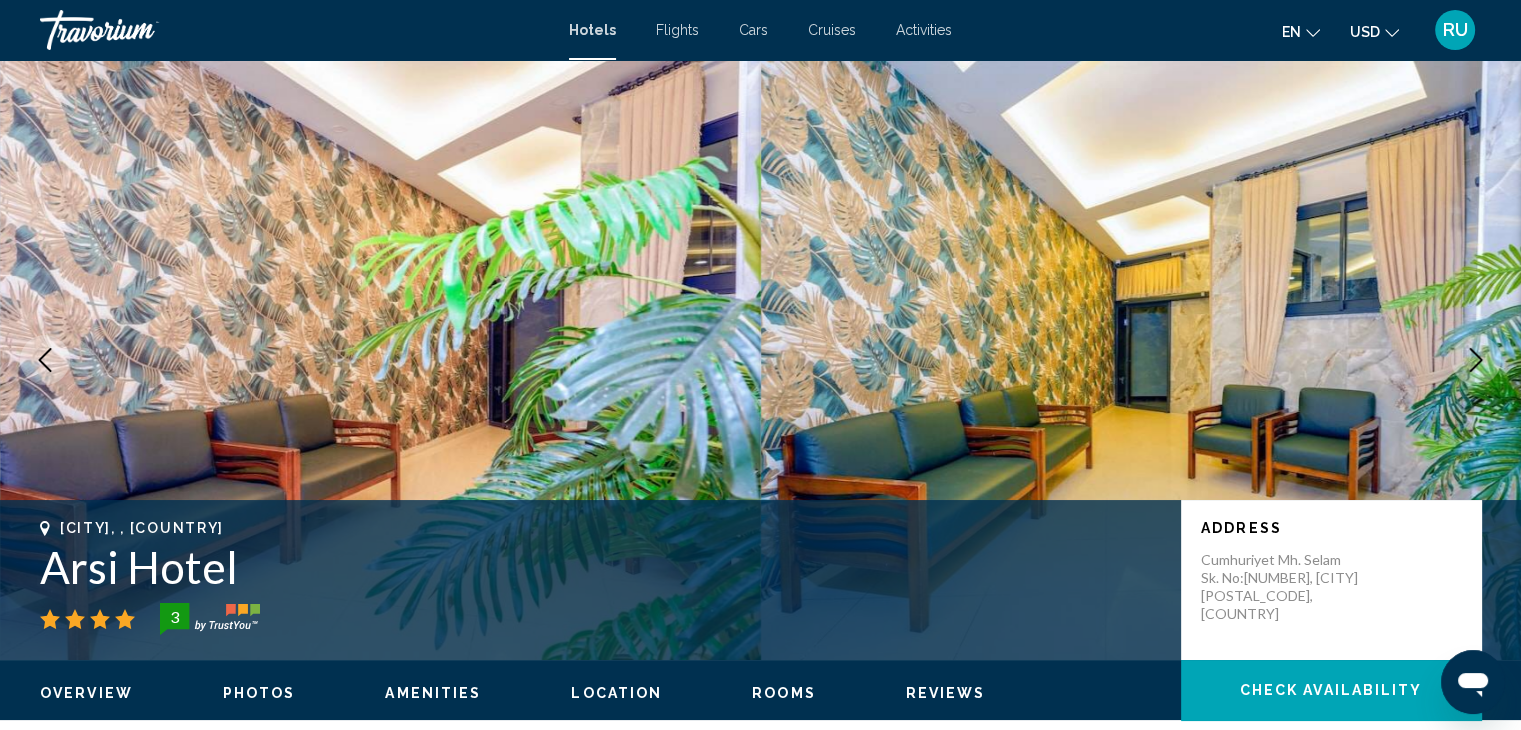 click 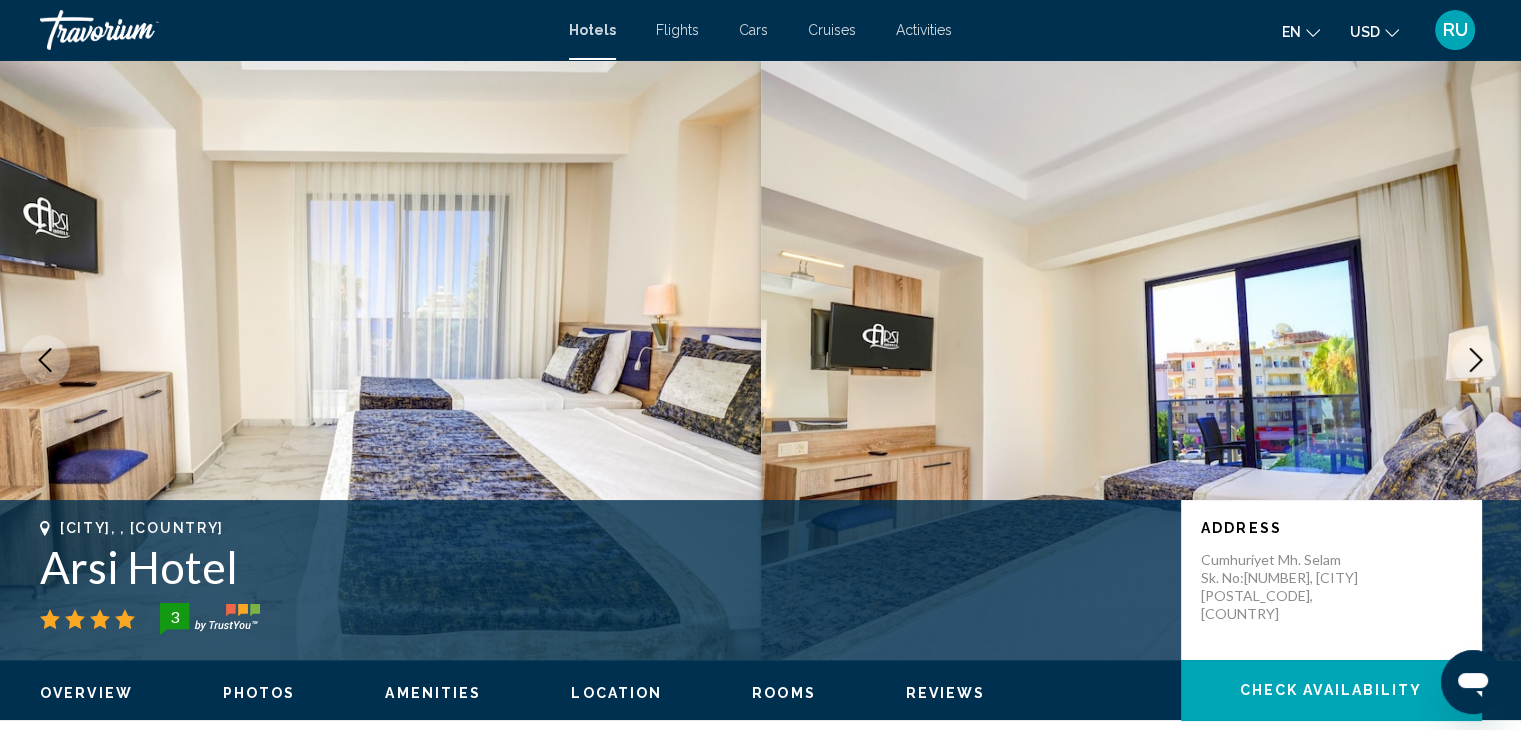 click 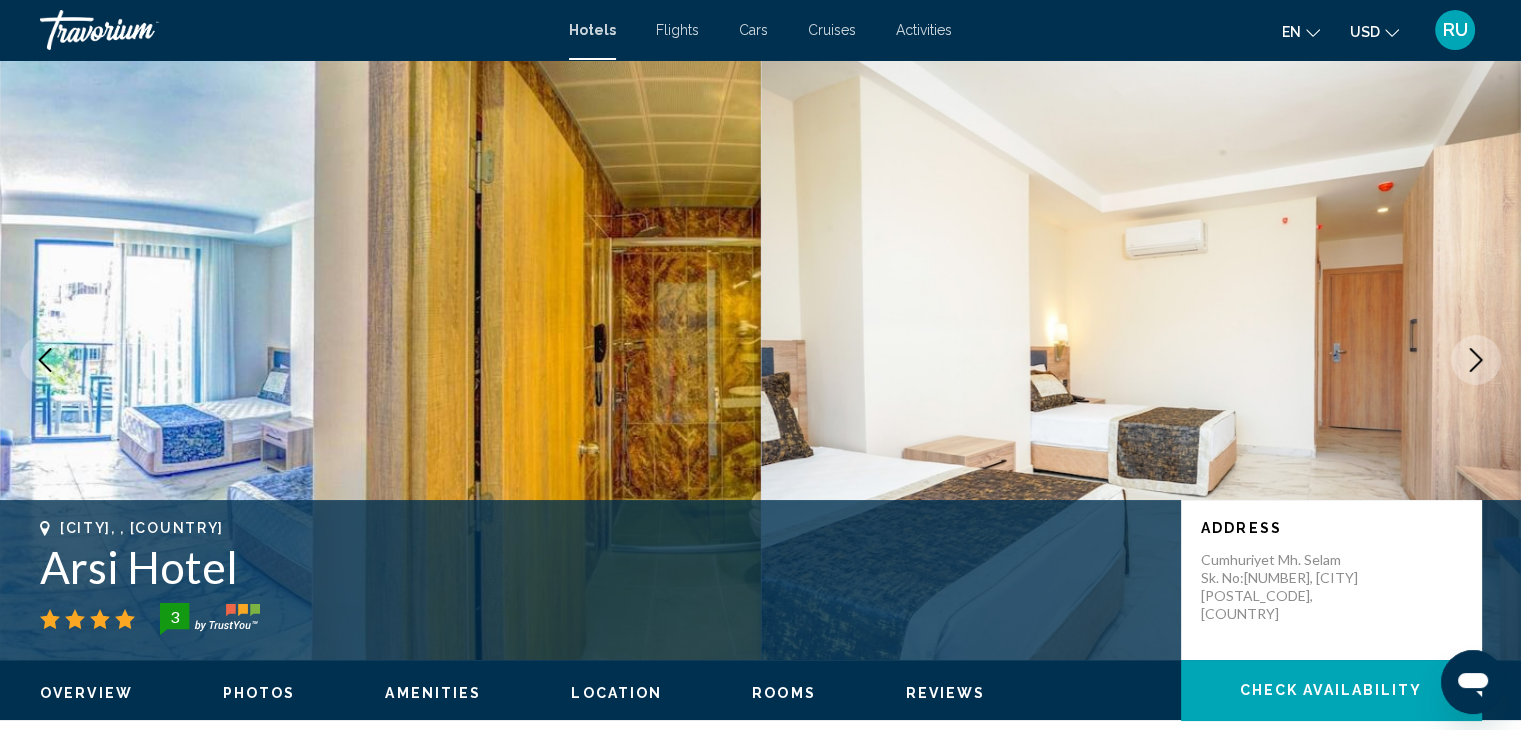 click 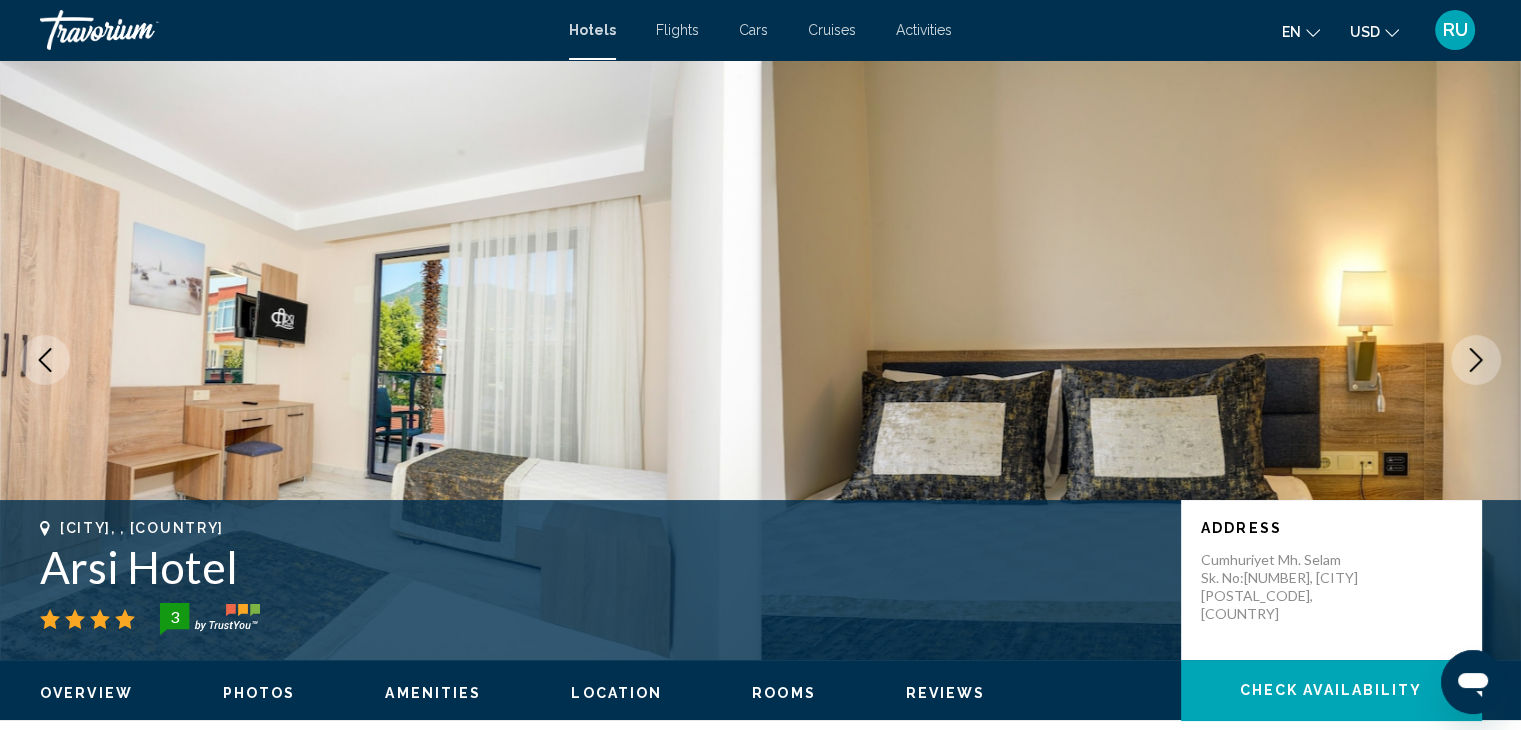 click 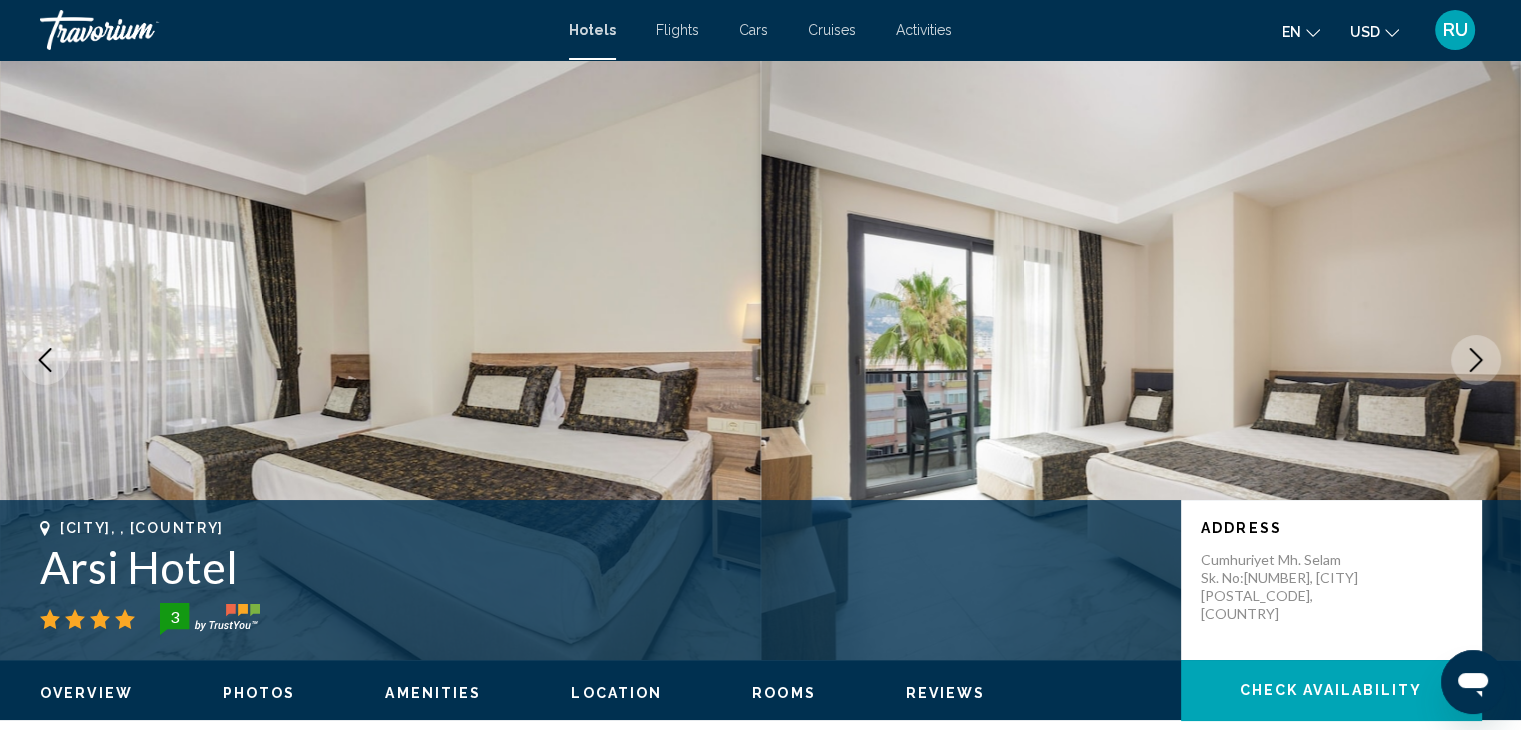 click 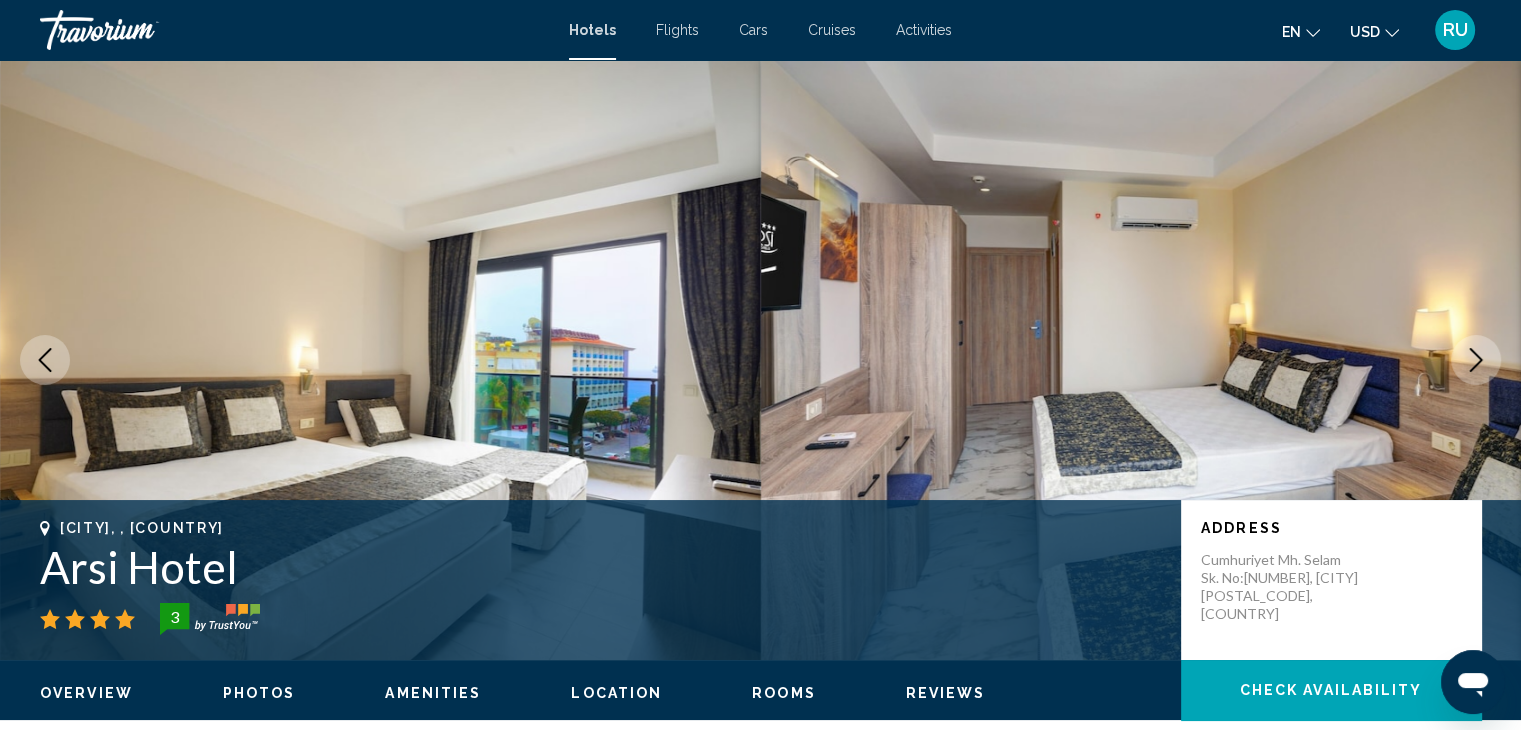 click 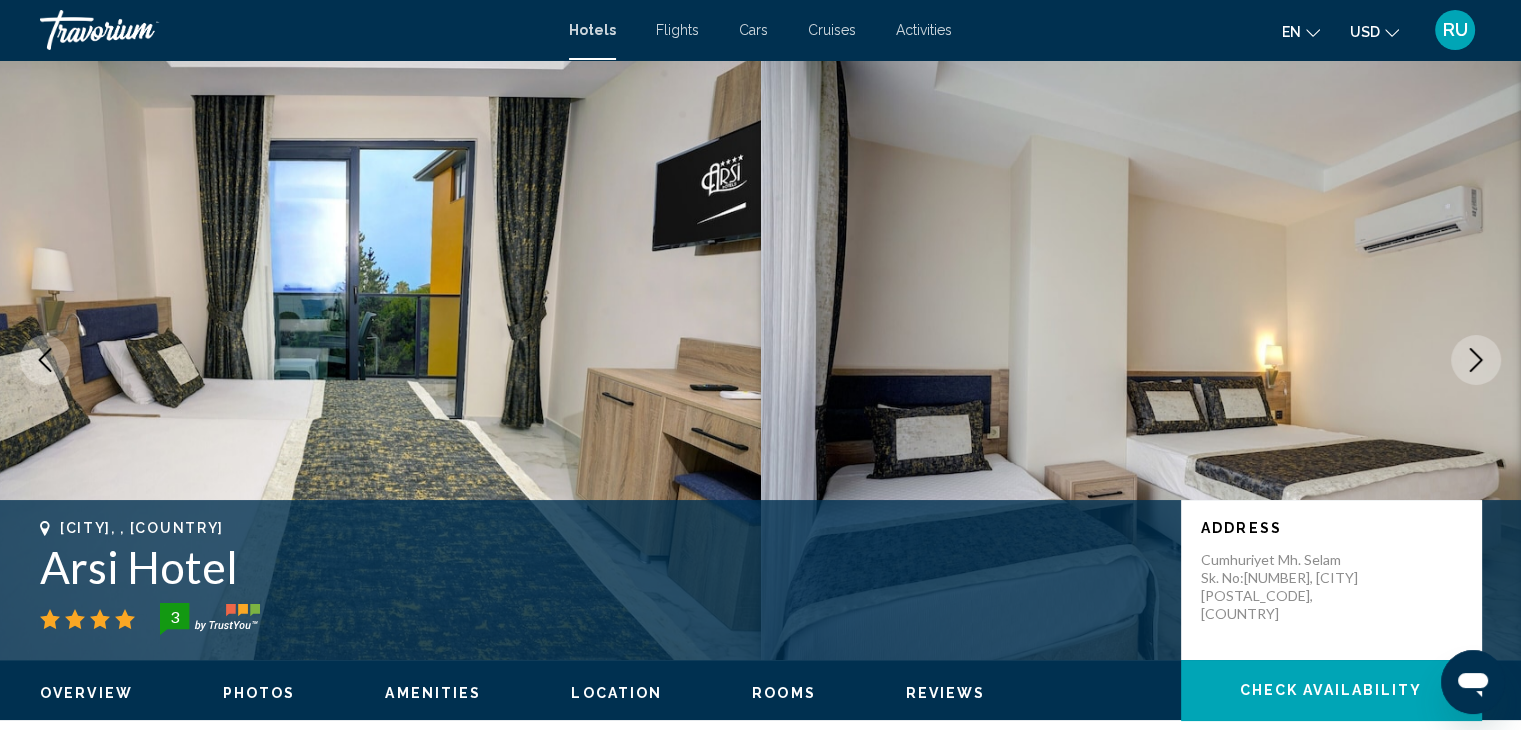 click 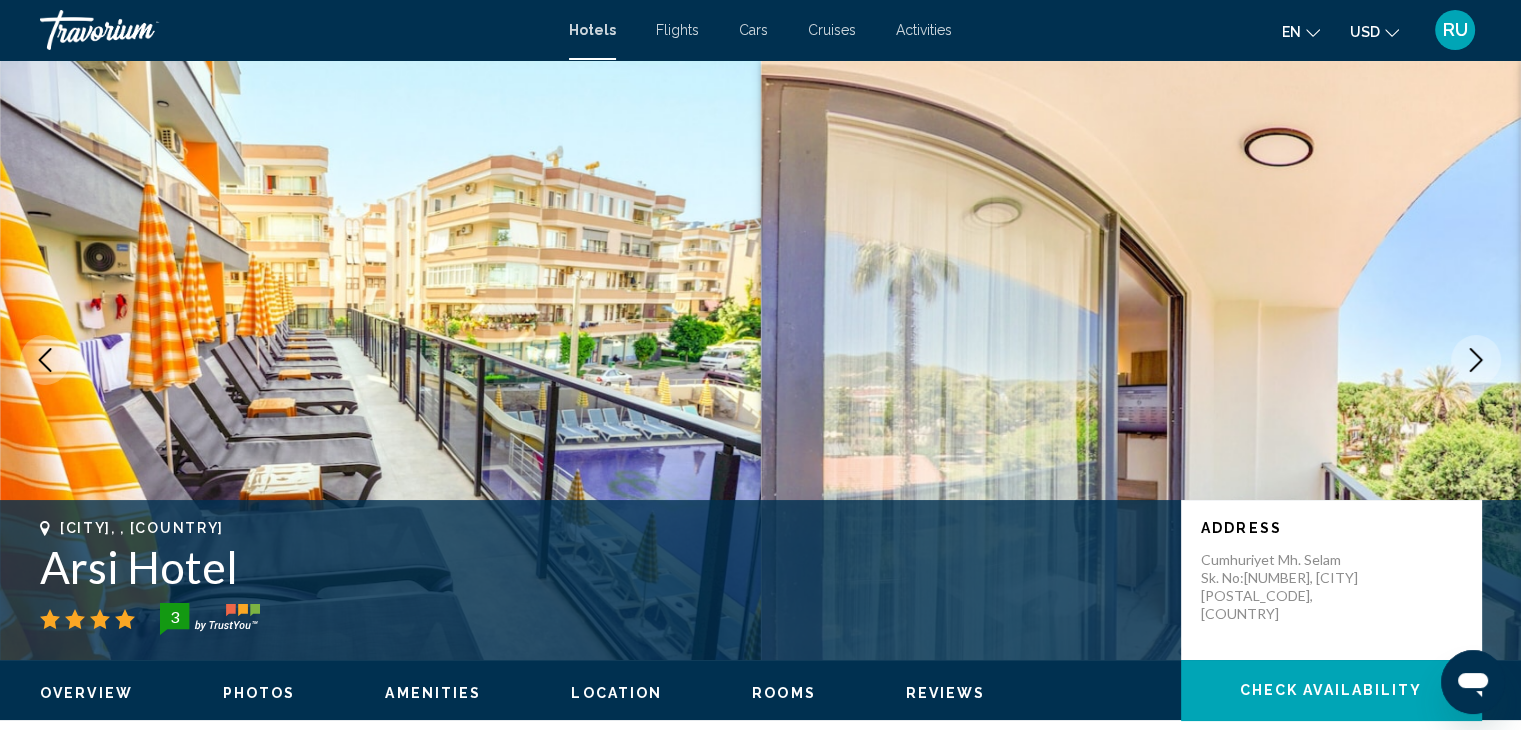 click 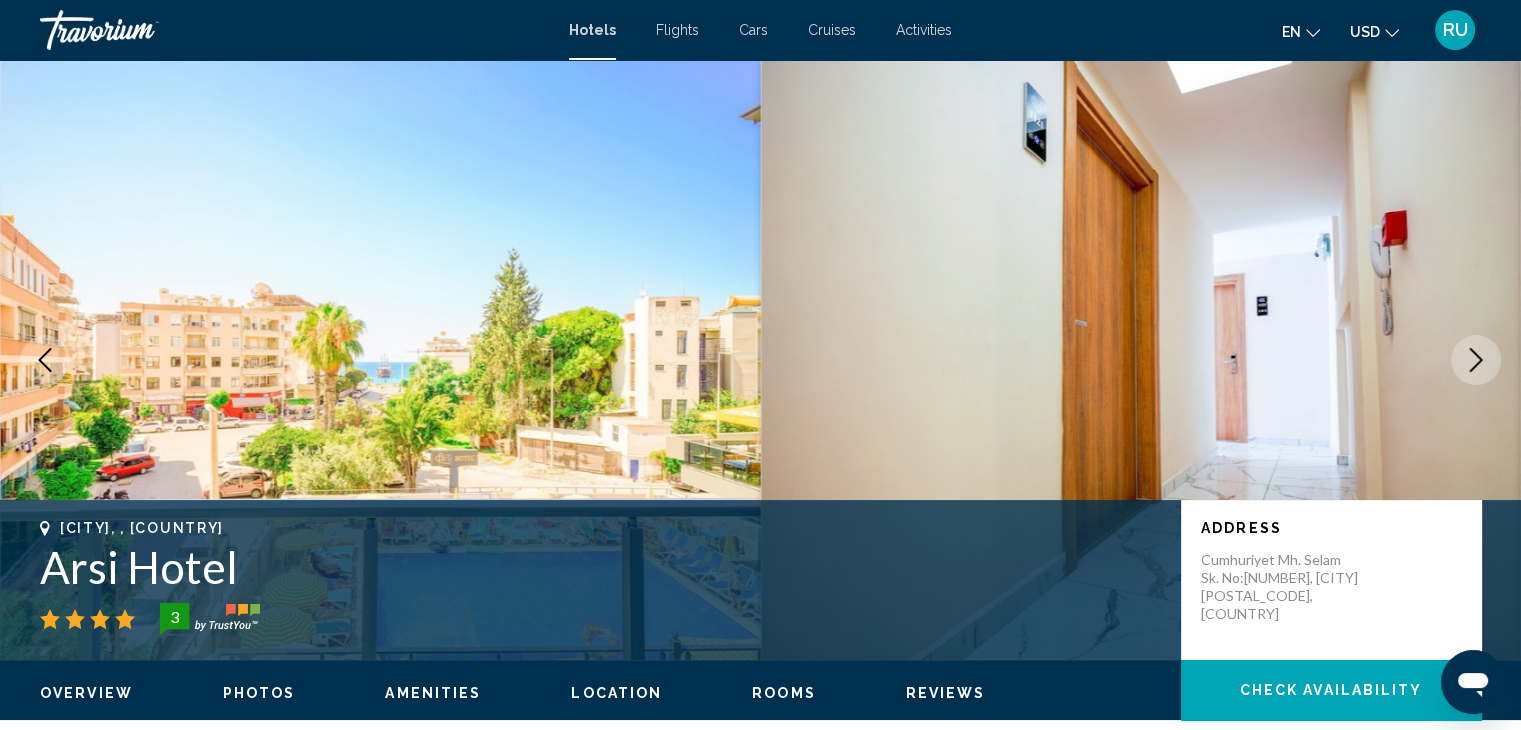 click 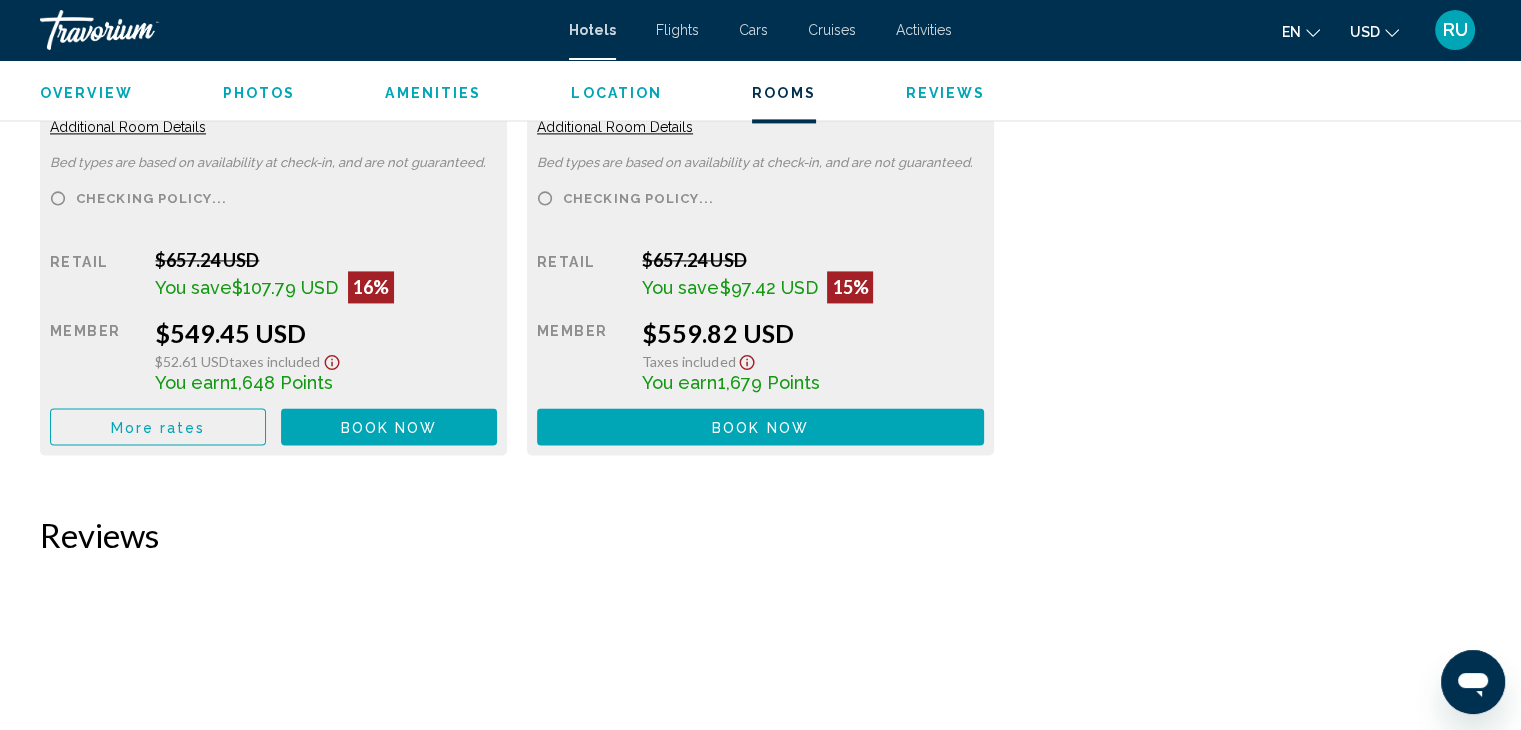 scroll, scrollTop: 2882, scrollLeft: 0, axis: vertical 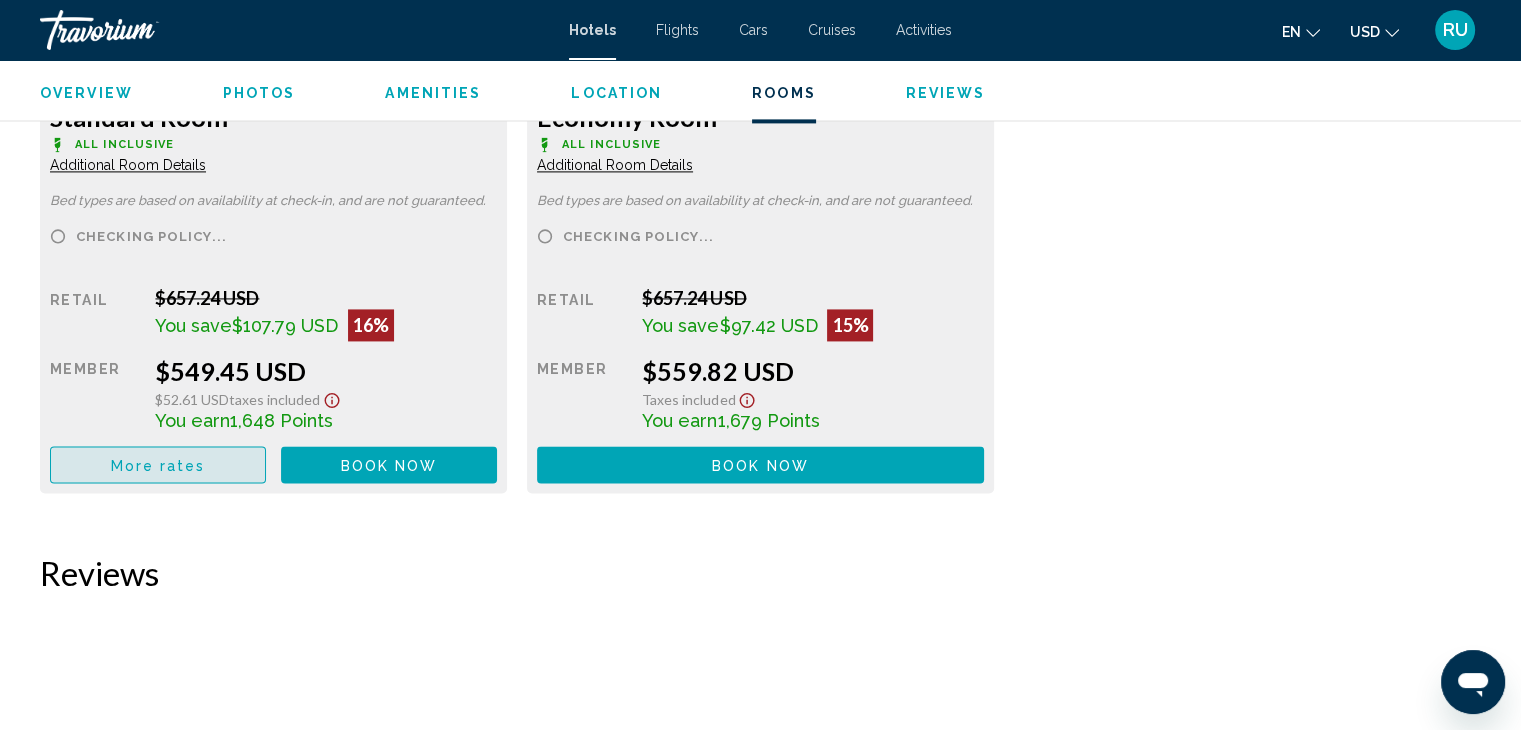 click on "More rates" at bounding box center [158, 464] 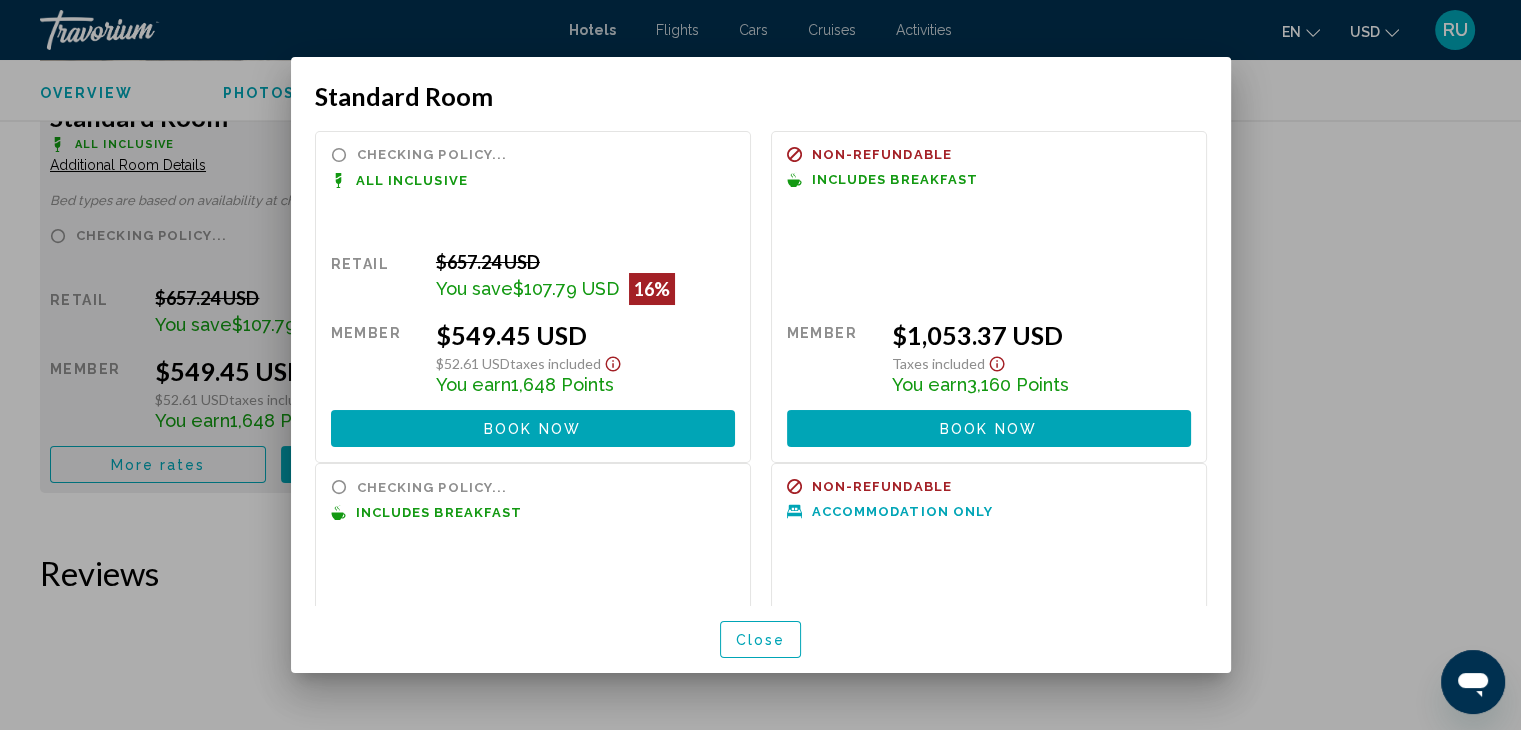scroll, scrollTop: 0, scrollLeft: 0, axis: both 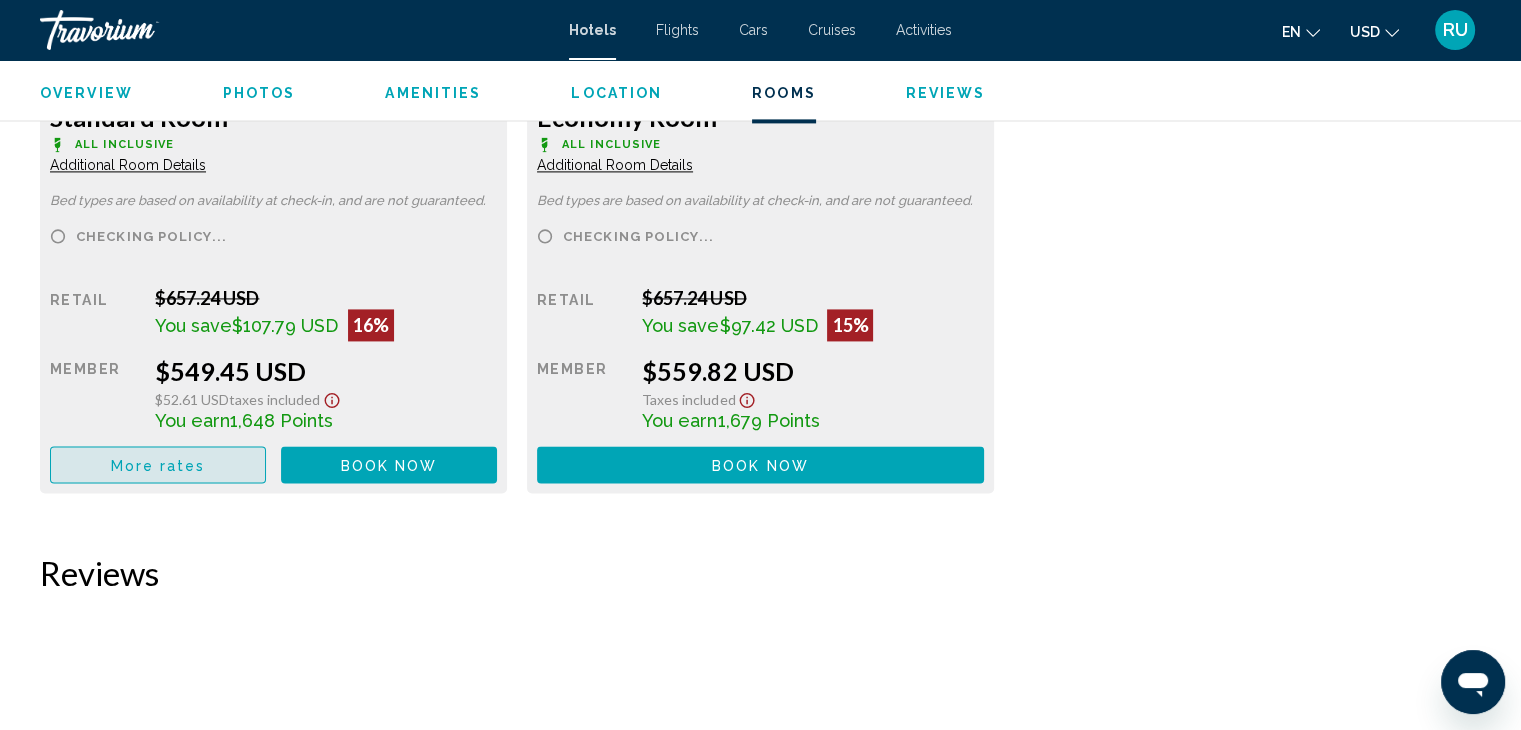 click on "More rates" at bounding box center (158, 464) 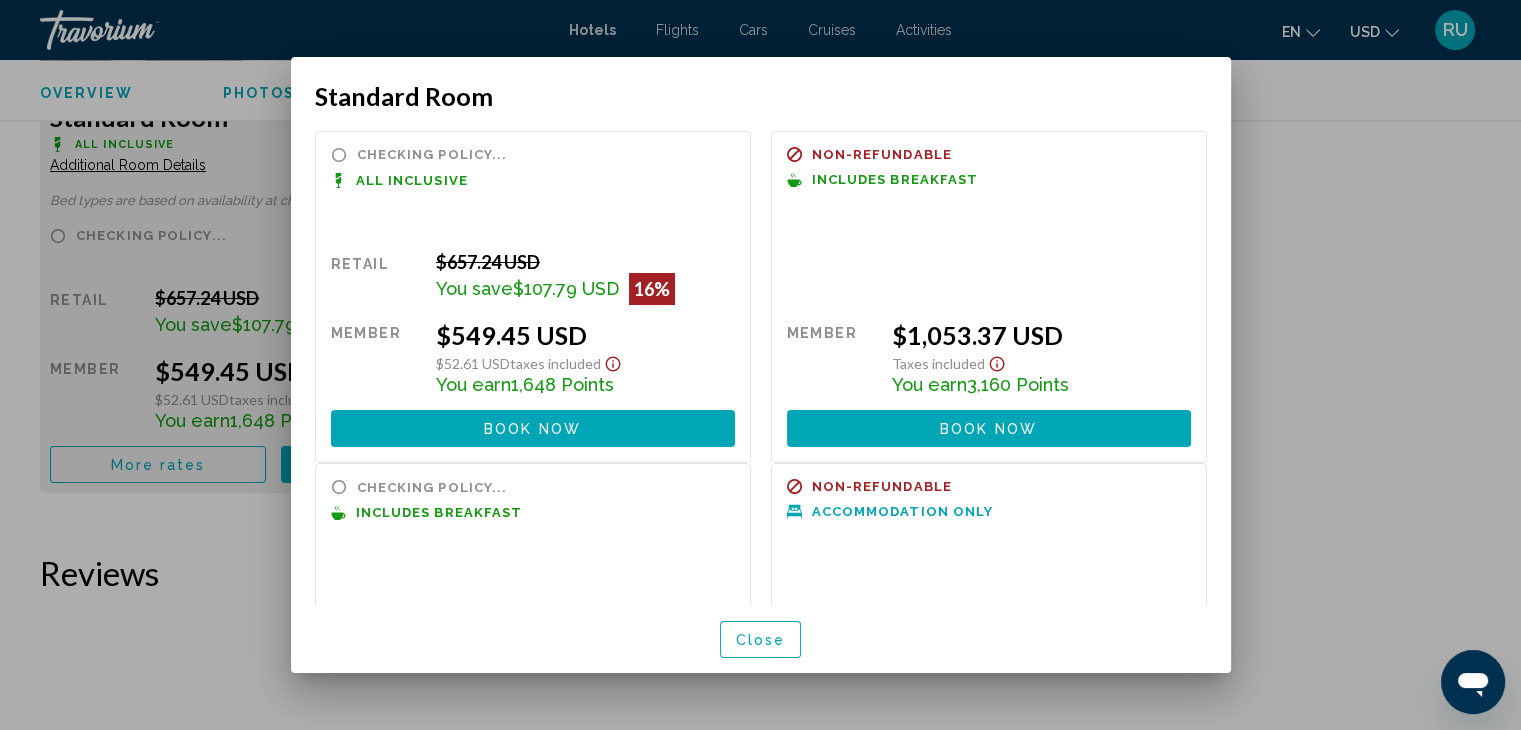 scroll, scrollTop: 0, scrollLeft: 0, axis: both 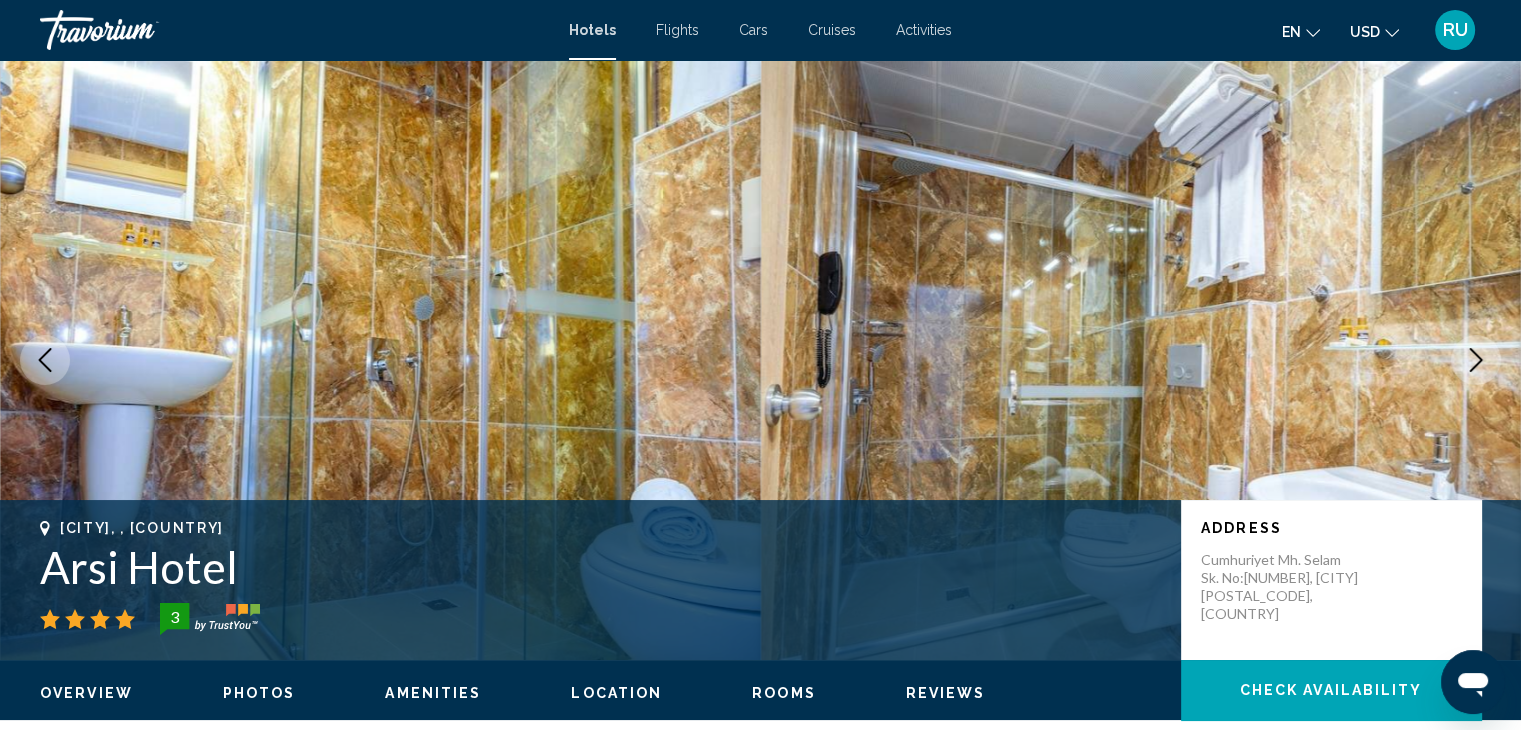 click at bounding box center (1476, 360) 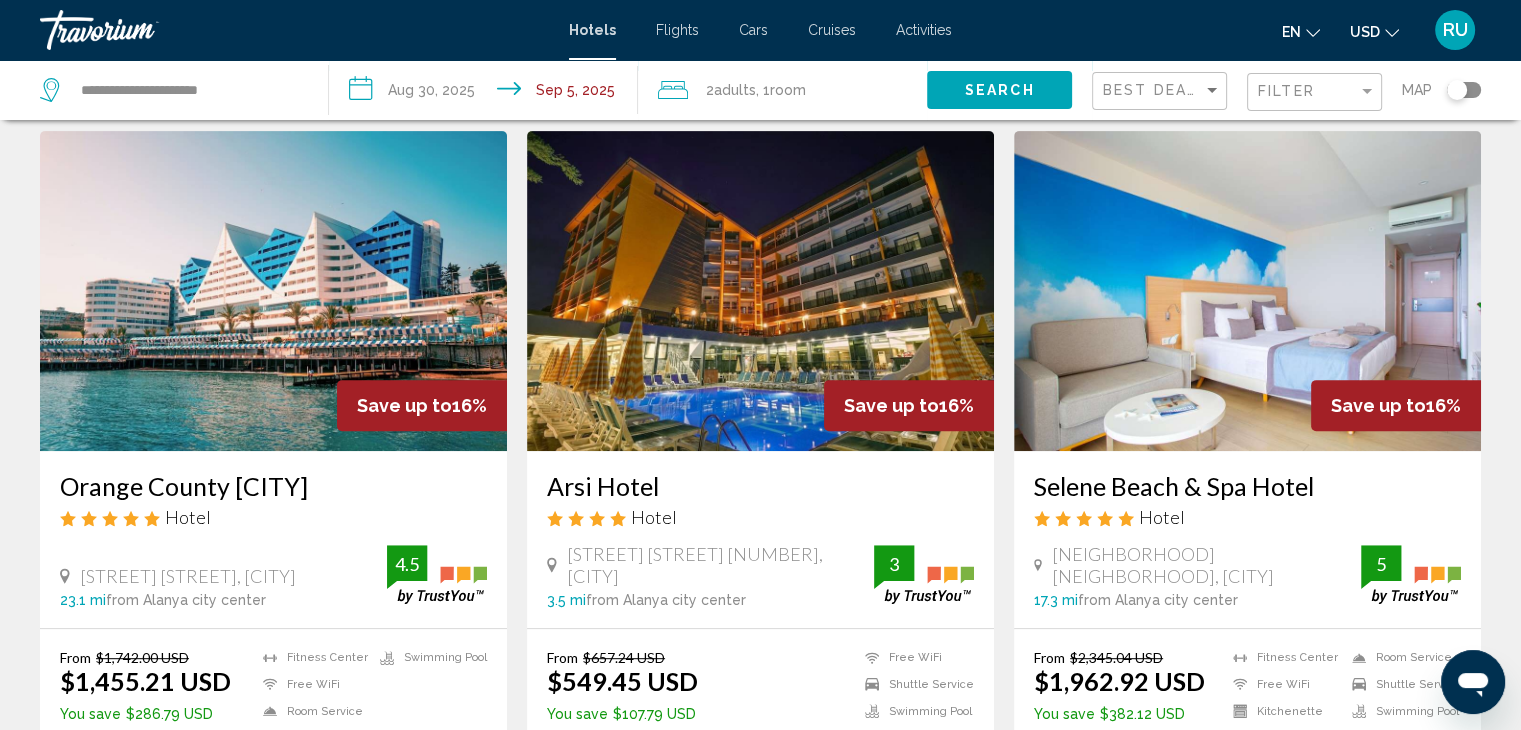 scroll, scrollTop: 792, scrollLeft: 0, axis: vertical 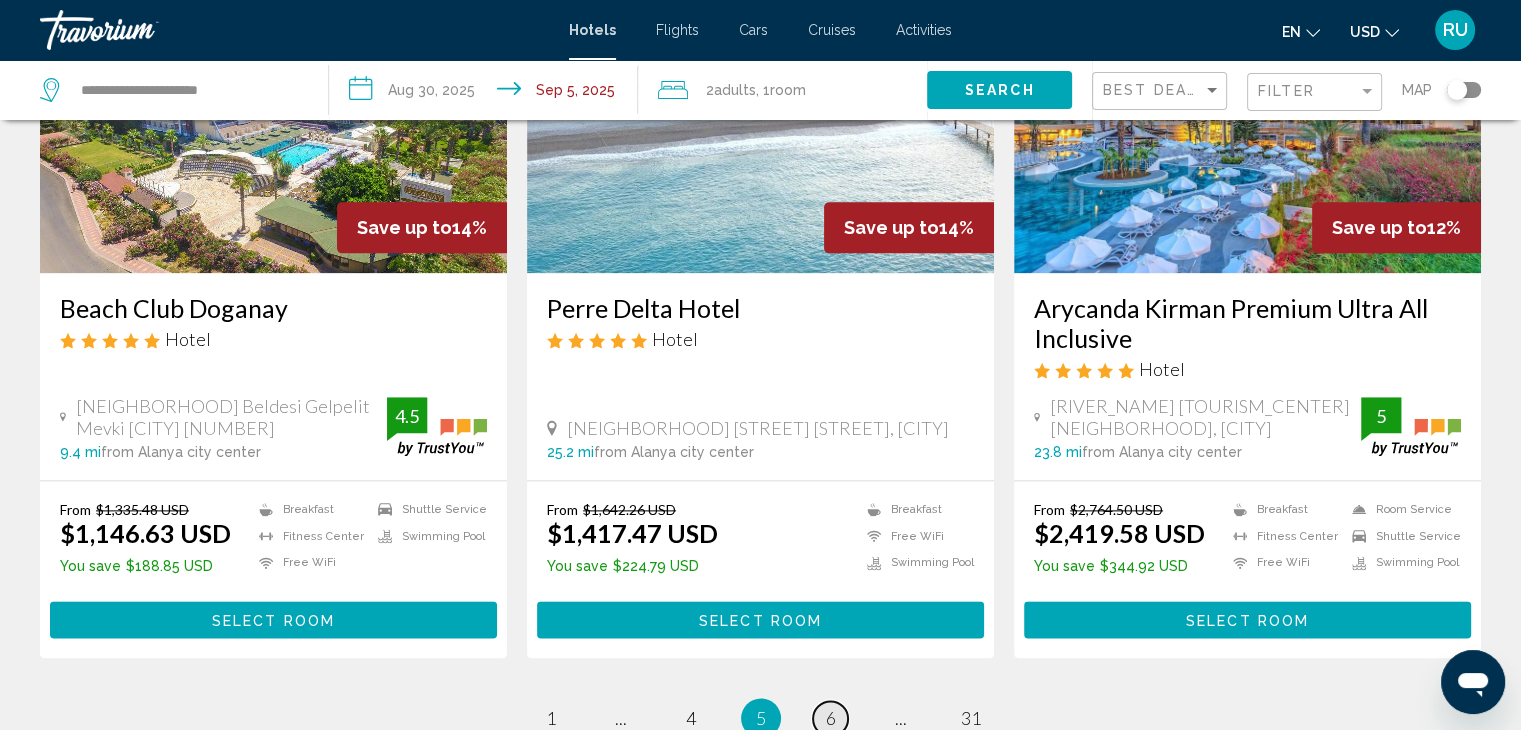 click on "page  6" at bounding box center [830, 718] 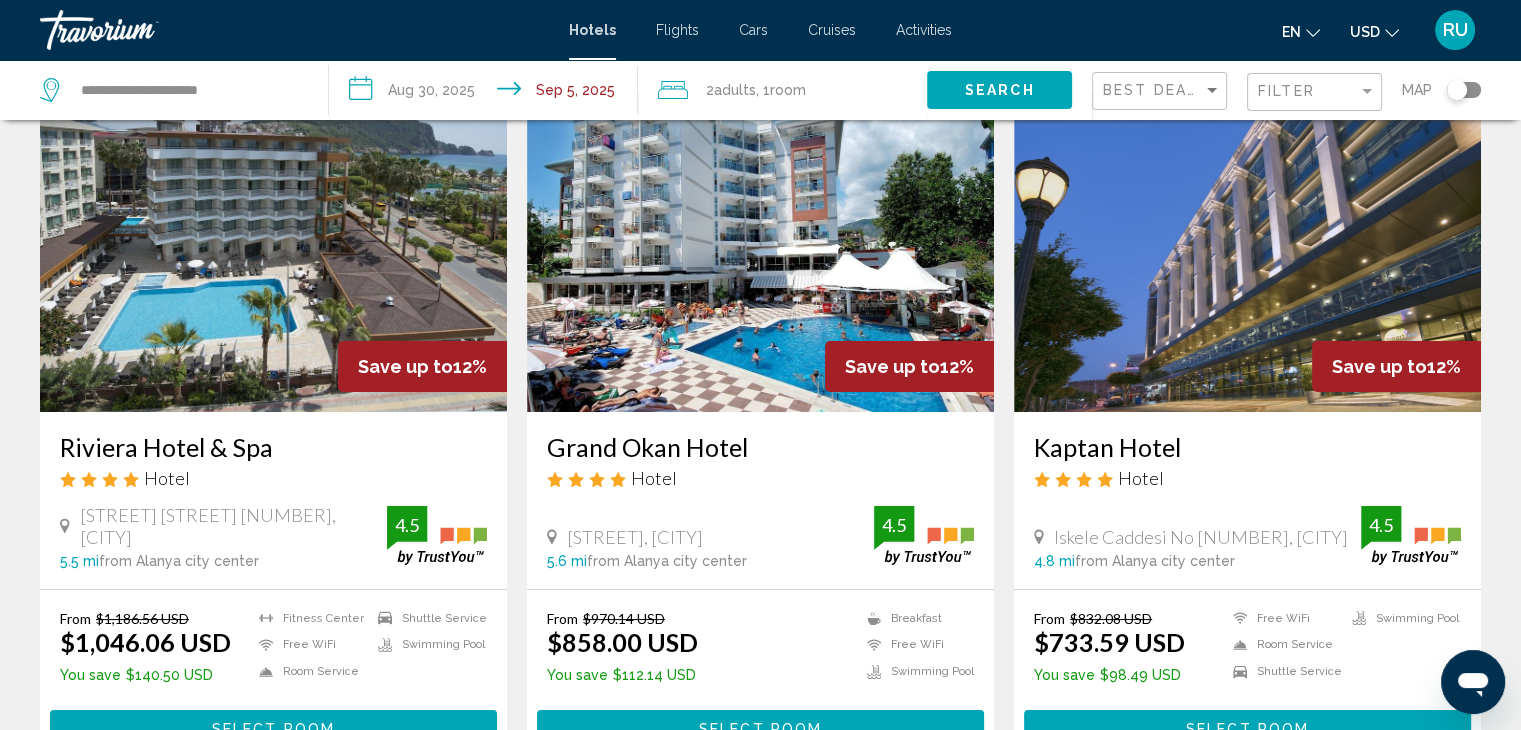 scroll, scrollTop: 0, scrollLeft: 0, axis: both 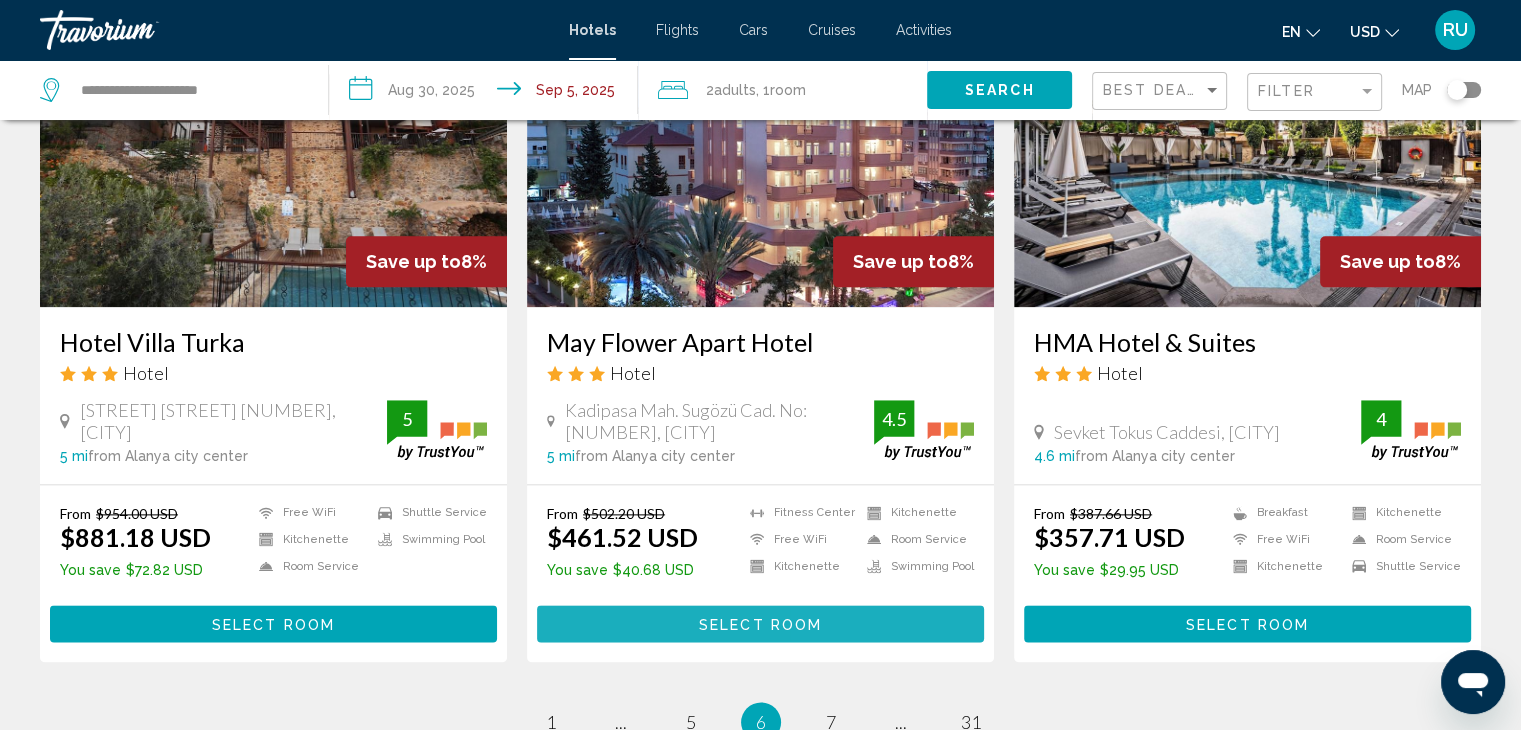 click on "Select Room" at bounding box center [760, 623] 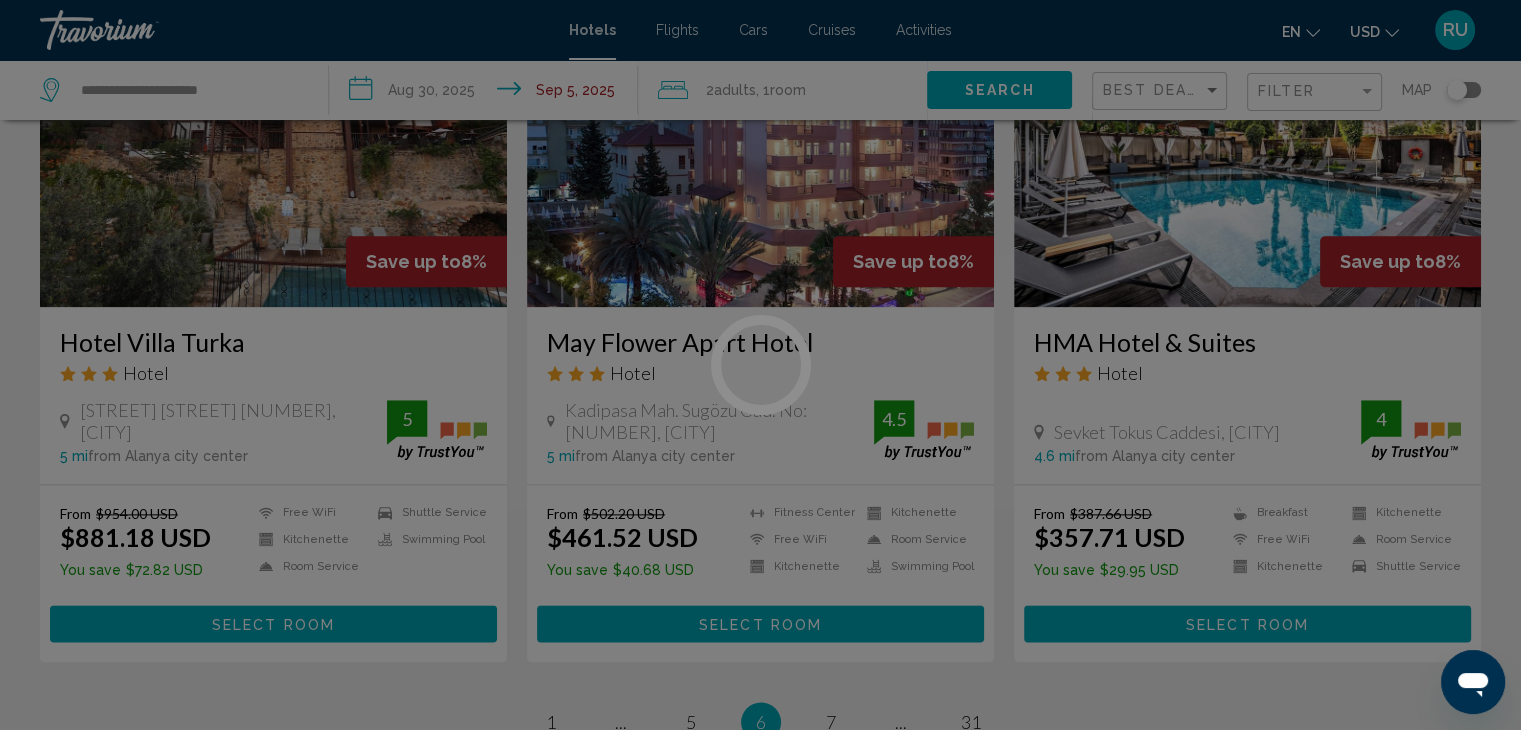 scroll, scrollTop: 0, scrollLeft: 0, axis: both 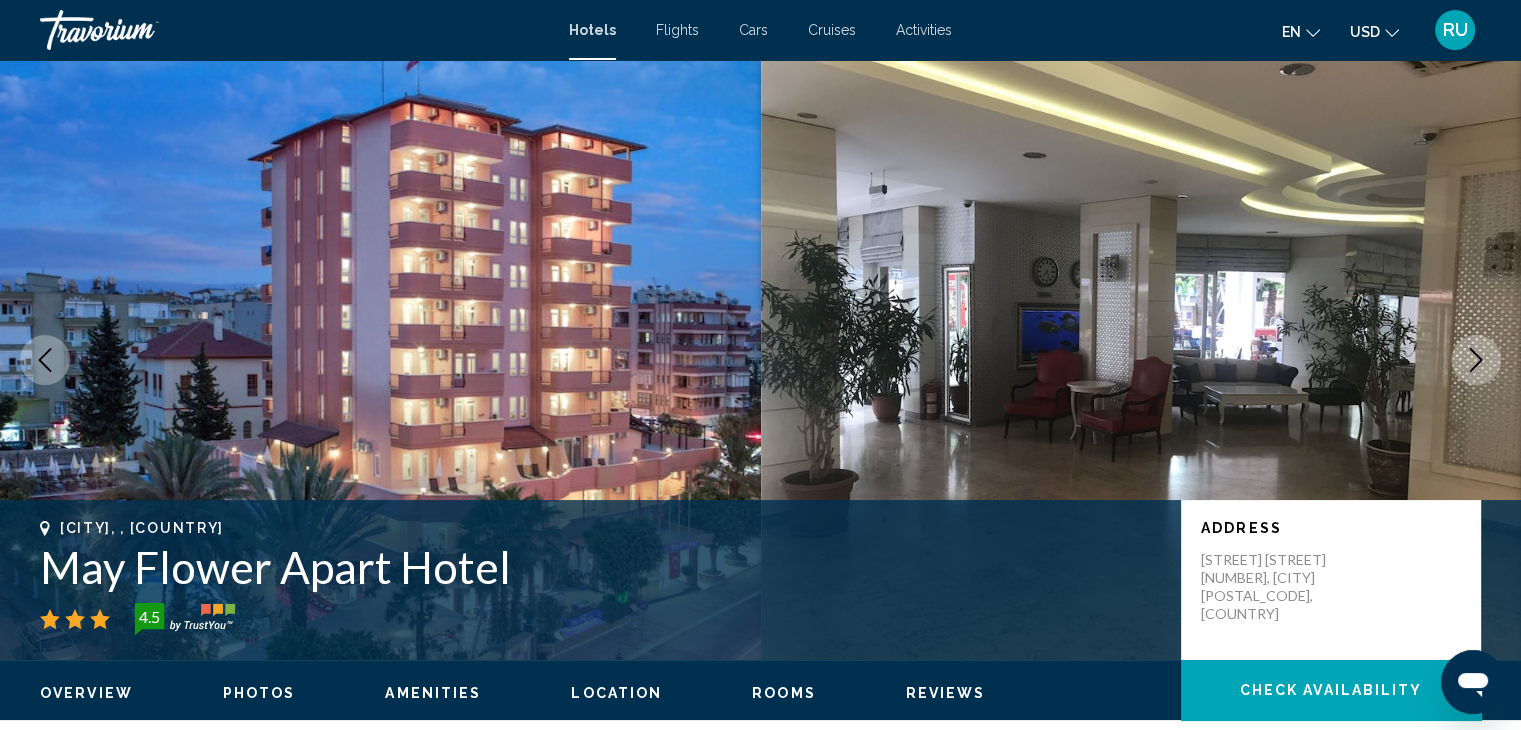 click 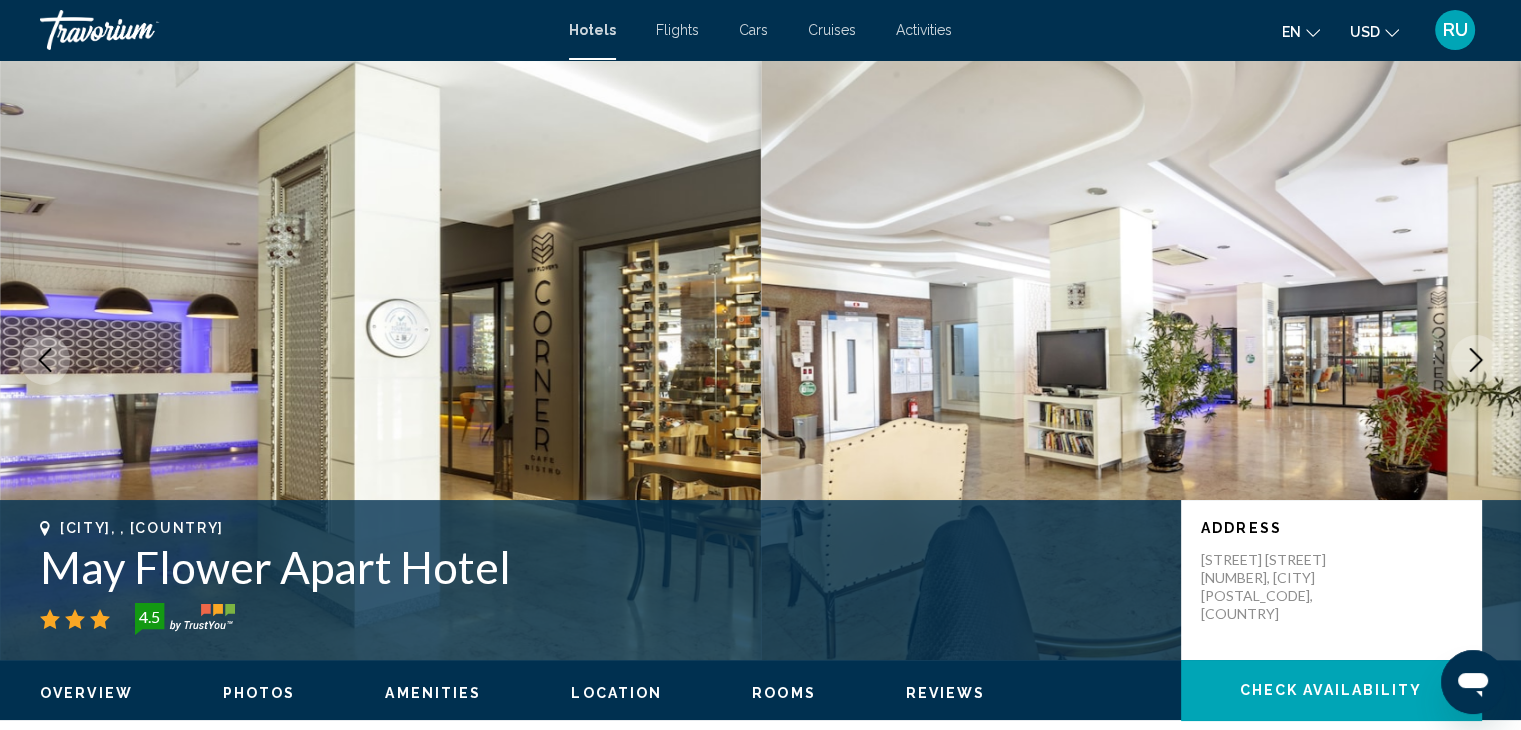 click 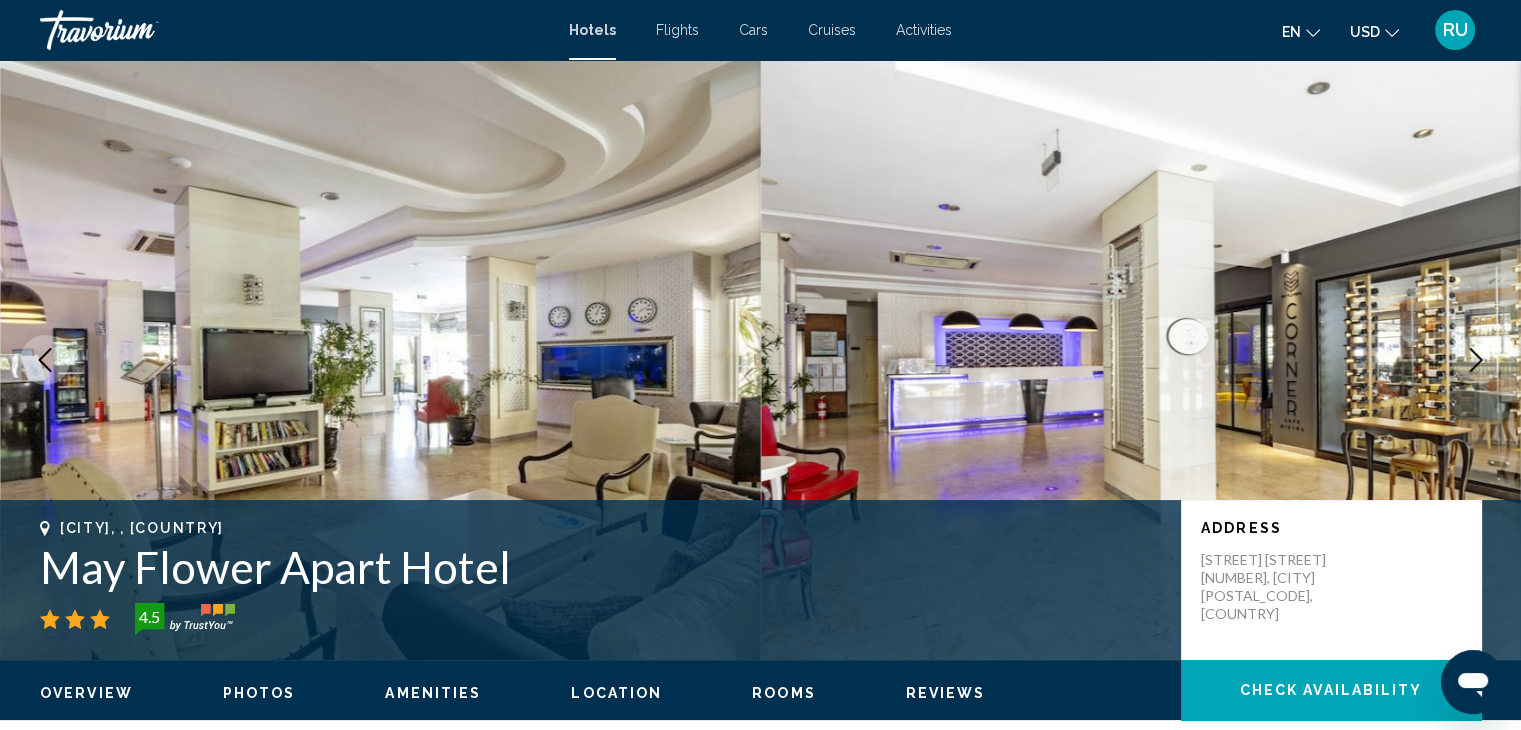 click 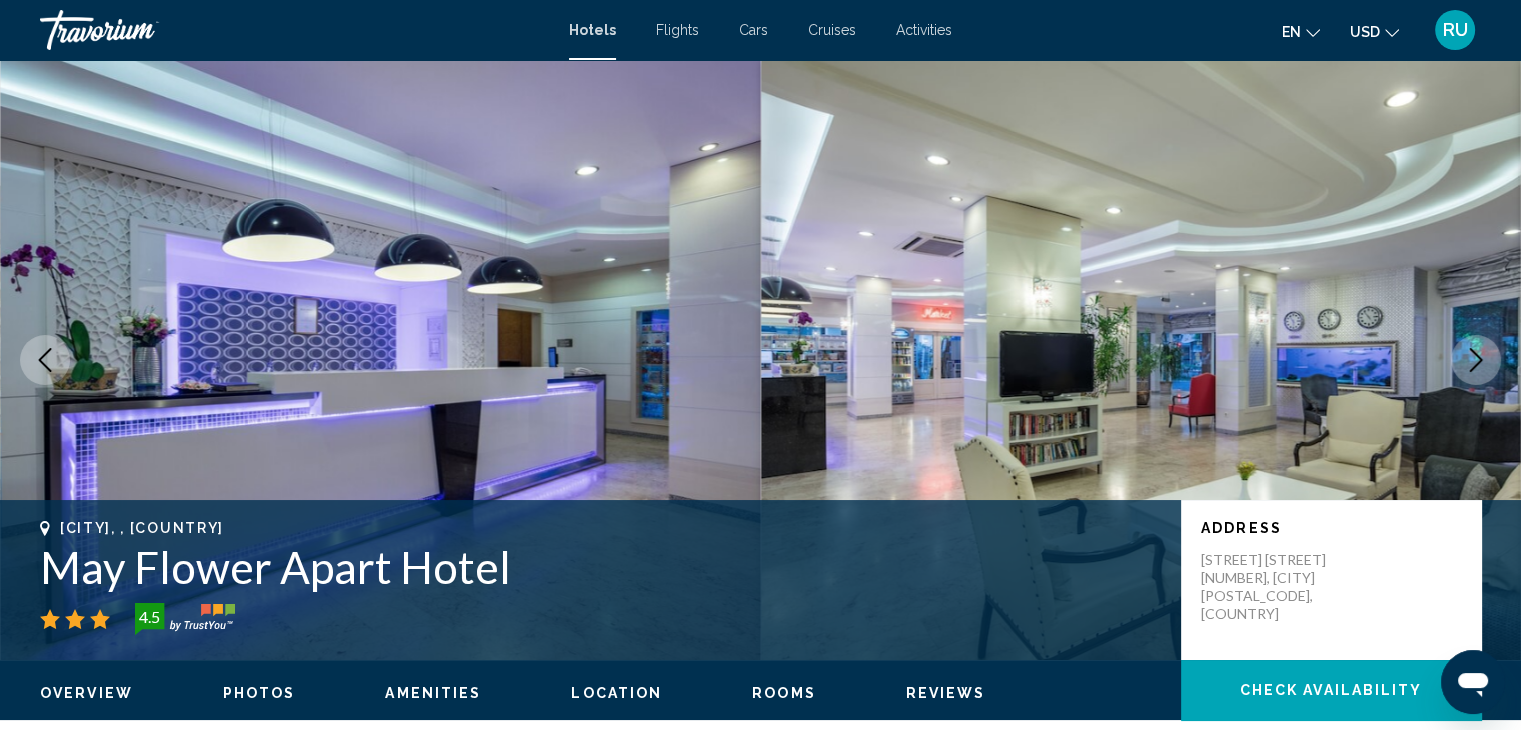 click 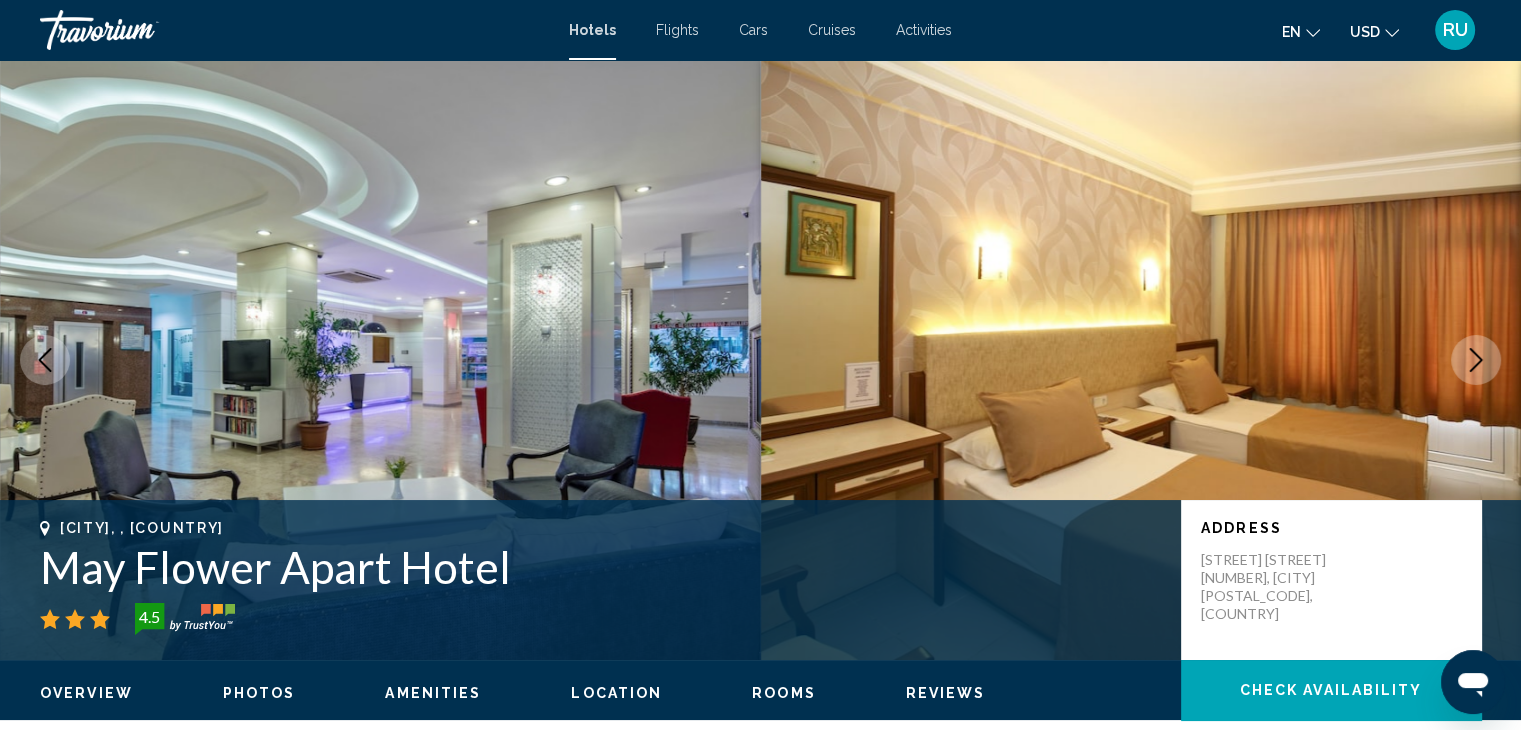click 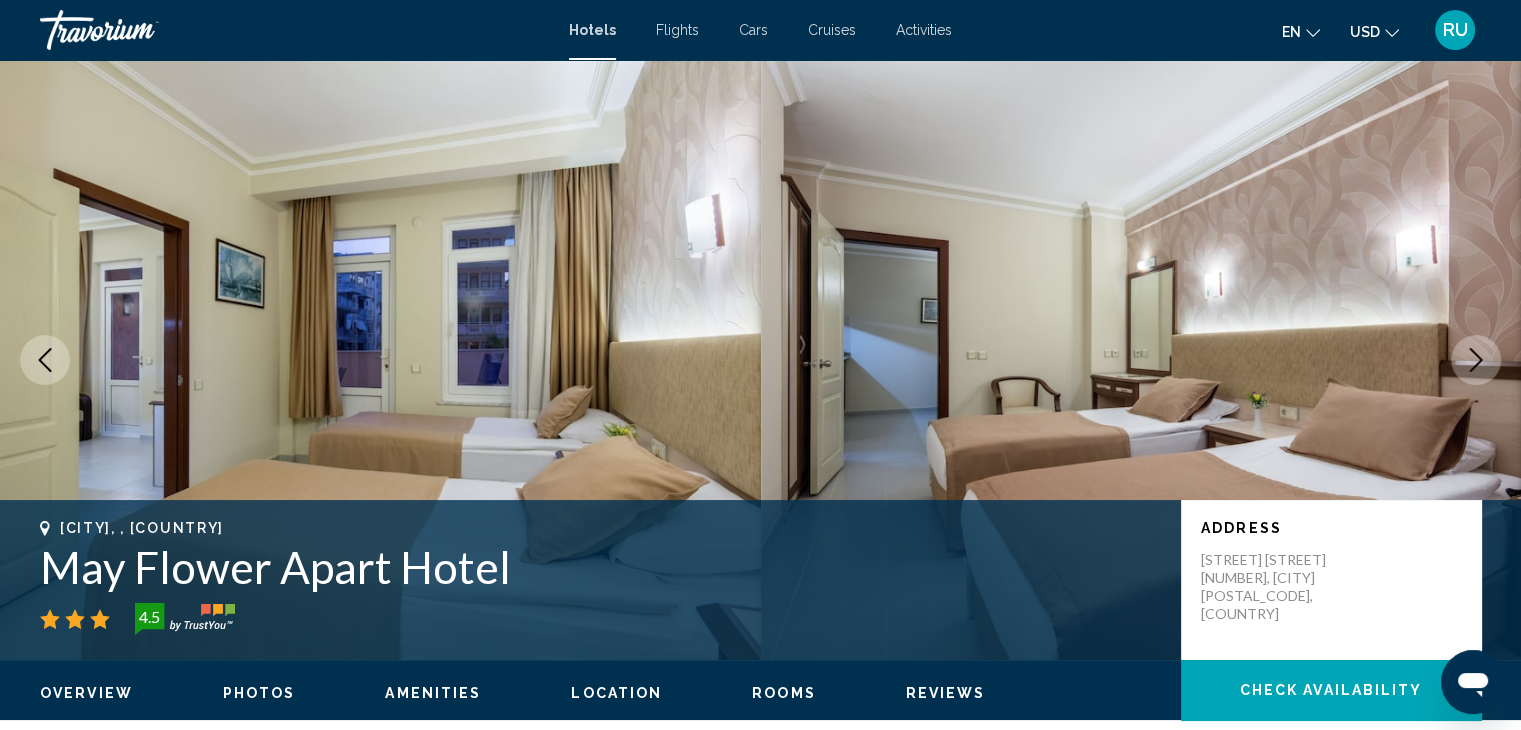 click 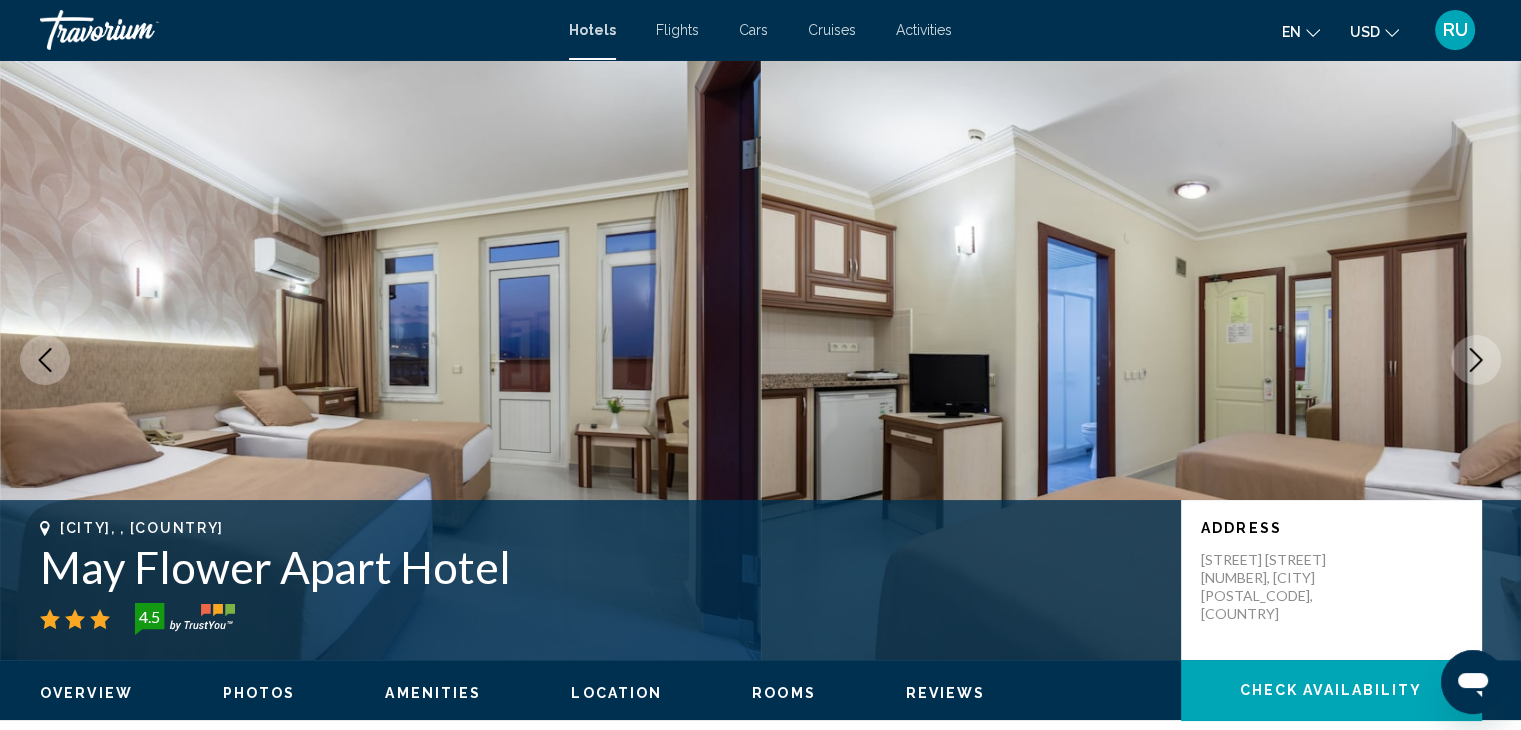 click 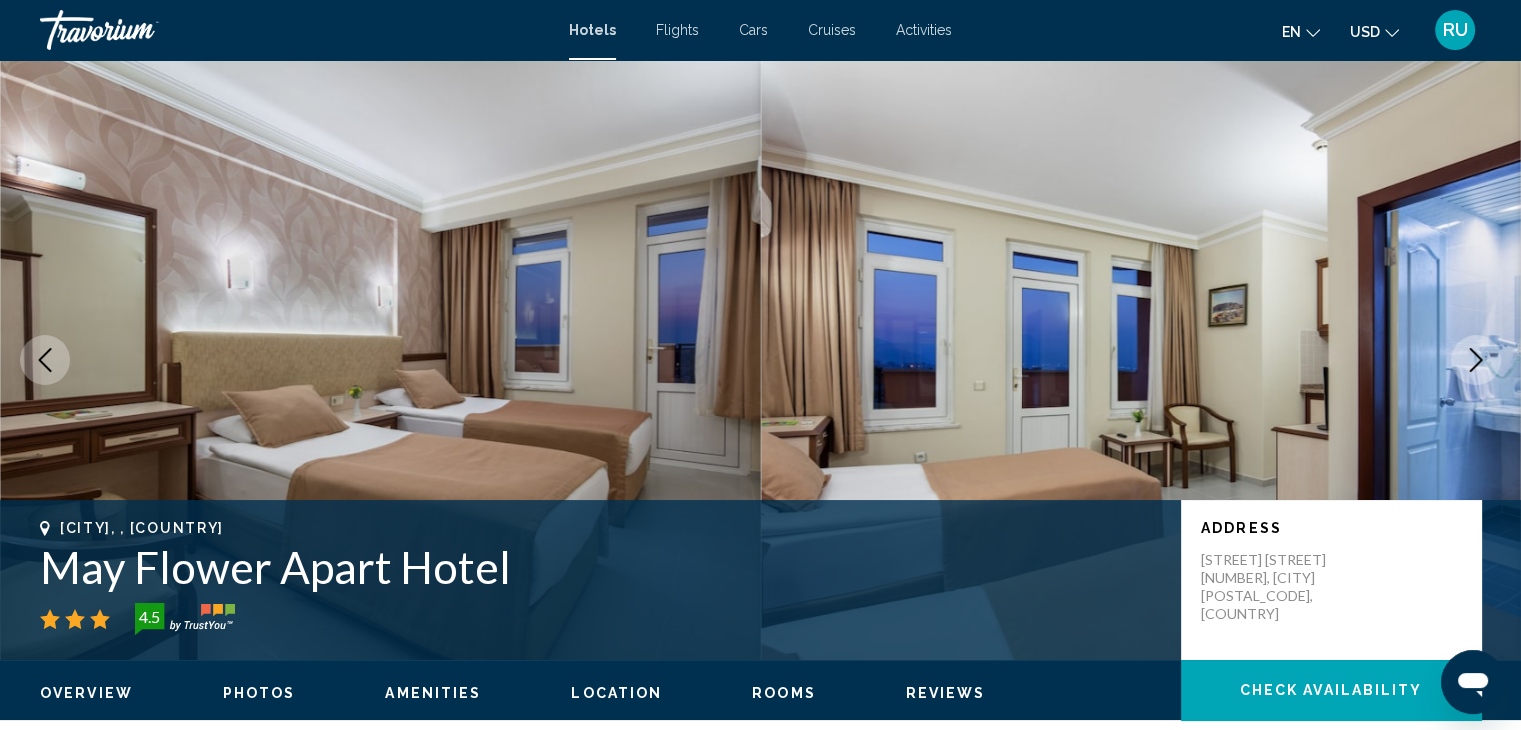click 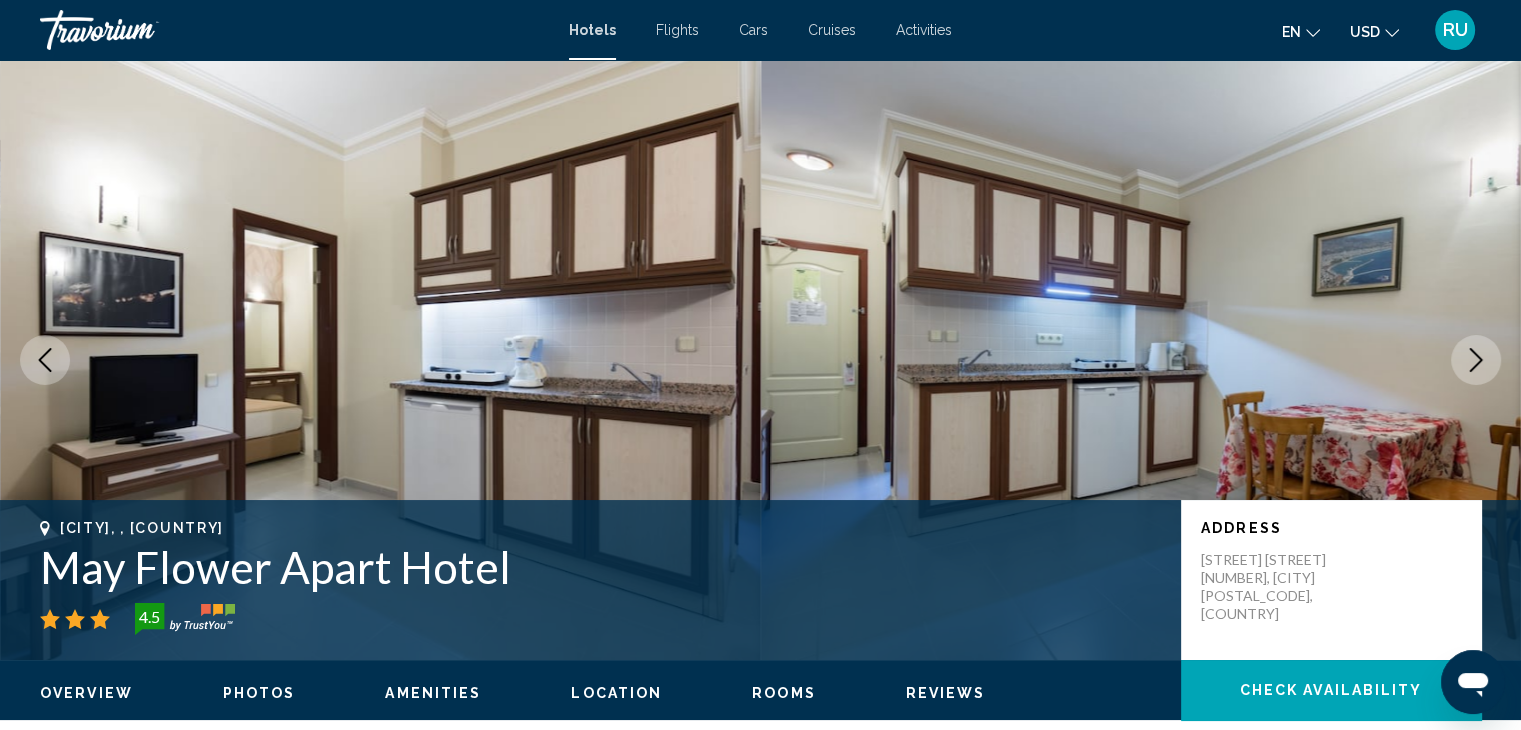 click 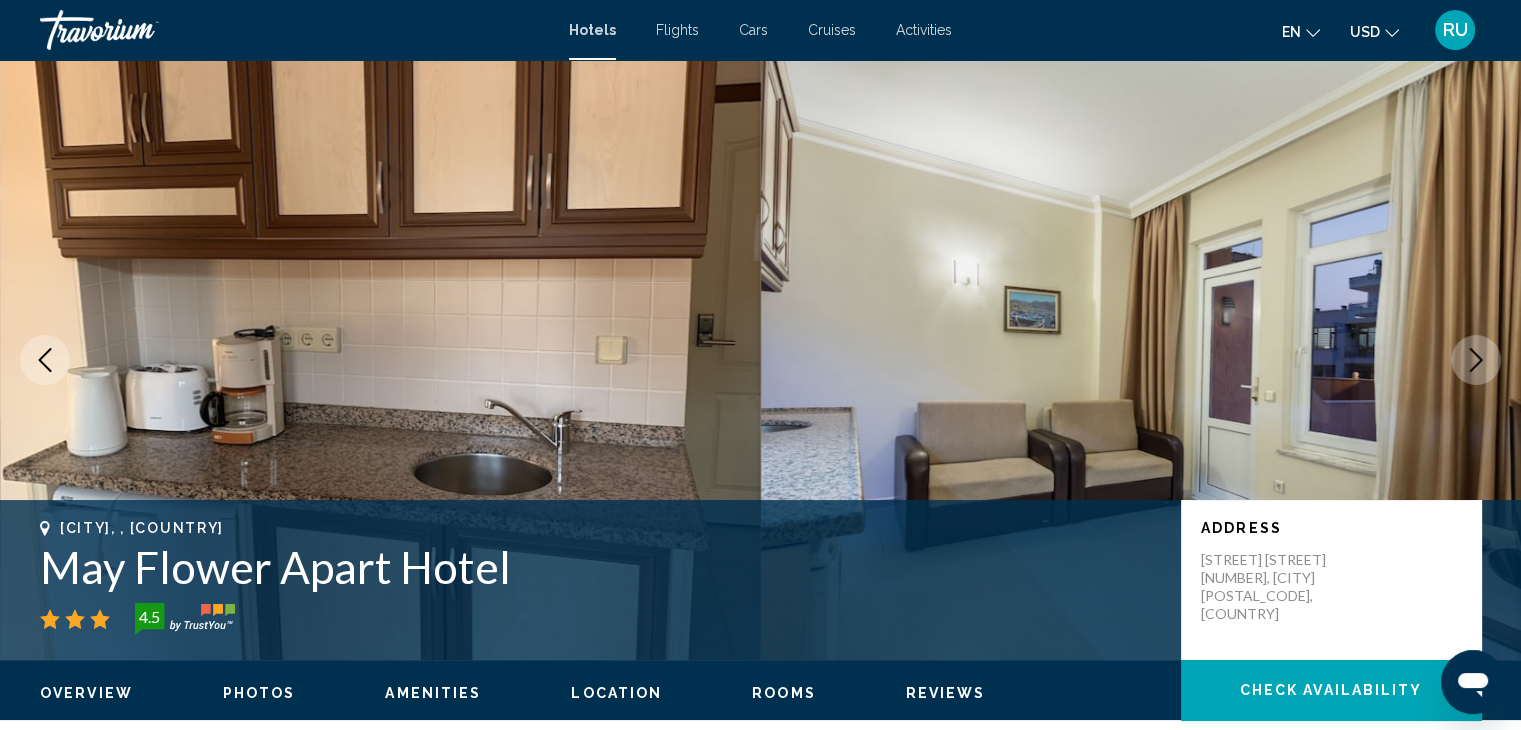 click 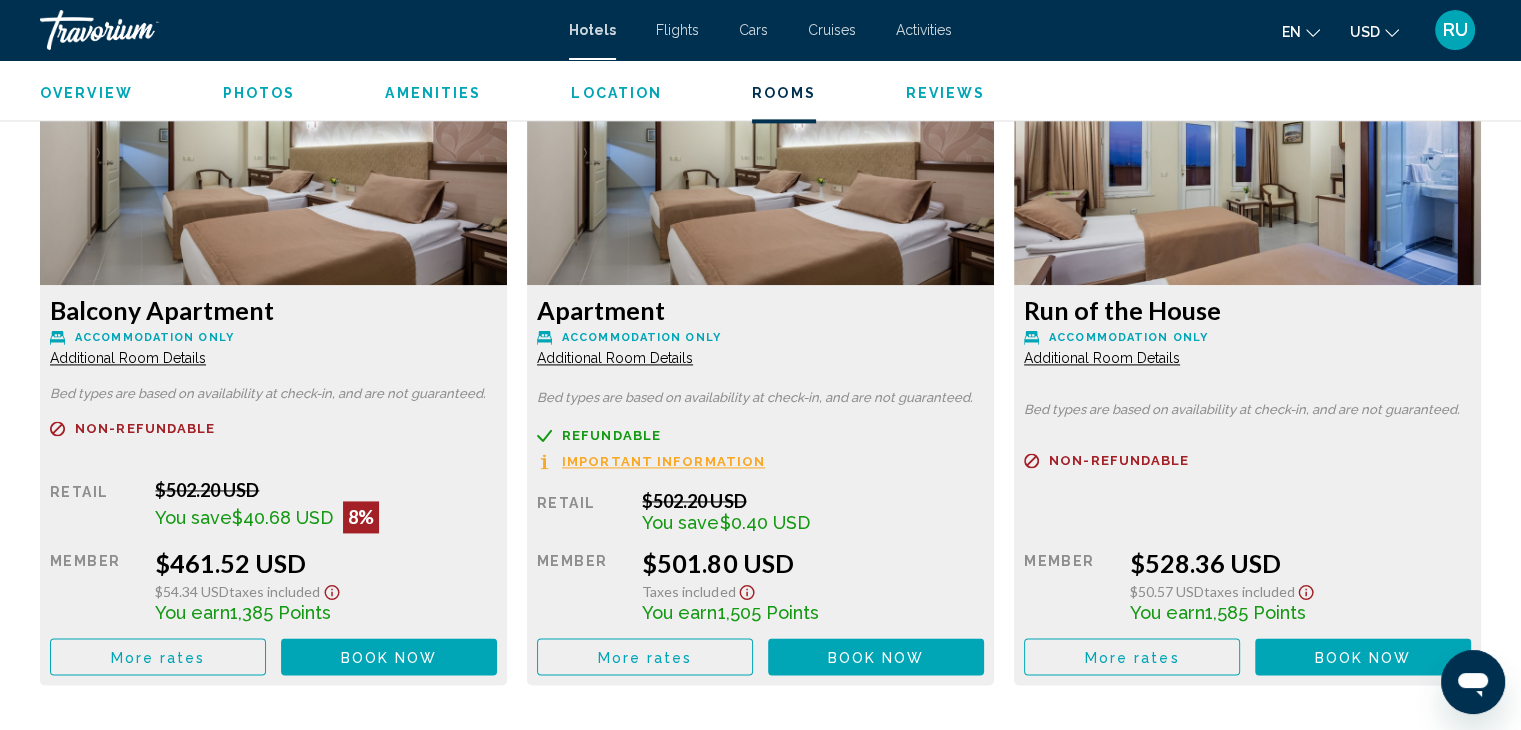 scroll, scrollTop: 2770, scrollLeft: 0, axis: vertical 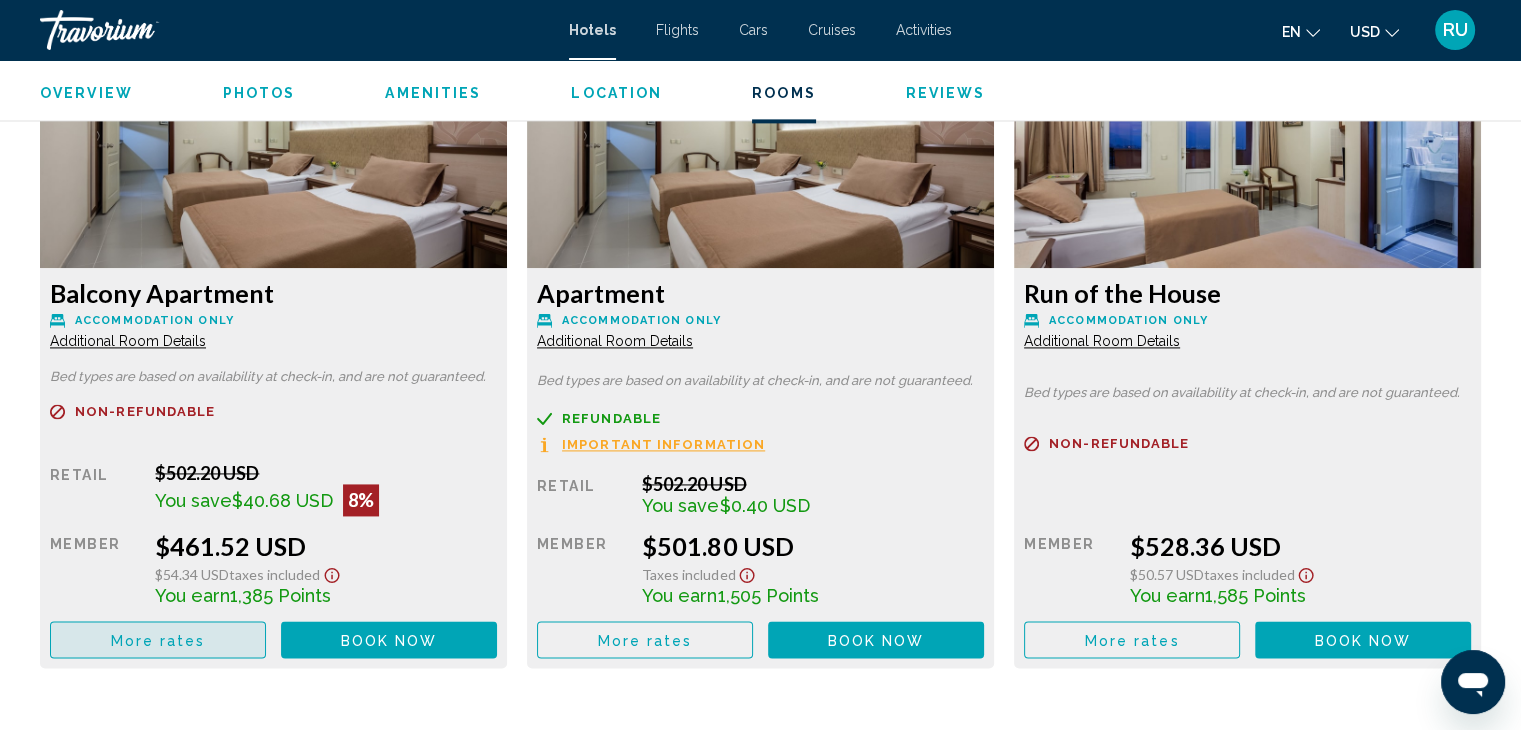 click on "More rates" at bounding box center [158, 639] 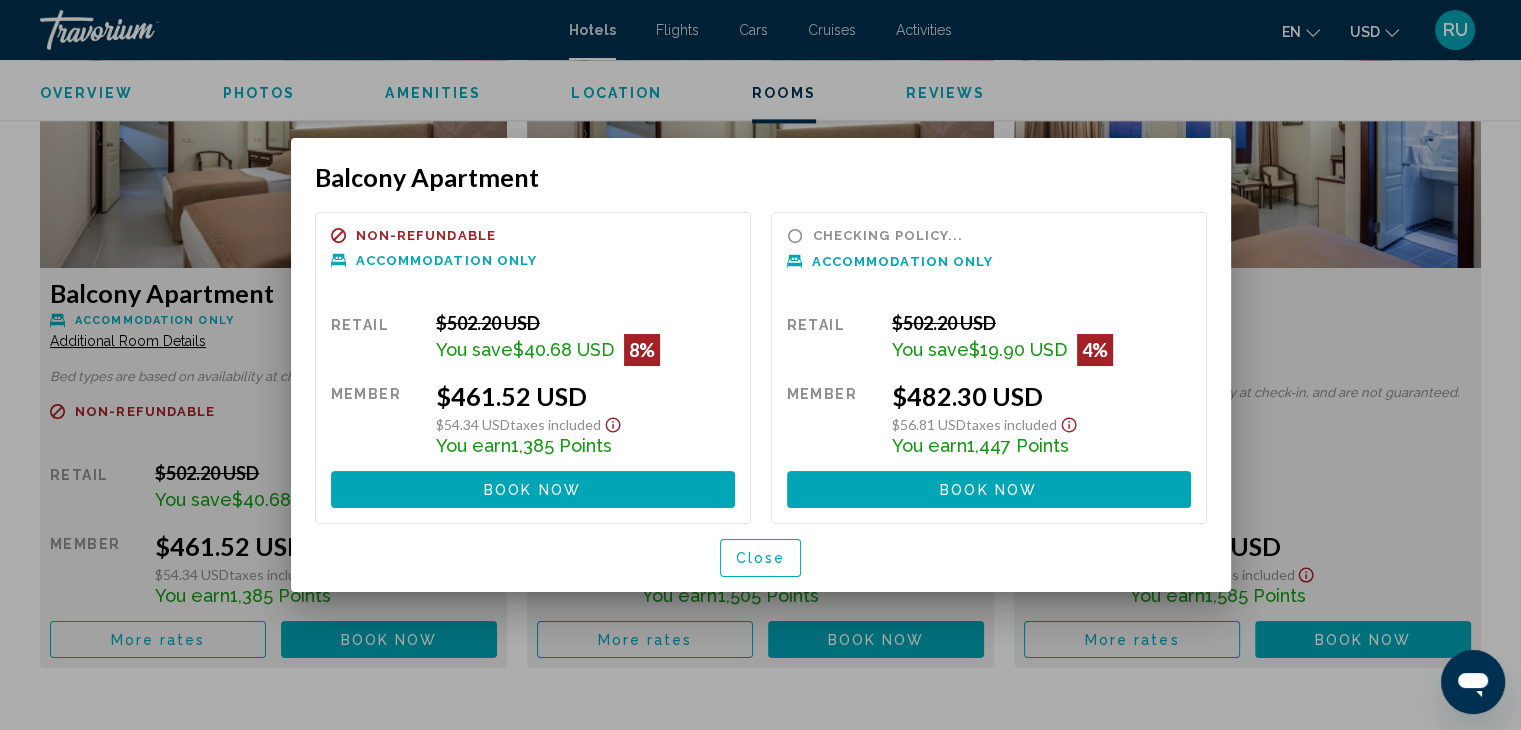 scroll, scrollTop: 0, scrollLeft: 0, axis: both 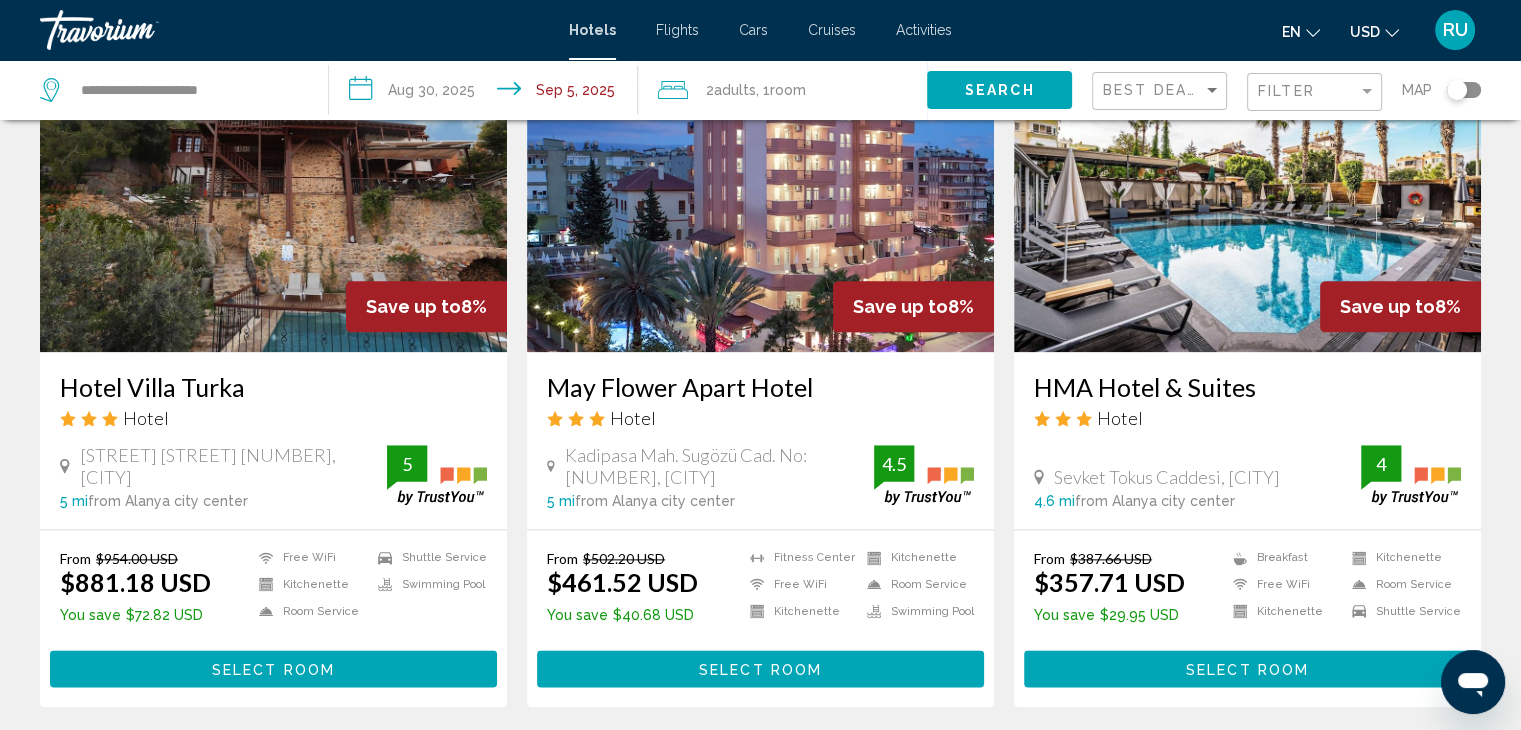 click on "Select Room" at bounding box center [1247, 669] 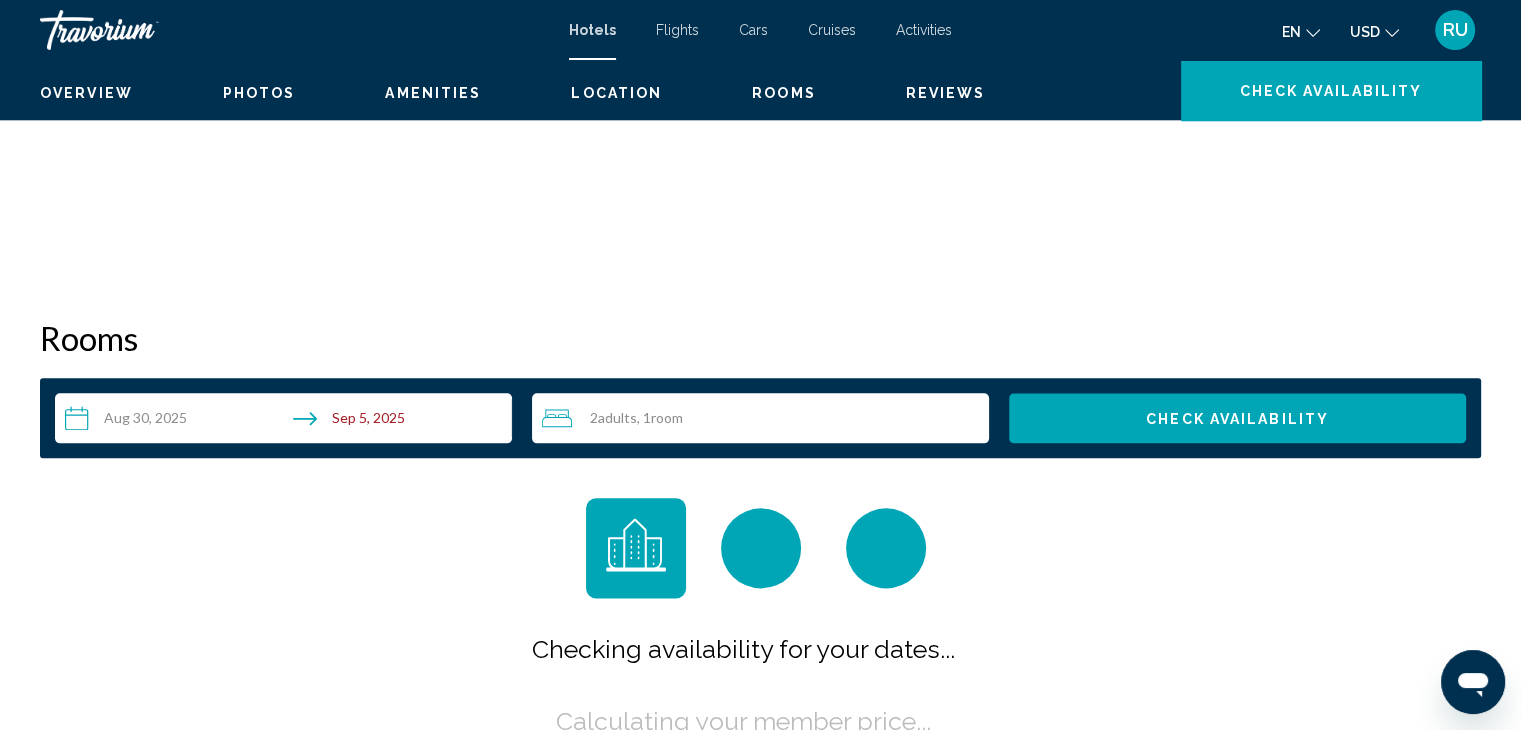 scroll, scrollTop: 0, scrollLeft: 0, axis: both 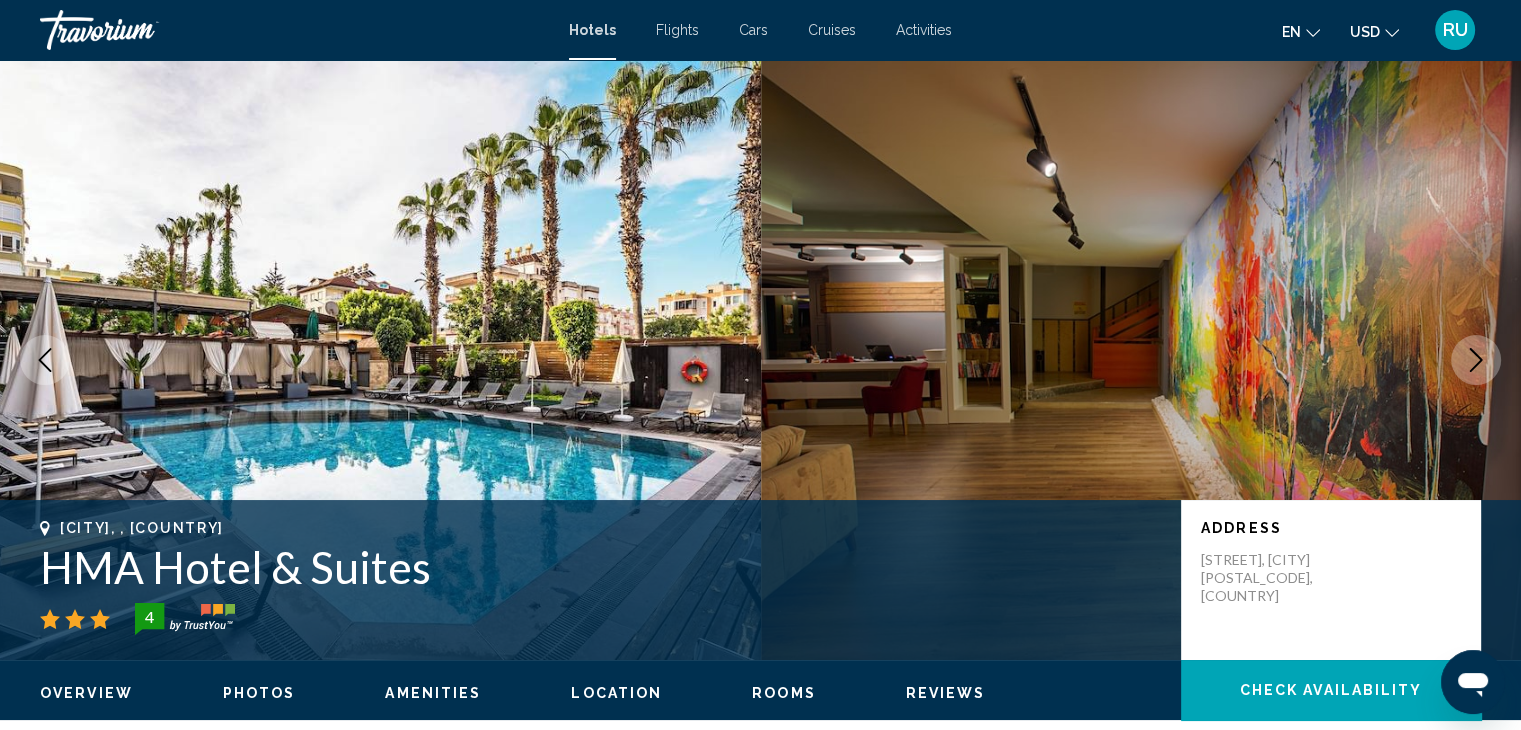 click at bounding box center [1476, 360] 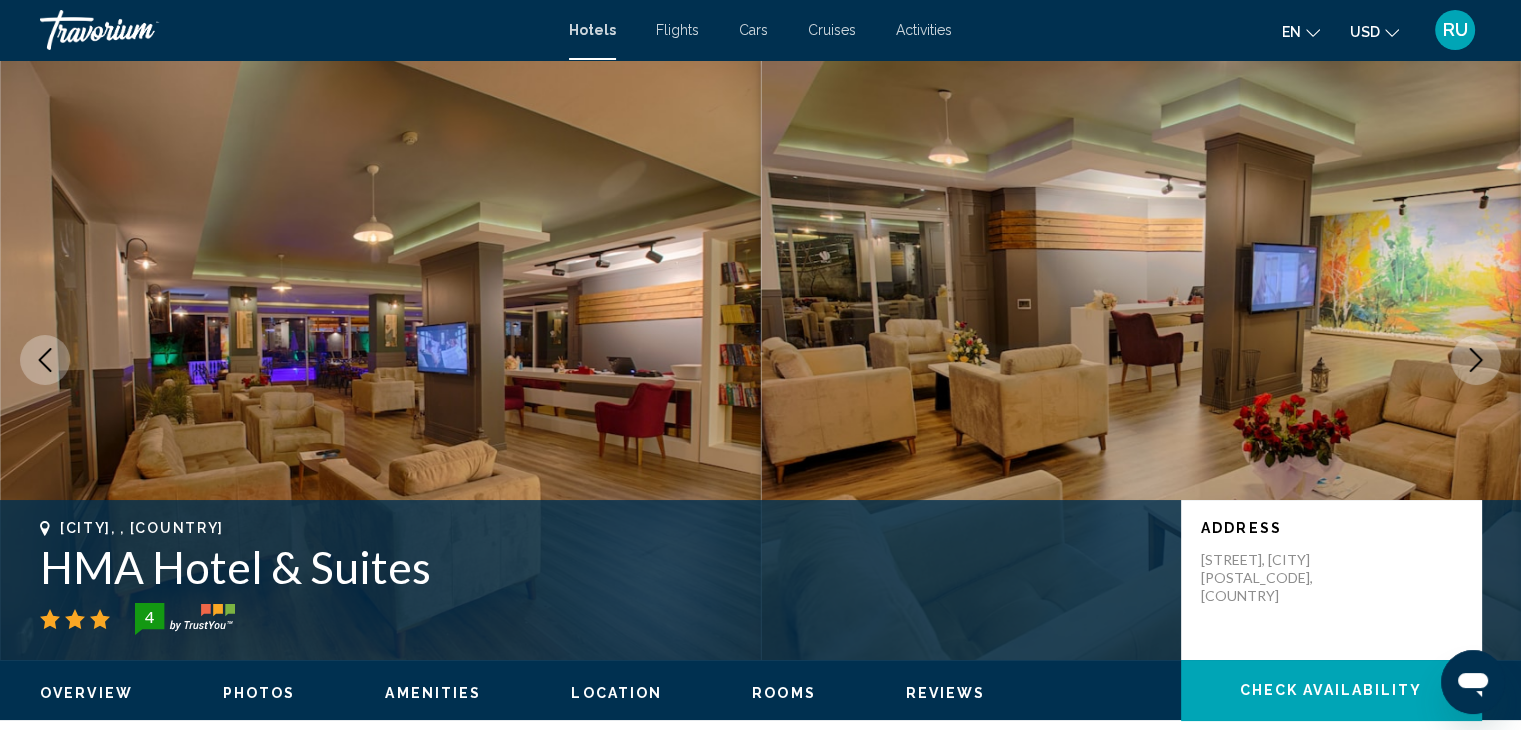 click at bounding box center (1476, 360) 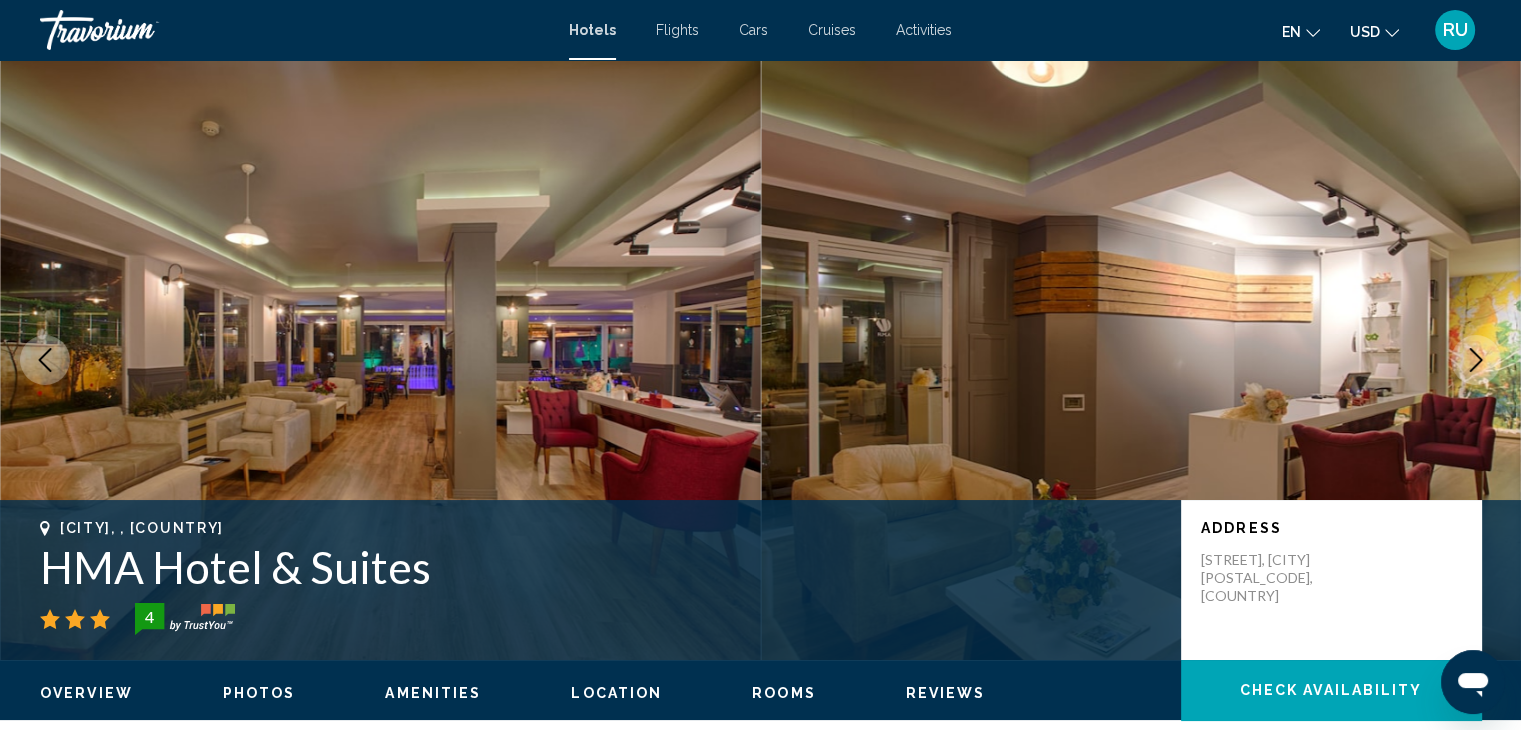 click at bounding box center (1476, 360) 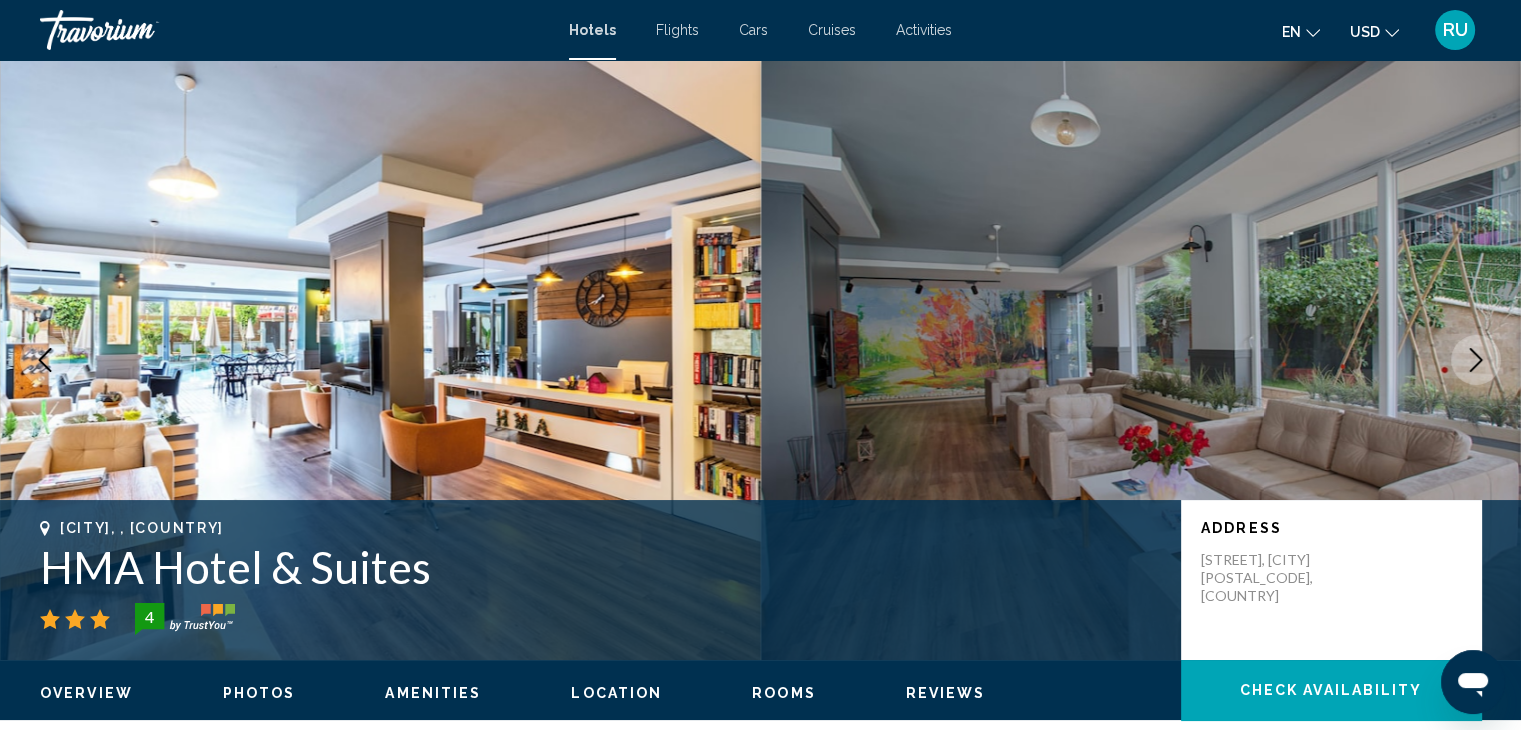 click at bounding box center [1476, 360] 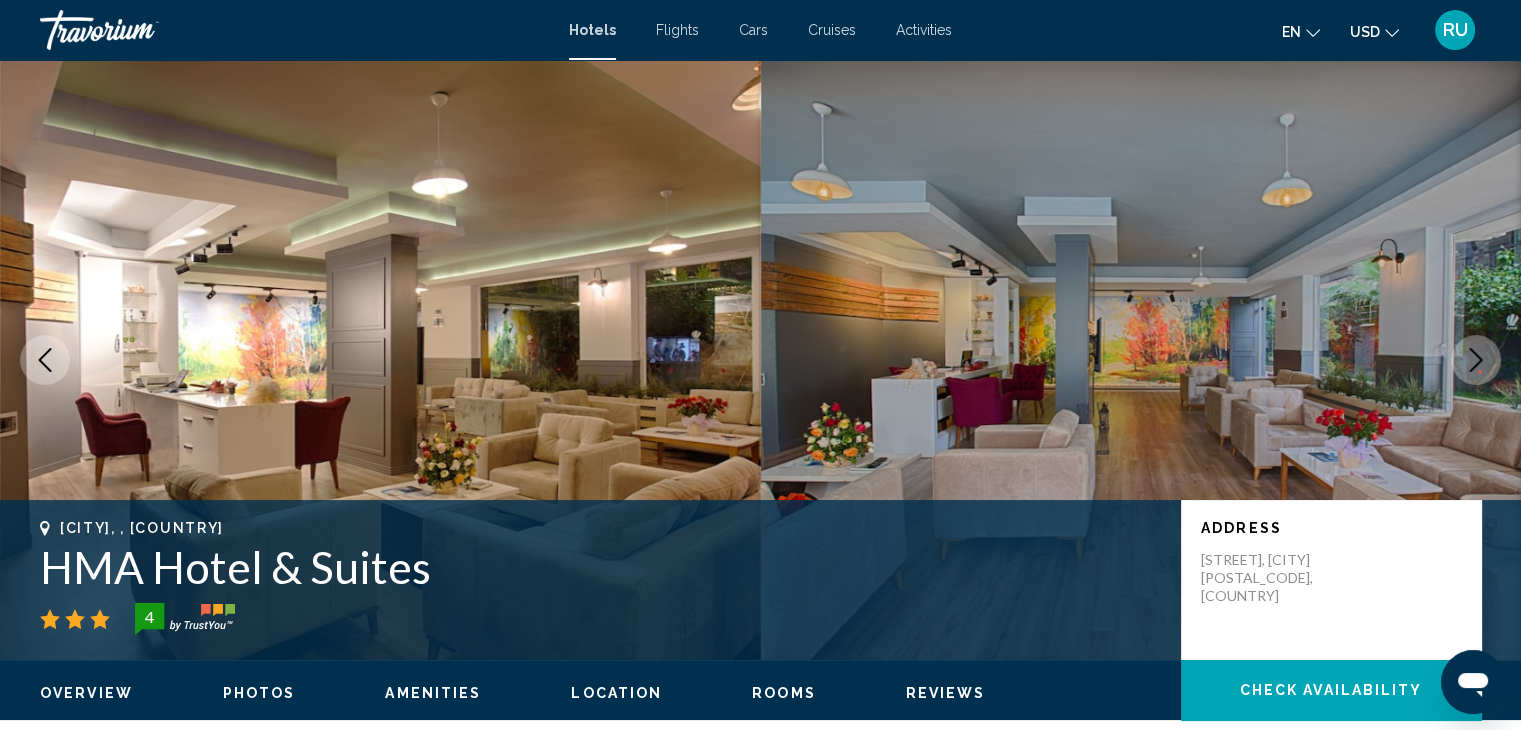 click at bounding box center [1476, 360] 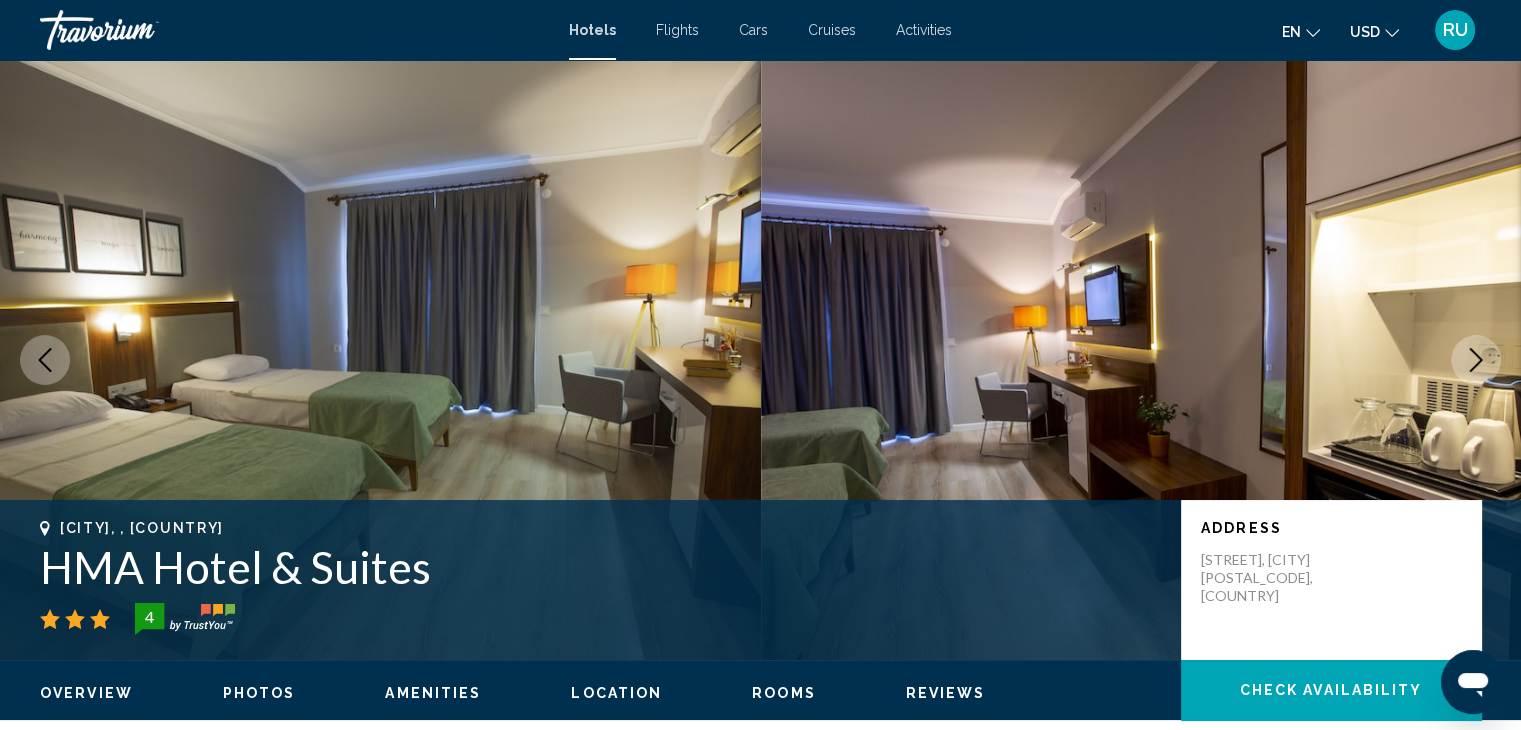 click at bounding box center (1476, 360) 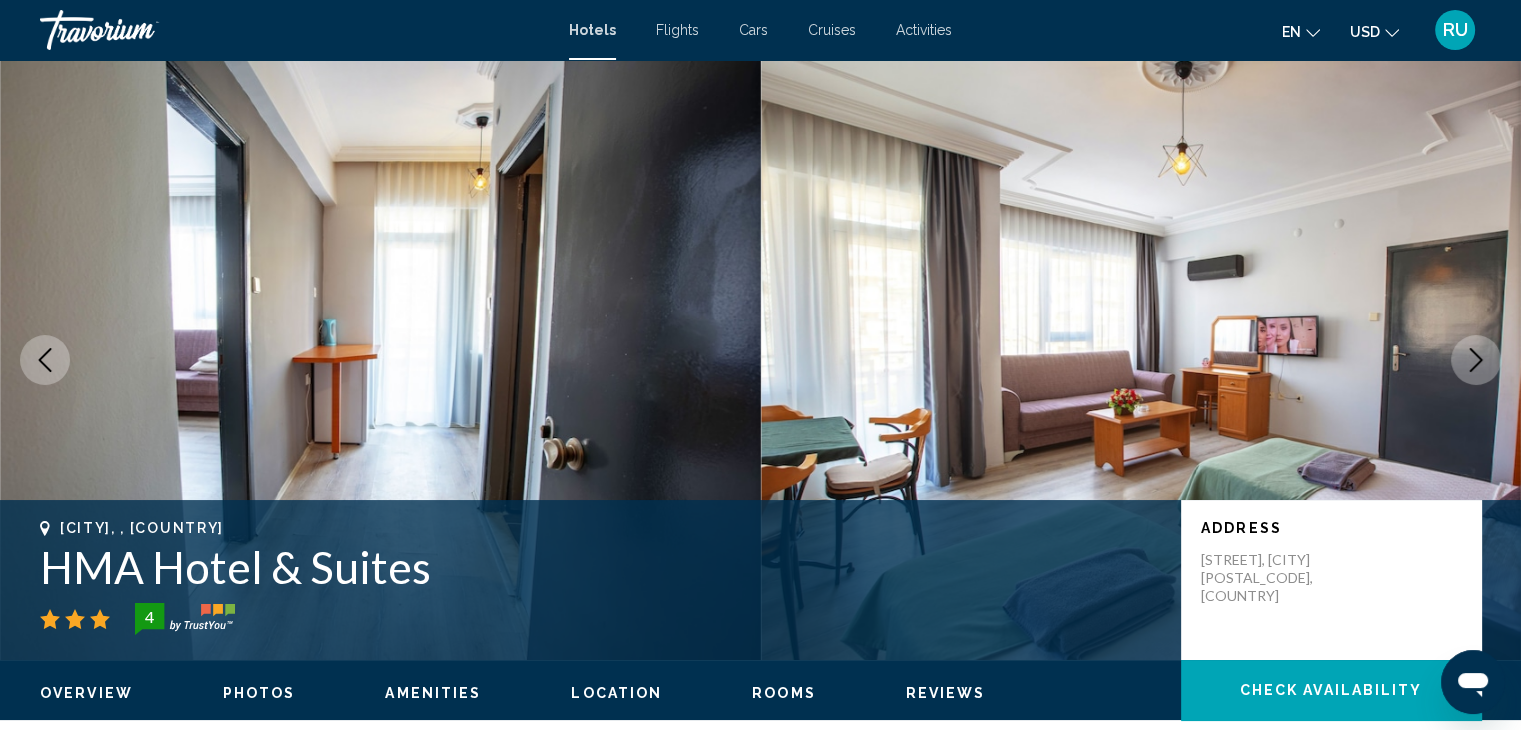 click at bounding box center (1476, 360) 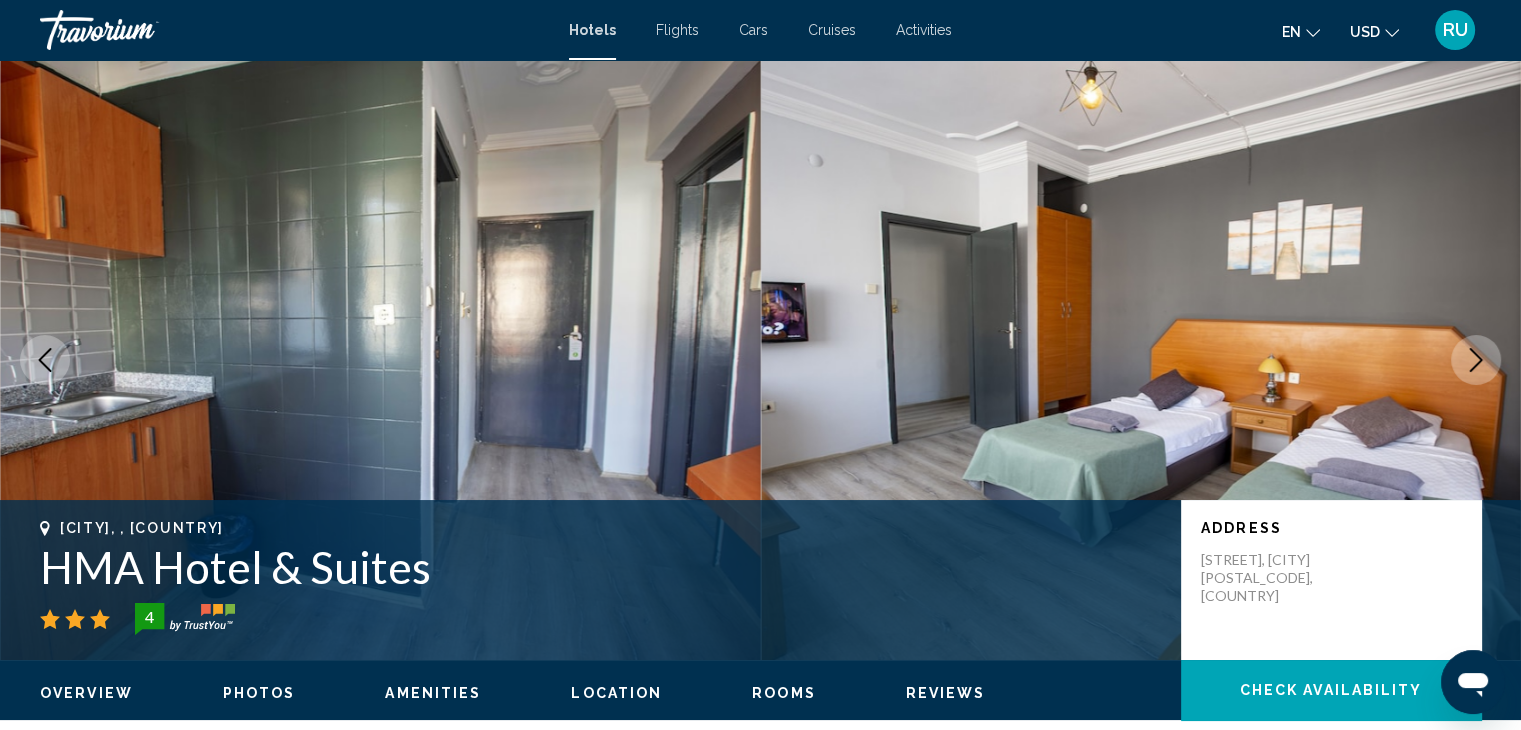 click at bounding box center (1476, 360) 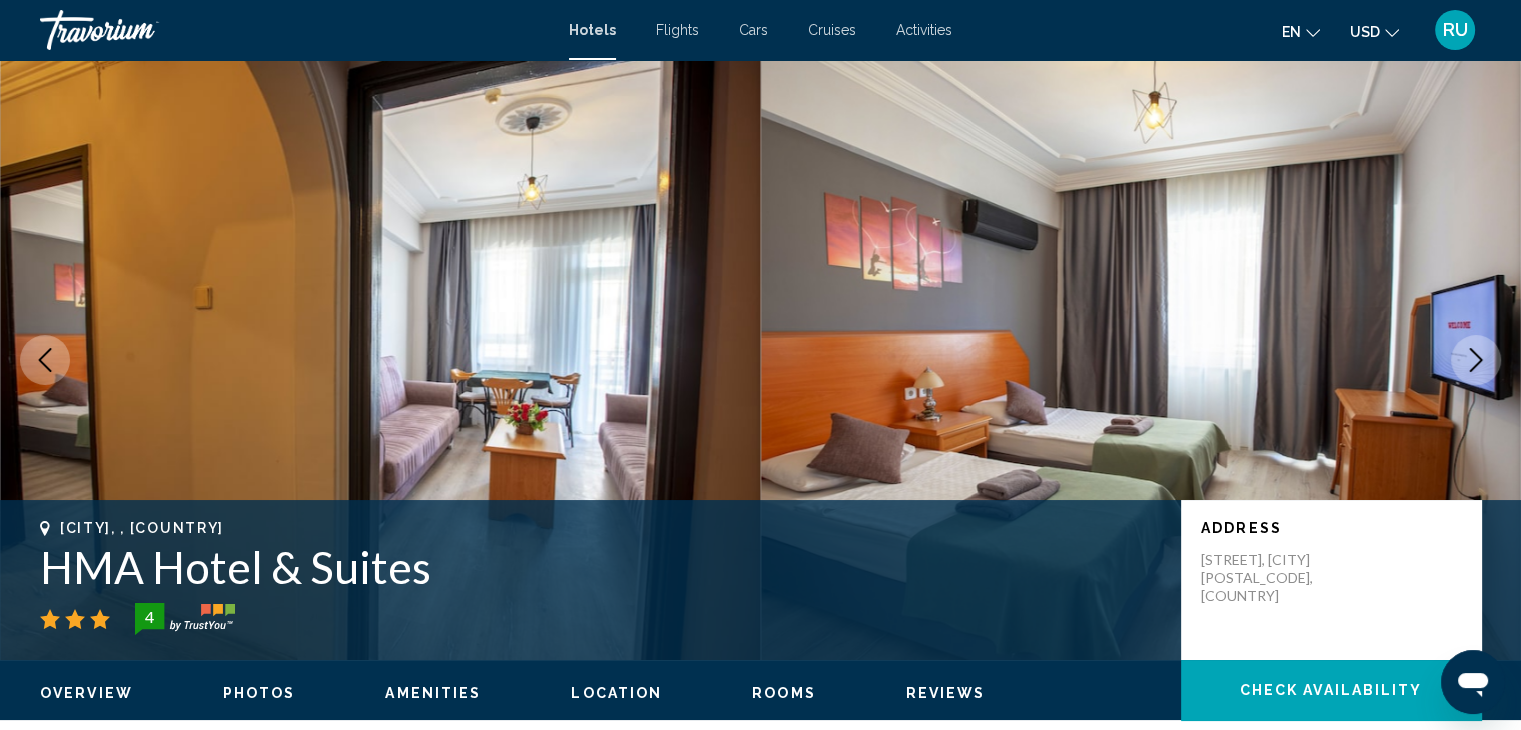 click at bounding box center [1476, 360] 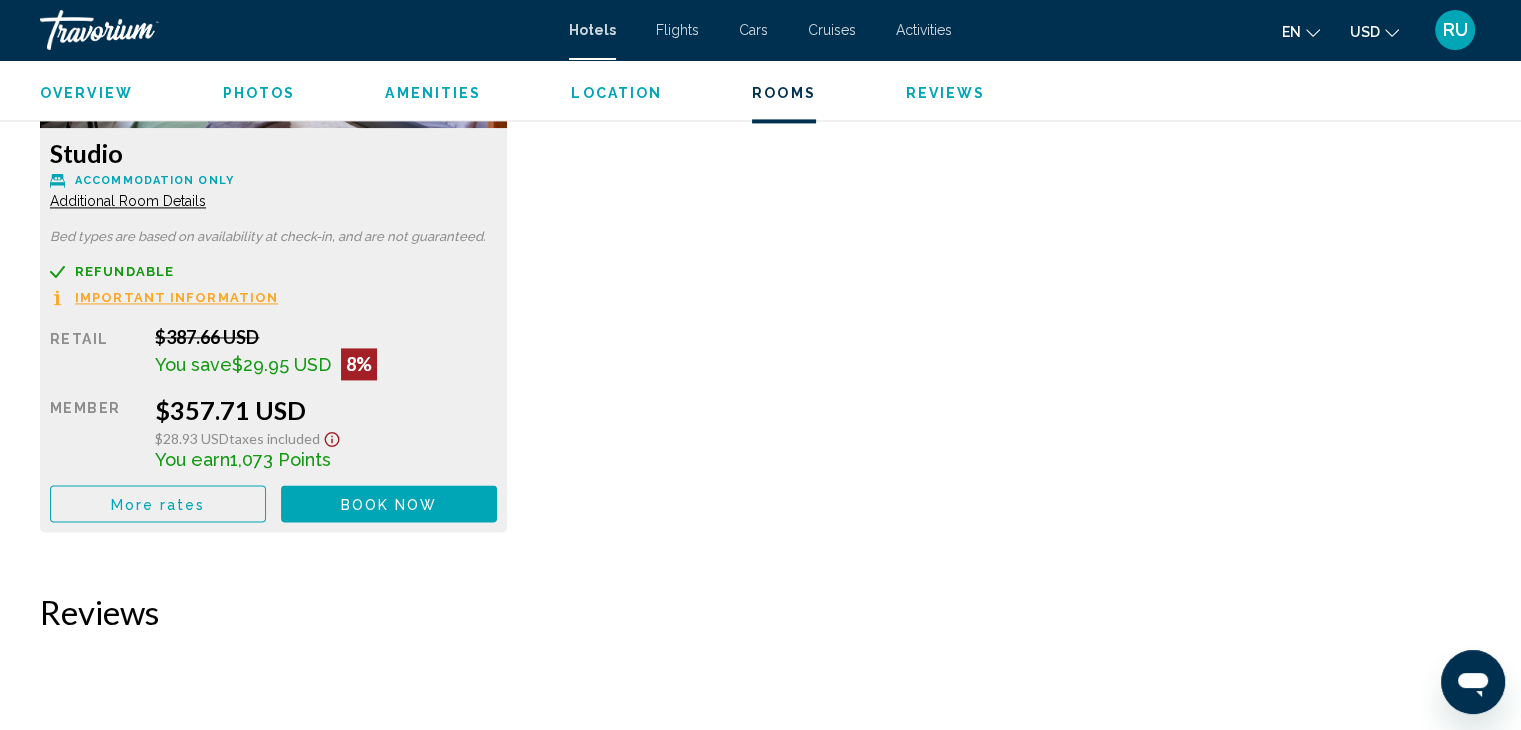 scroll, scrollTop: 2948, scrollLeft: 0, axis: vertical 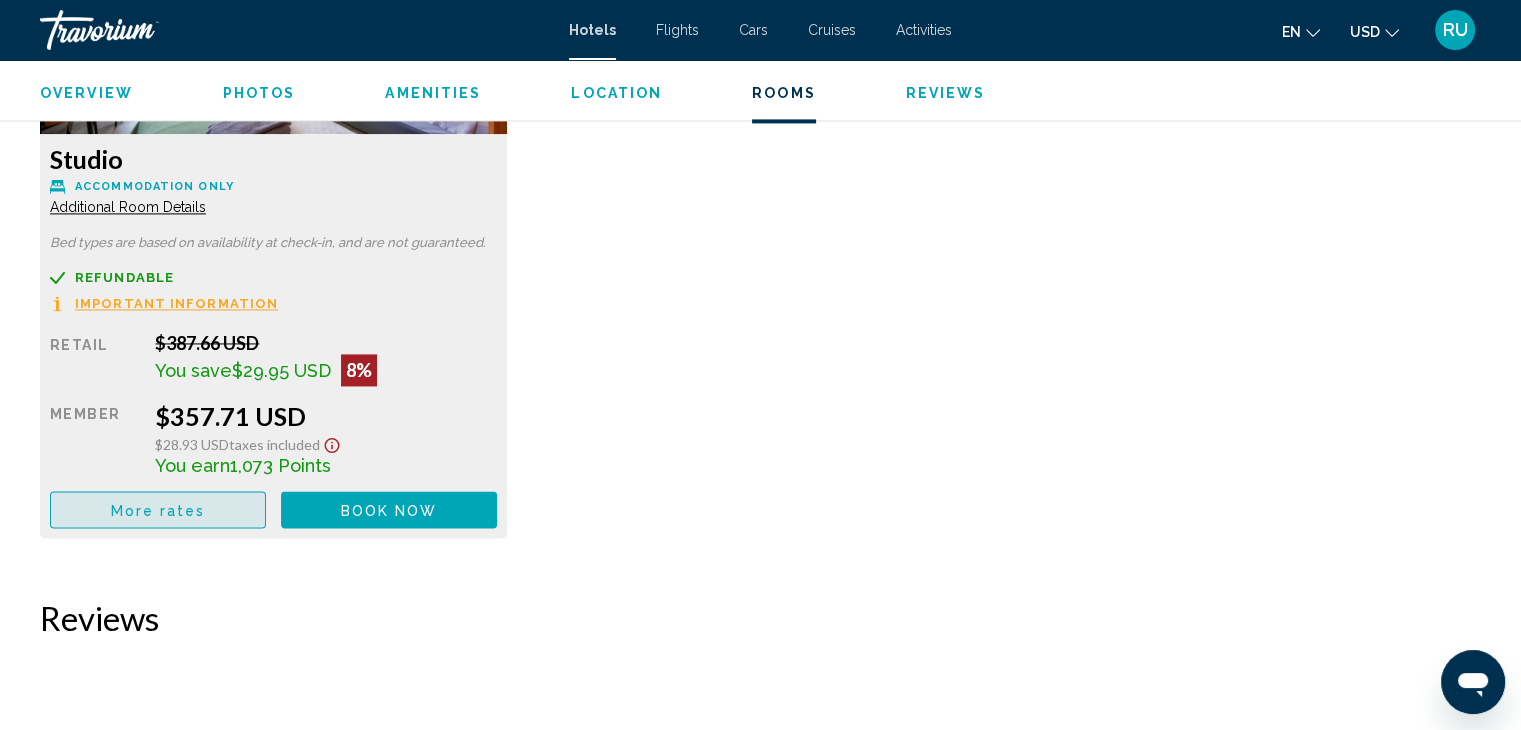 click on "More rates" at bounding box center [158, 509] 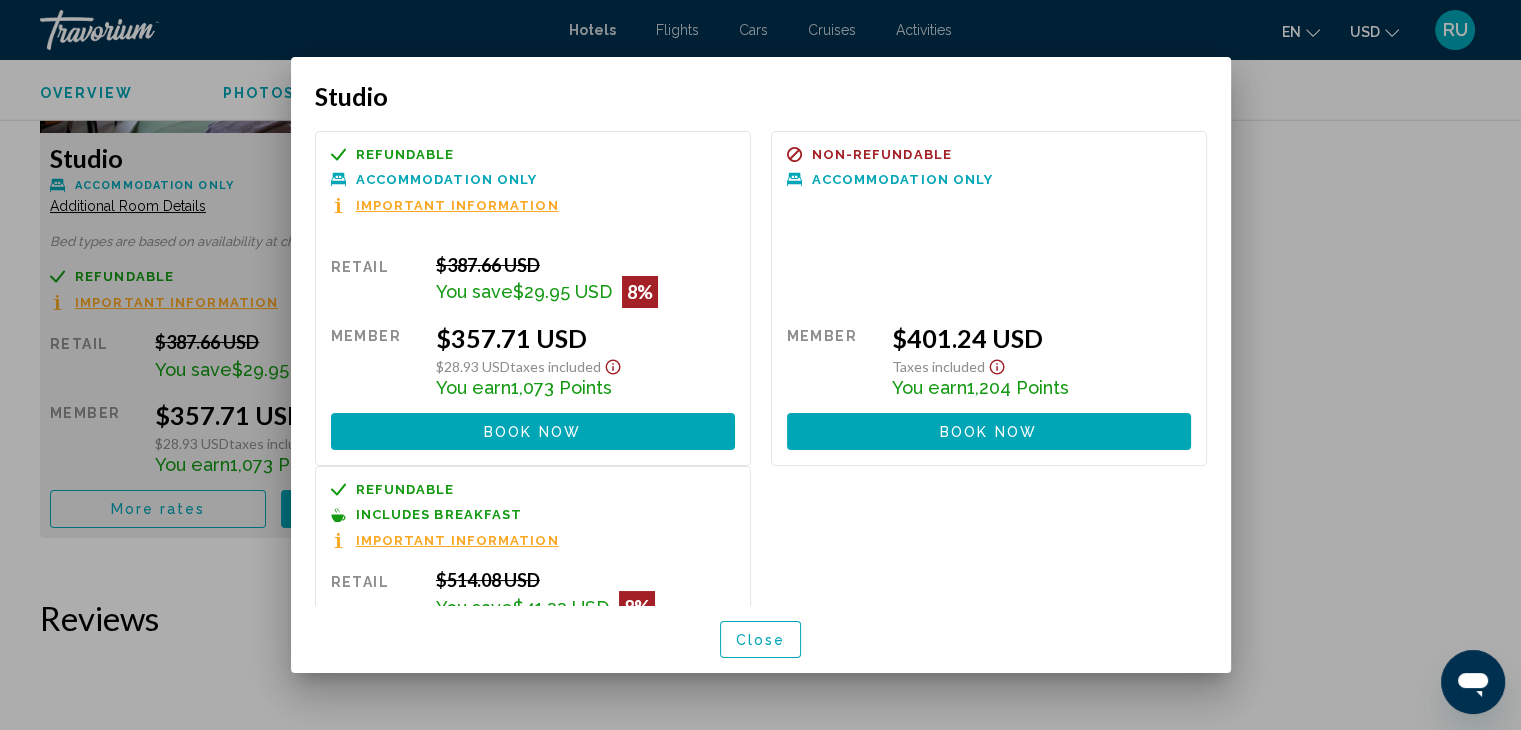 click at bounding box center (760, 365) 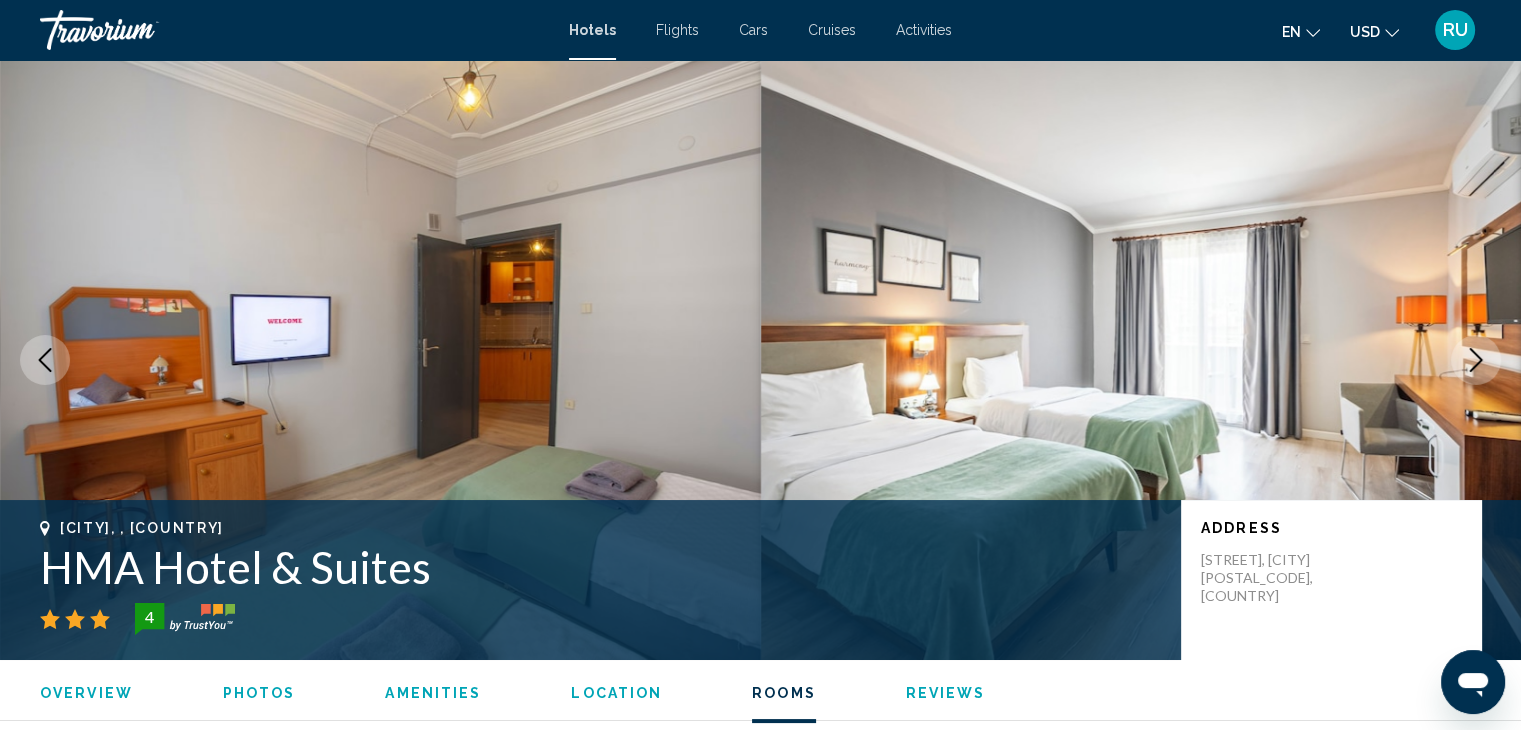 scroll, scrollTop: 2948, scrollLeft: 0, axis: vertical 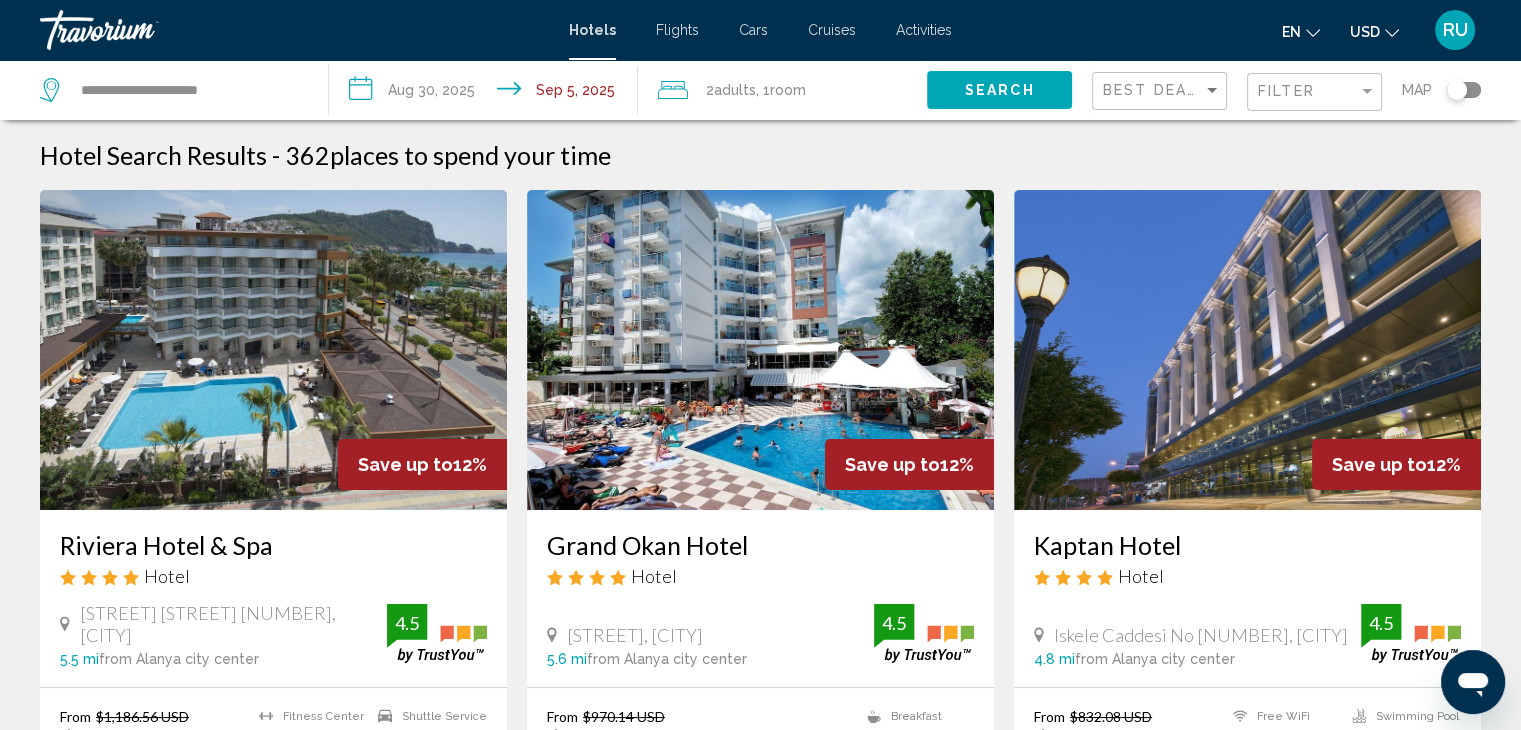 click on "**********" at bounding box center (760, 365) 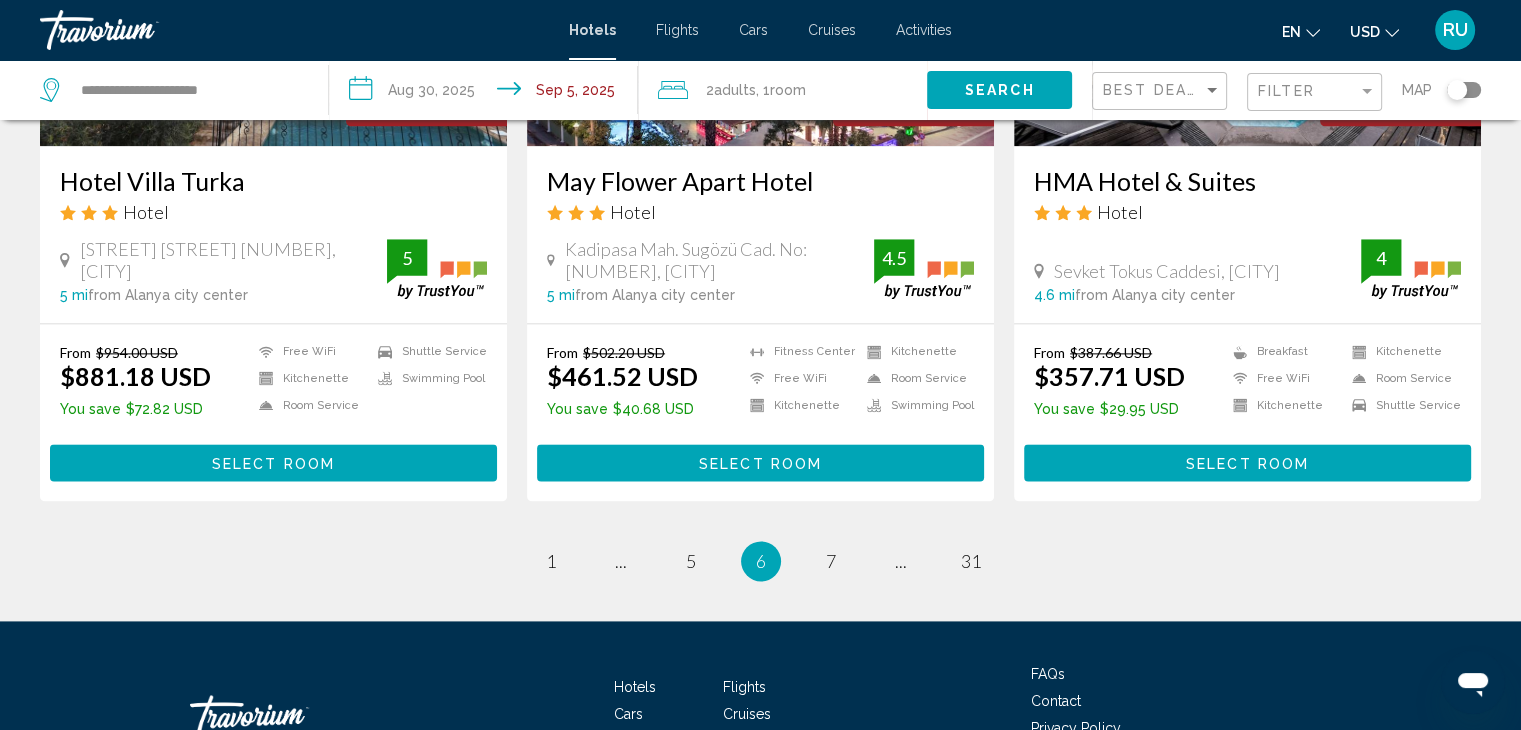scroll, scrollTop: 2669, scrollLeft: 0, axis: vertical 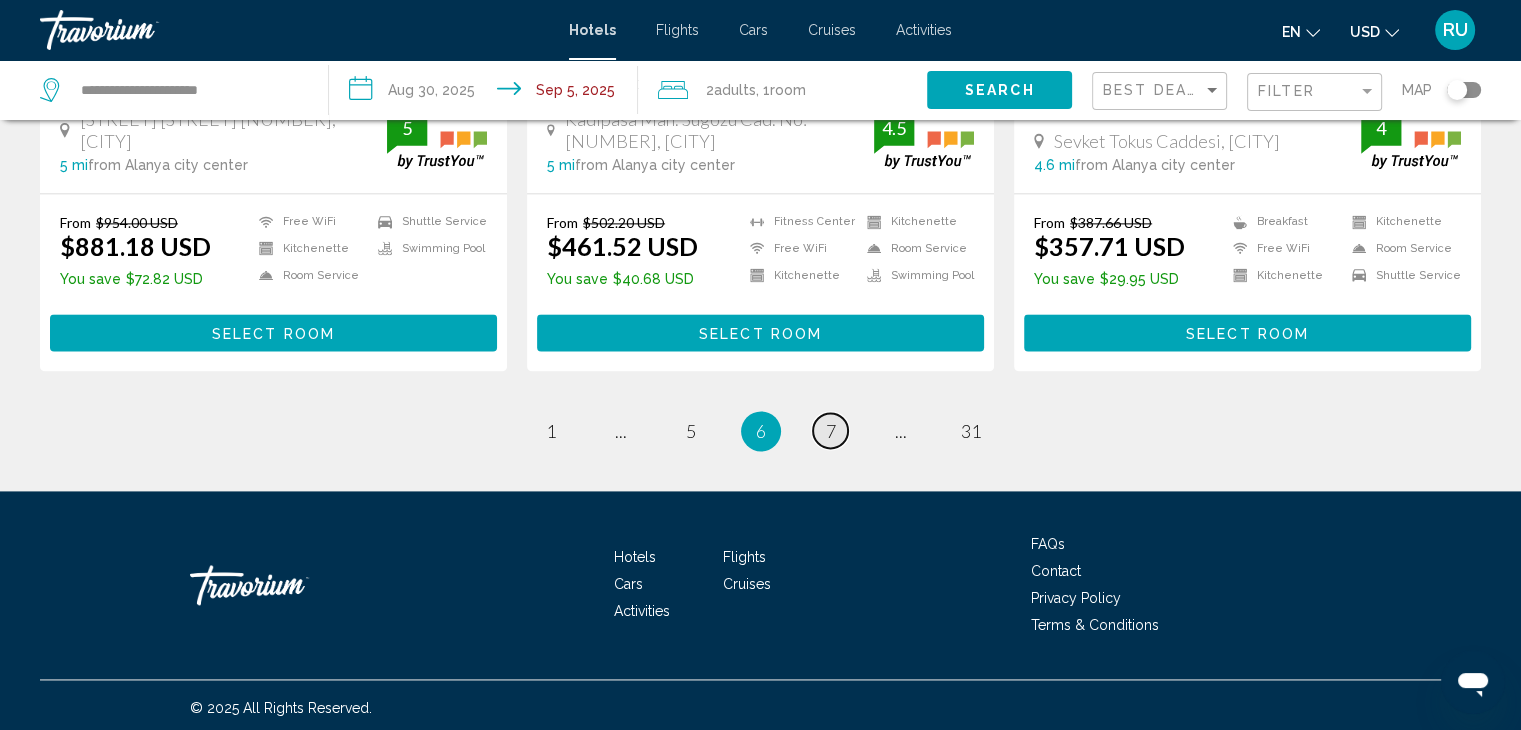 click on "7" at bounding box center [831, 431] 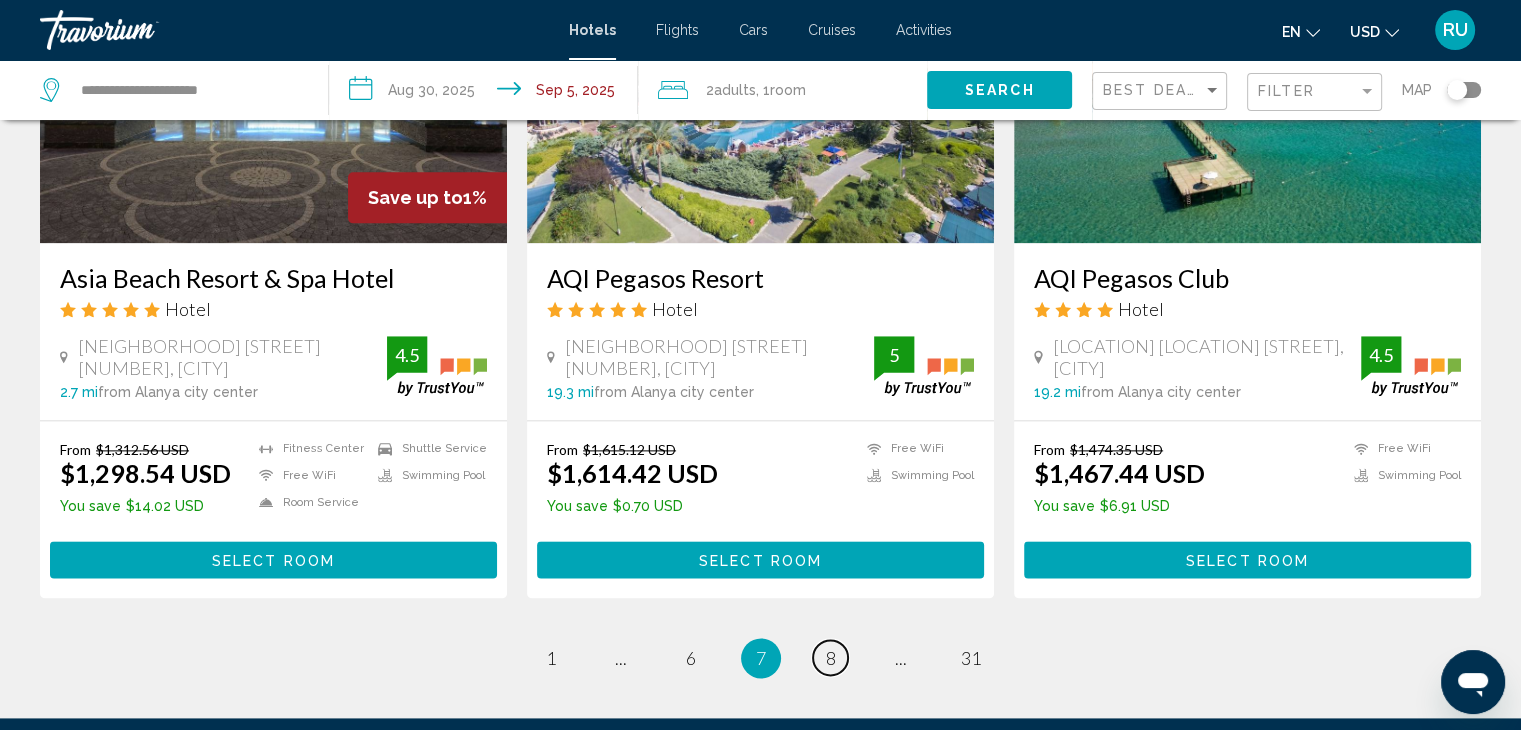 scroll, scrollTop: 2453, scrollLeft: 0, axis: vertical 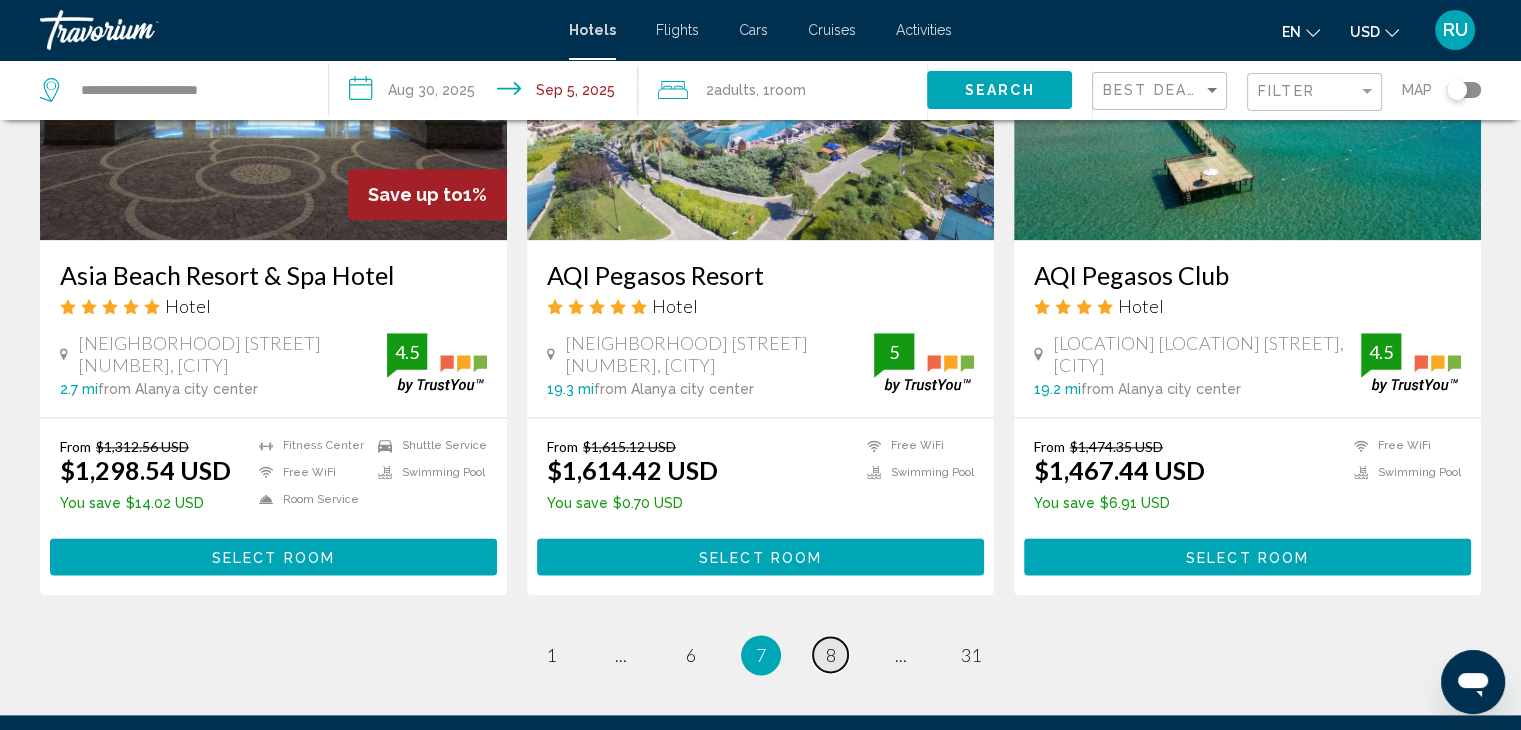 click on "page  8" at bounding box center [830, 654] 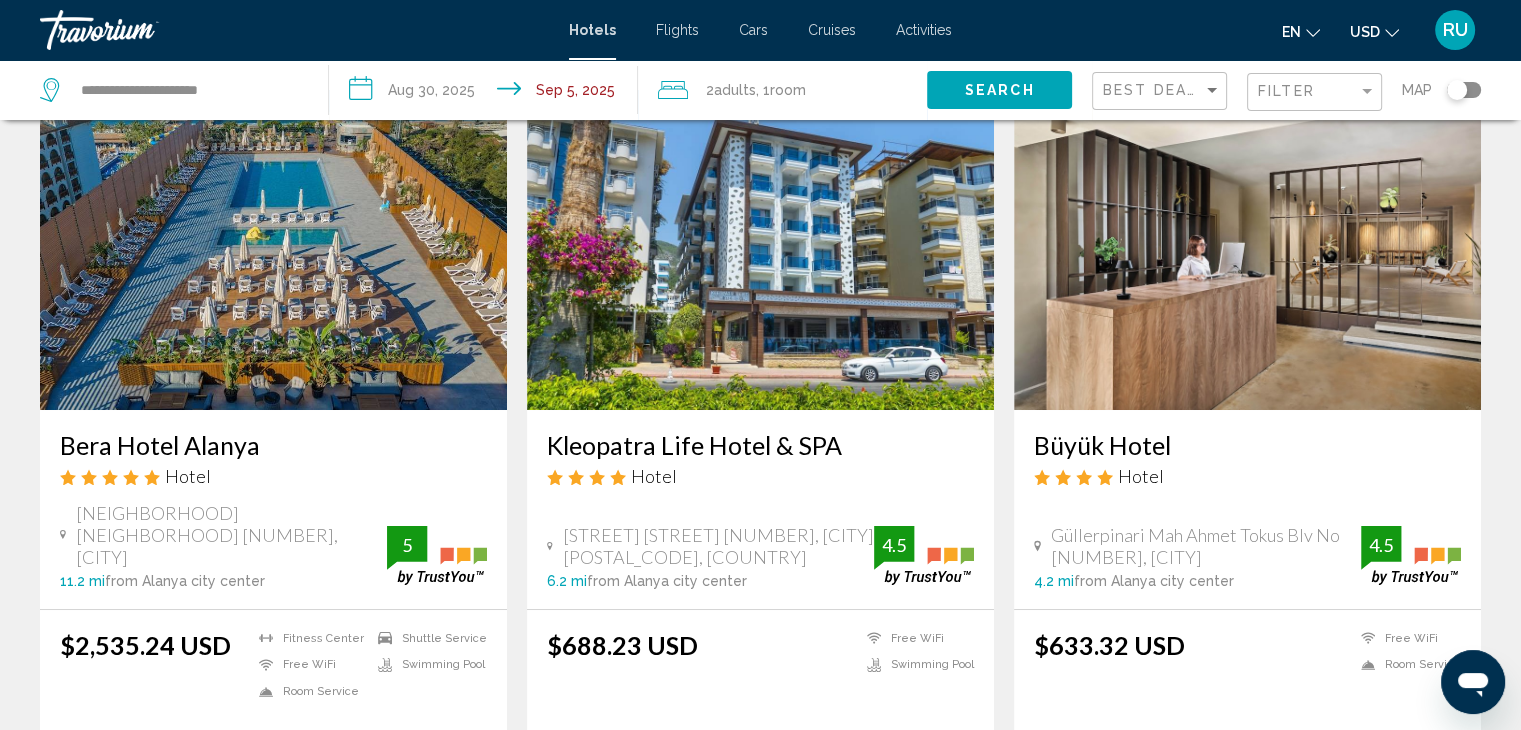 scroll, scrollTop: 0, scrollLeft: 0, axis: both 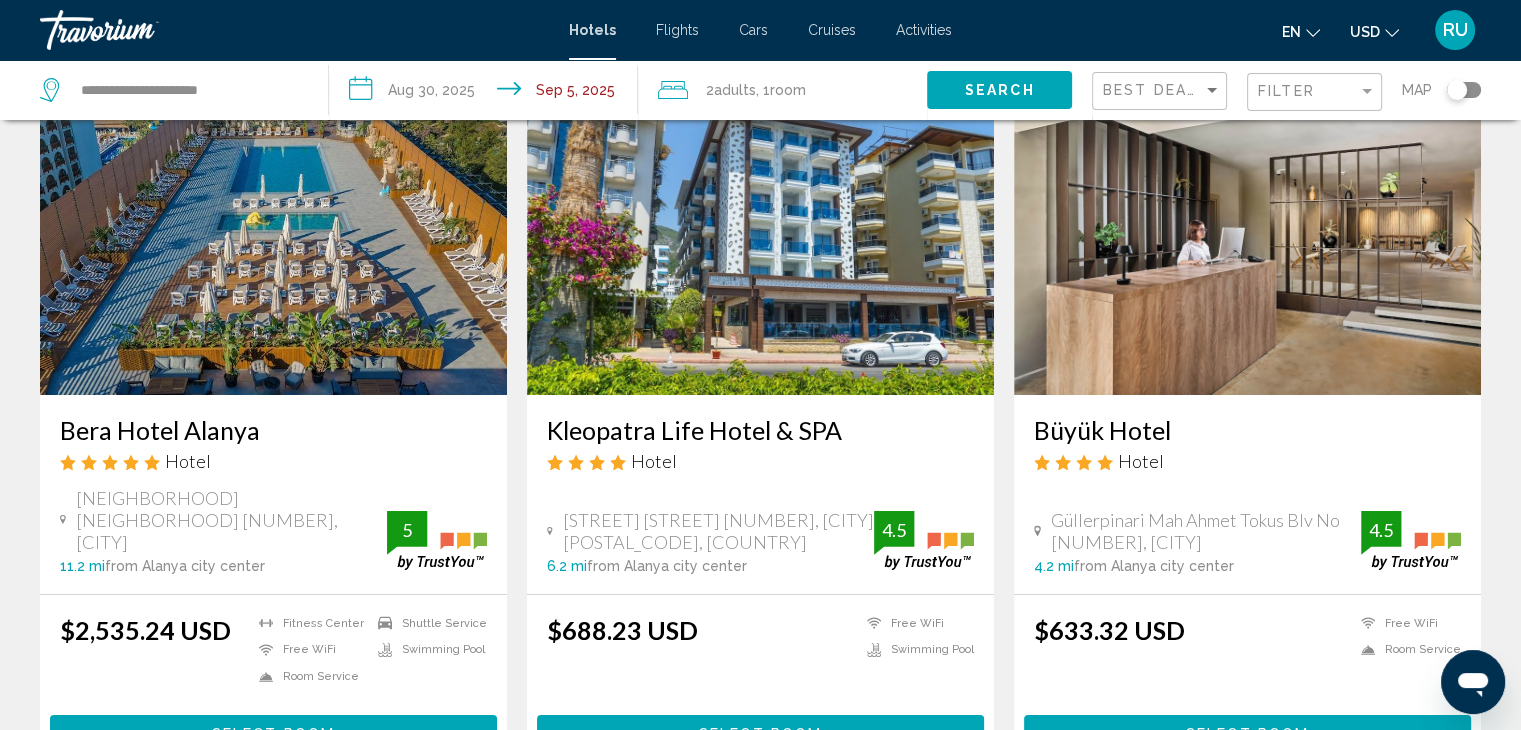 click at bounding box center [1247, 235] 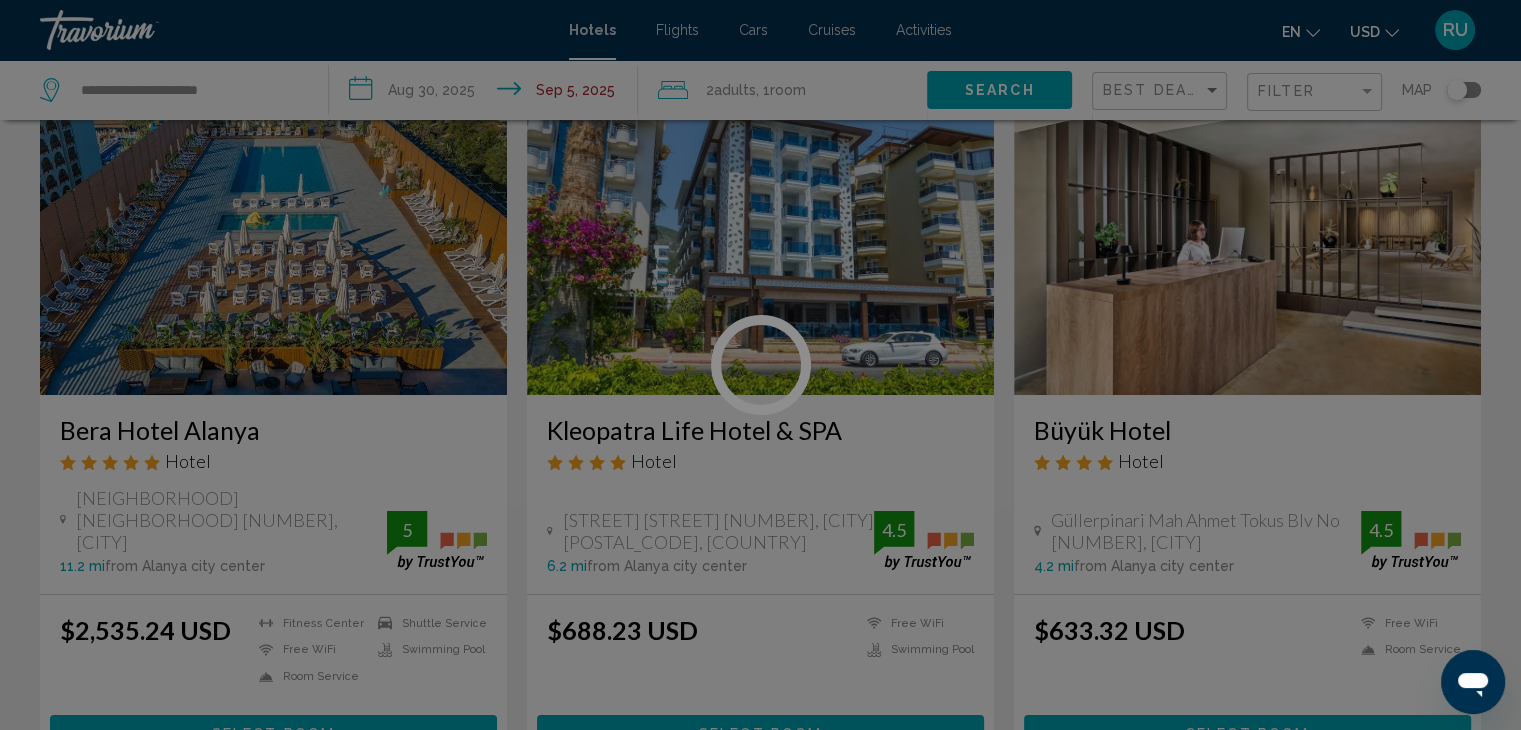 scroll, scrollTop: 0, scrollLeft: 0, axis: both 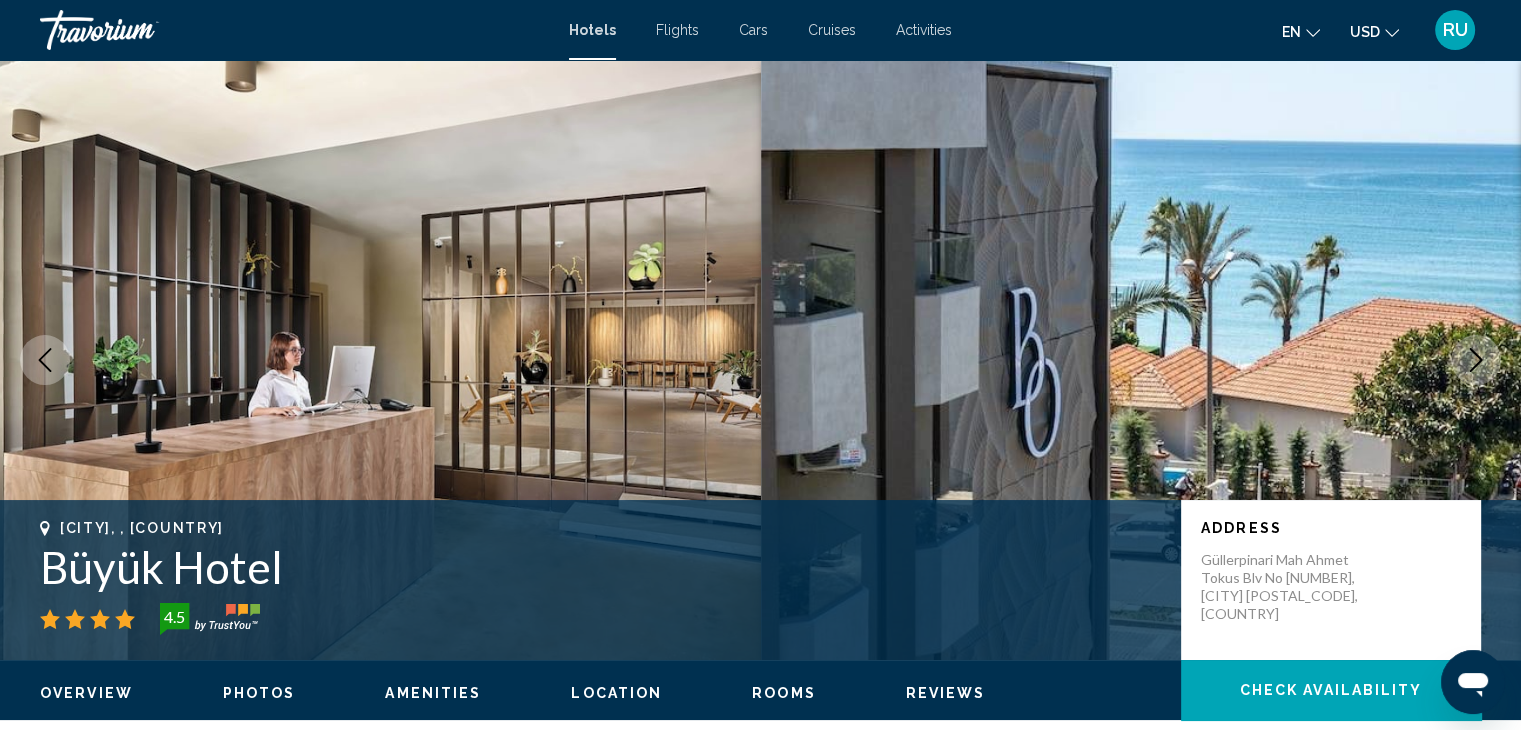 click 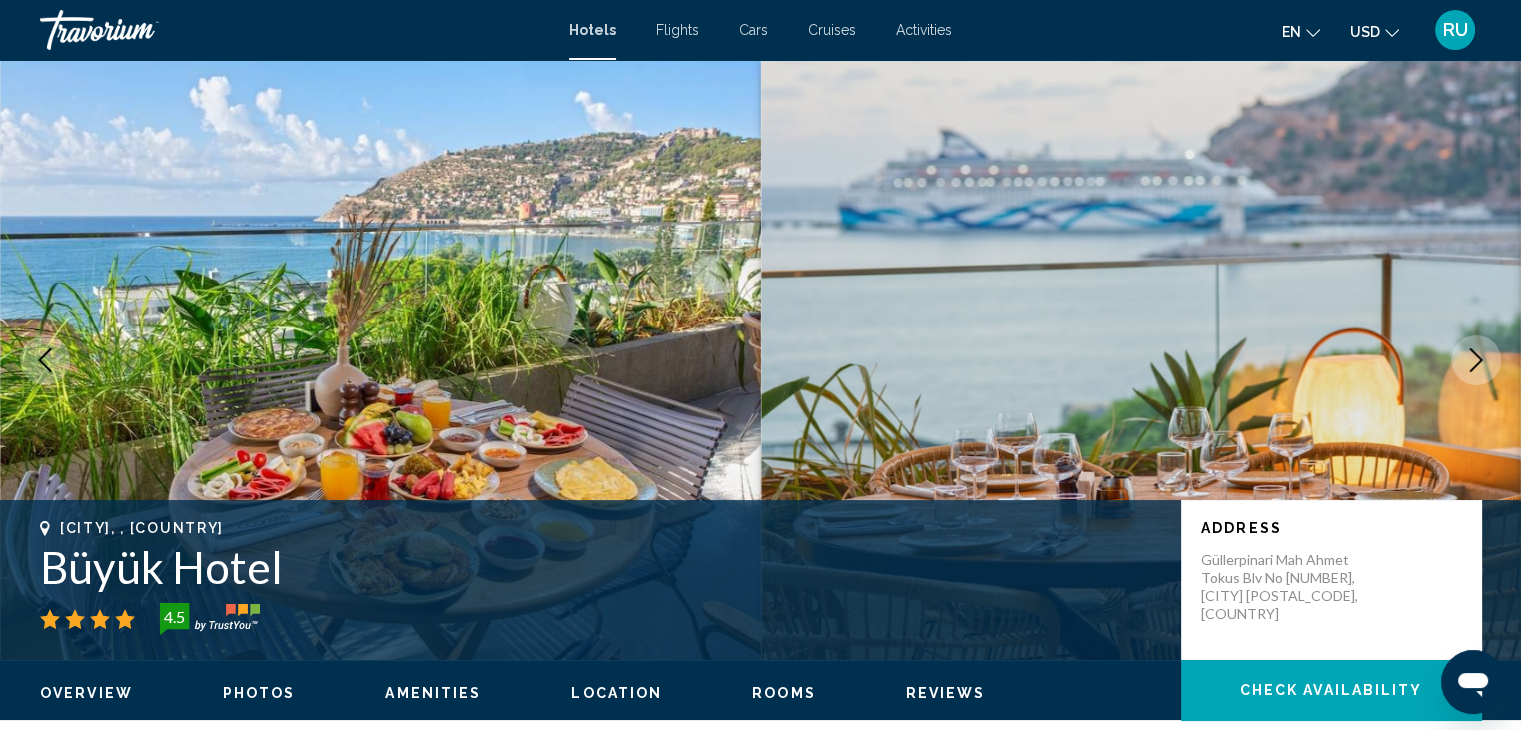click 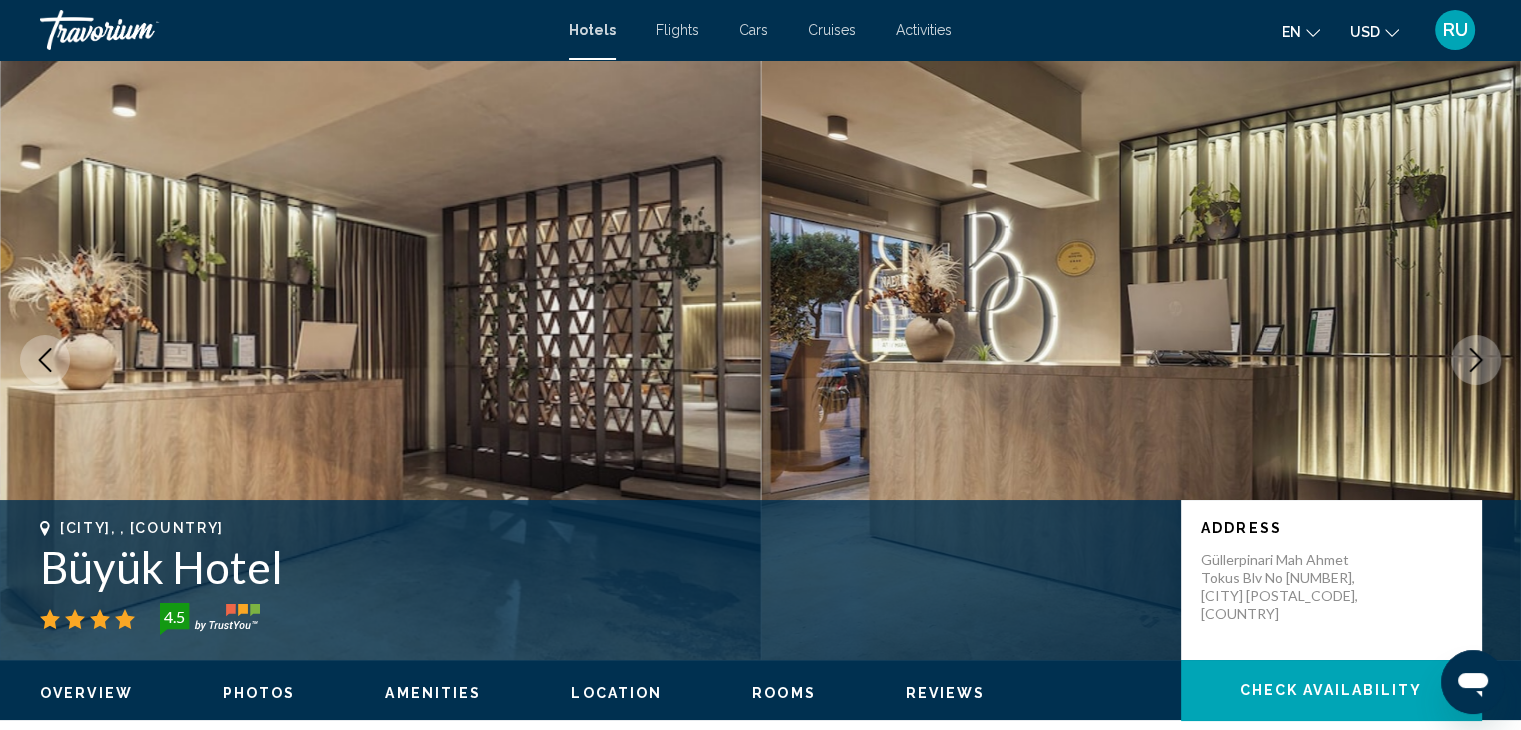 click 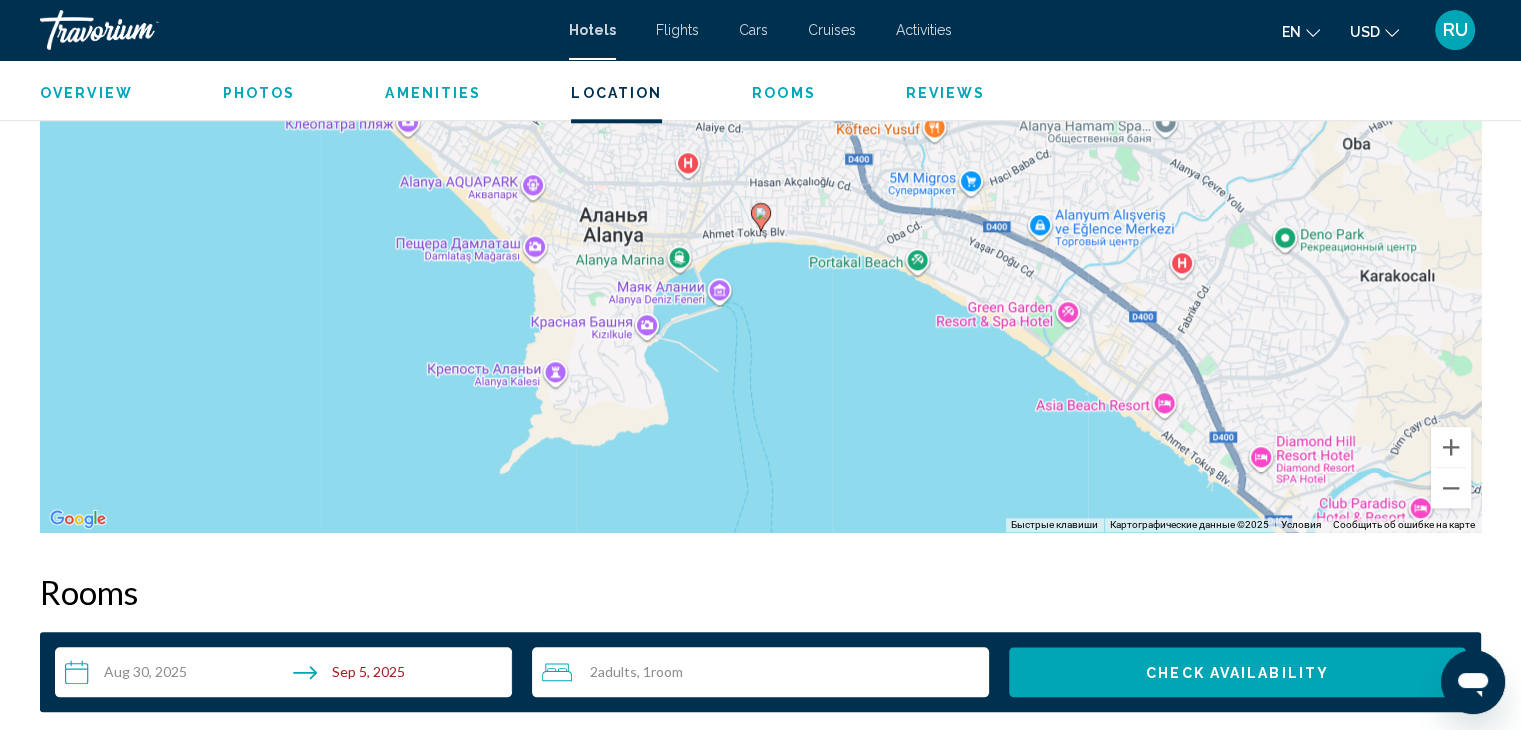 scroll, scrollTop: 2429, scrollLeft: 0, axis: vertical 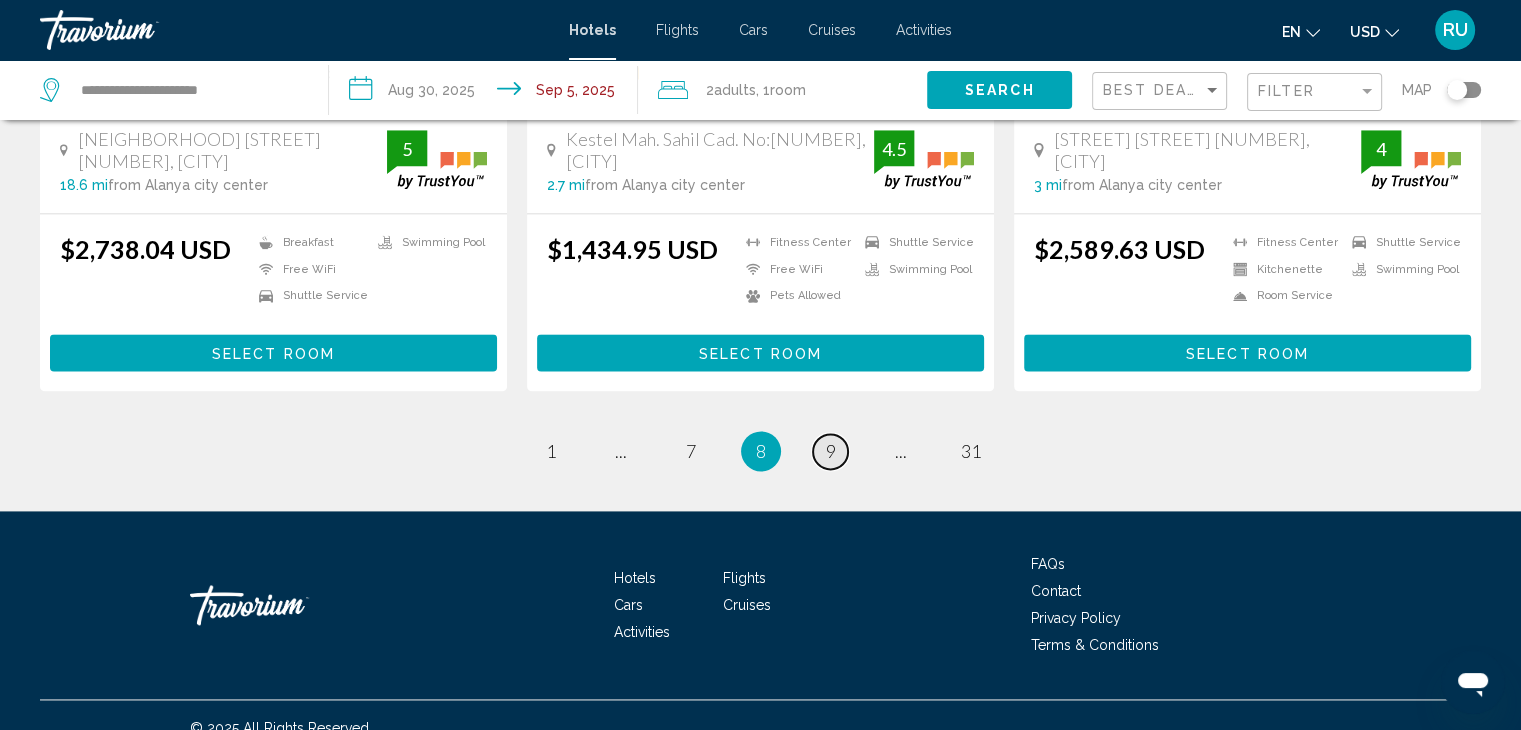 click on "page  9" at bounding box center [830, 451] 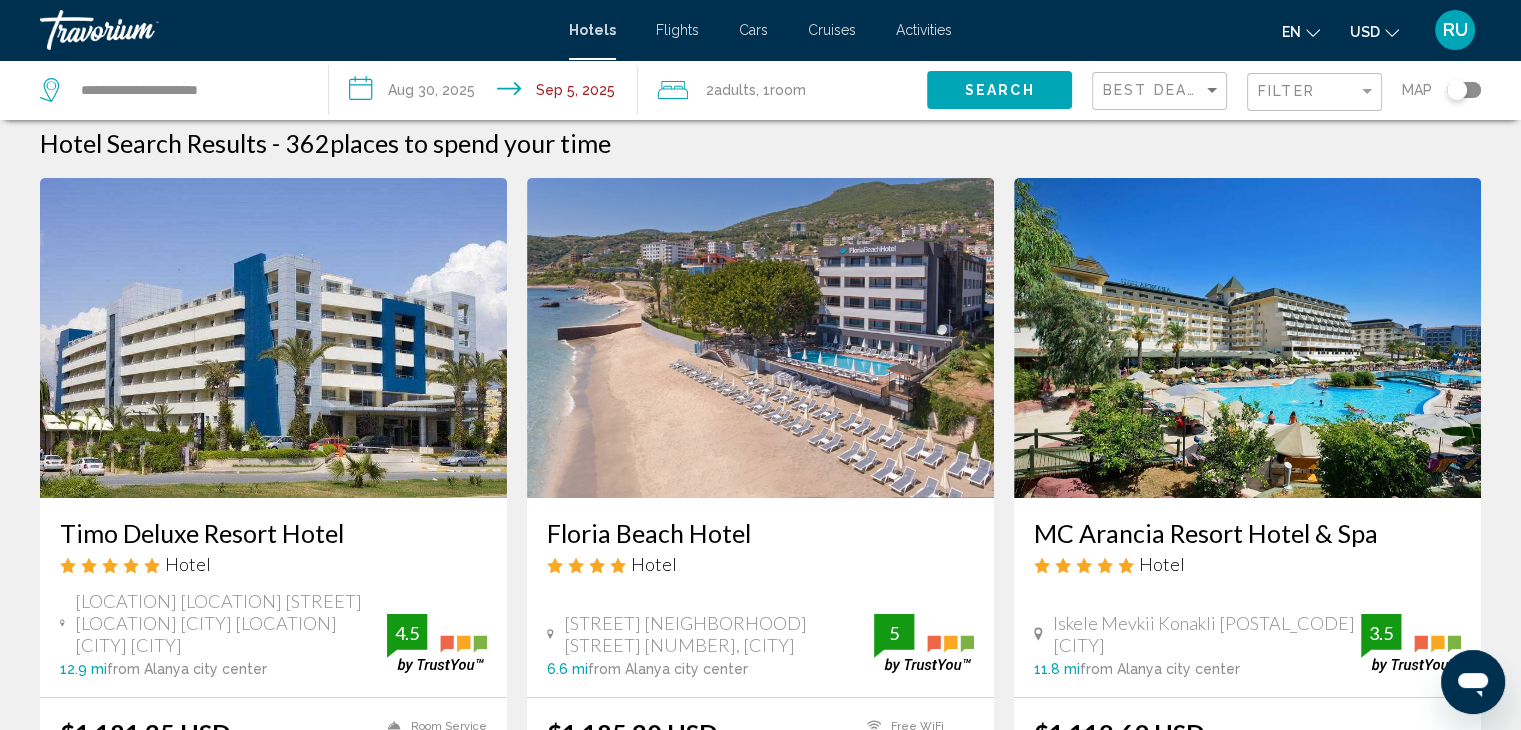 scroll, scrollTop: 0, scrollLeft: 0, axis: both 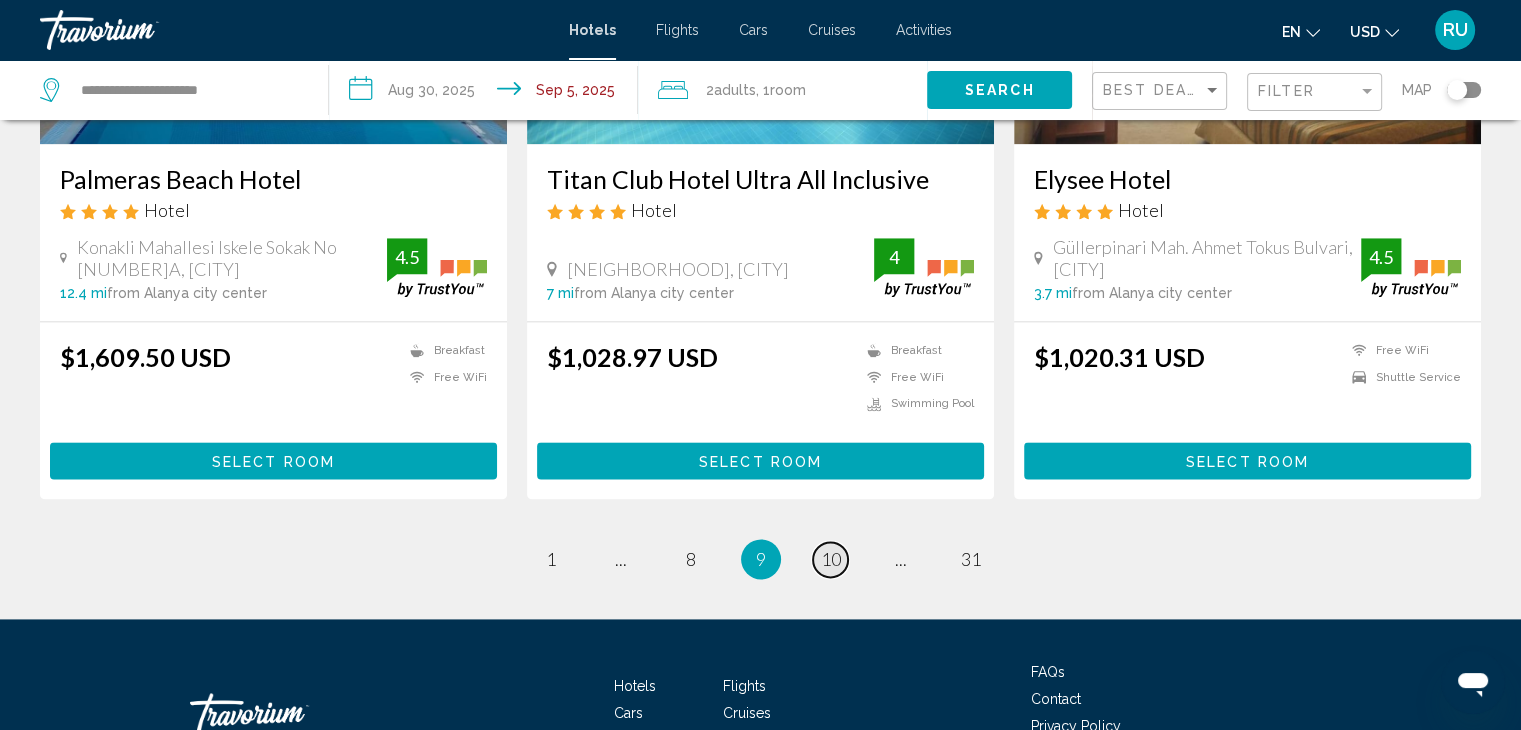 click on "10" at bounding box center [831, 559] 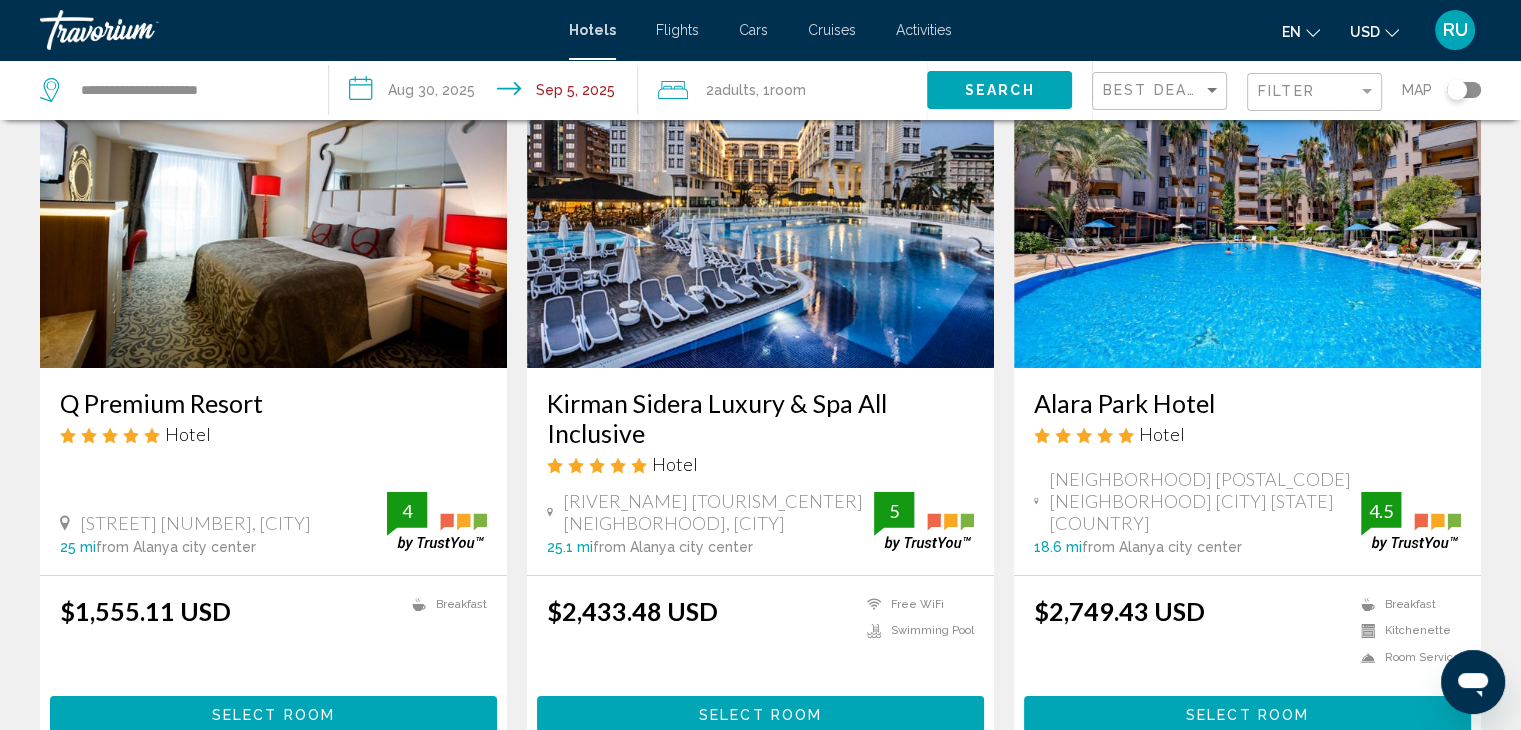 scroll, scrollTop: 0, scrollLeft: 0, axis: both 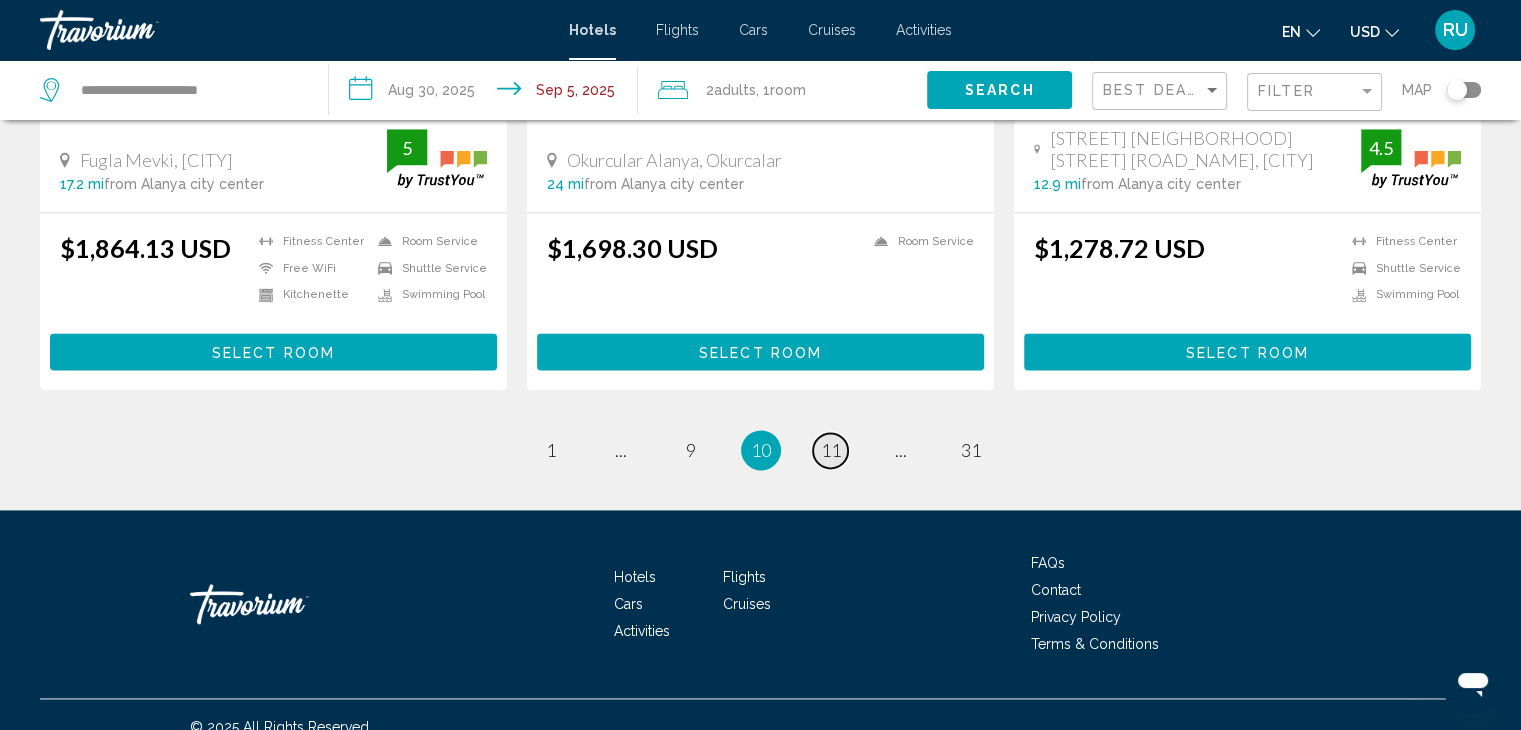 click on "page  11" at bounding box center (830, 450) 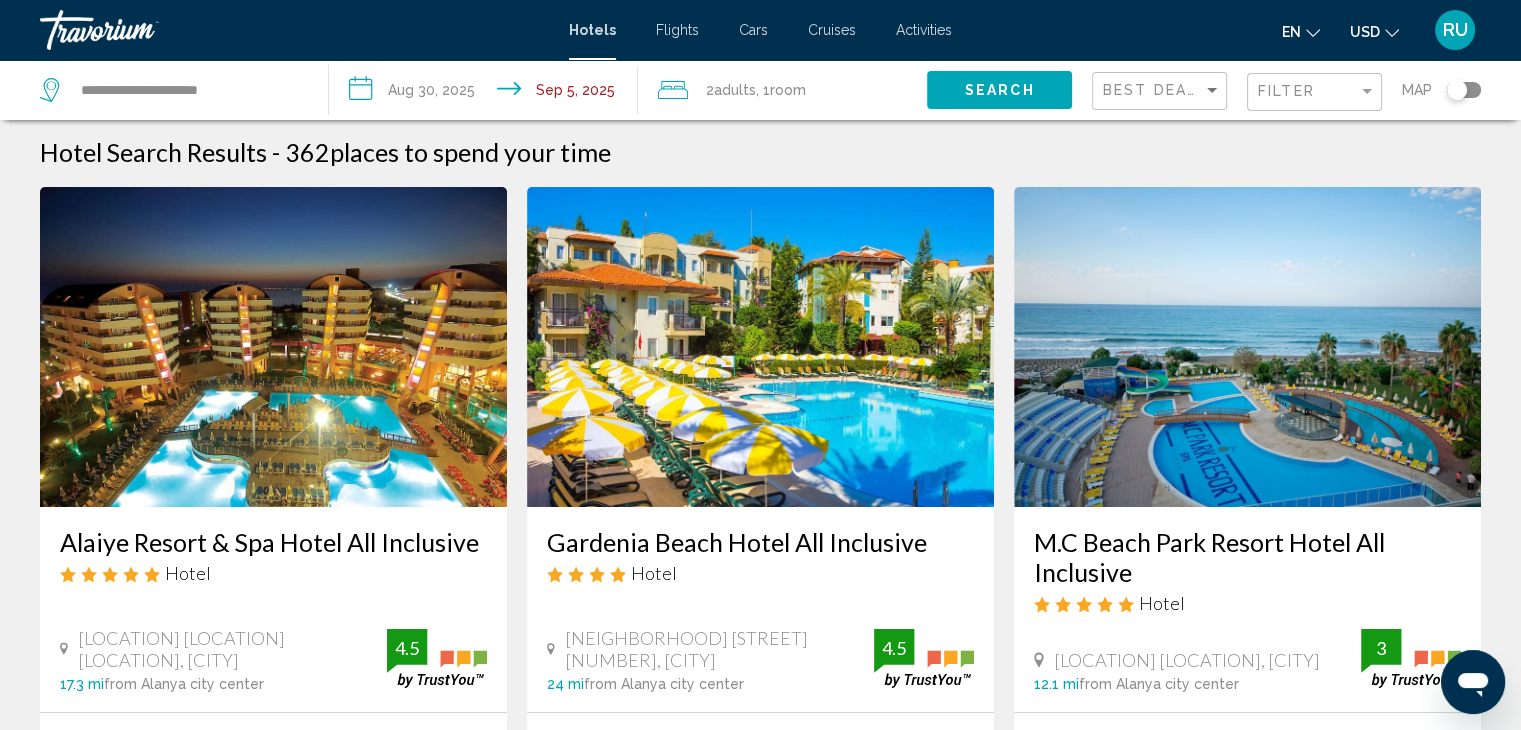scroll, scrollTop: 0, scrollLeft: 0, axis: both 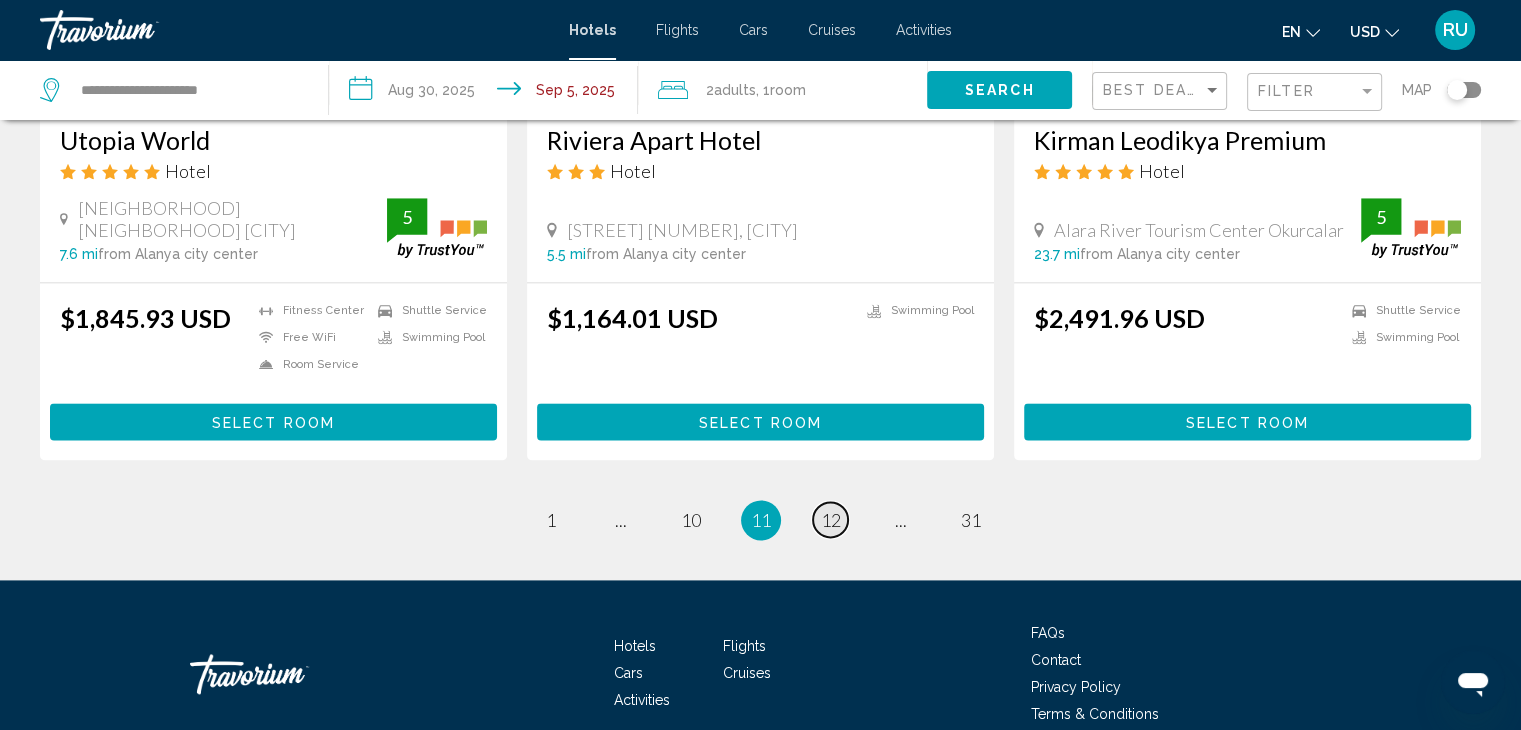 click on "12" at bounding box center [831, 520] 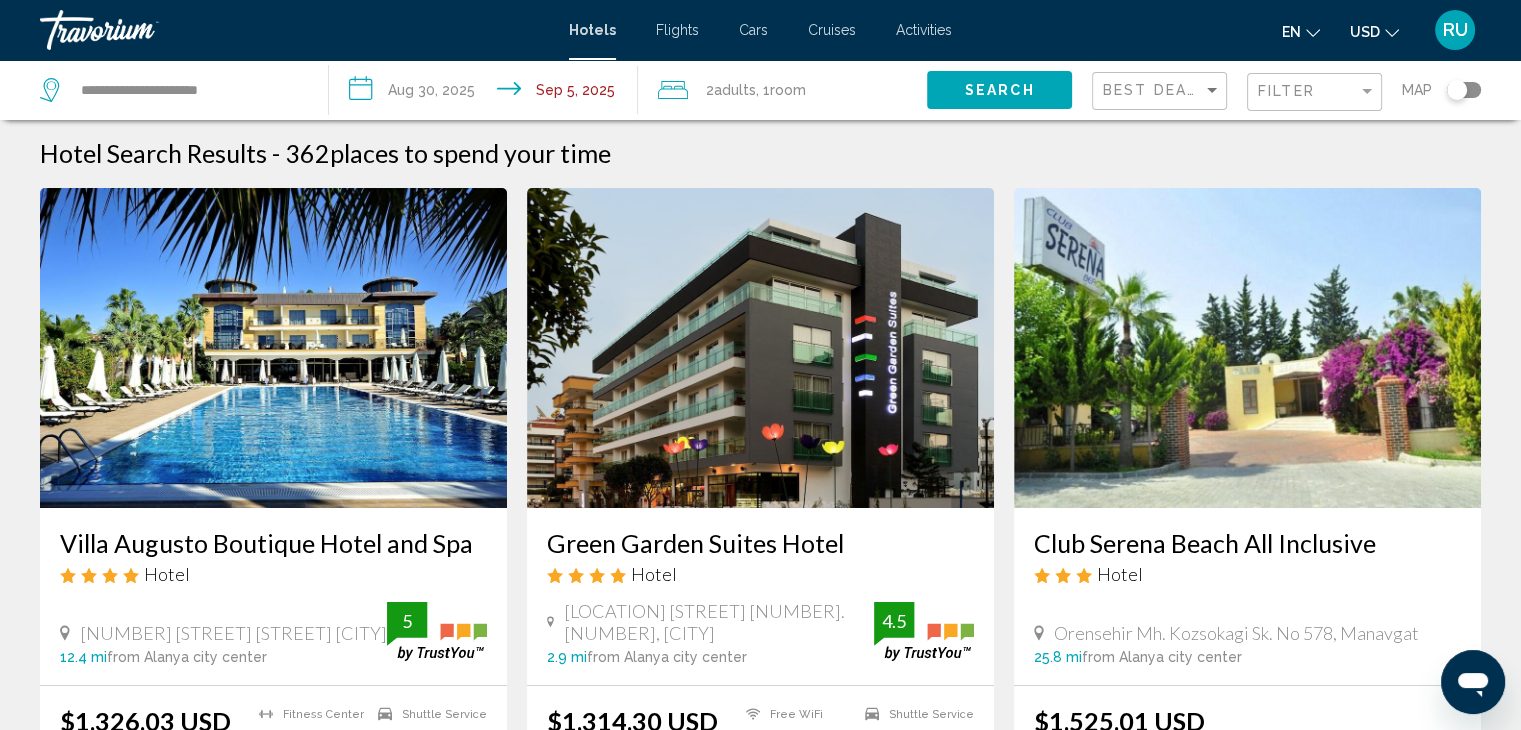 scroll, scrollTop: 0, scrollLeft: 0, axis: both 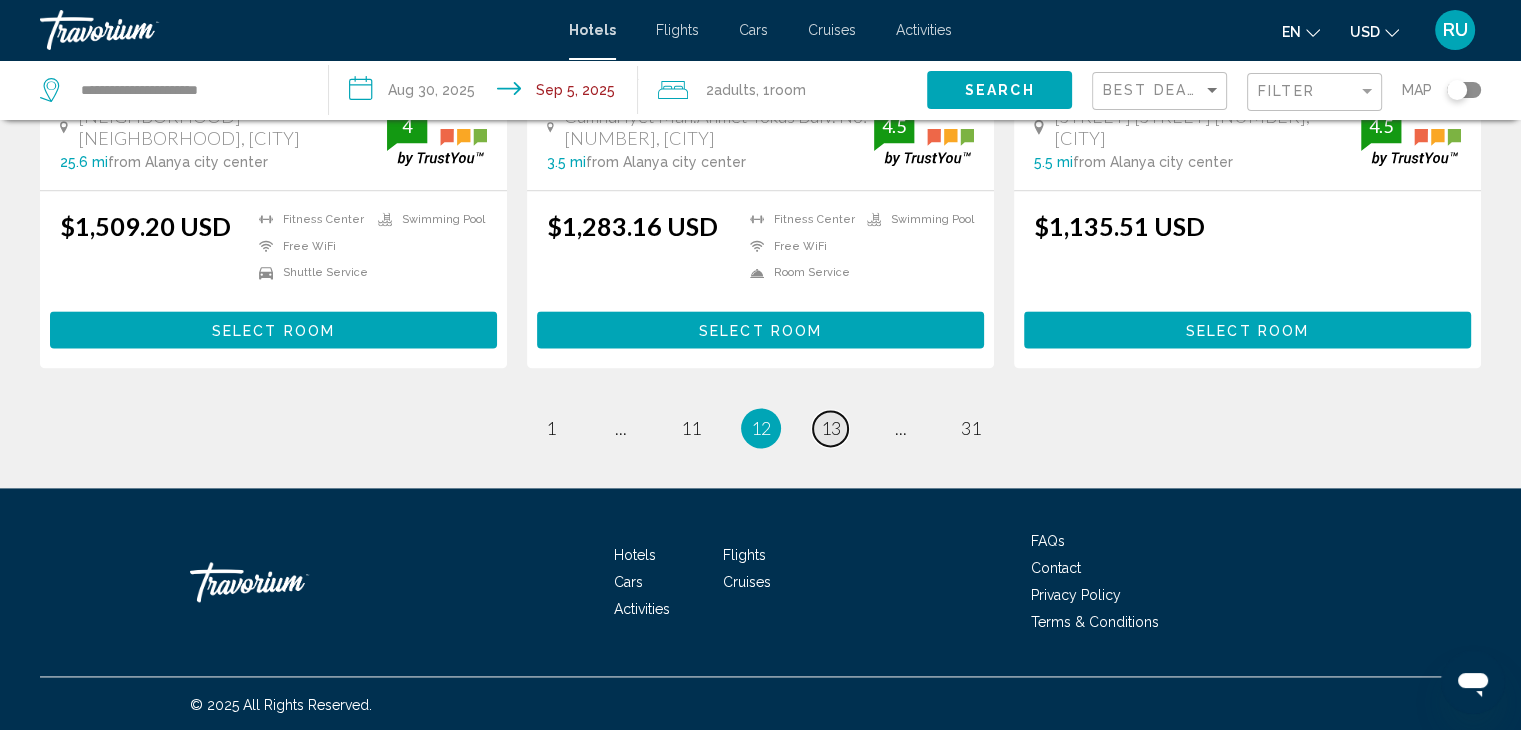 click on "page  13" at bounding box center [830, 428] 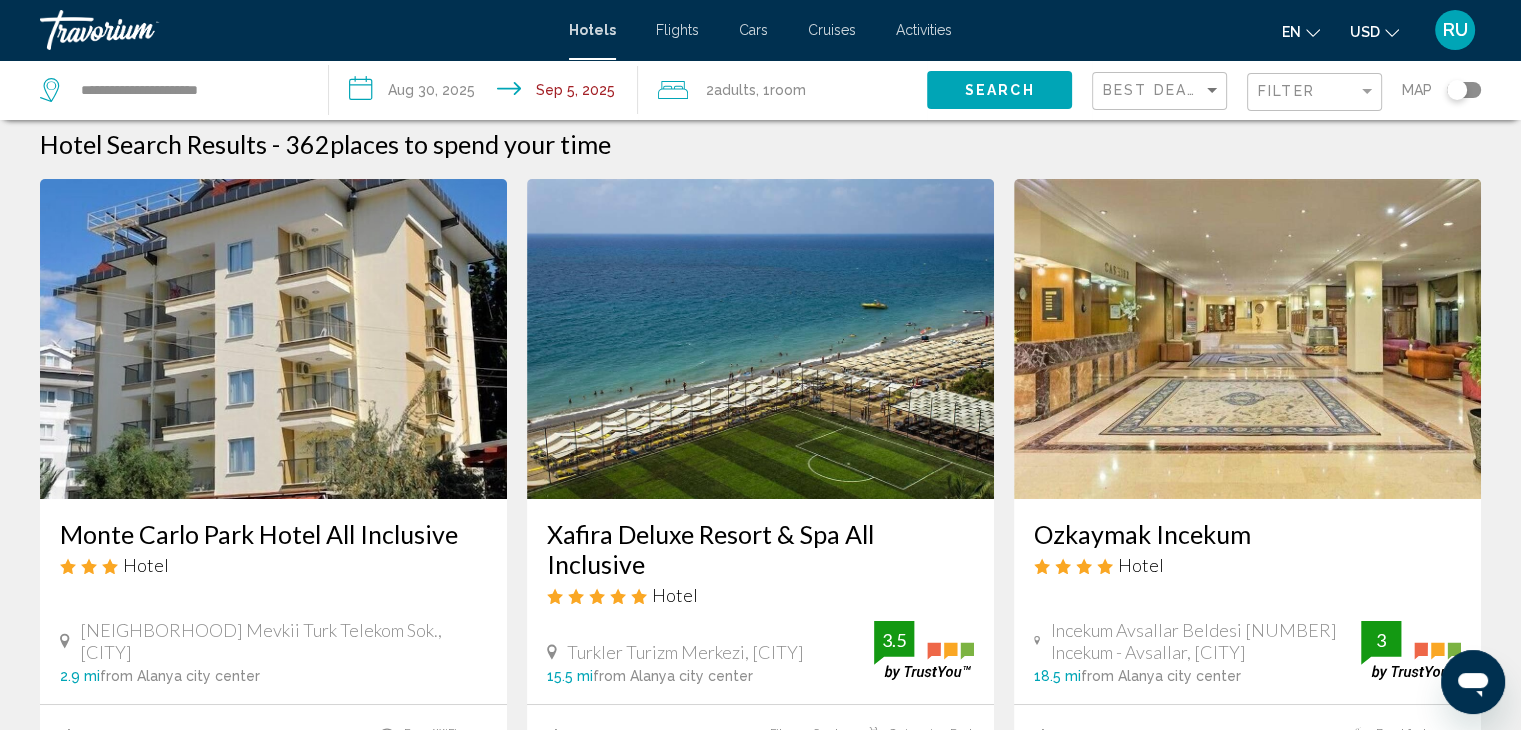 scroll, scrollTop: 0, scrollLeft: 0, axis: both 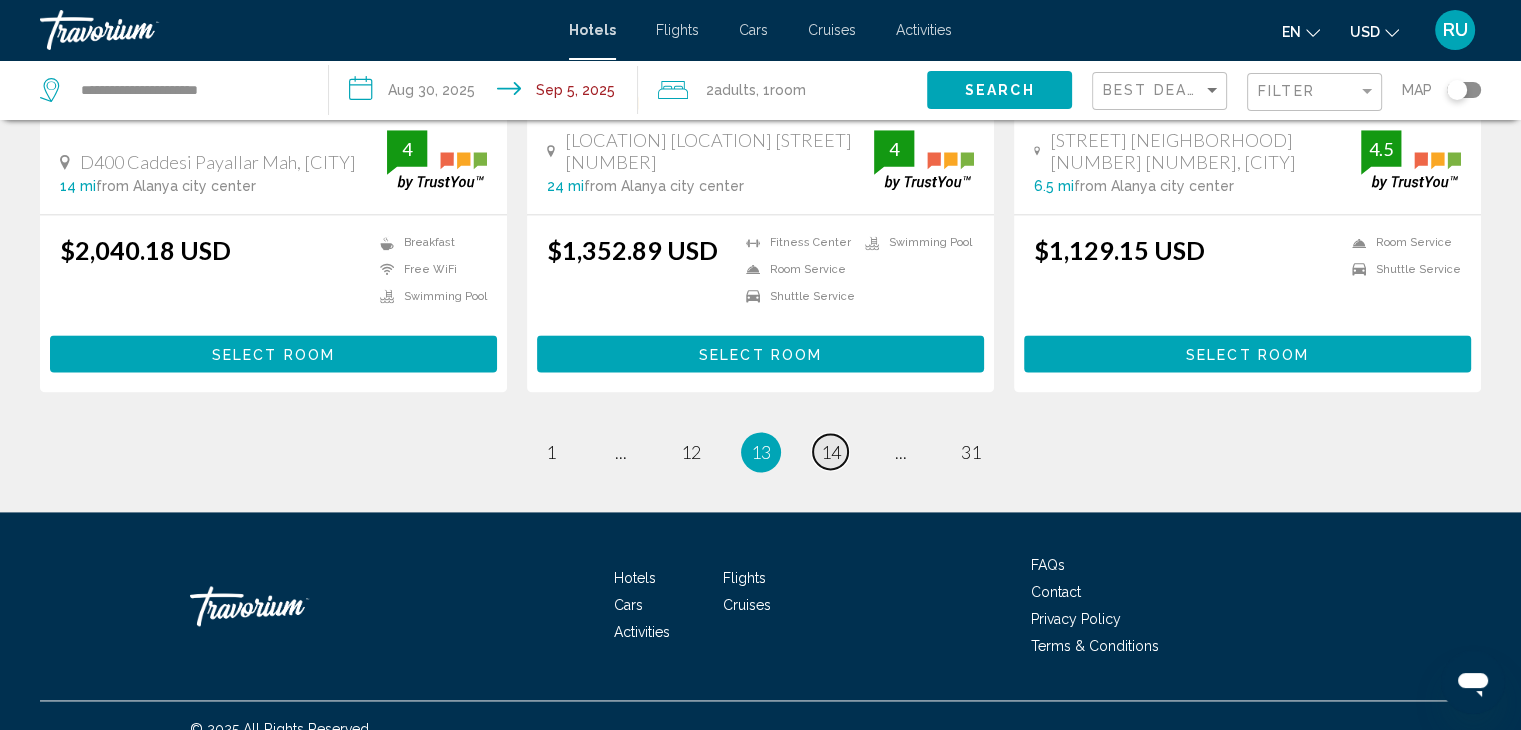 click on "14" at bounding box center [831, 452] 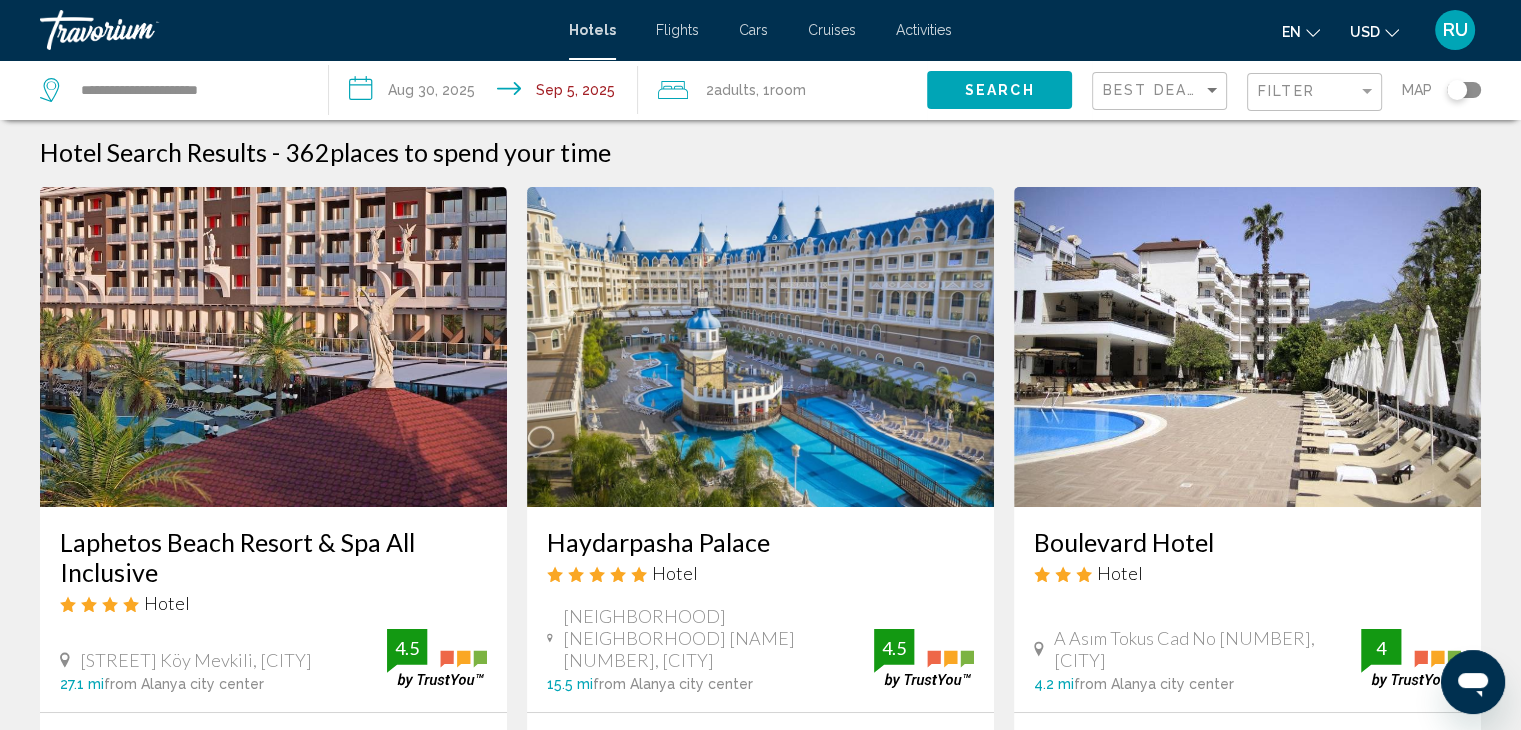 scroll, scrollTop: 0, scrollLeft: 0, axis: both 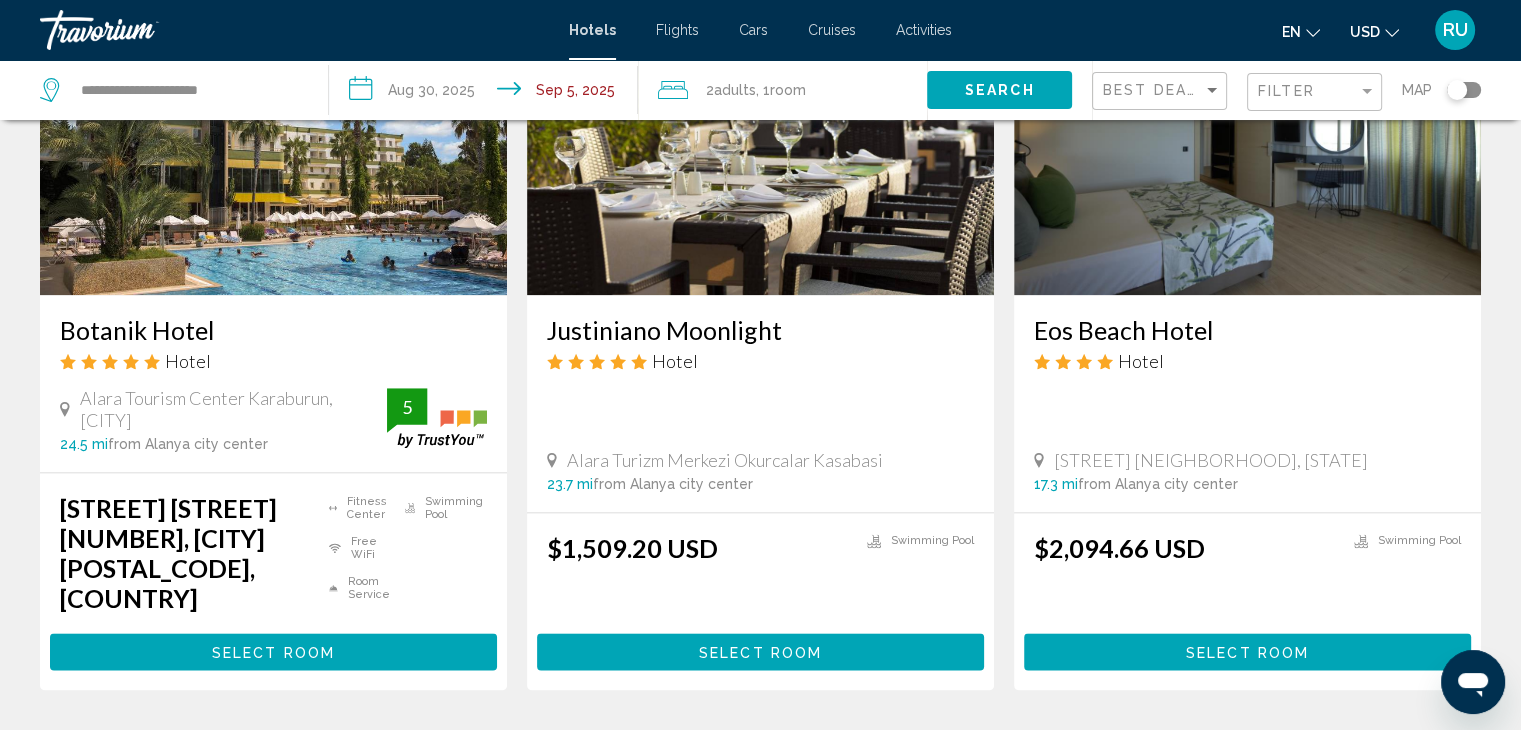 click on "15" at bounding box center (831, 750) 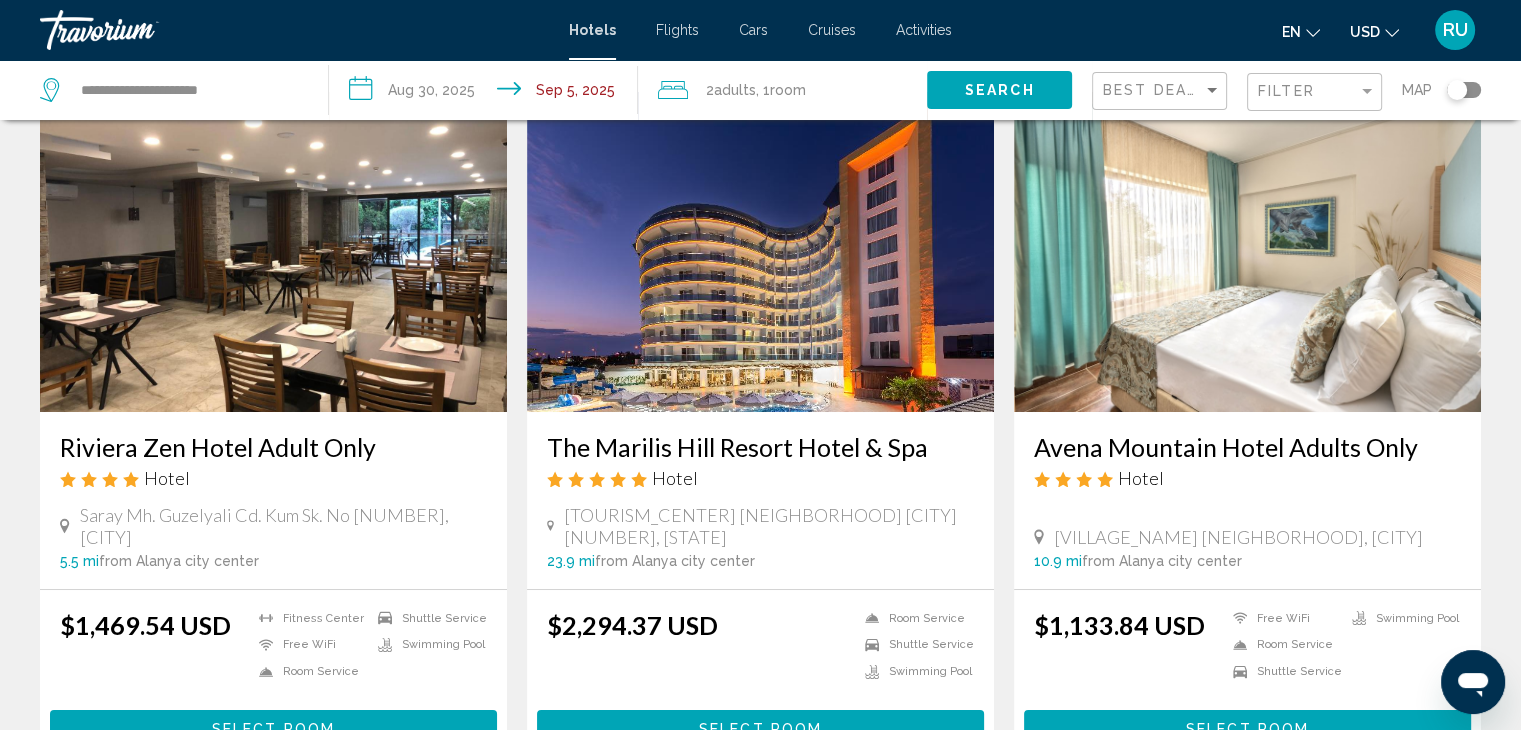 scroll, scrollTop: 0, scrollLeft: 0, axis: both 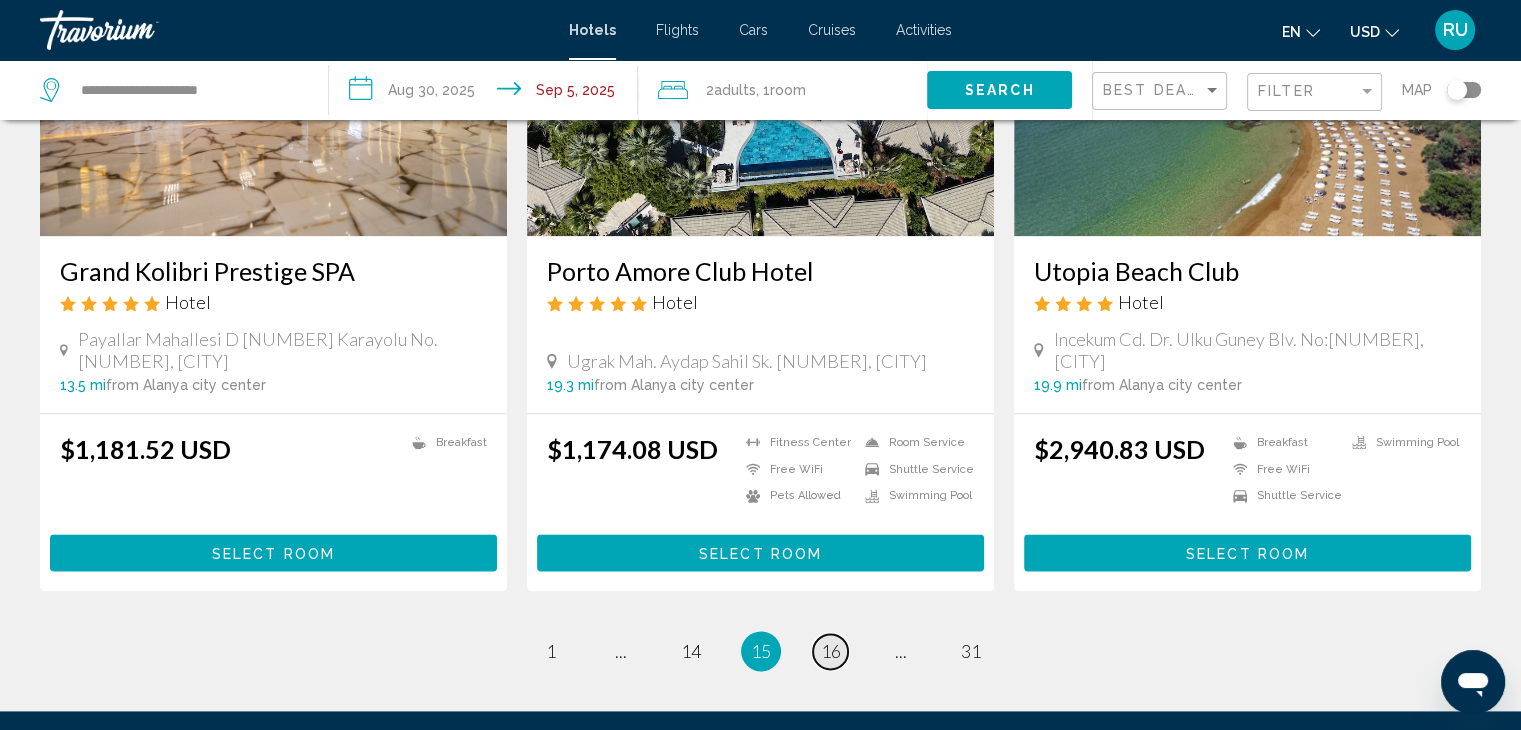 click on "16" at bounding box center [831, 651] 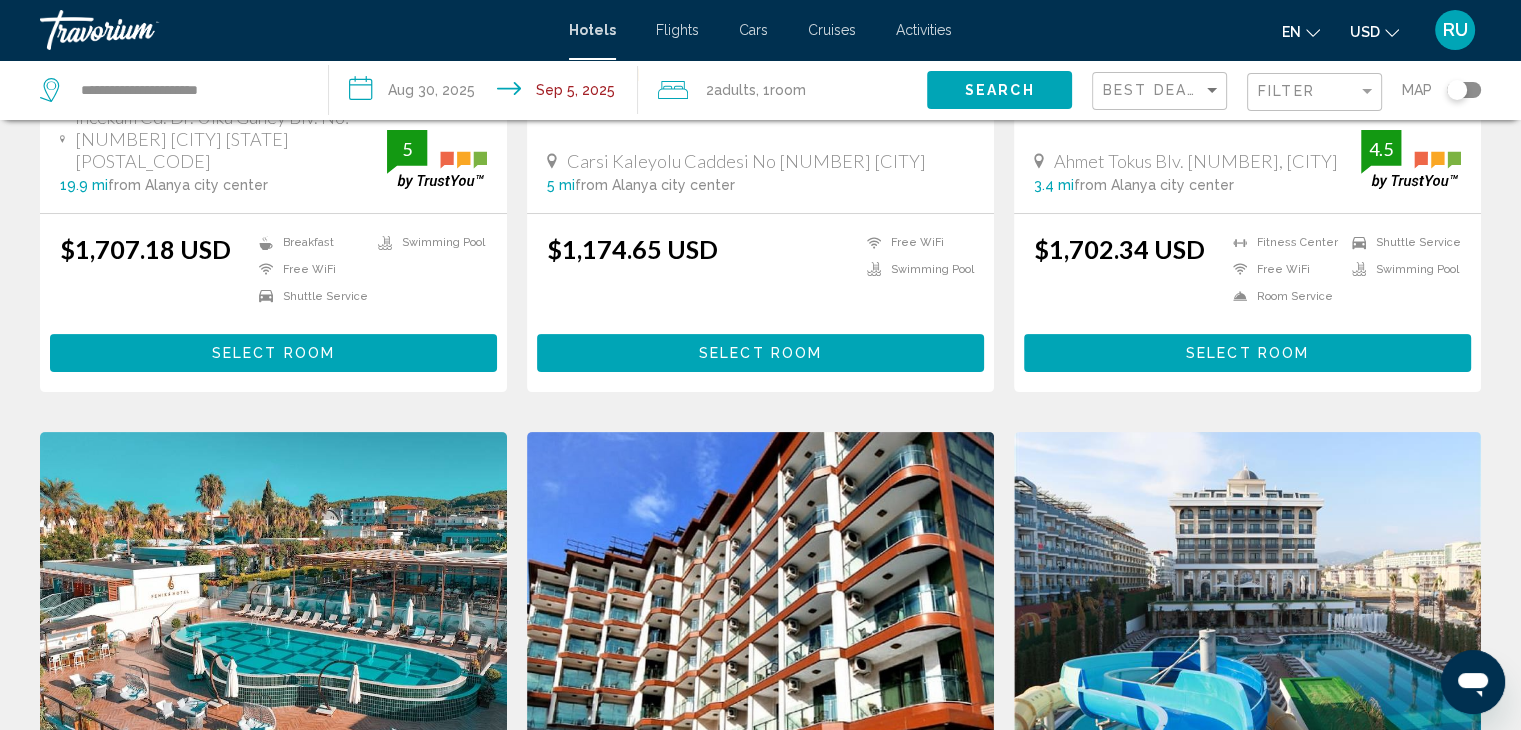 scroll, scrollTop: 0, scrollLeft: 0, axis: both 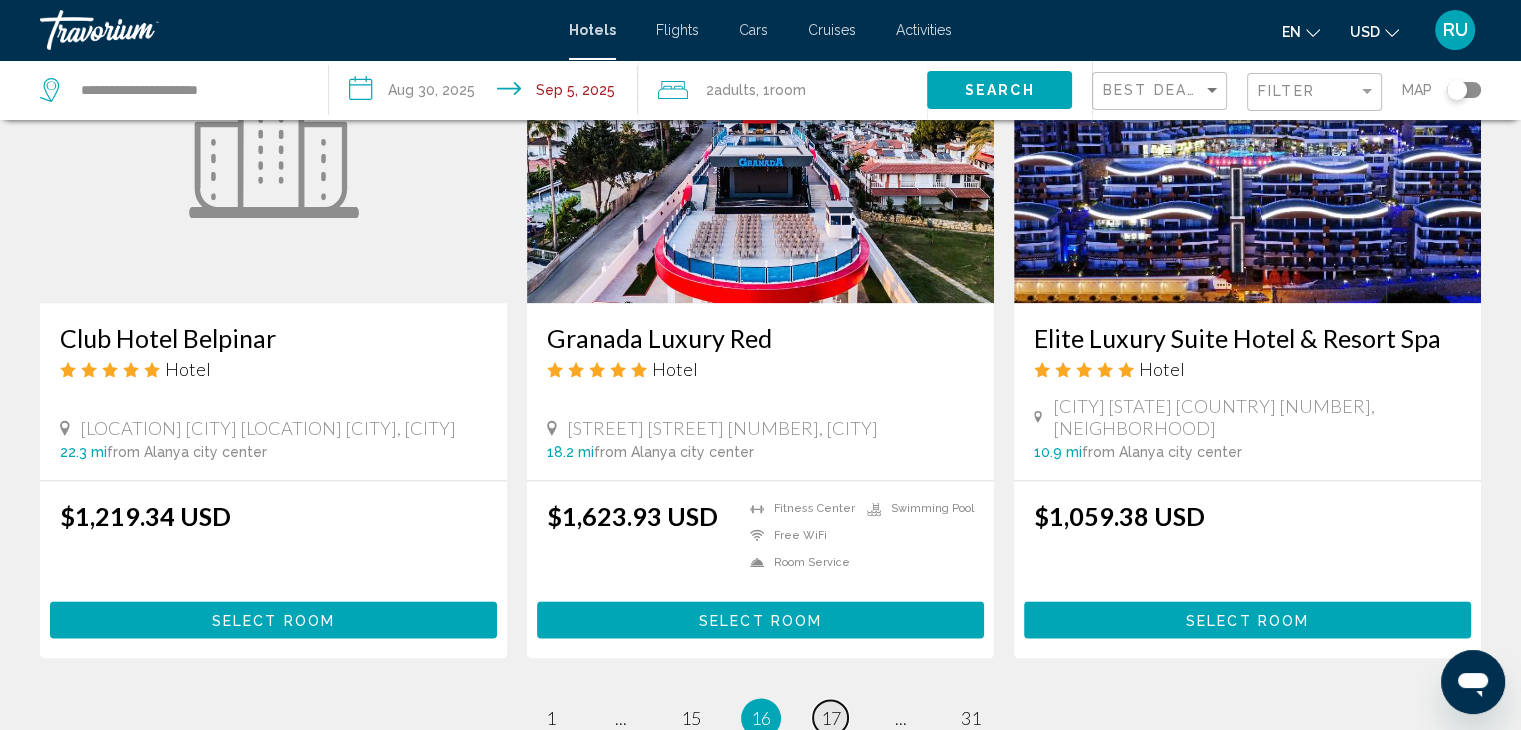 click on "17" at bounding box center [831, 718] 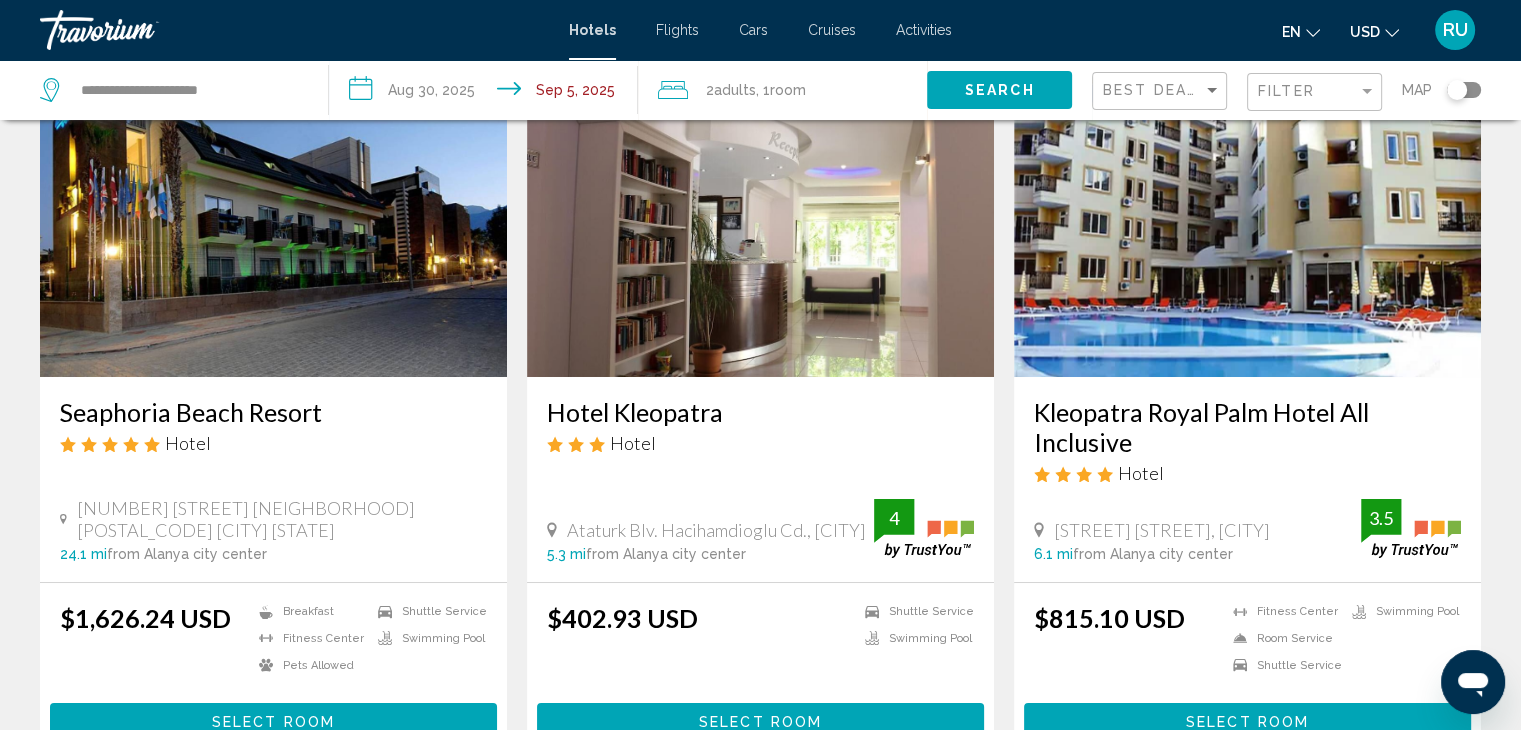 scroll, scrollTop: 0, scrollLeft: 0, axis: both 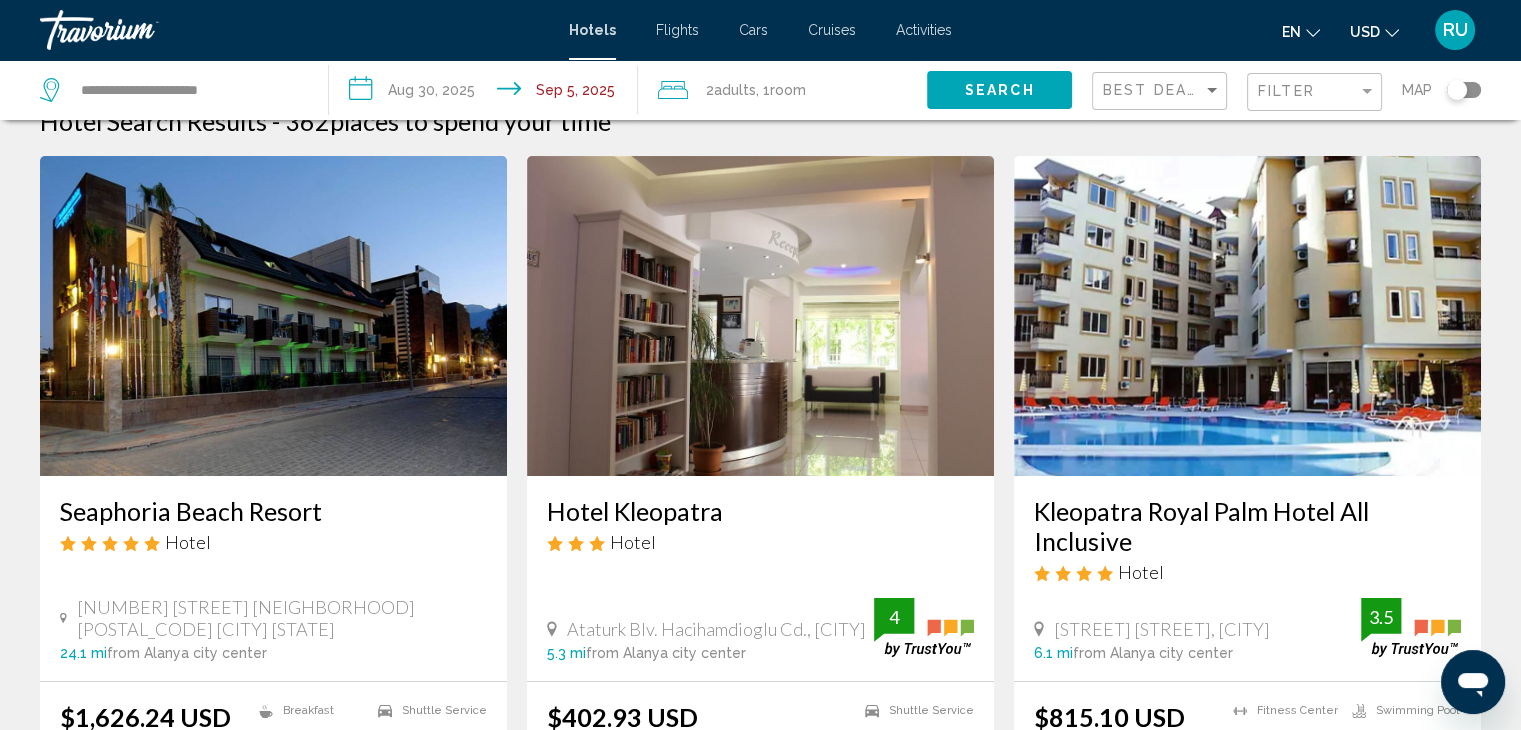 click at bounding box center [760, 316] 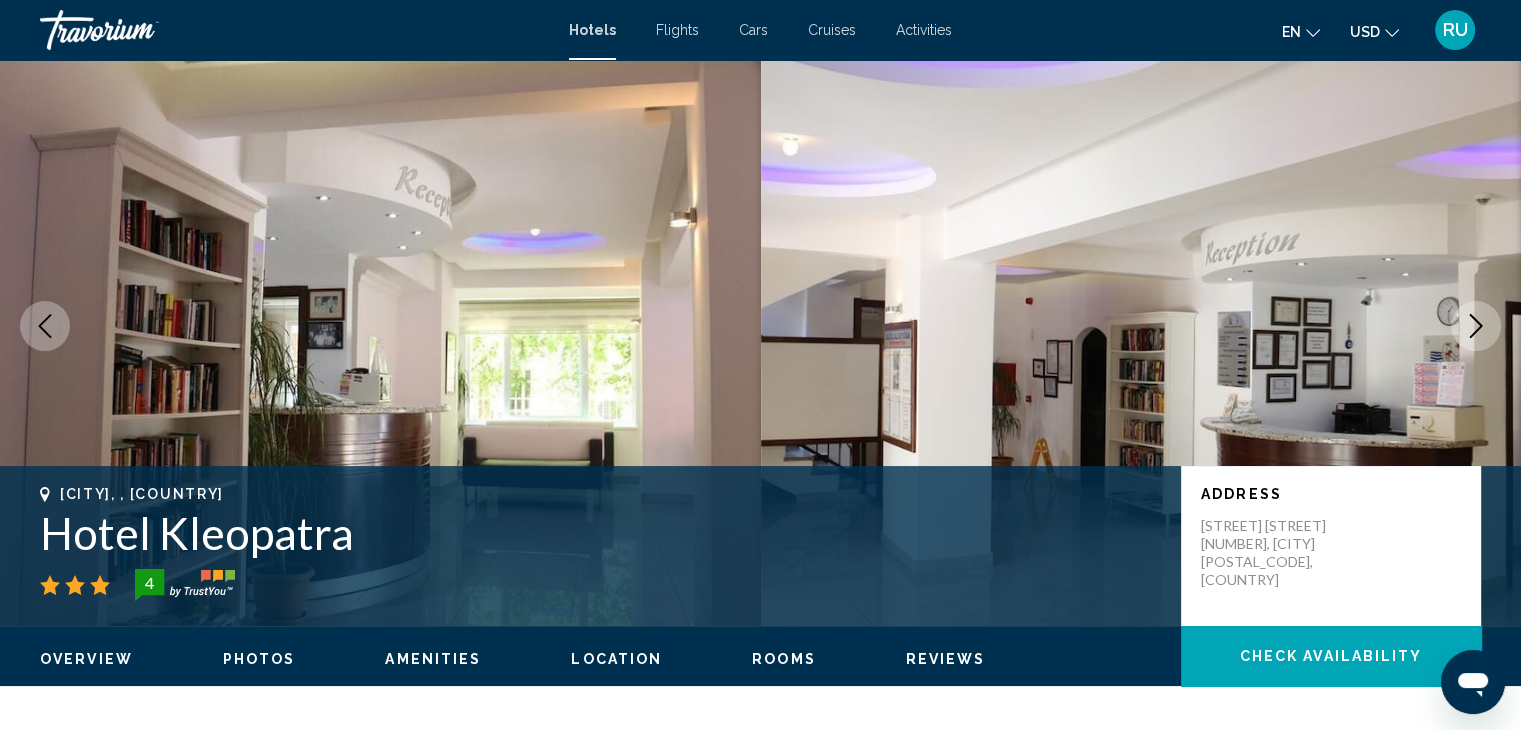 scroll, scrollTop: 0, scrollLeft: 0, axis: both 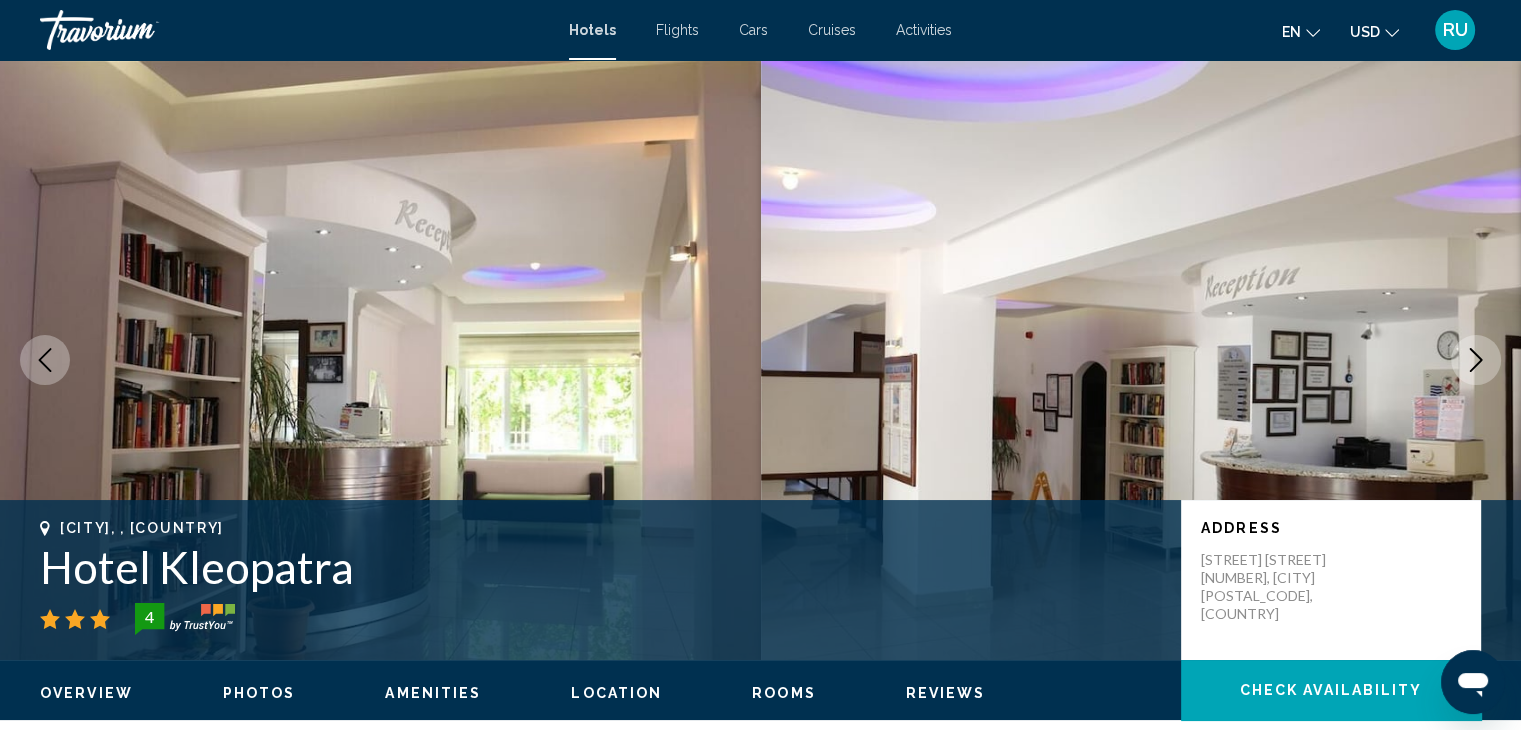 click 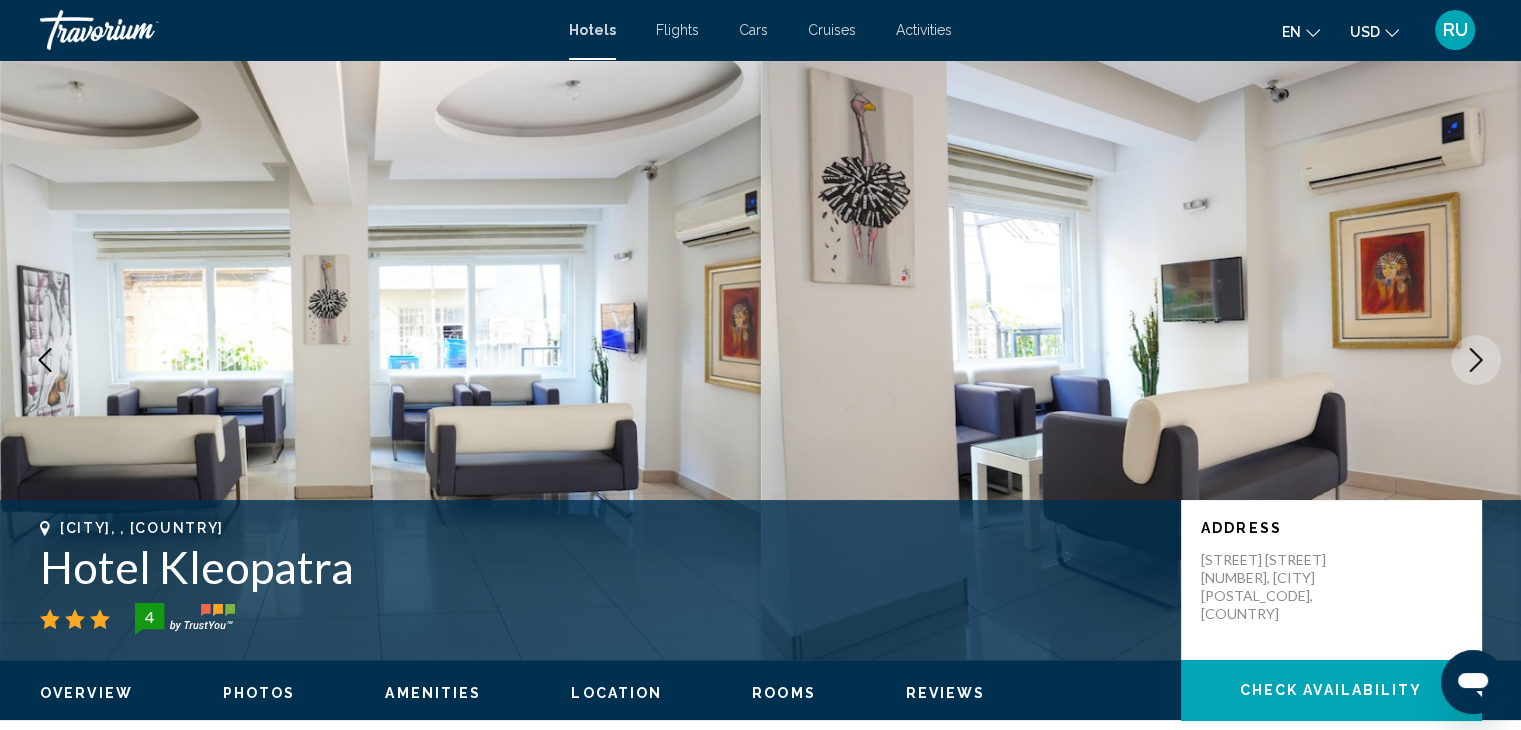 click 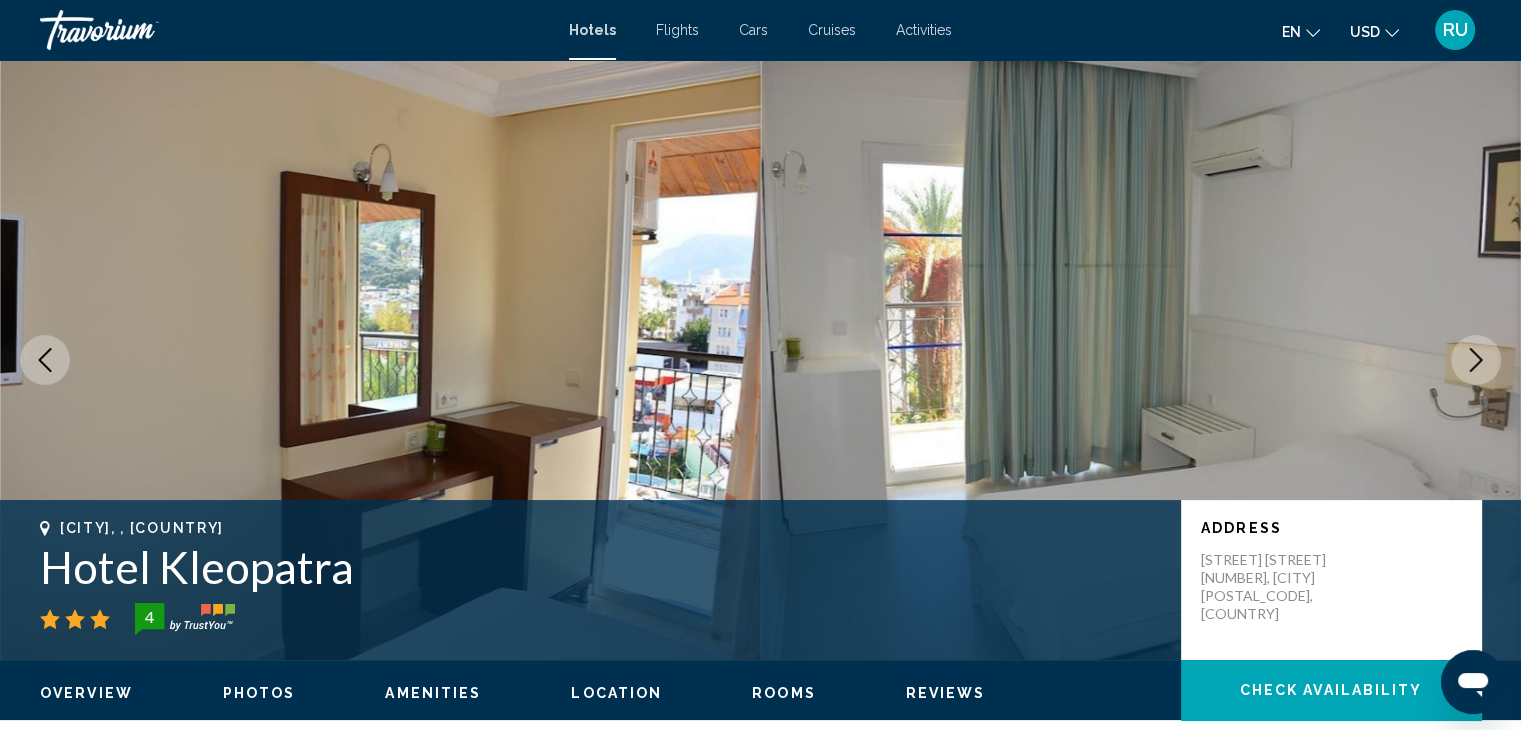 click 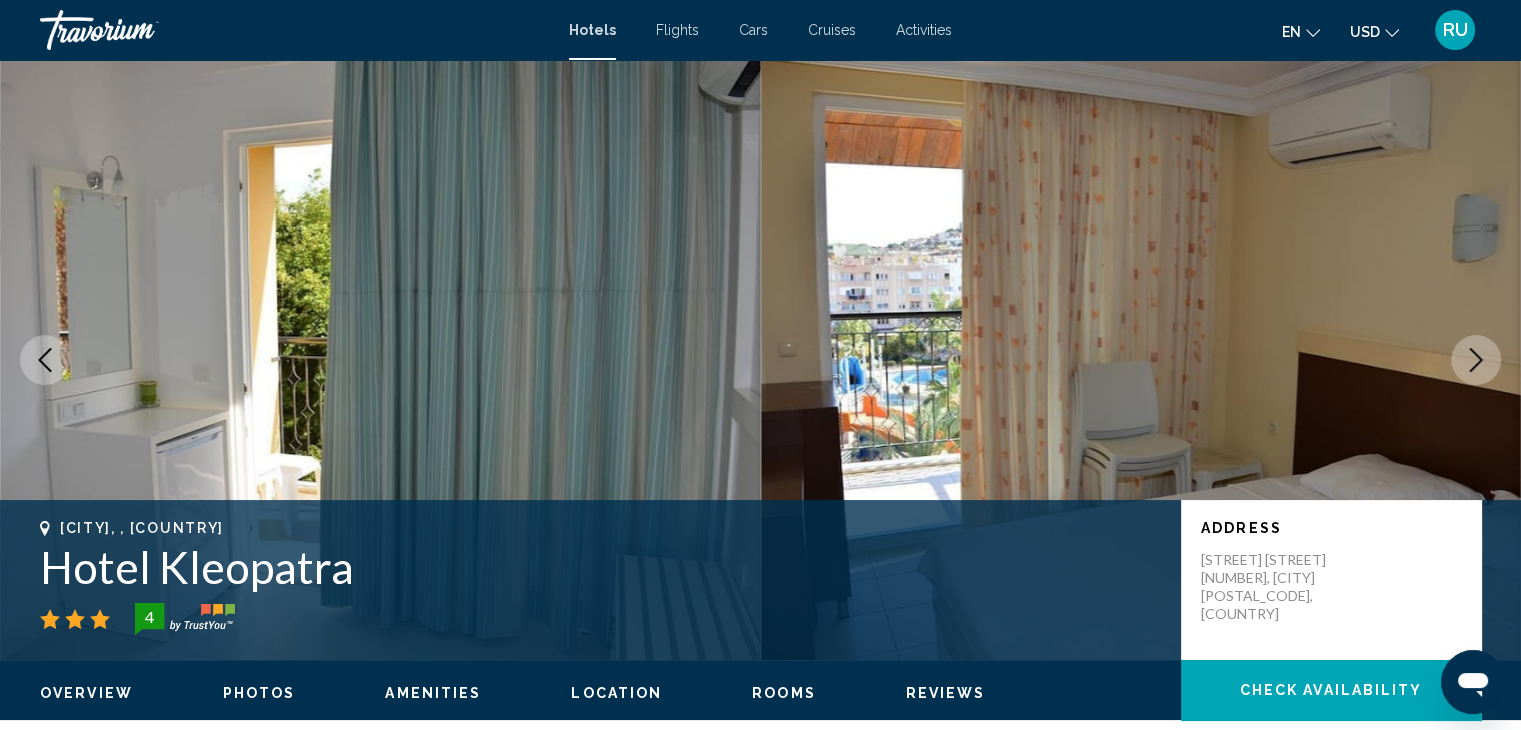 click 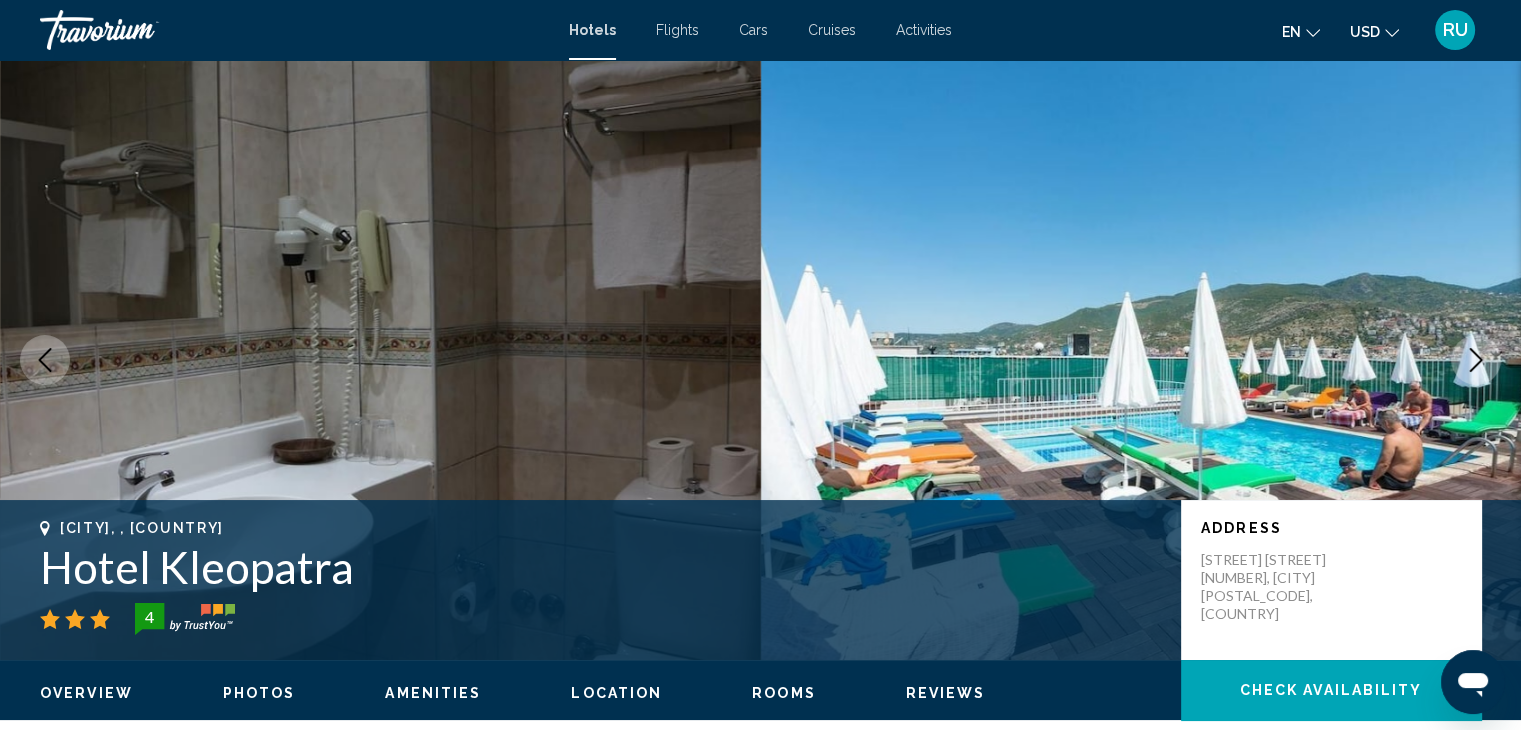 click 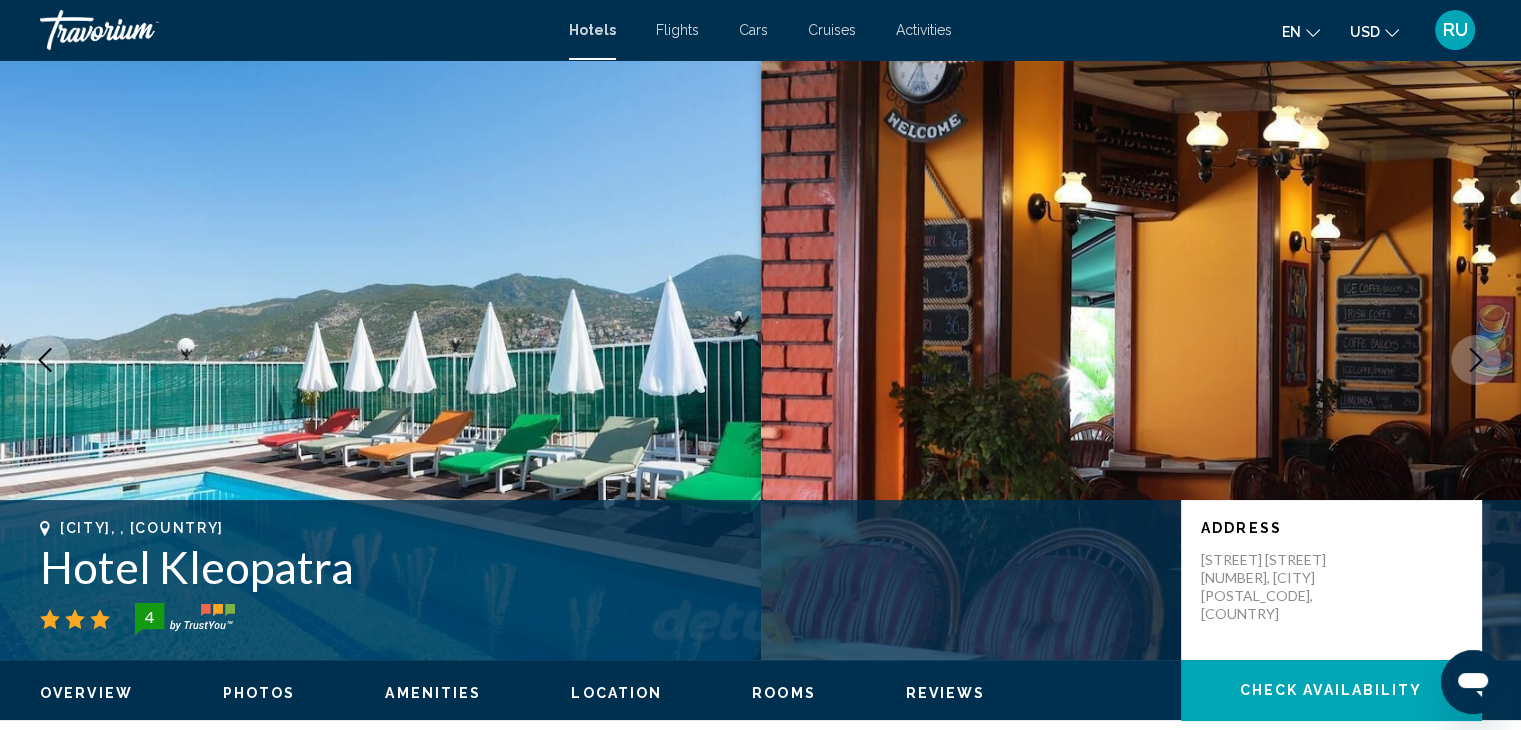 click 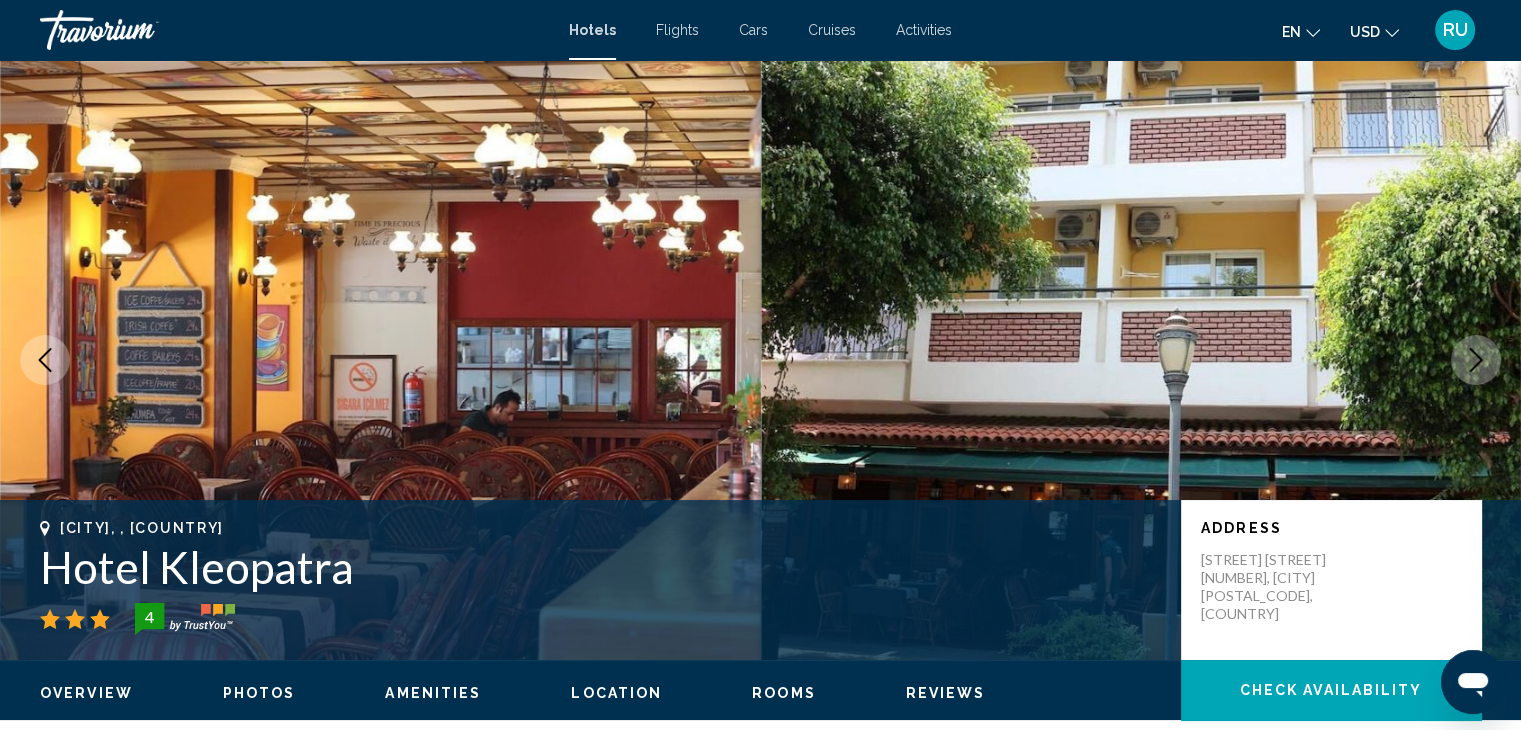 click 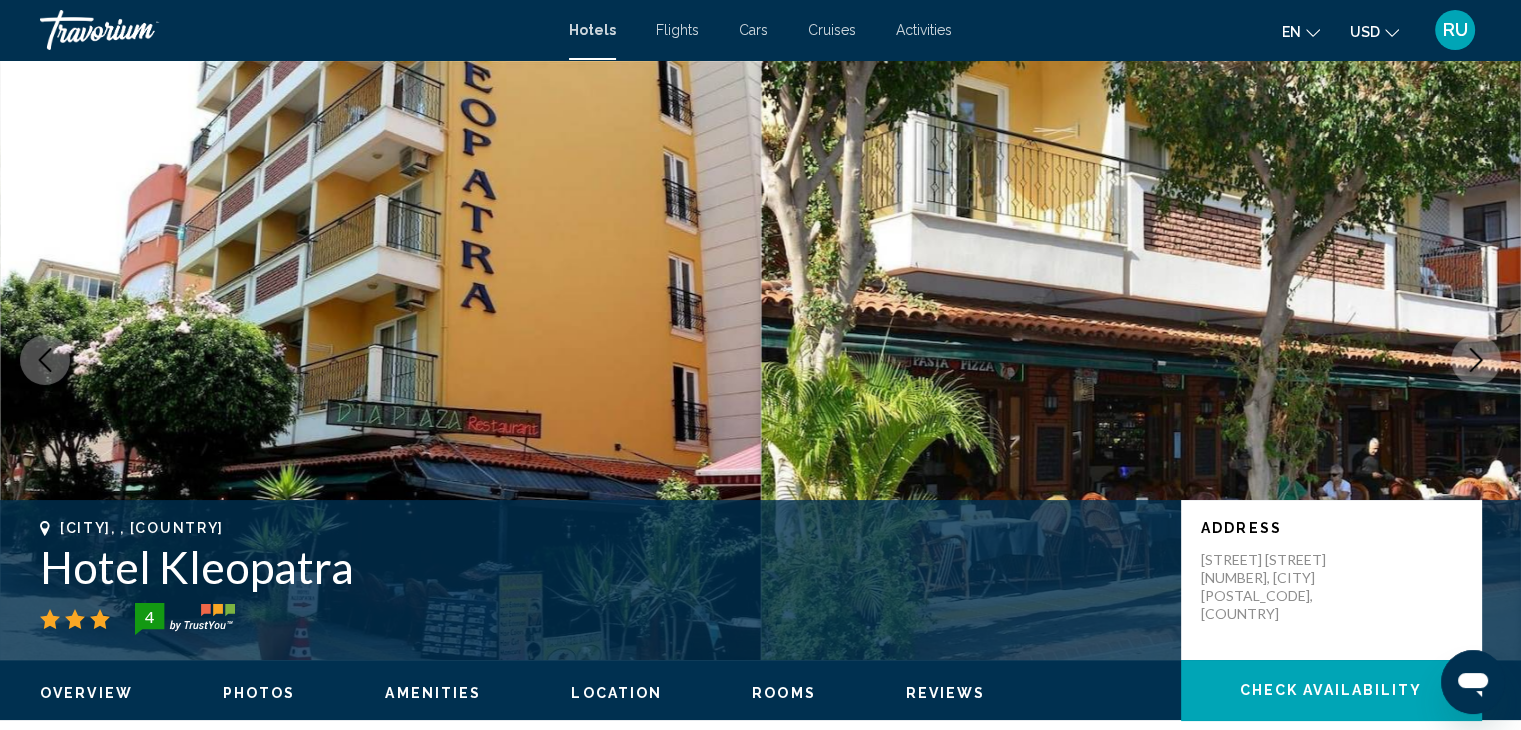 click 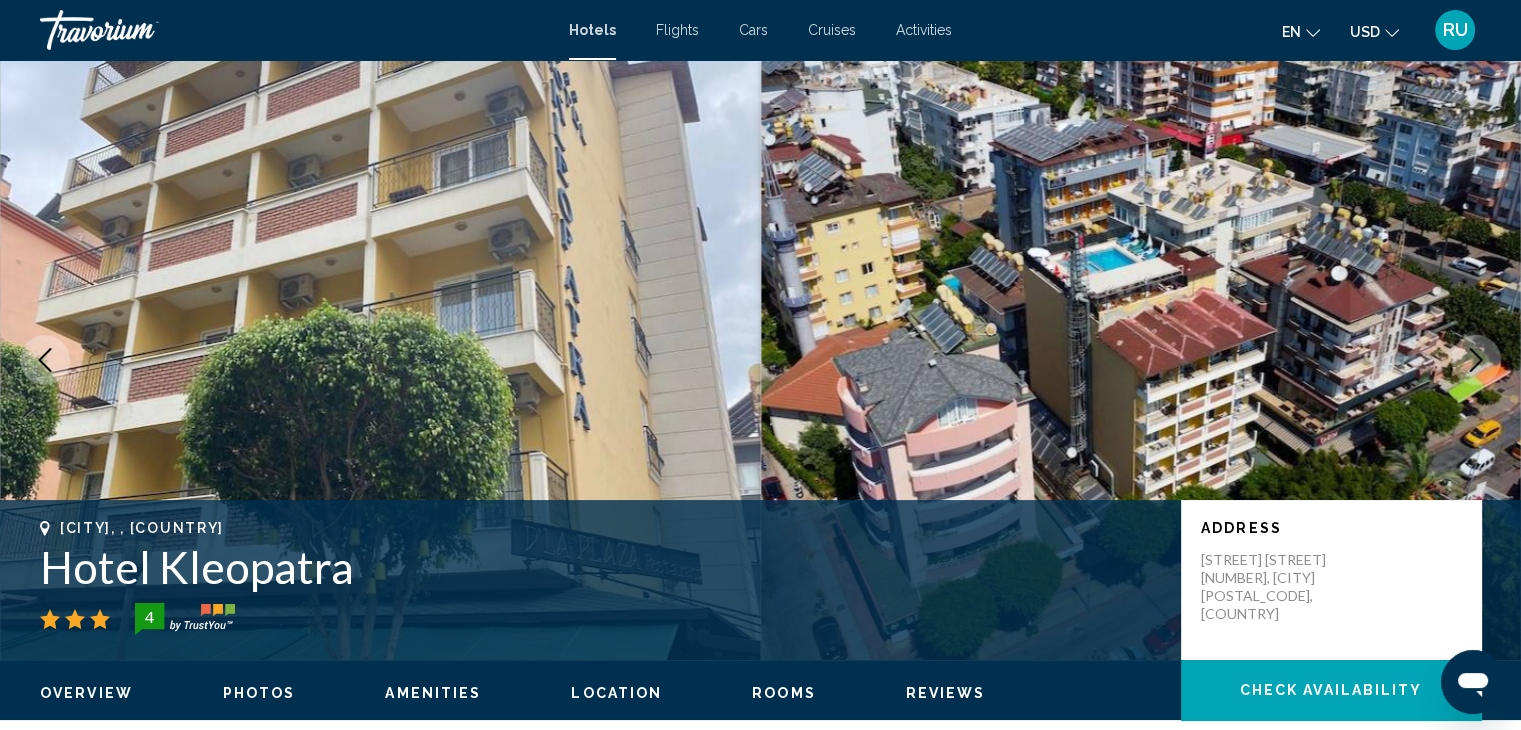 click 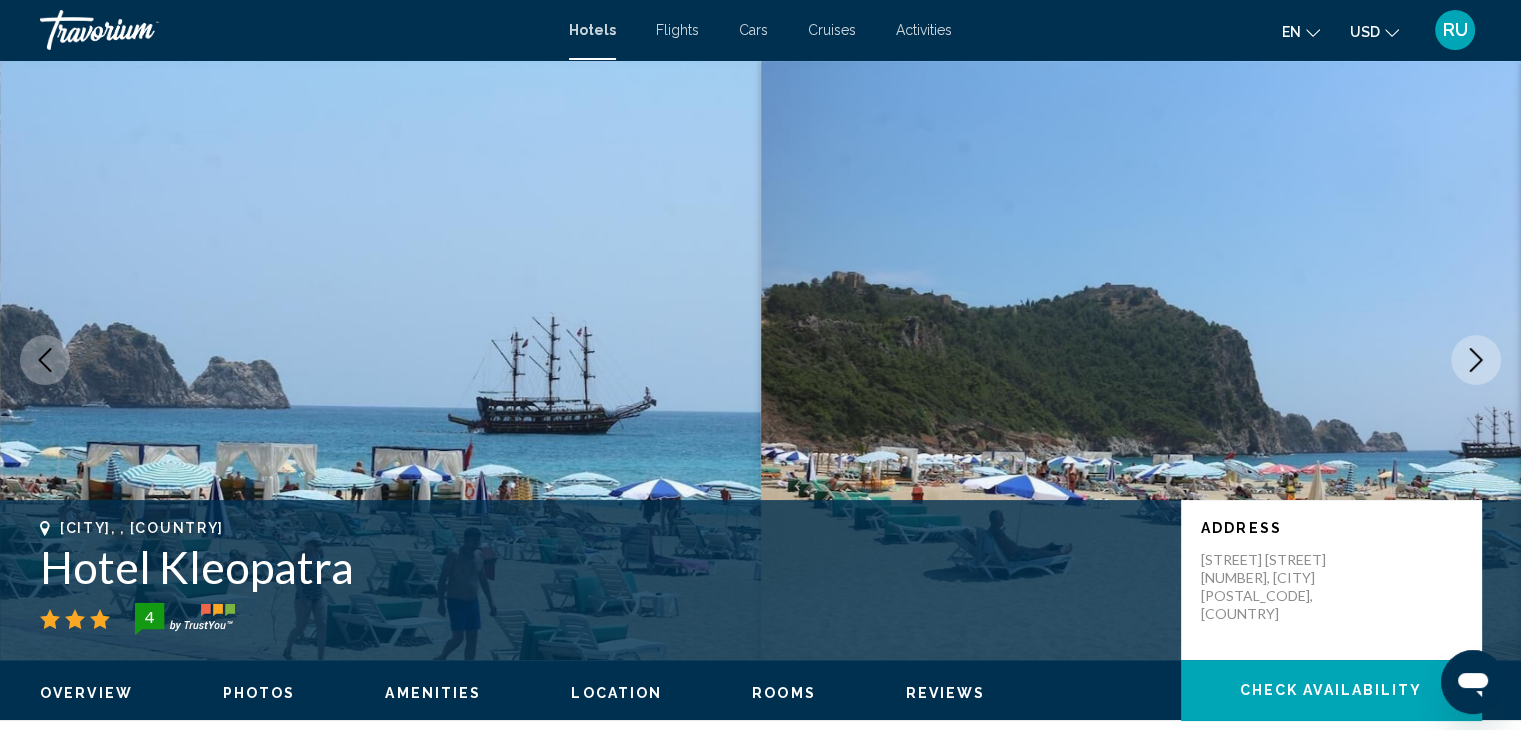 click 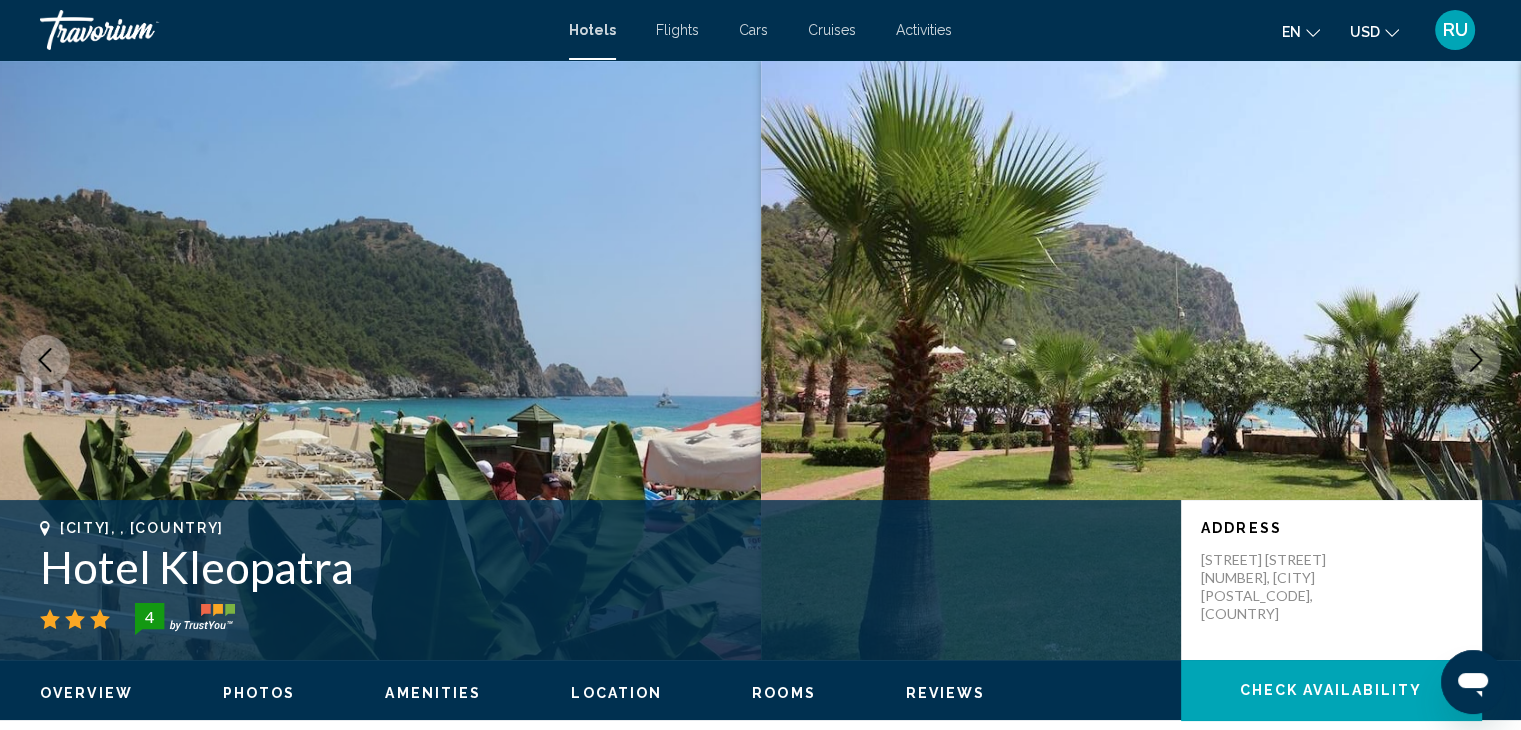 click 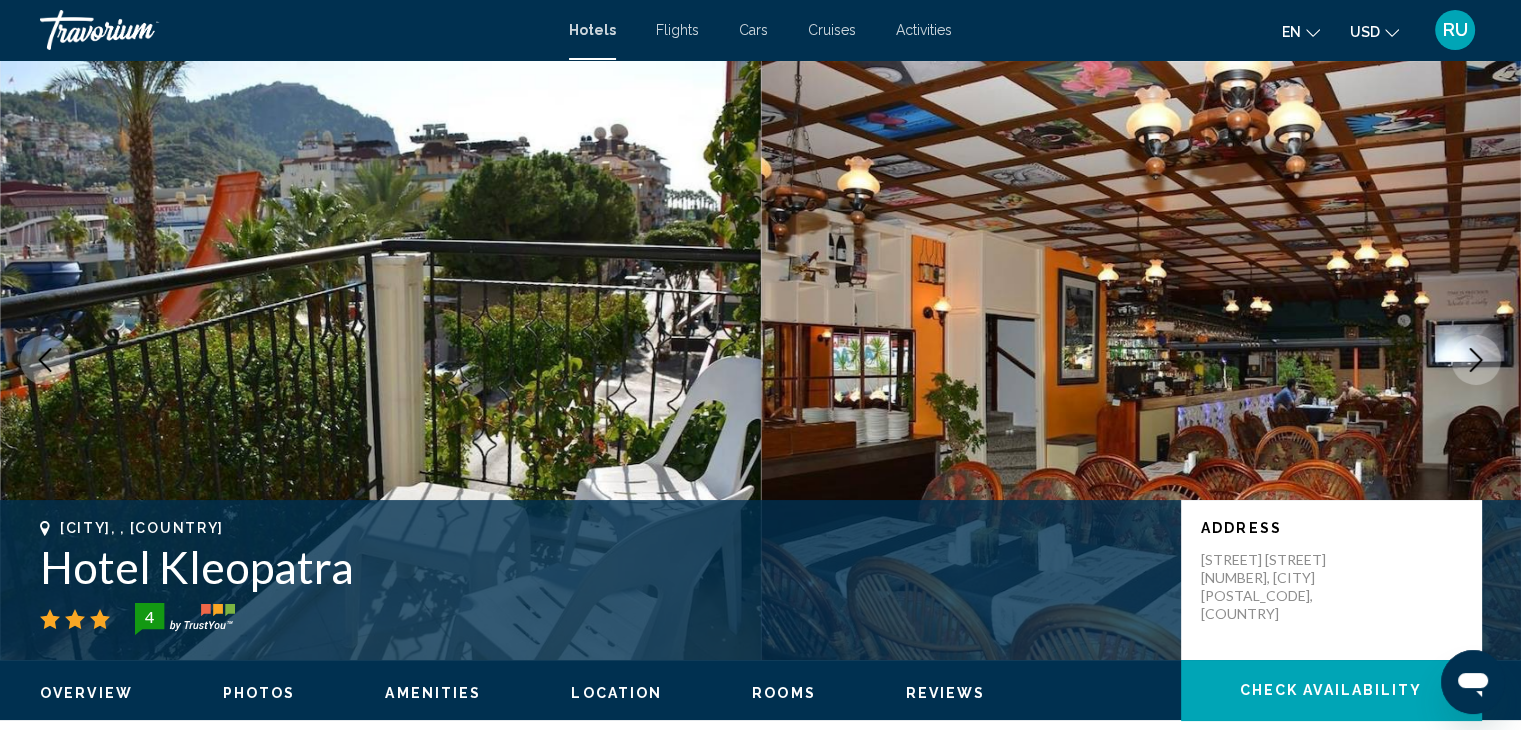 click 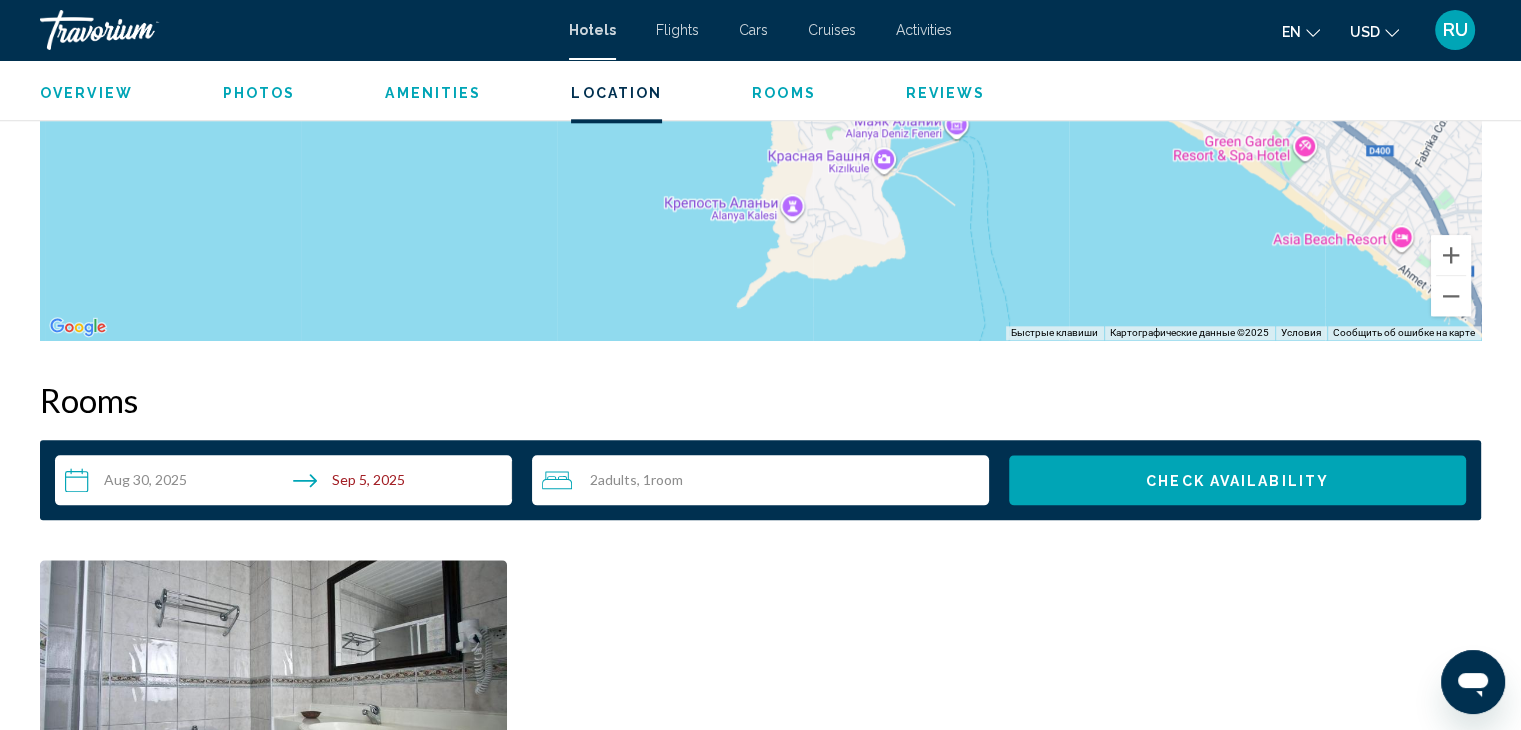 scroll, scrollTop: 2217, scrollLeft: 0, axis: vertical 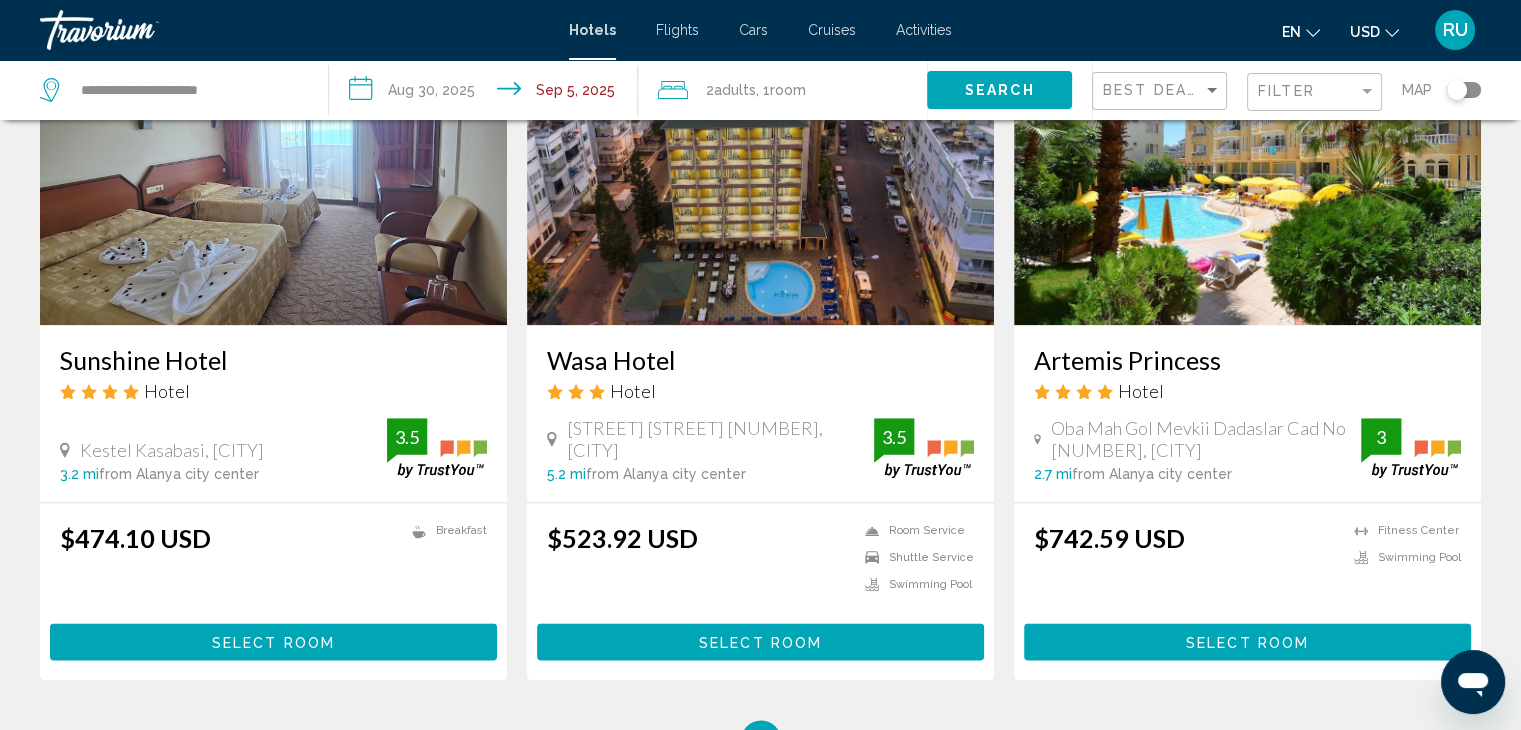 click on "Select Room" at bounding box center [273, 642] 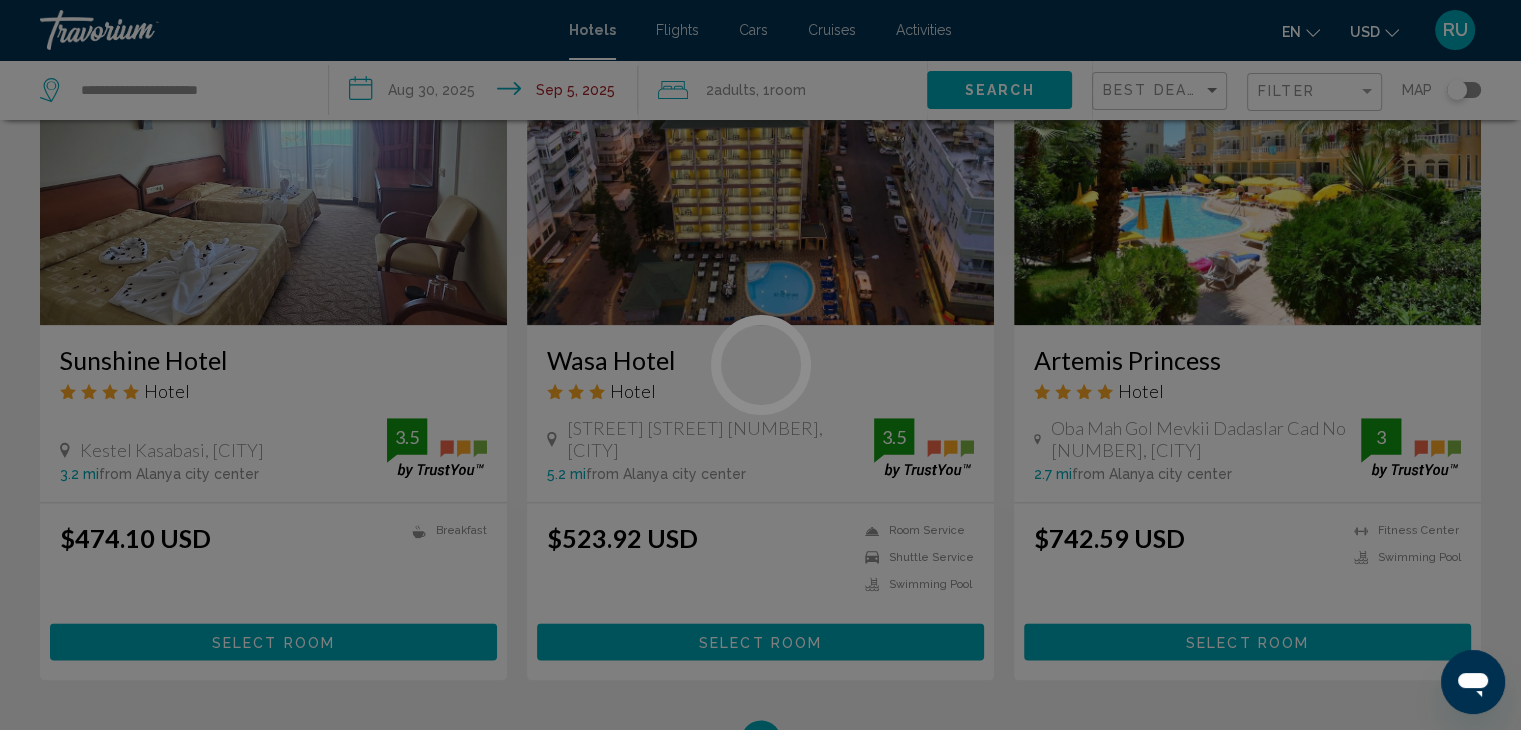 scroll, scrollTop: 0, scrollLeft: 0, axis: both 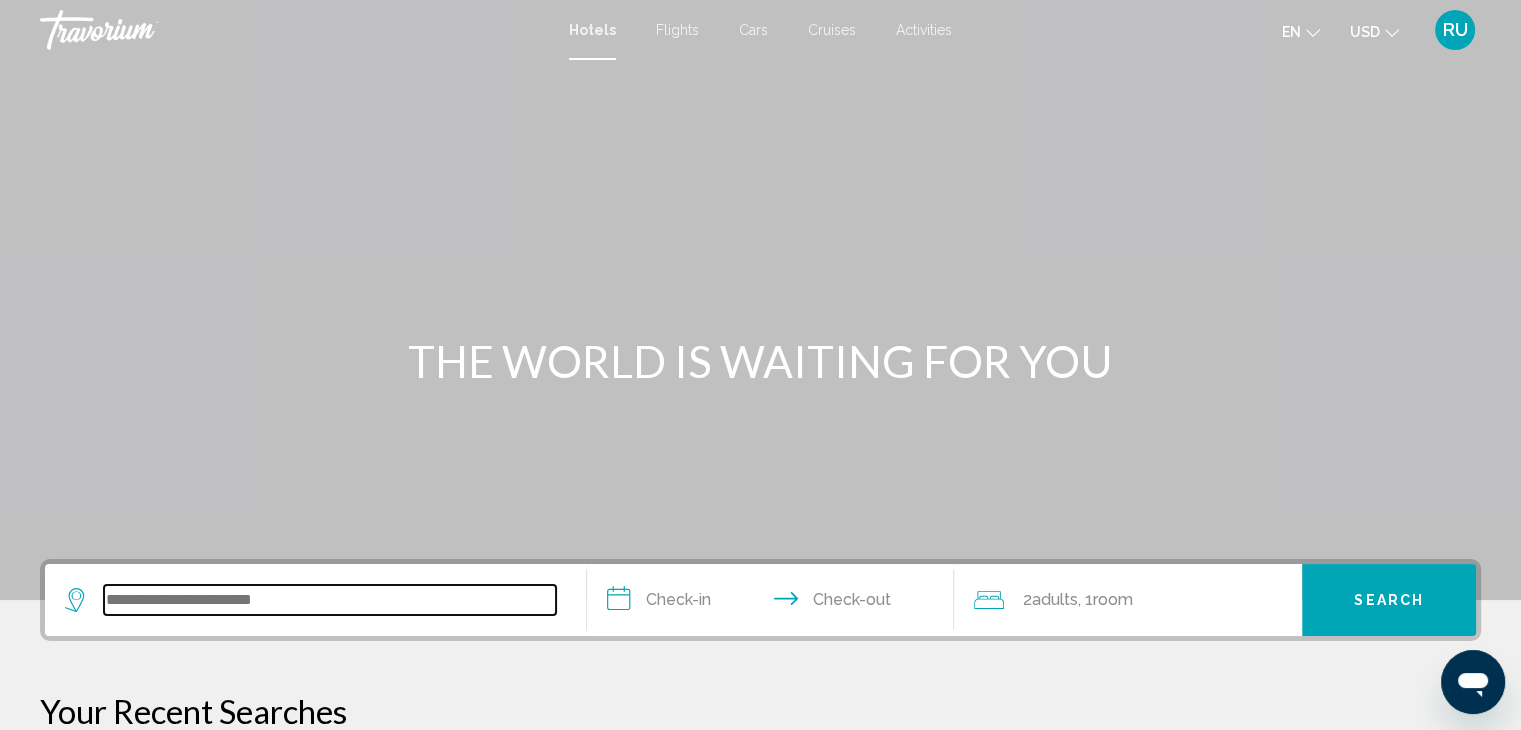 click at bounding box center [330, 600] 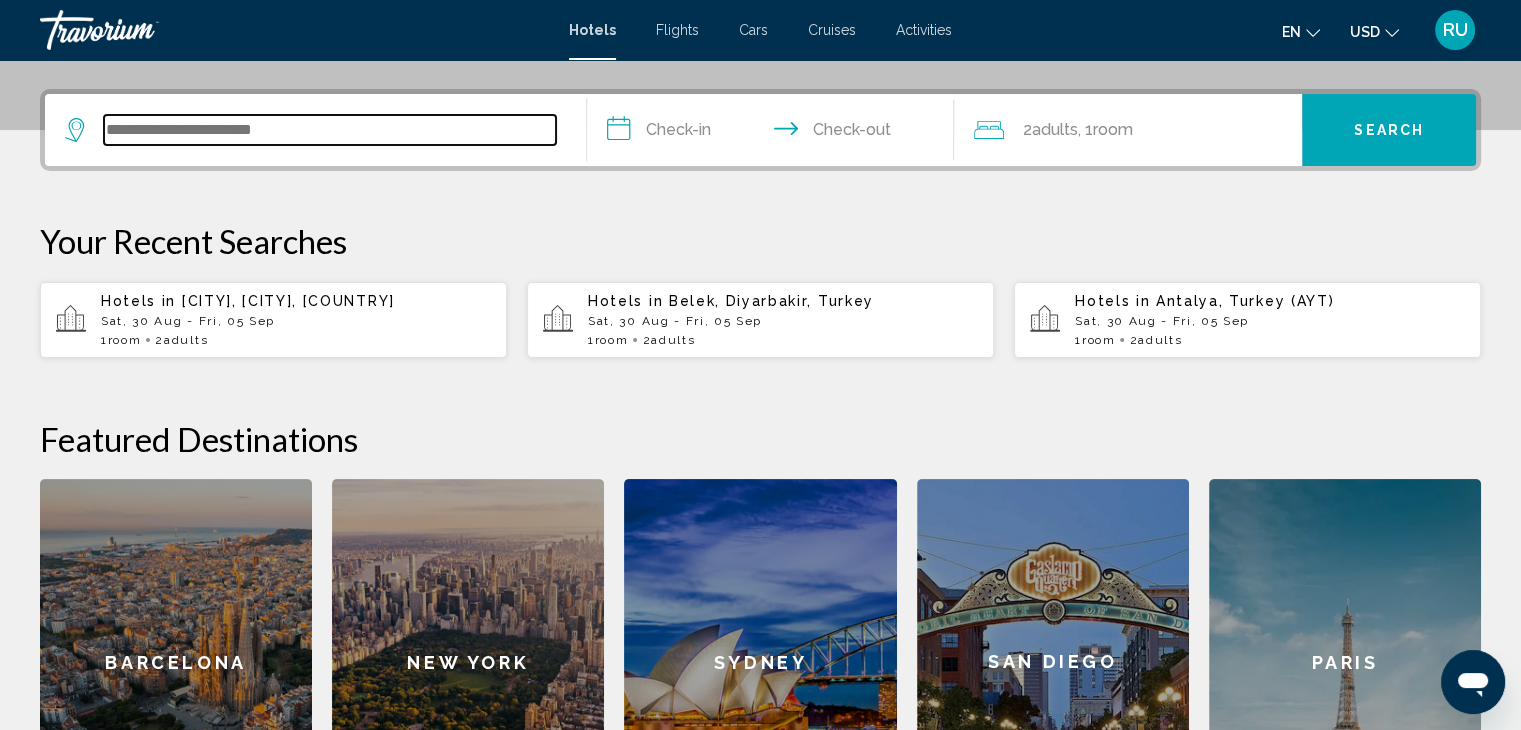 scroll, scrollTop: 493, scrollLeft: 0, axis: vertical 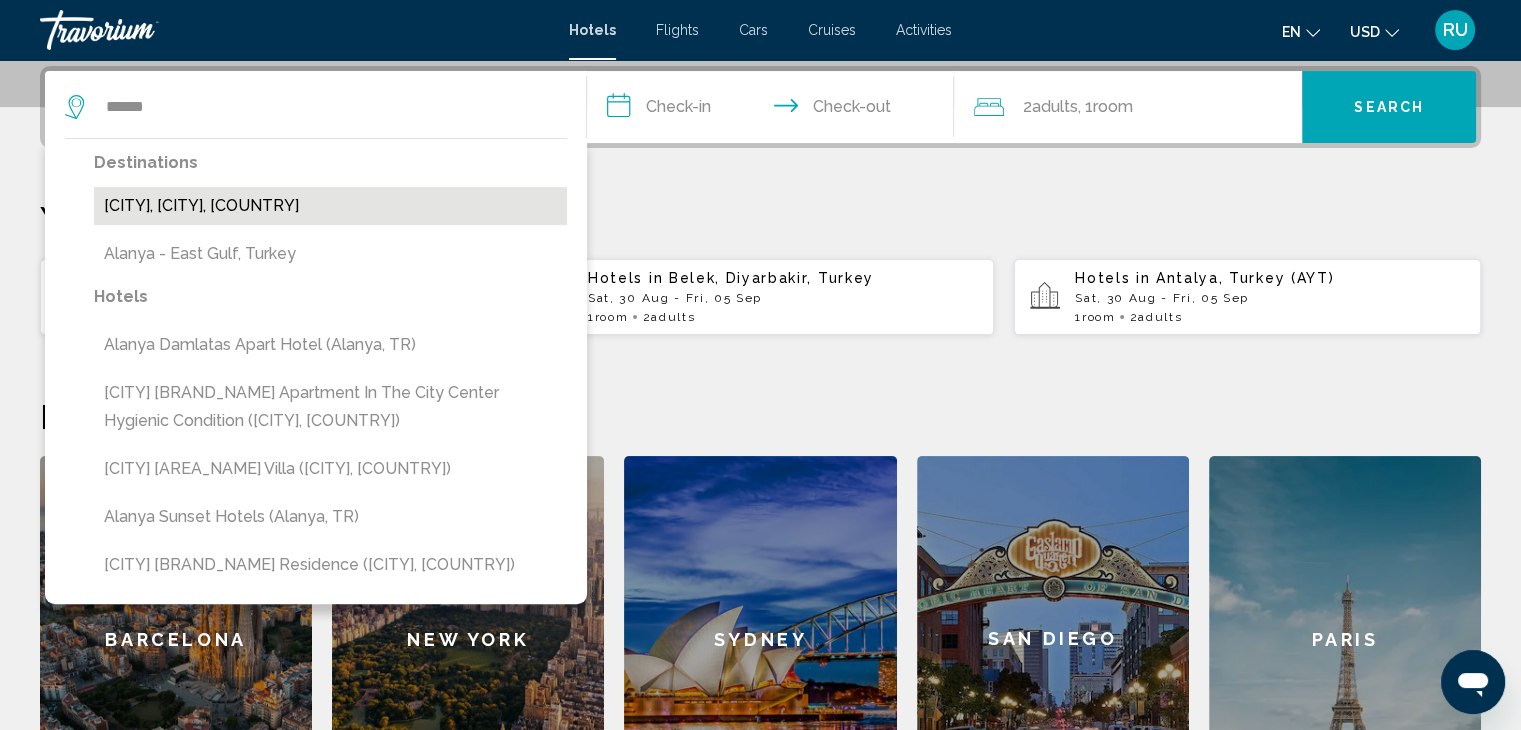 click on "[CITY], [CITY], [COUNTRY]" at bounding box center (330, 206) 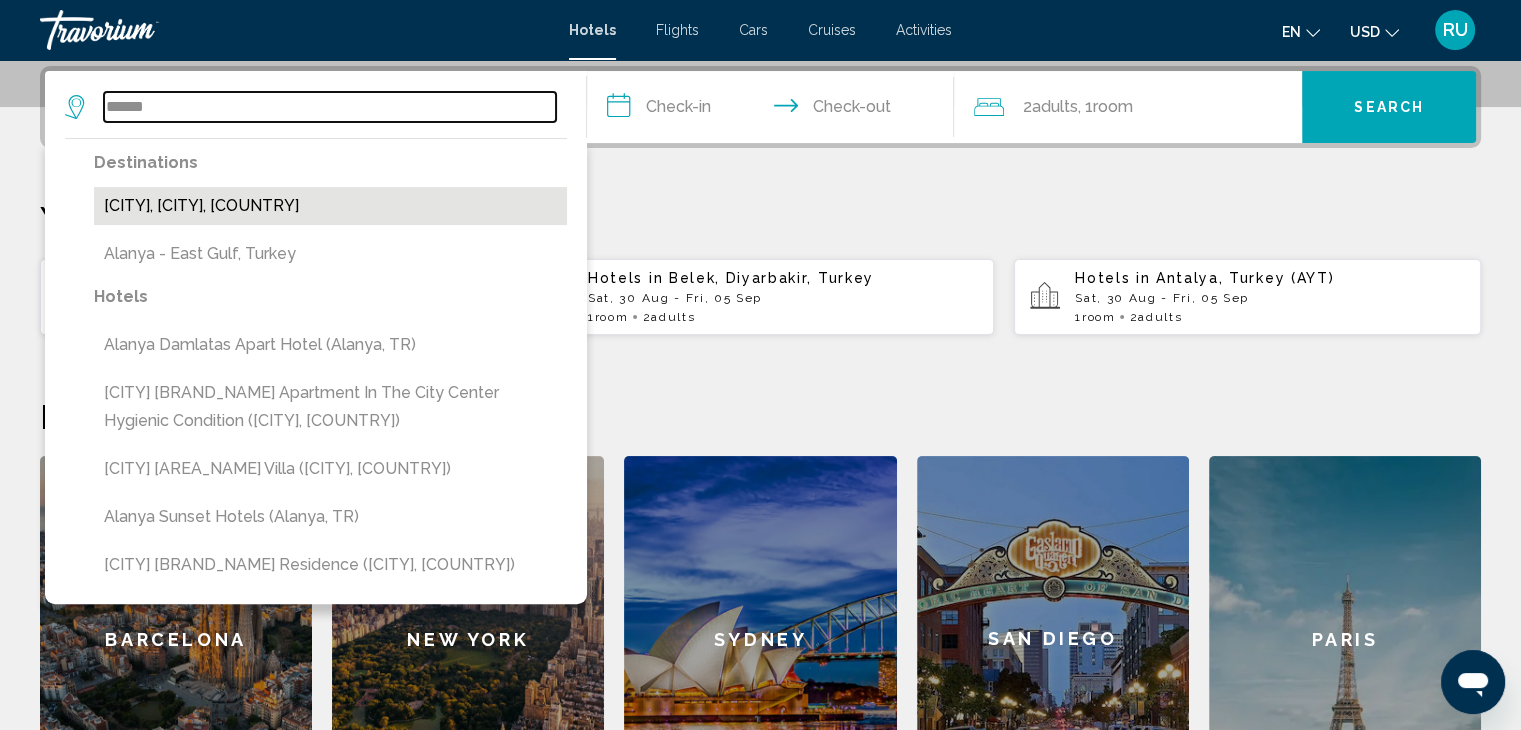 type on "**********" 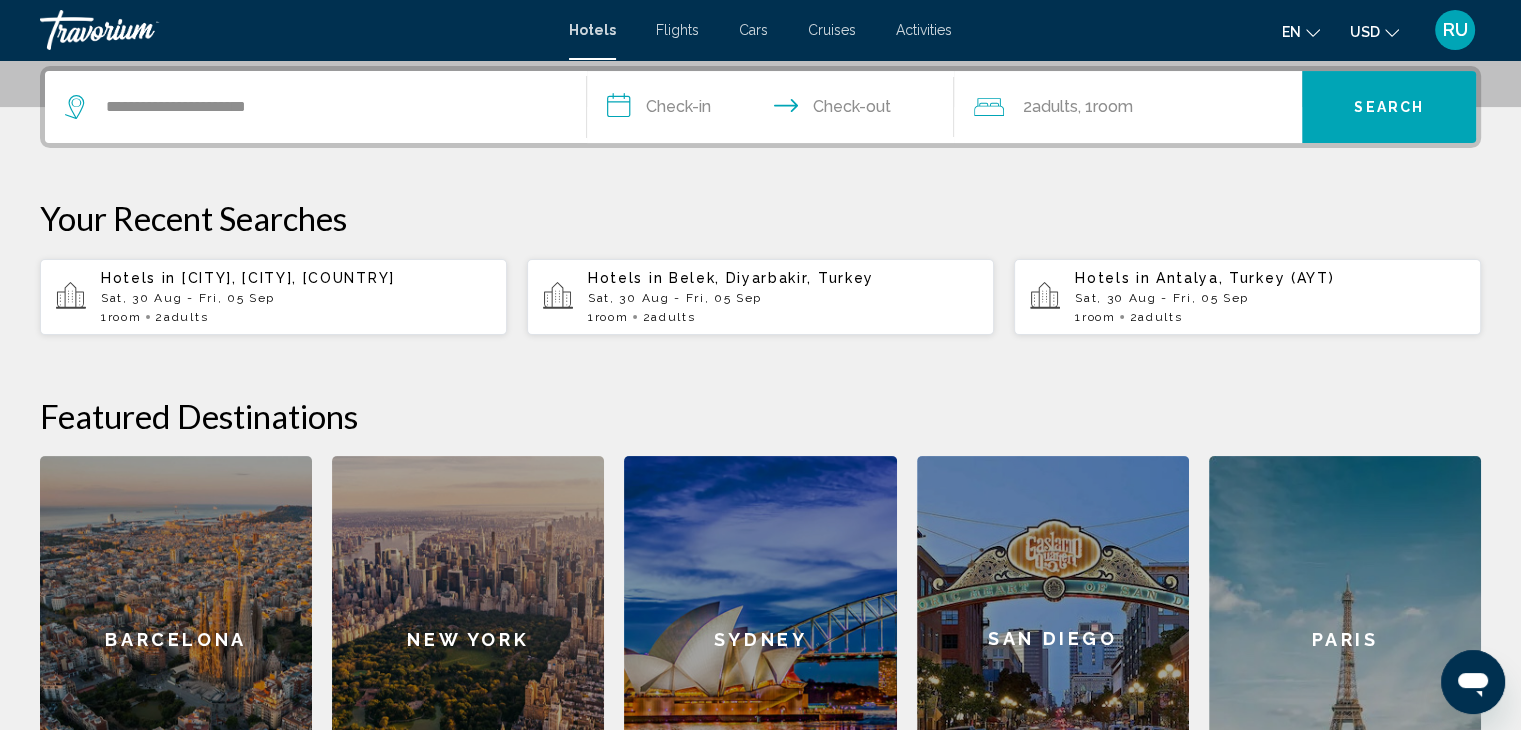 click on "**********" at bounding box center (775, 110) 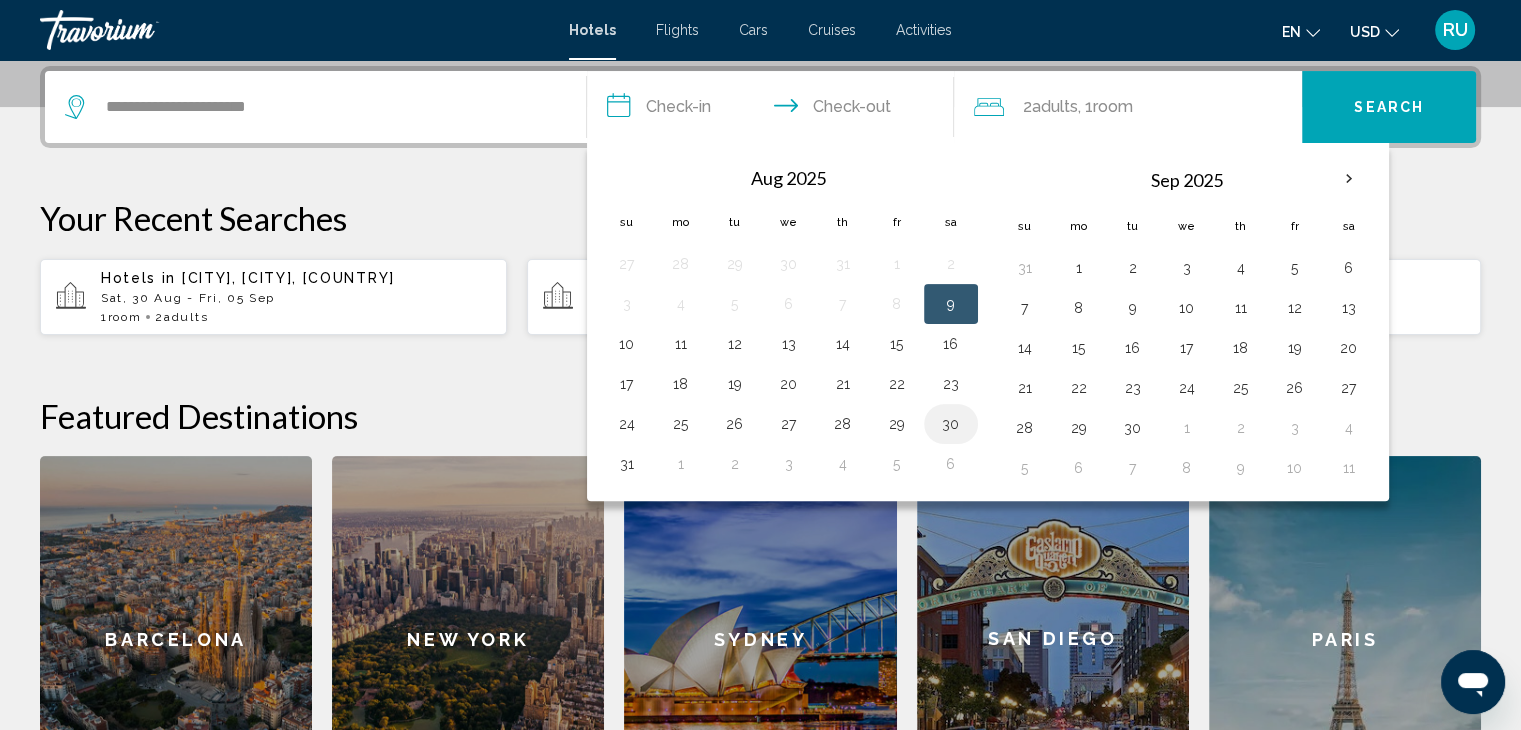 click on "30" at bounding box center [951, 424] 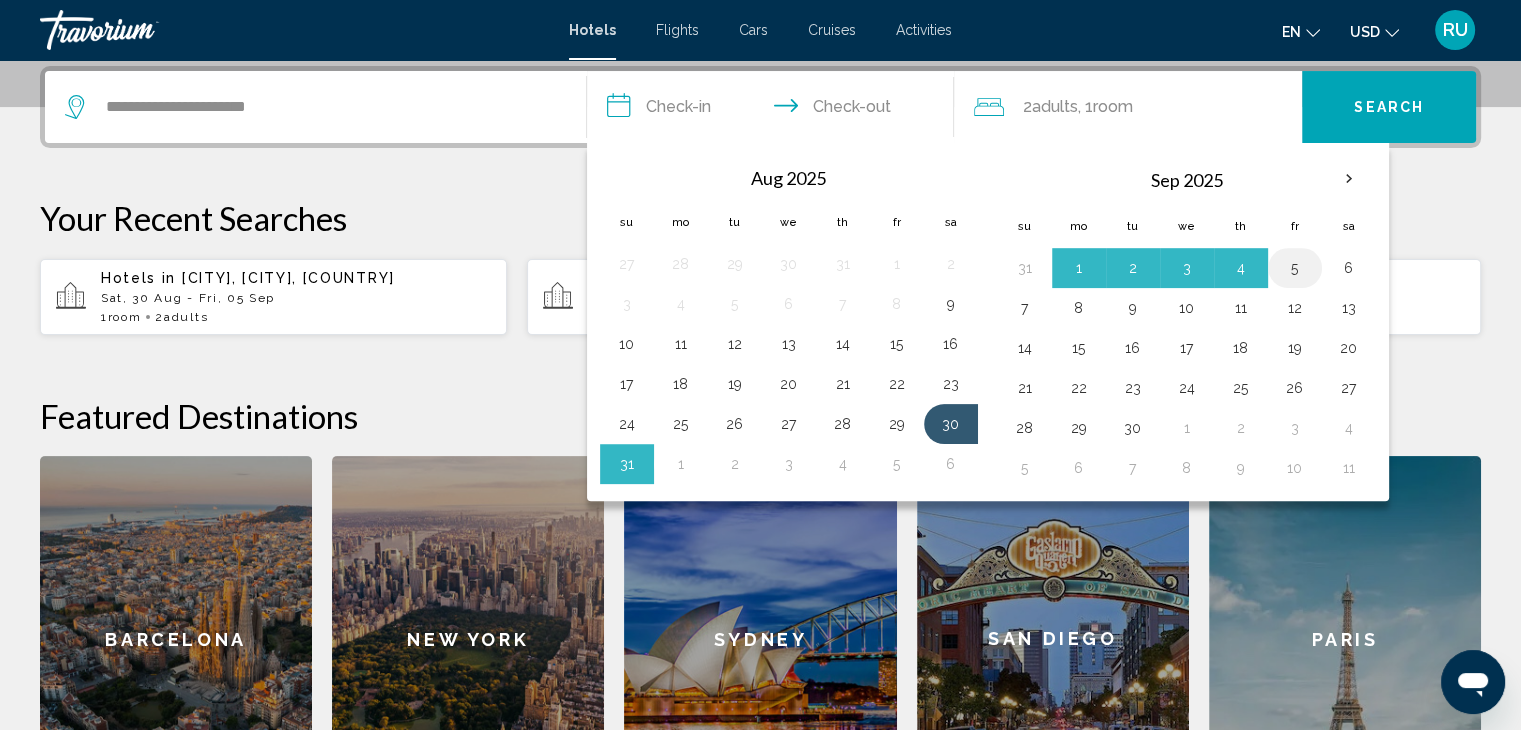 click on "5" at bounding box center (1295, 268) 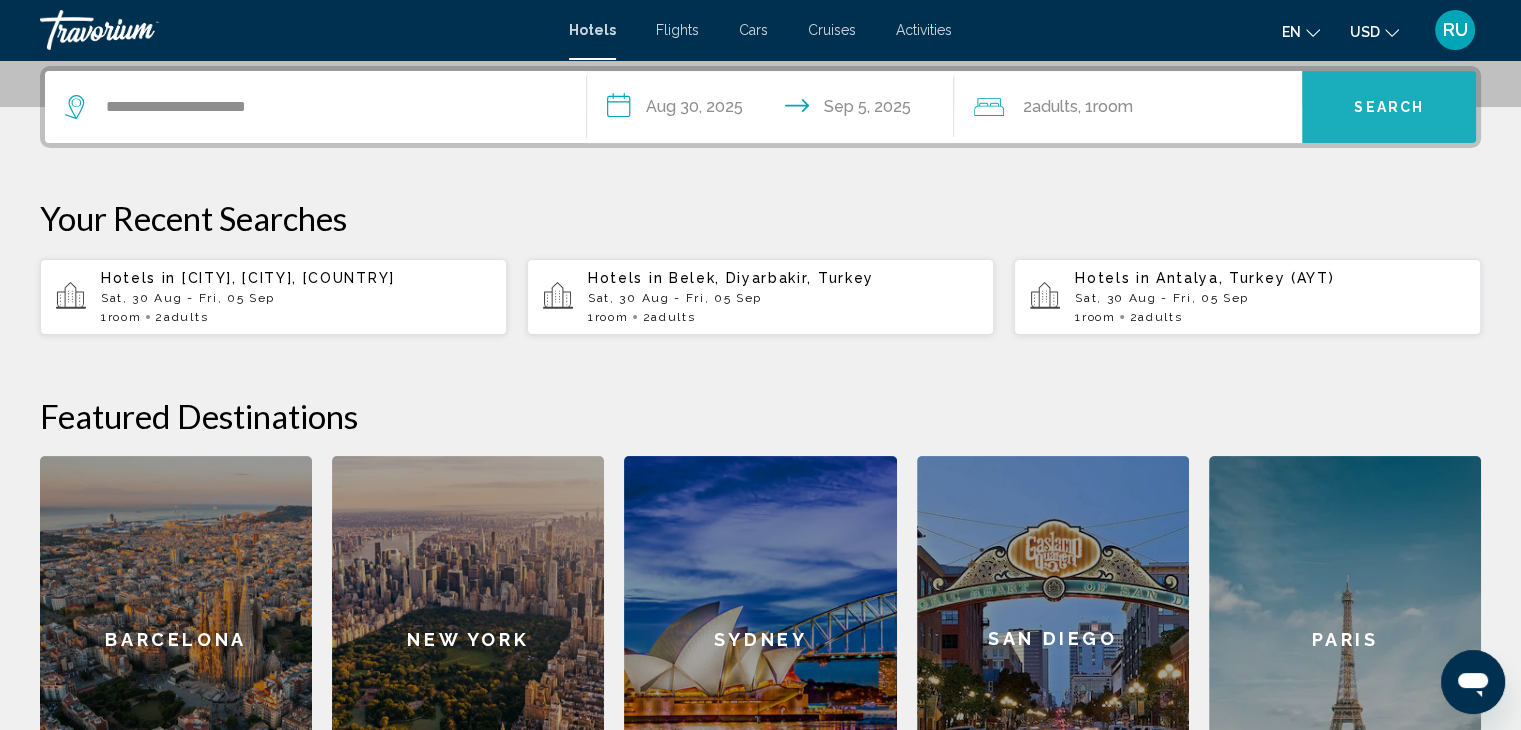 click on "Search" at bounding box center (1389, 107) 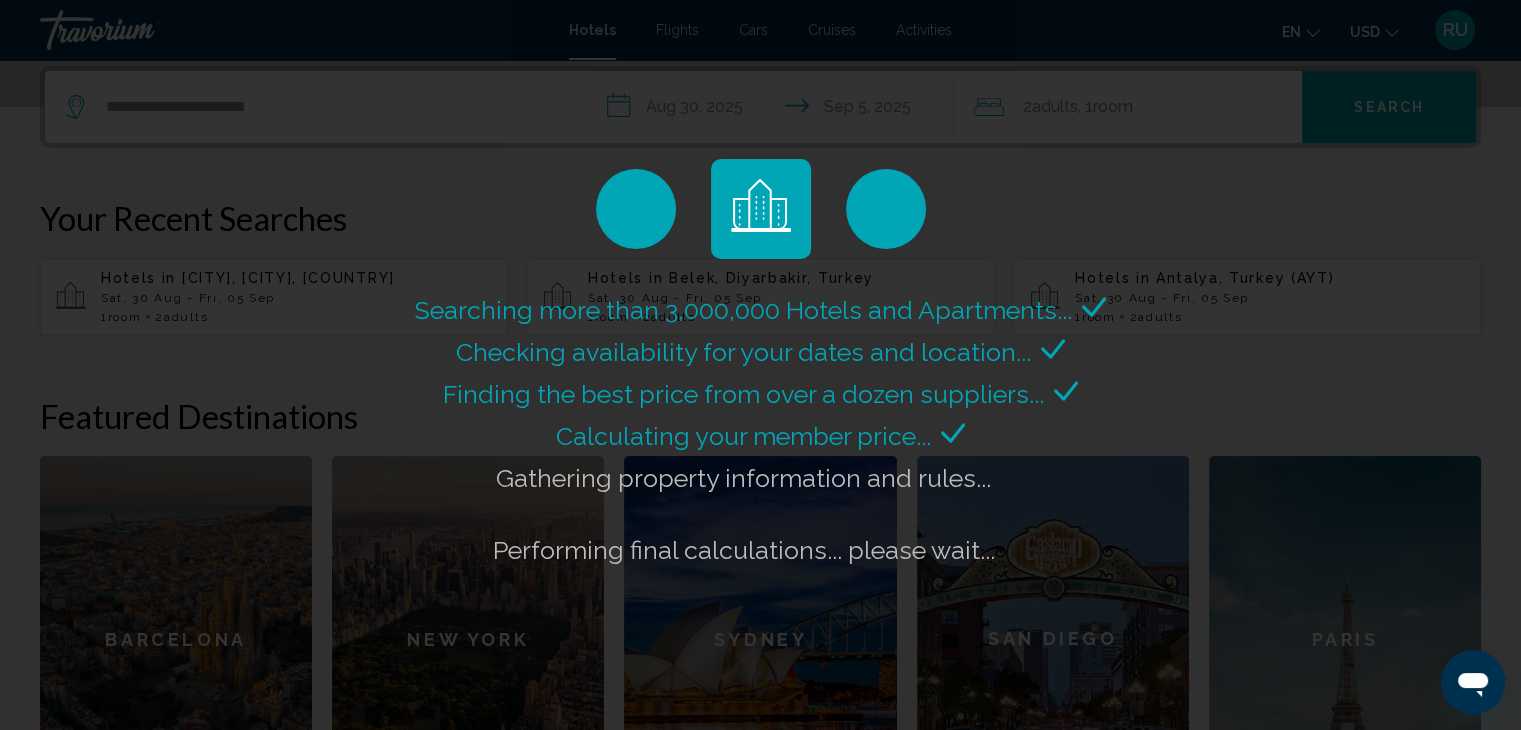 click on "Searching more than 3,000,000 Hotels and Apartments...
Checking availability for your dates and location..." 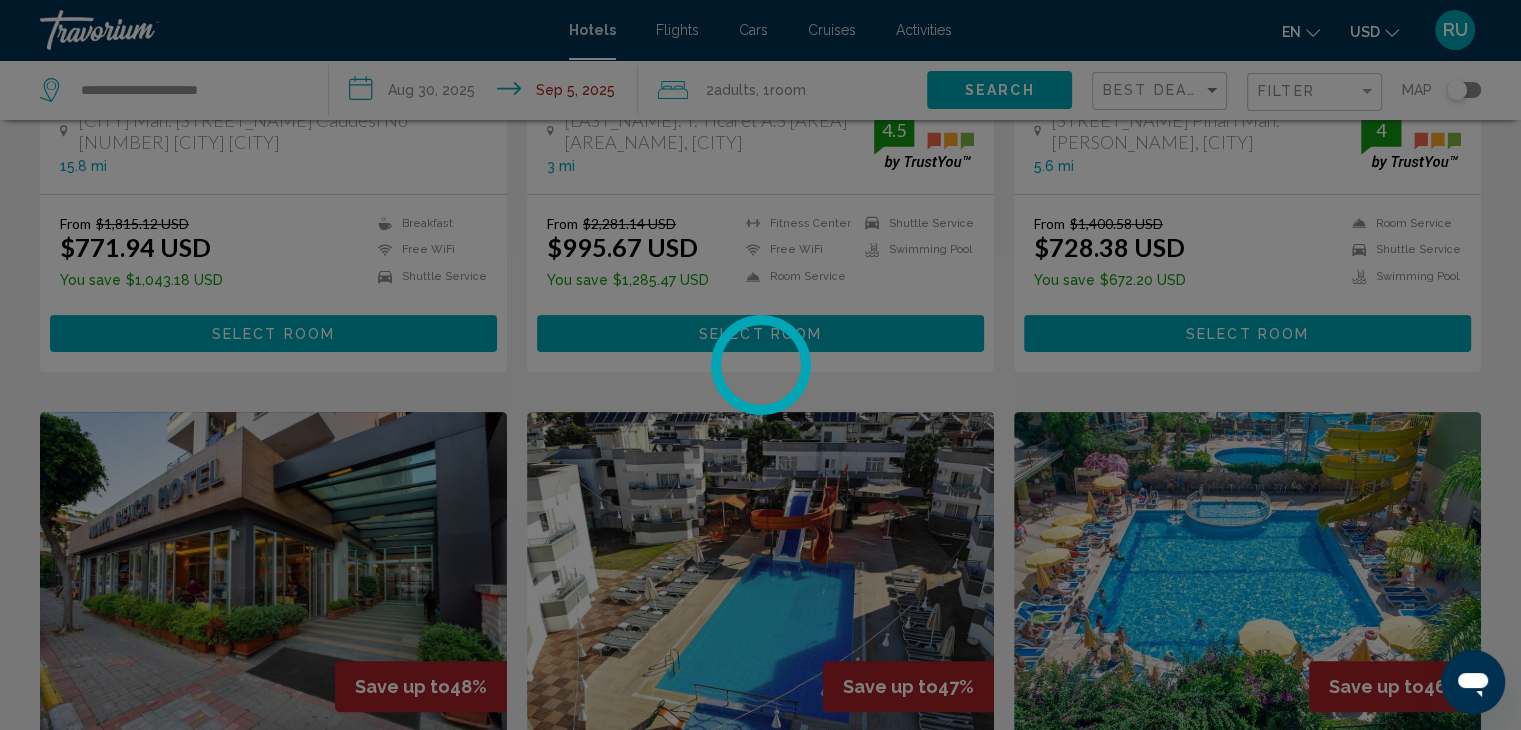 scroll, scrollTop: 0, scrollLeft: 0, axis: both 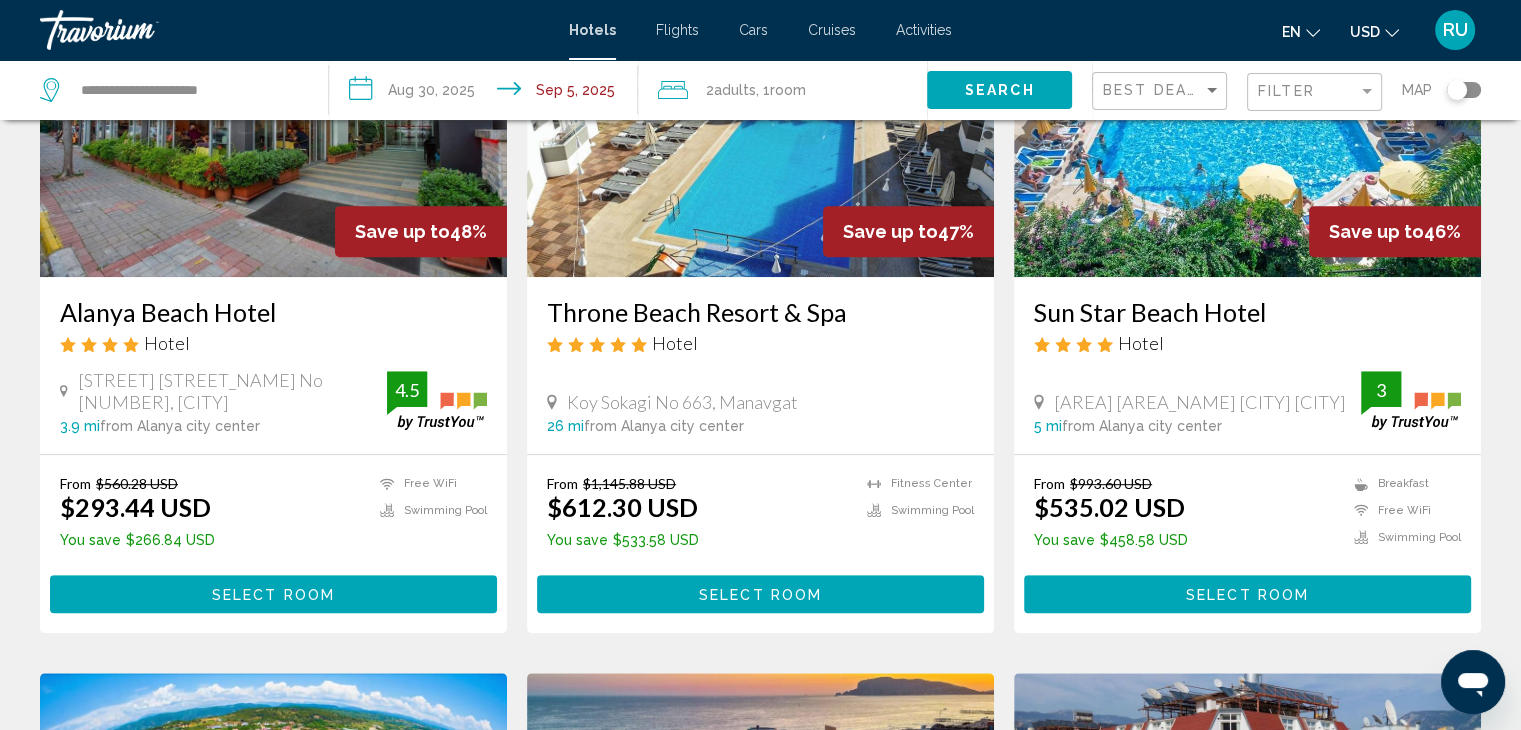 click on "From $560.28 USD $293.44 USD  You save  $266.84 USD
Free WiFi
Swimming Pool  4.5 Select Room" at bounding box center [273, 543] 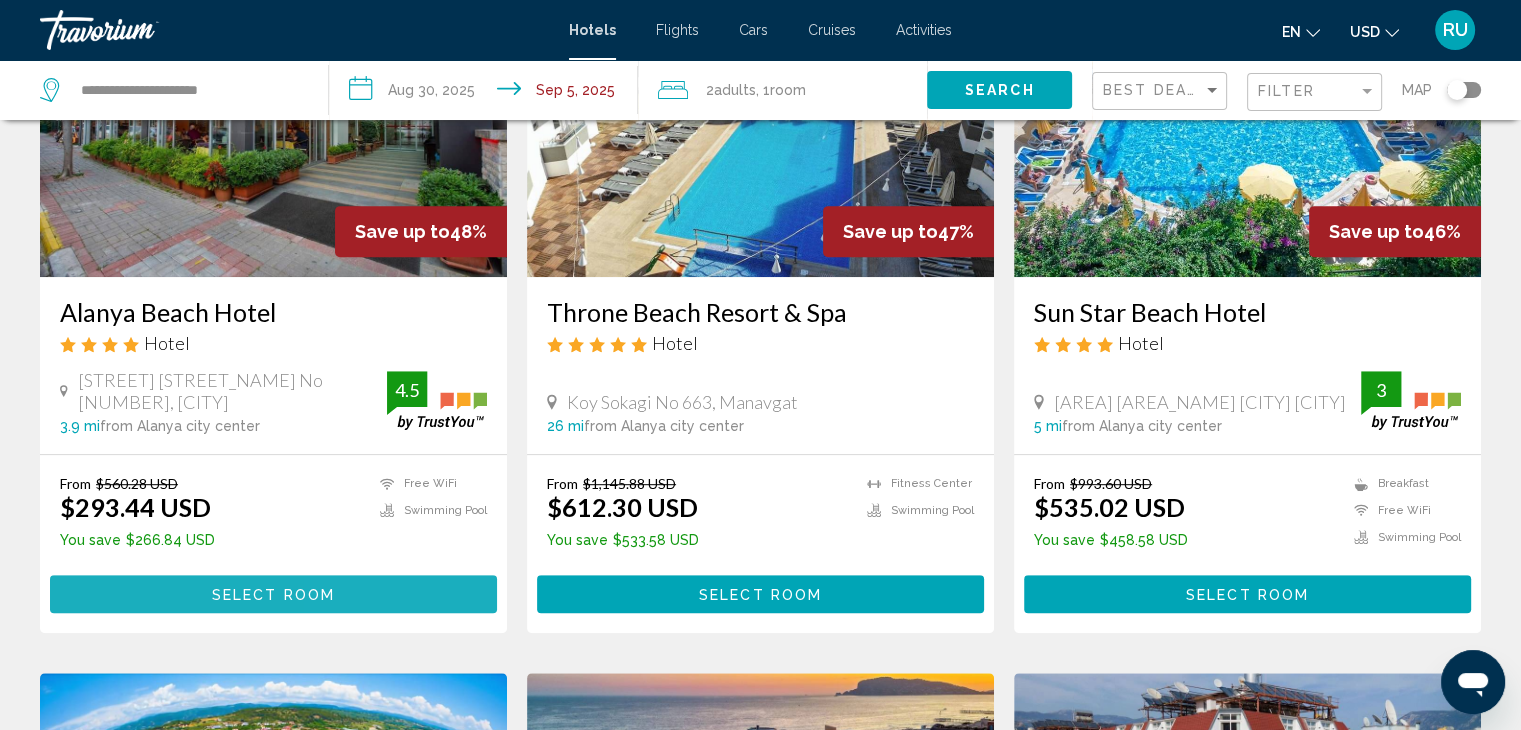 click on "Select Room" at bounding box center [273, 593] 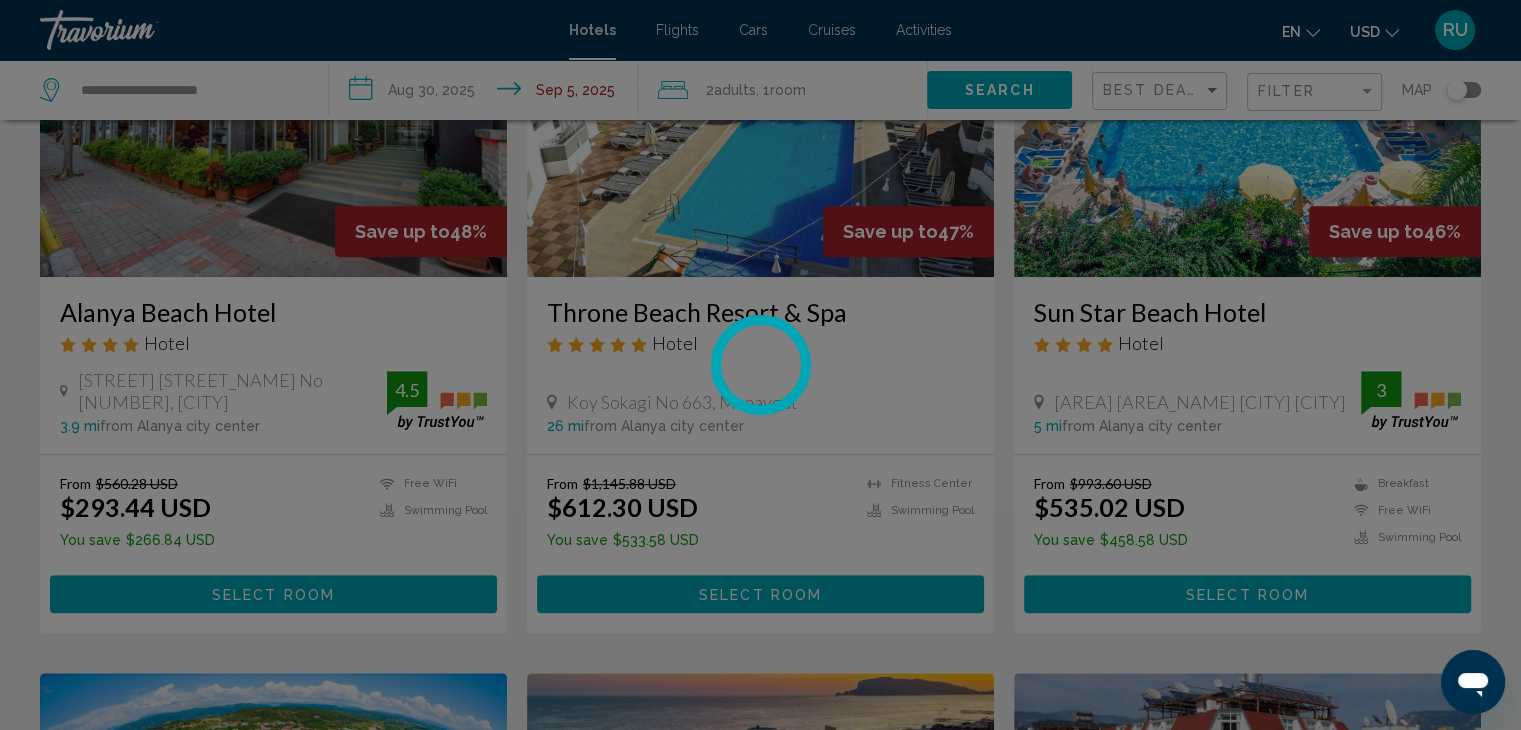 scroll, scrollTop: 0, scrollLeft: 0, axis: both 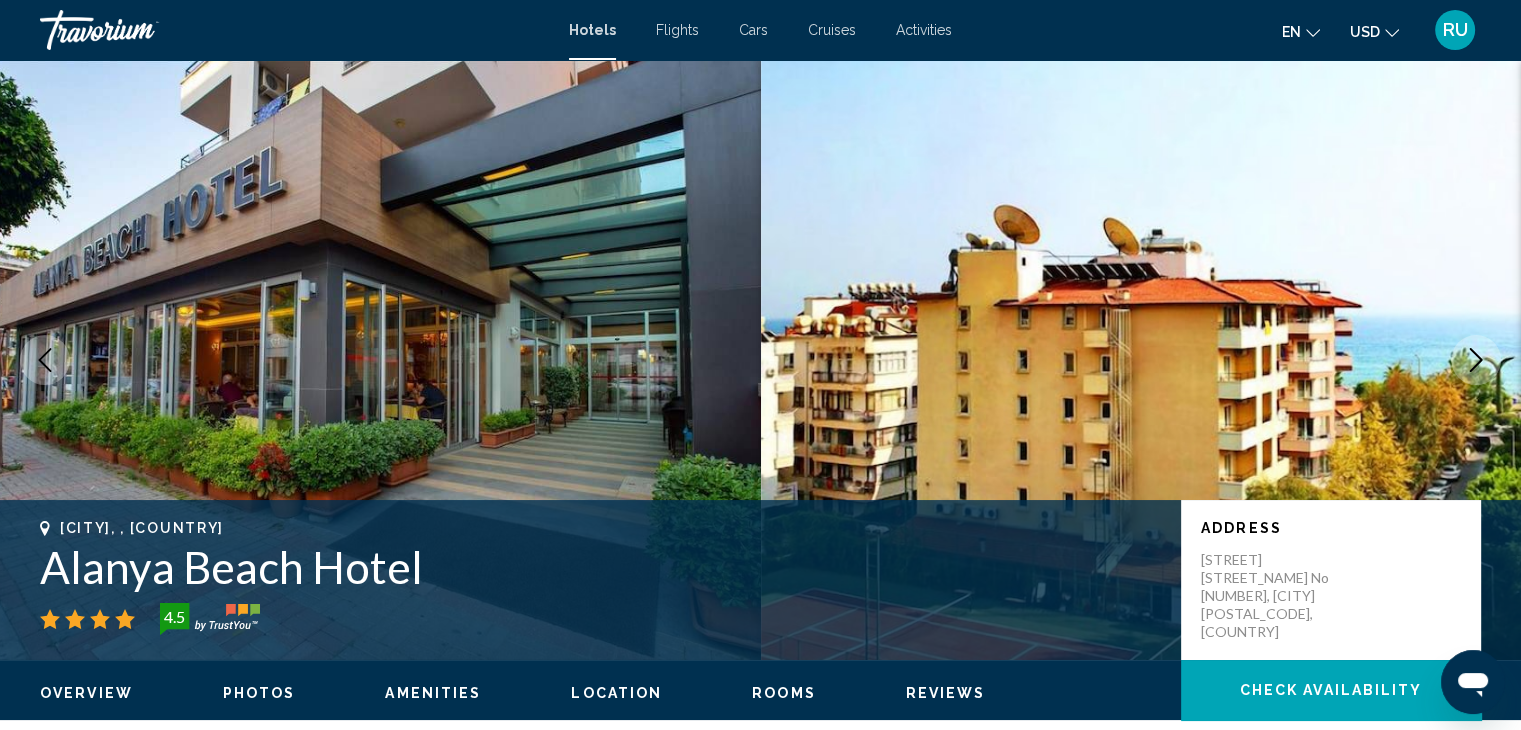click 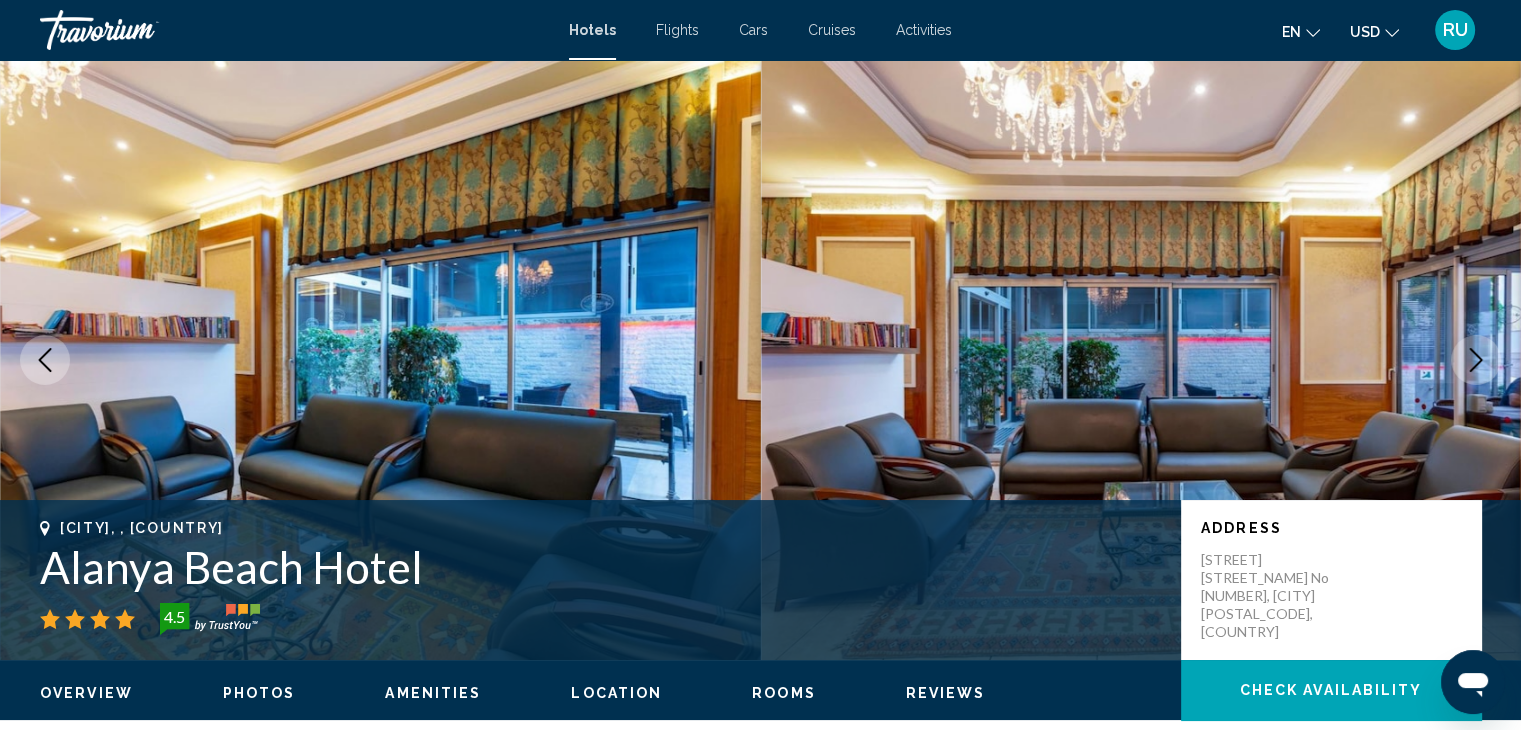 click 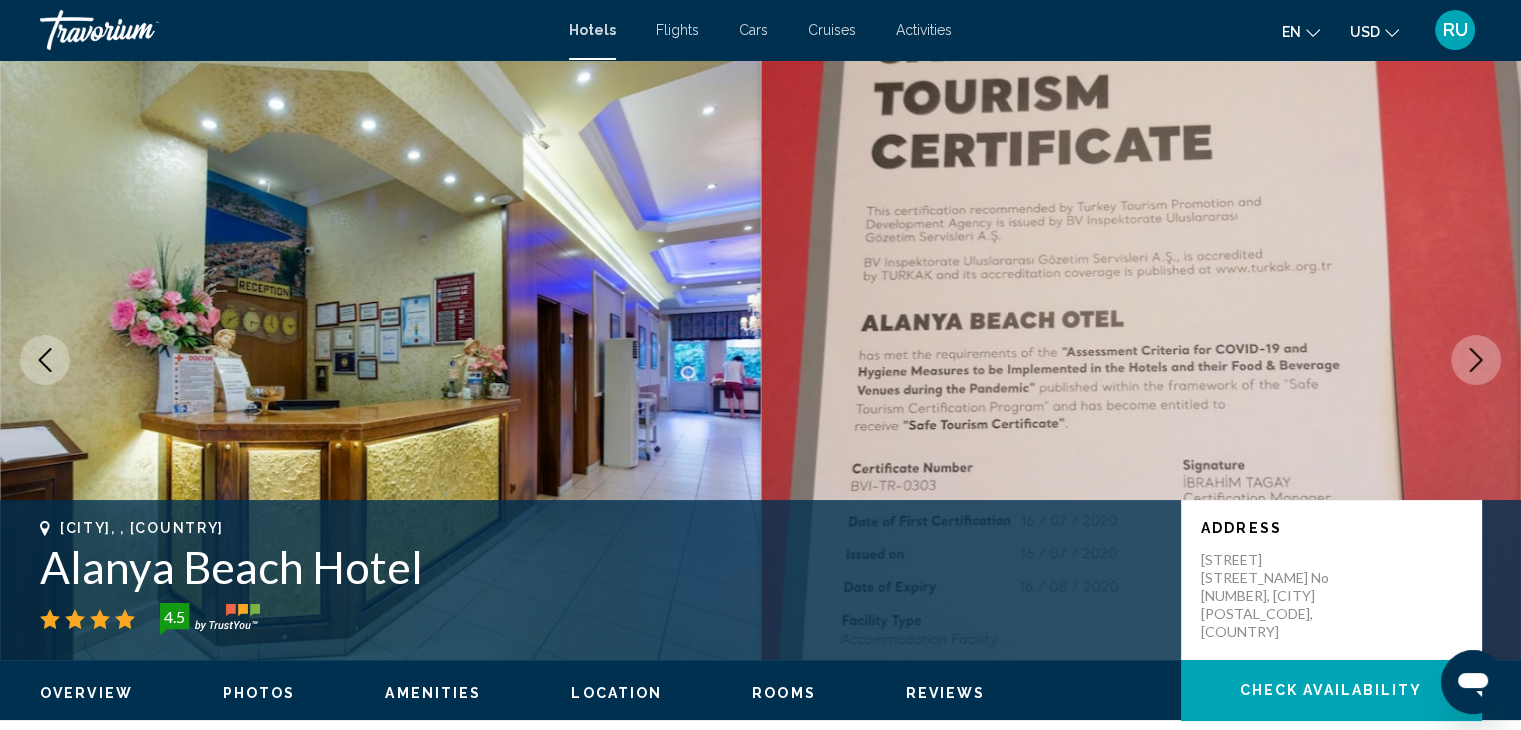 click 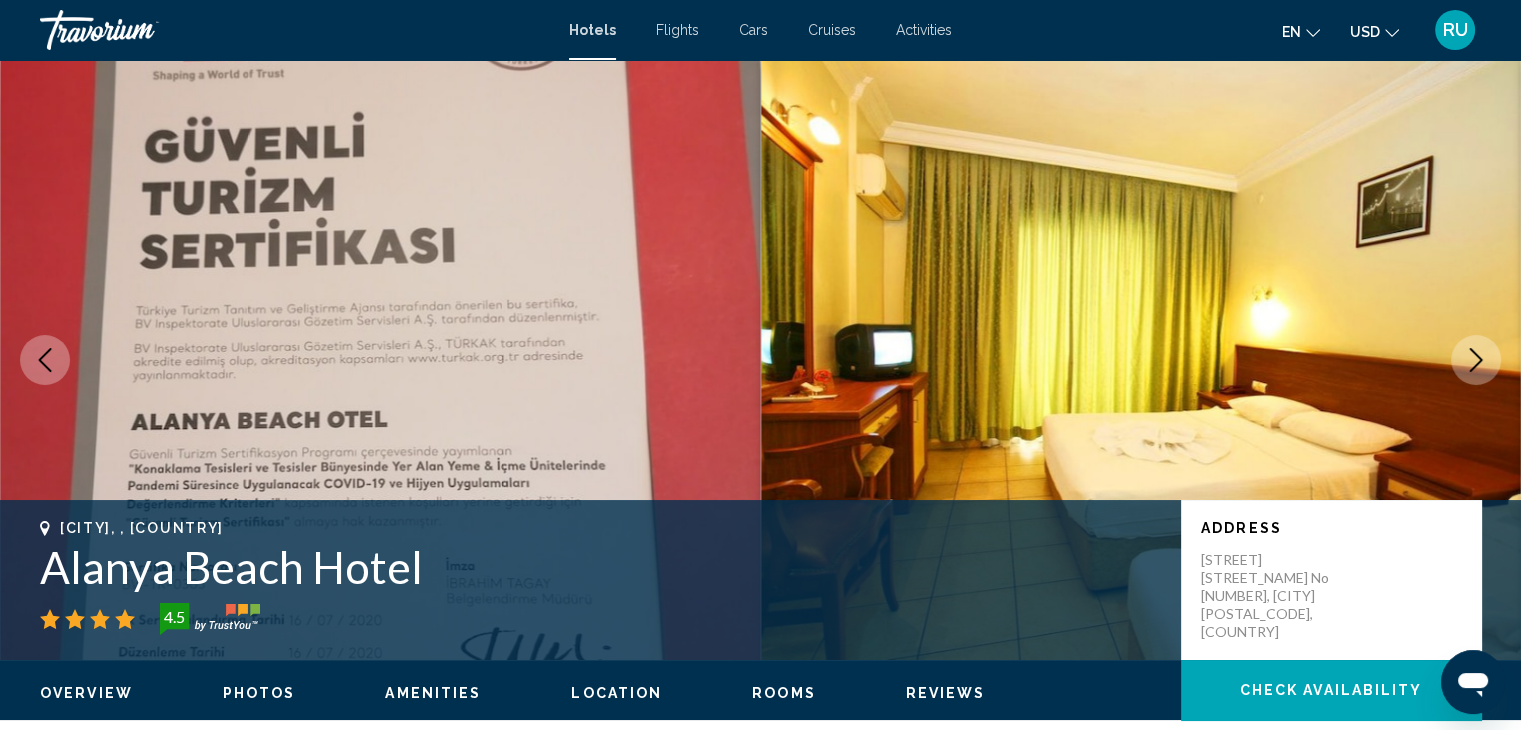 click 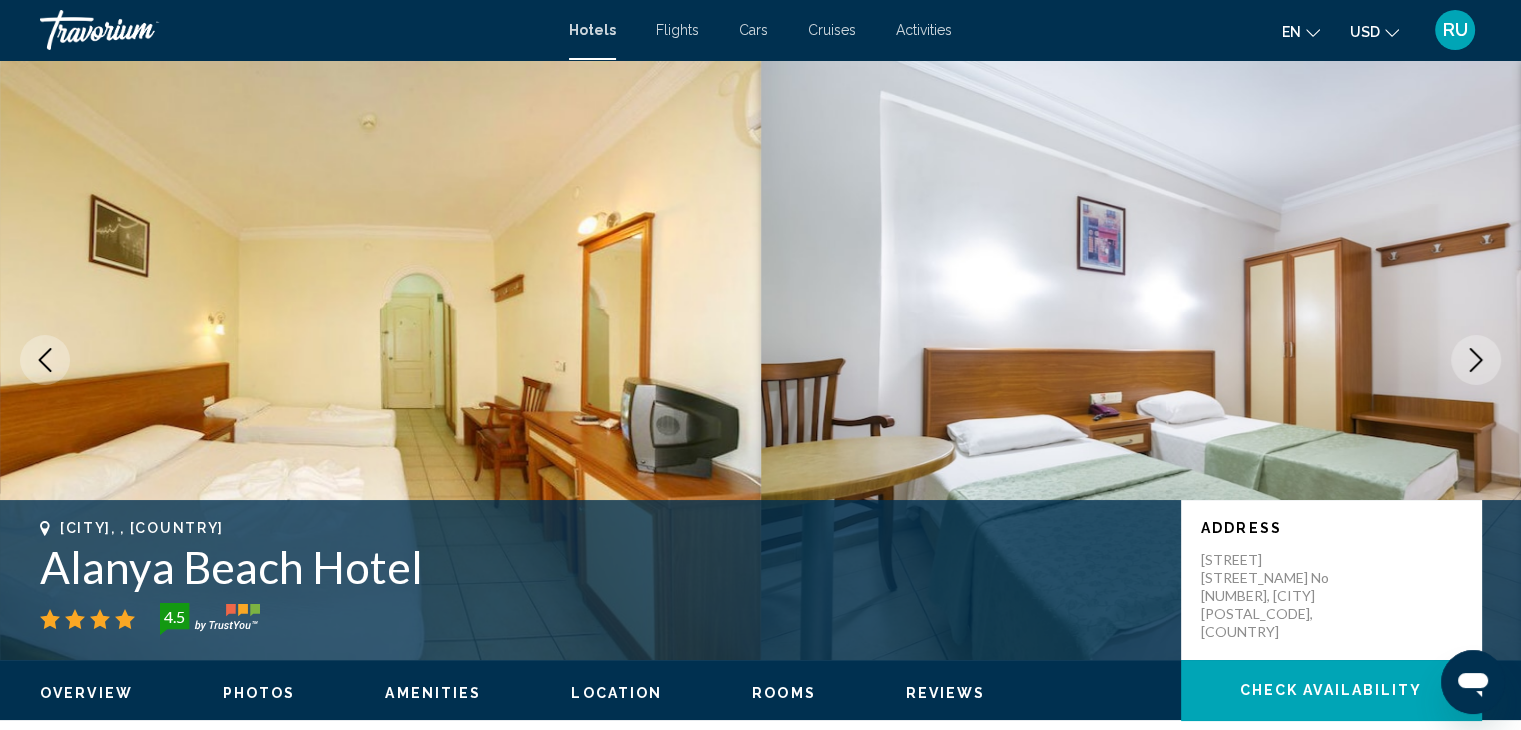 click 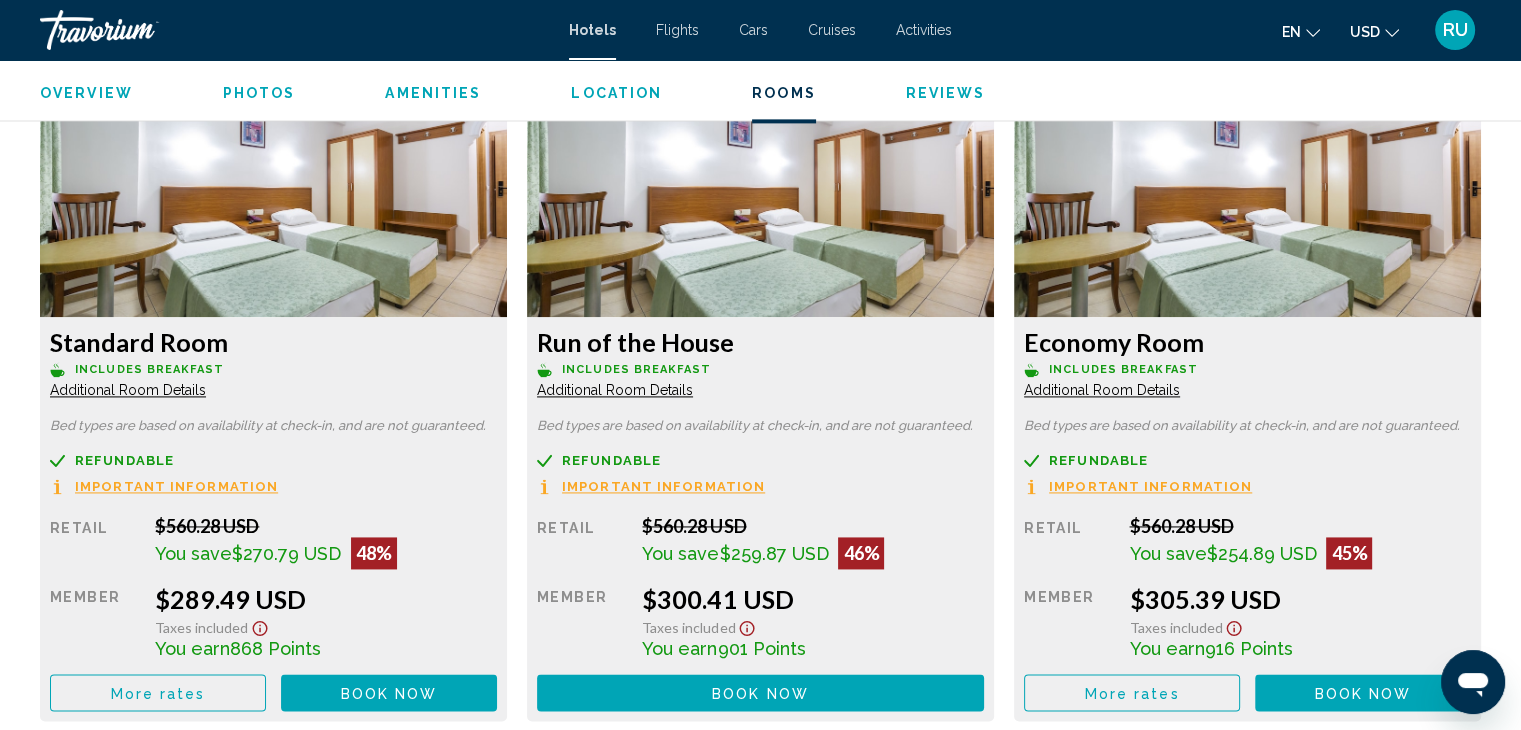 scroll, scrollTop: 2788, scrollLeft: 0, axis: vertical 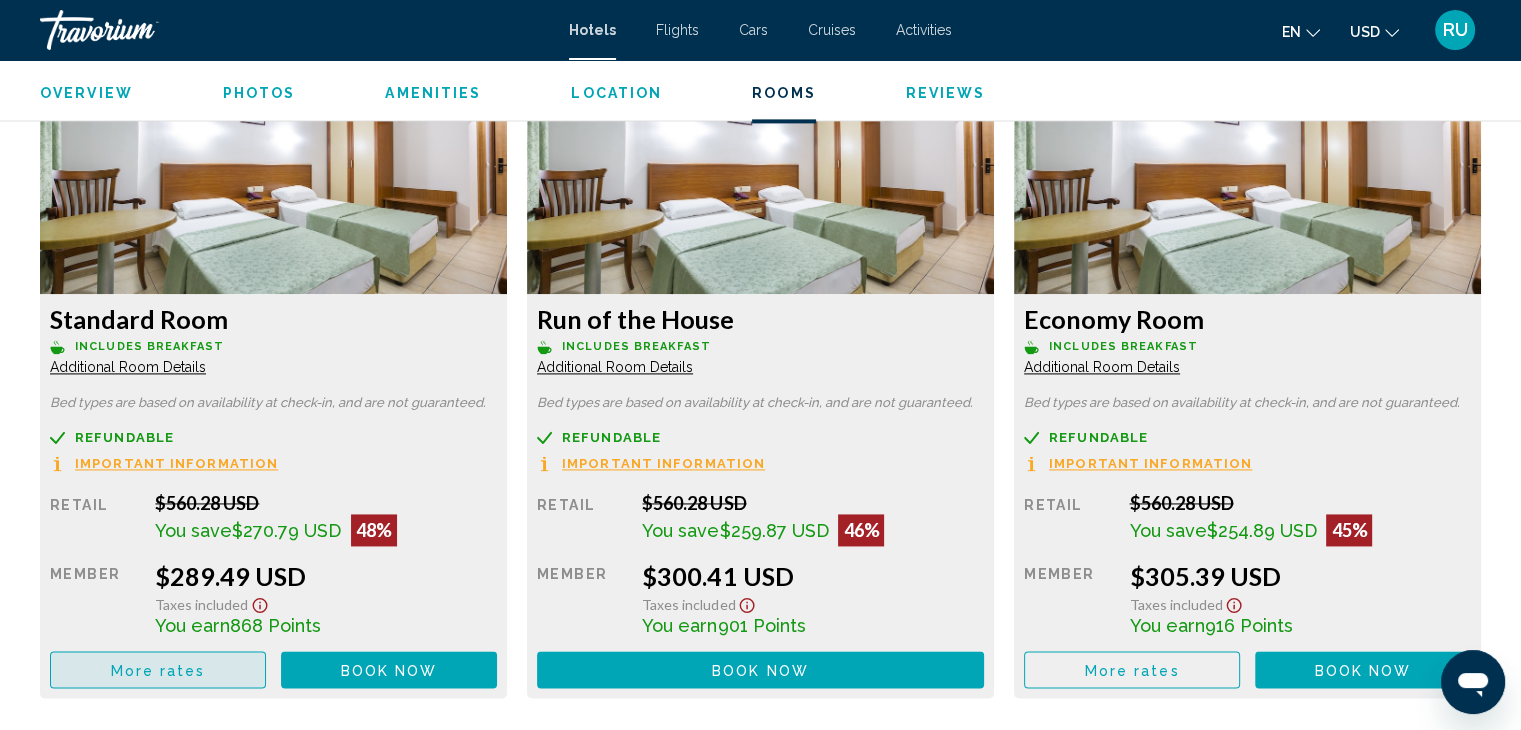 click on "More rates" at bounding box center (158, 669) 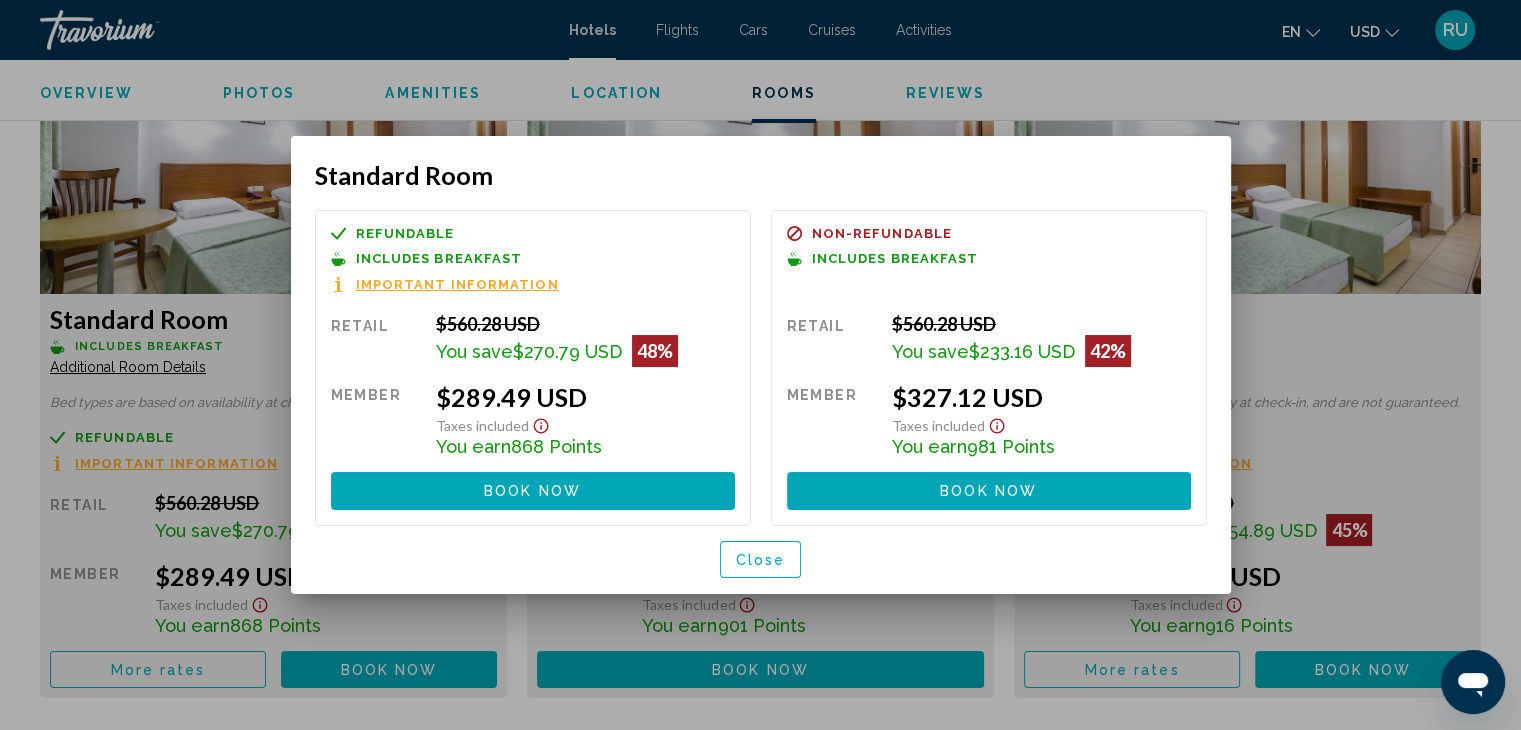 click at bounding box center [760, 365] 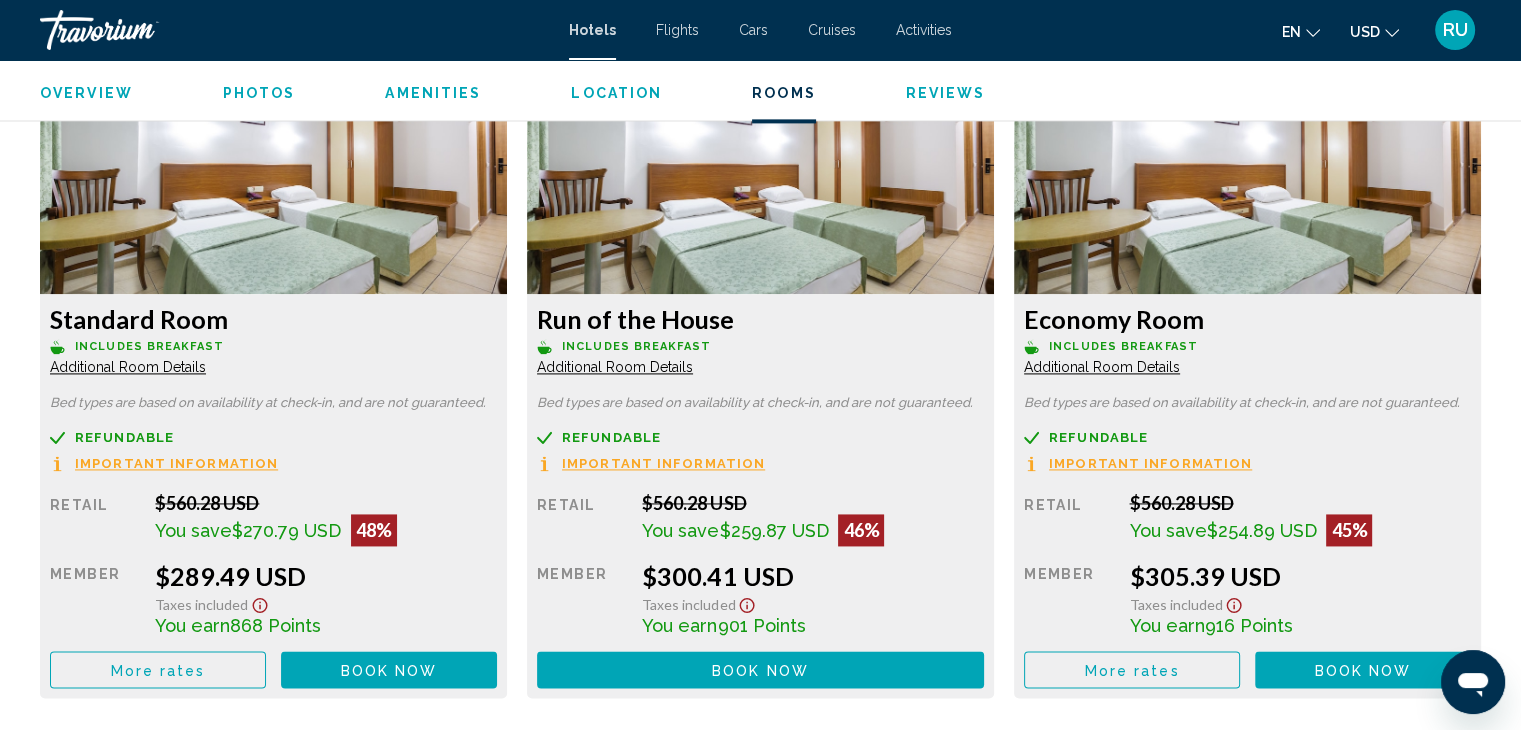scroll, scrollTop: 0, scrollLeft: 0, axis: both 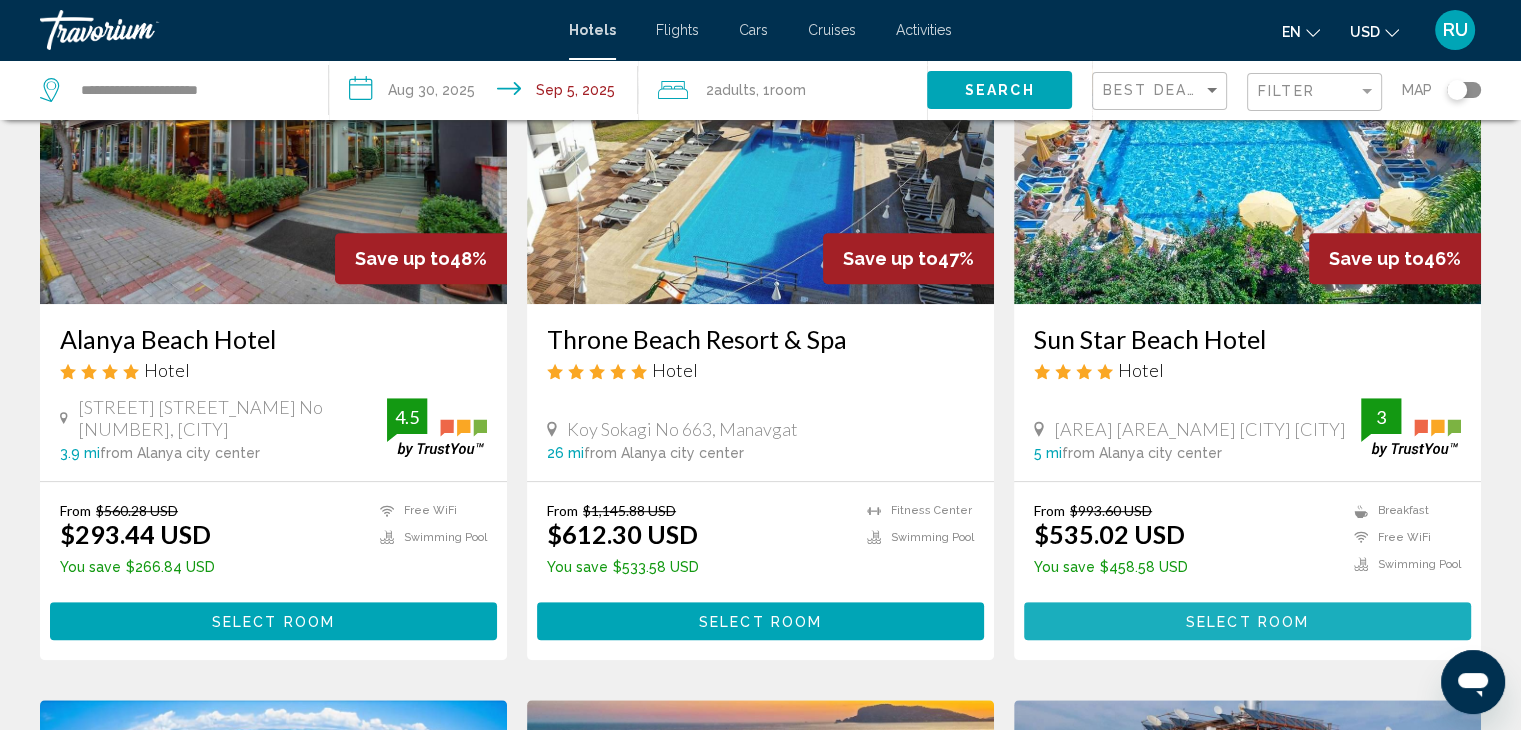 click on "Select Room" at bounding box center (1247, 622) 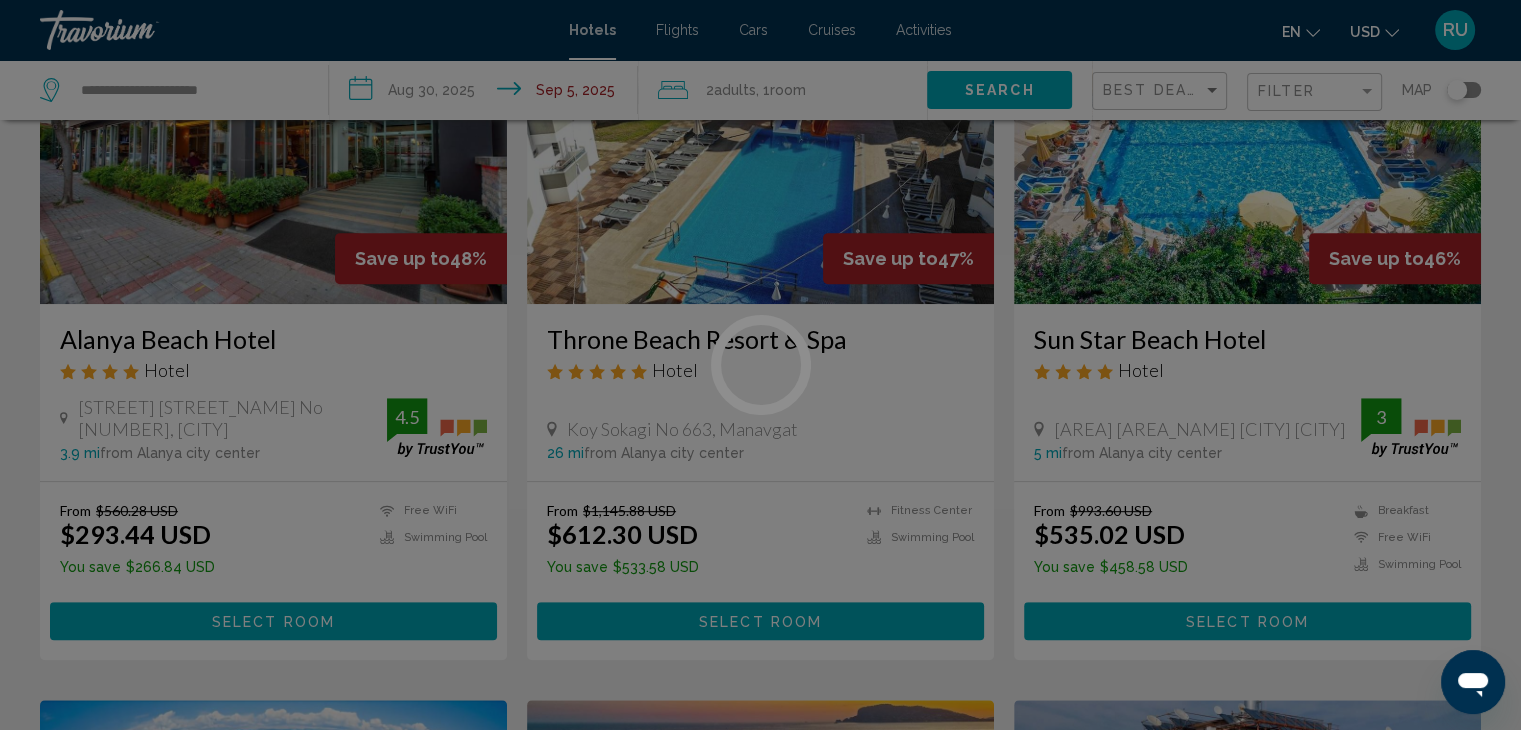 scroll, scrollTop: 0, scrollLeft: 0, axis: both 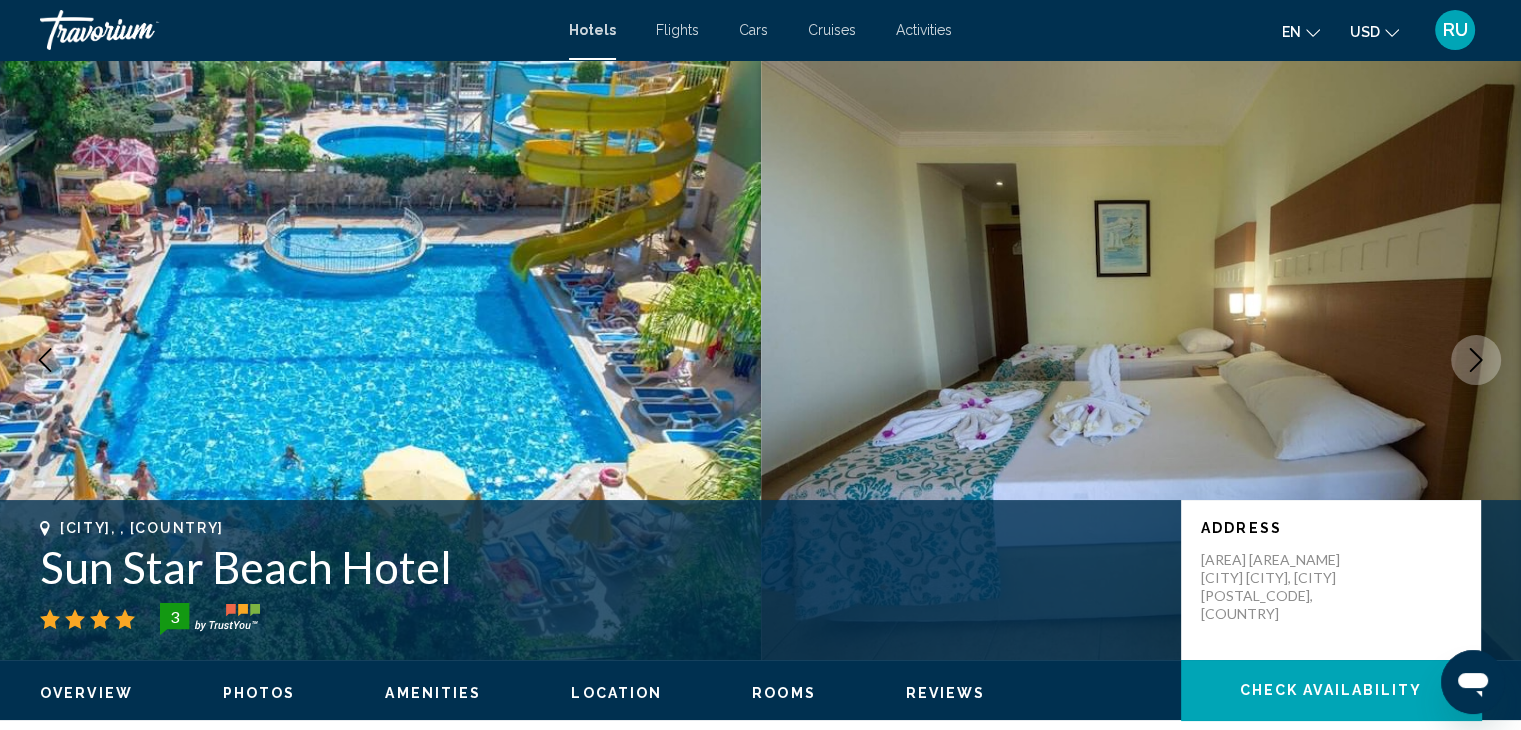 click 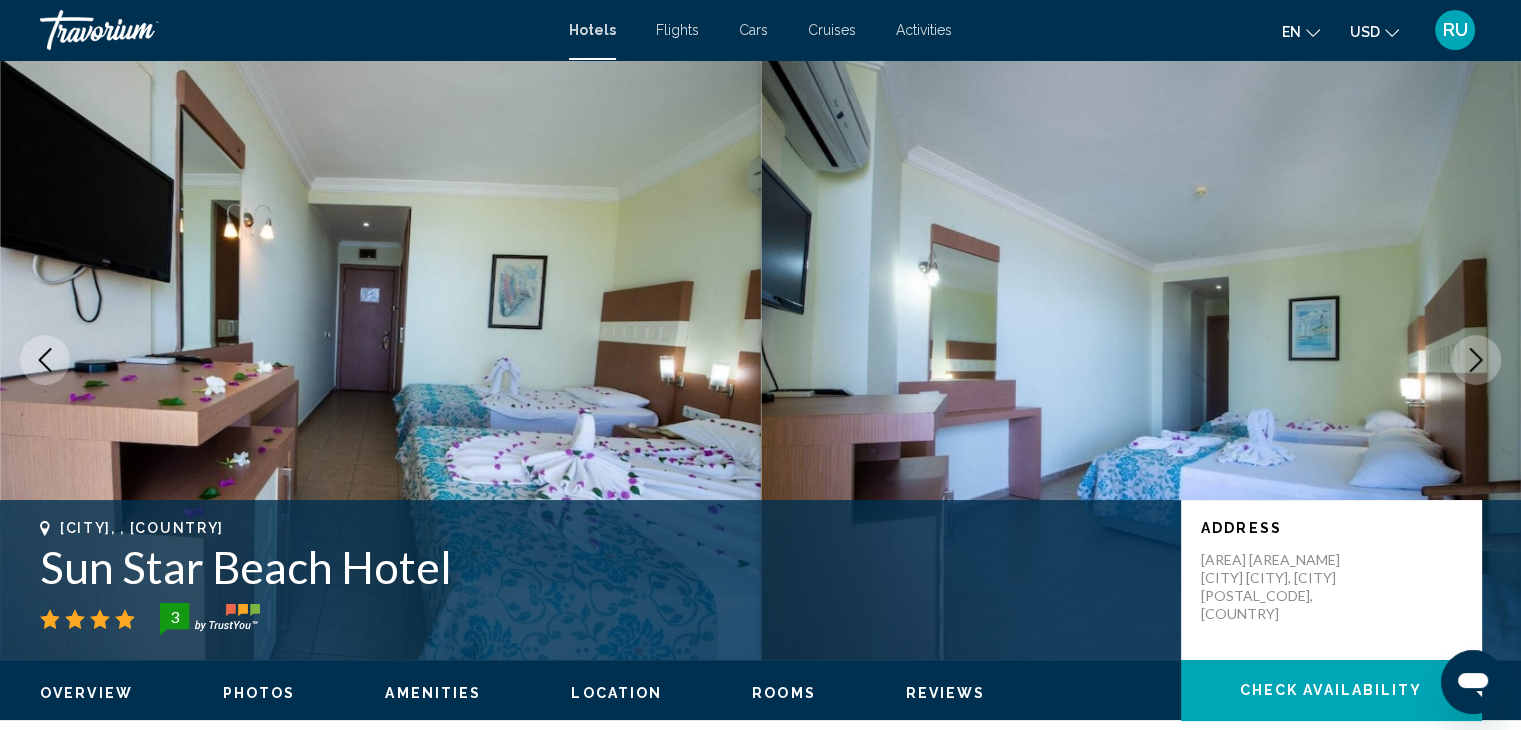 click 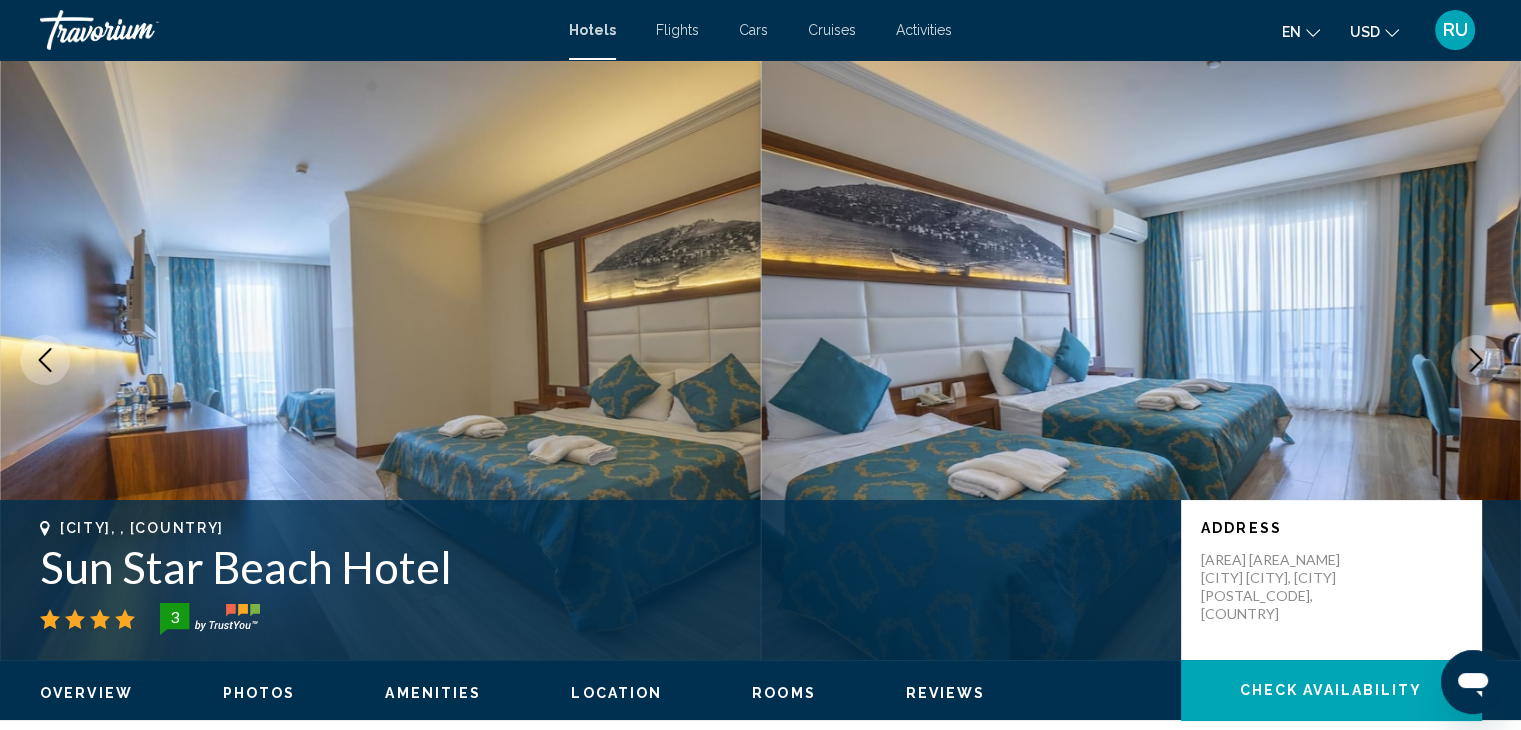click 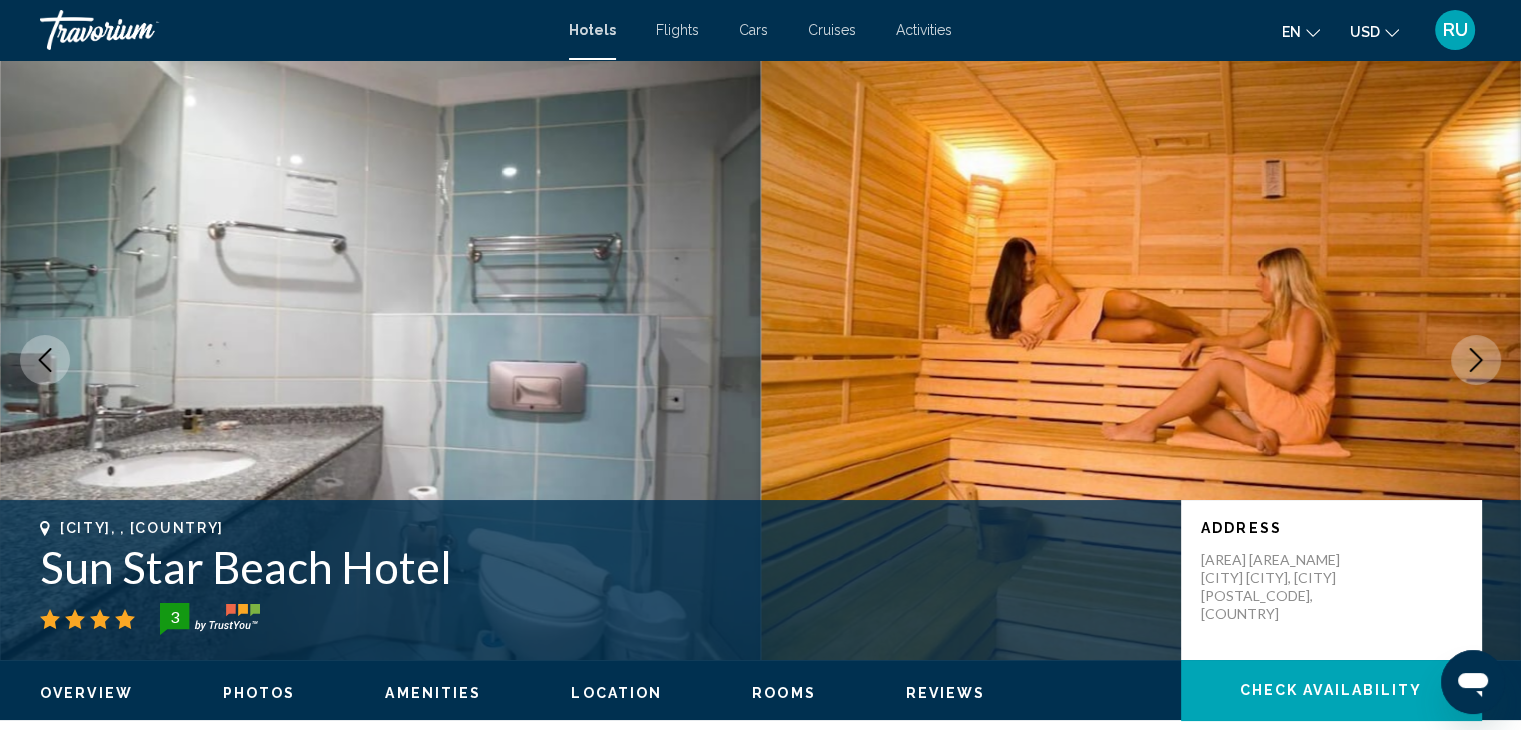 click 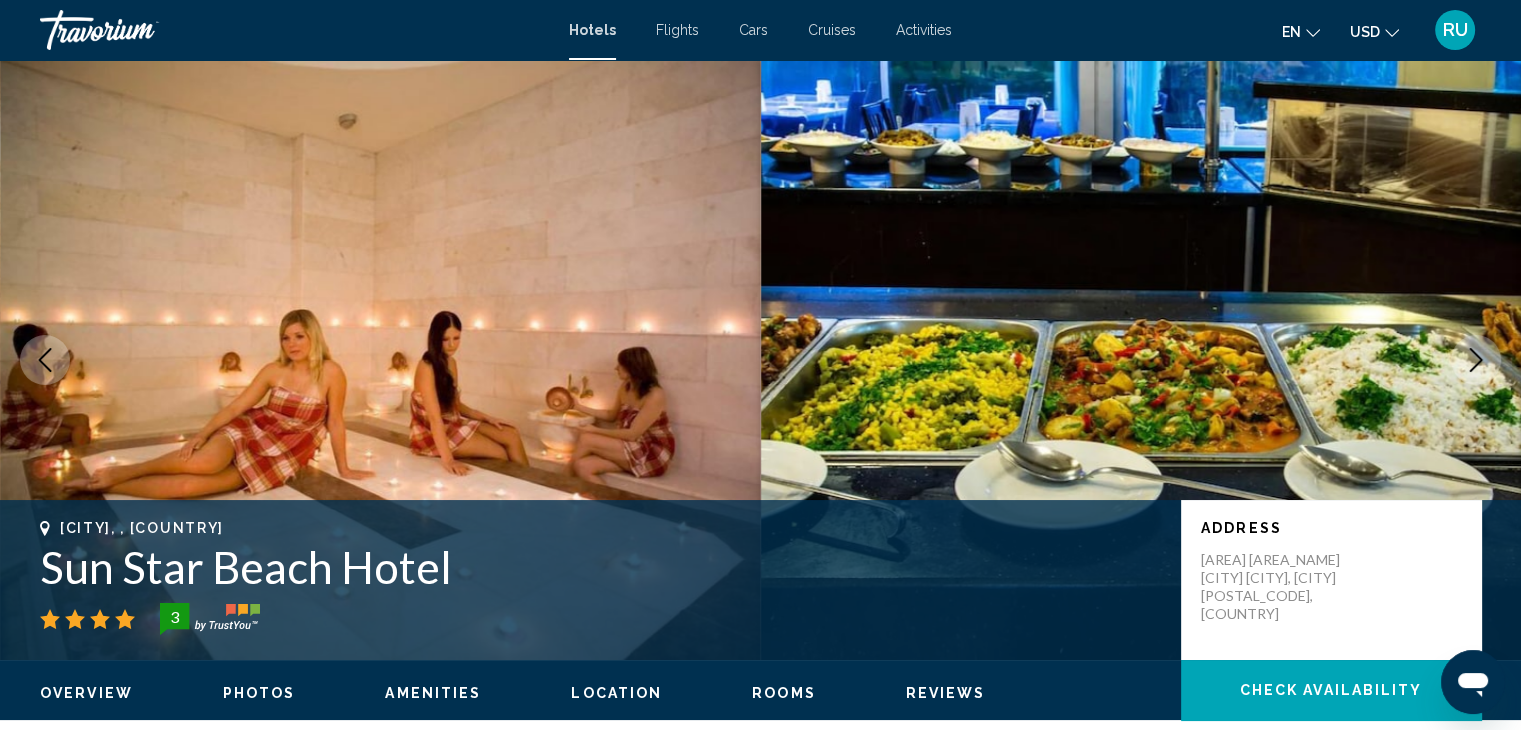 click 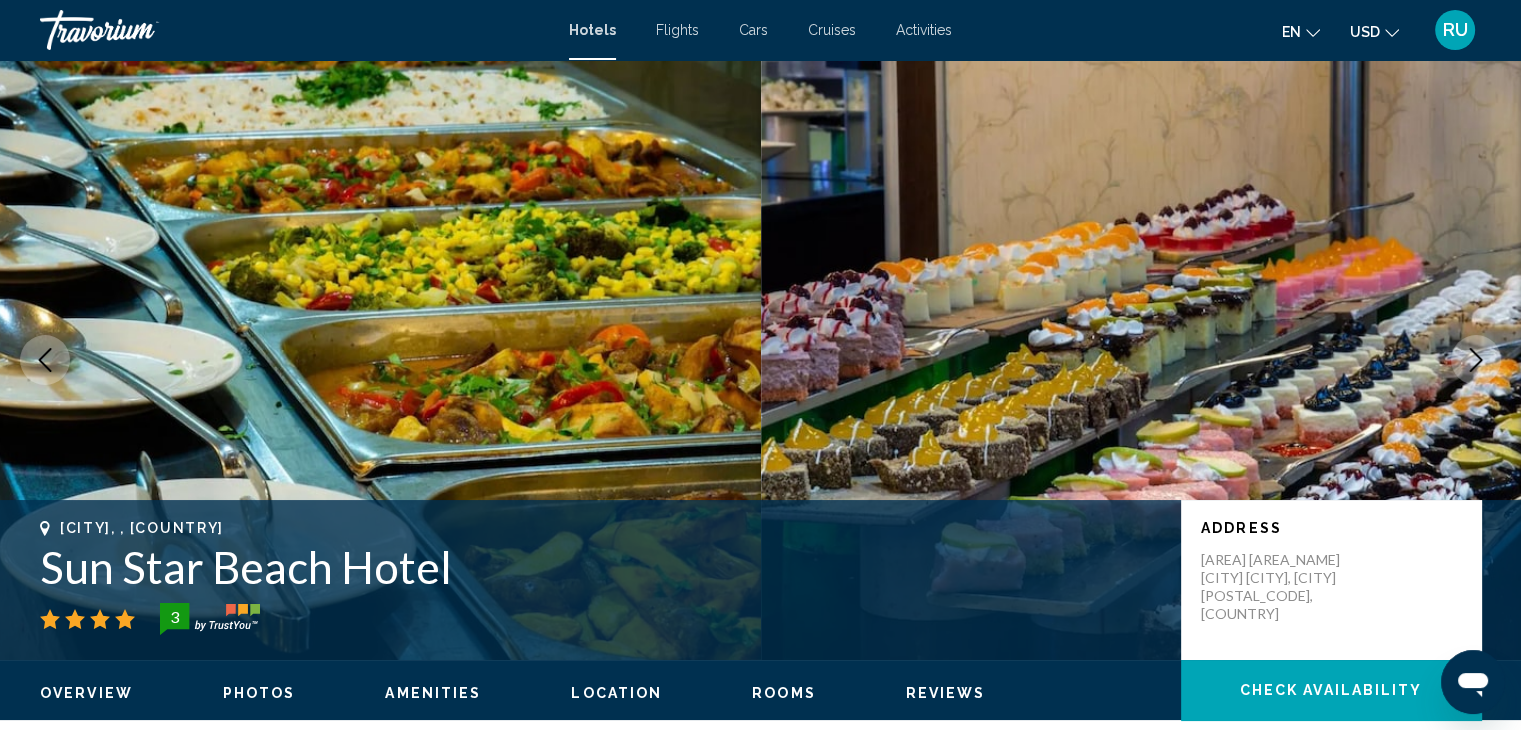 click 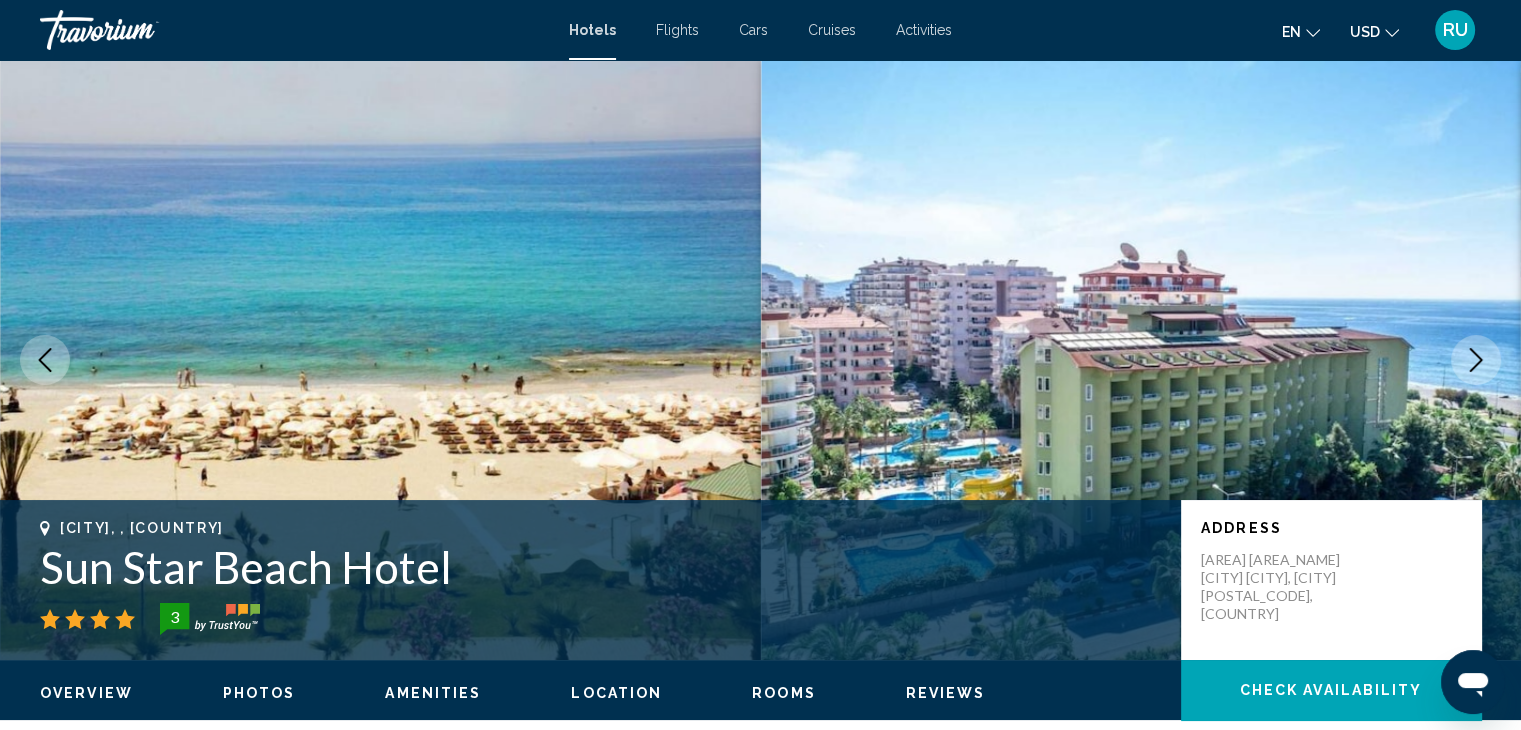 click 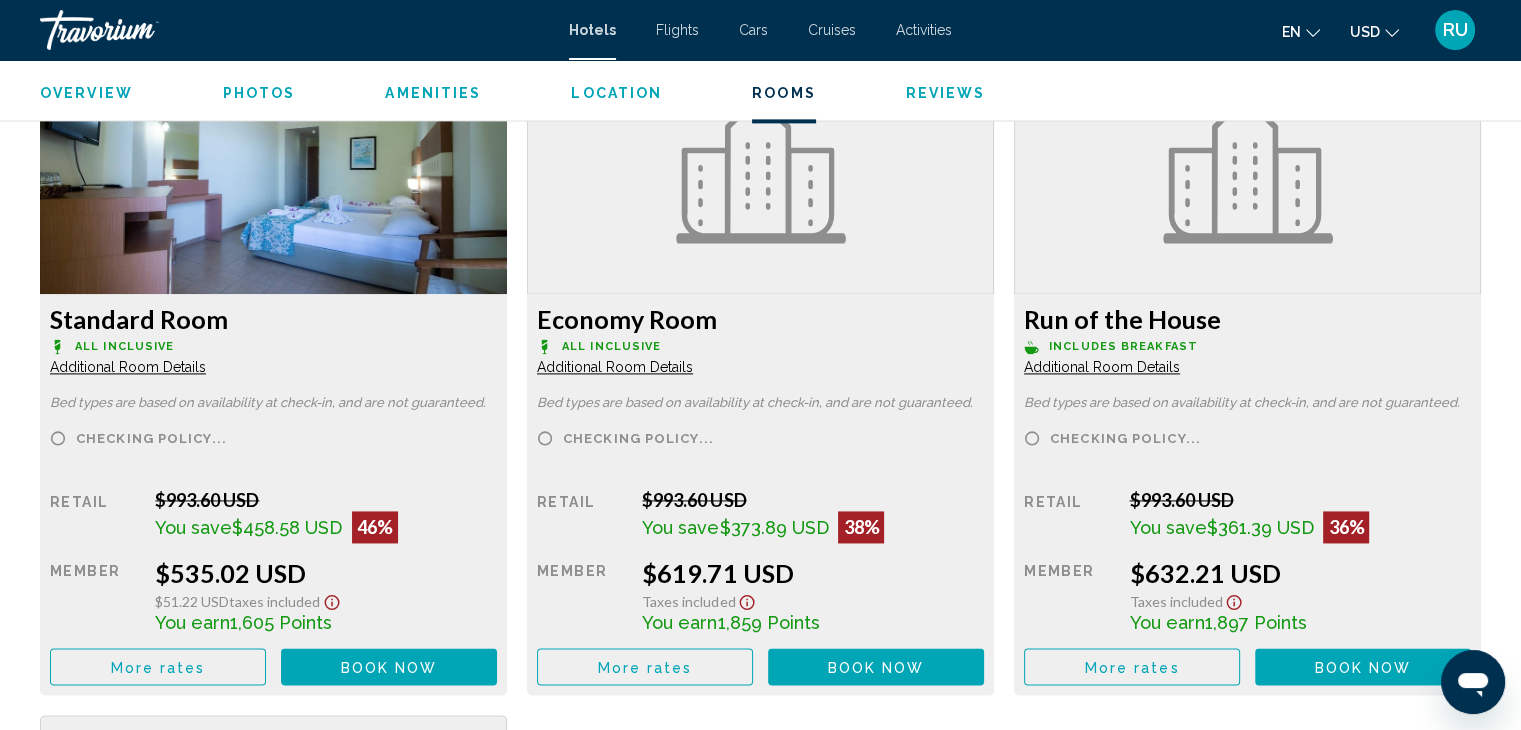 scroll, scrollTop: 2800, scrollLeft: 0, axis: vertical 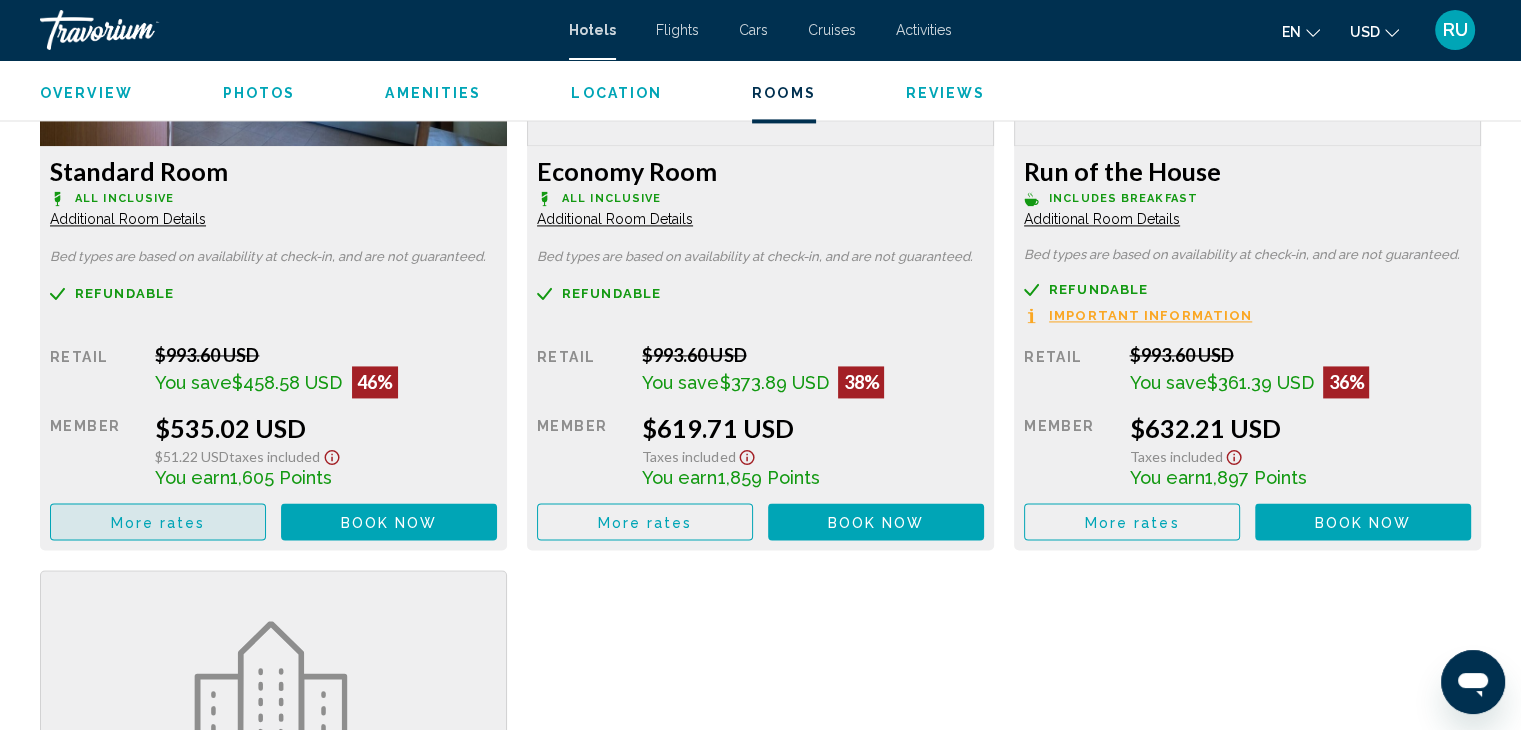 click on "More rates" at bounding box center [158, 522] 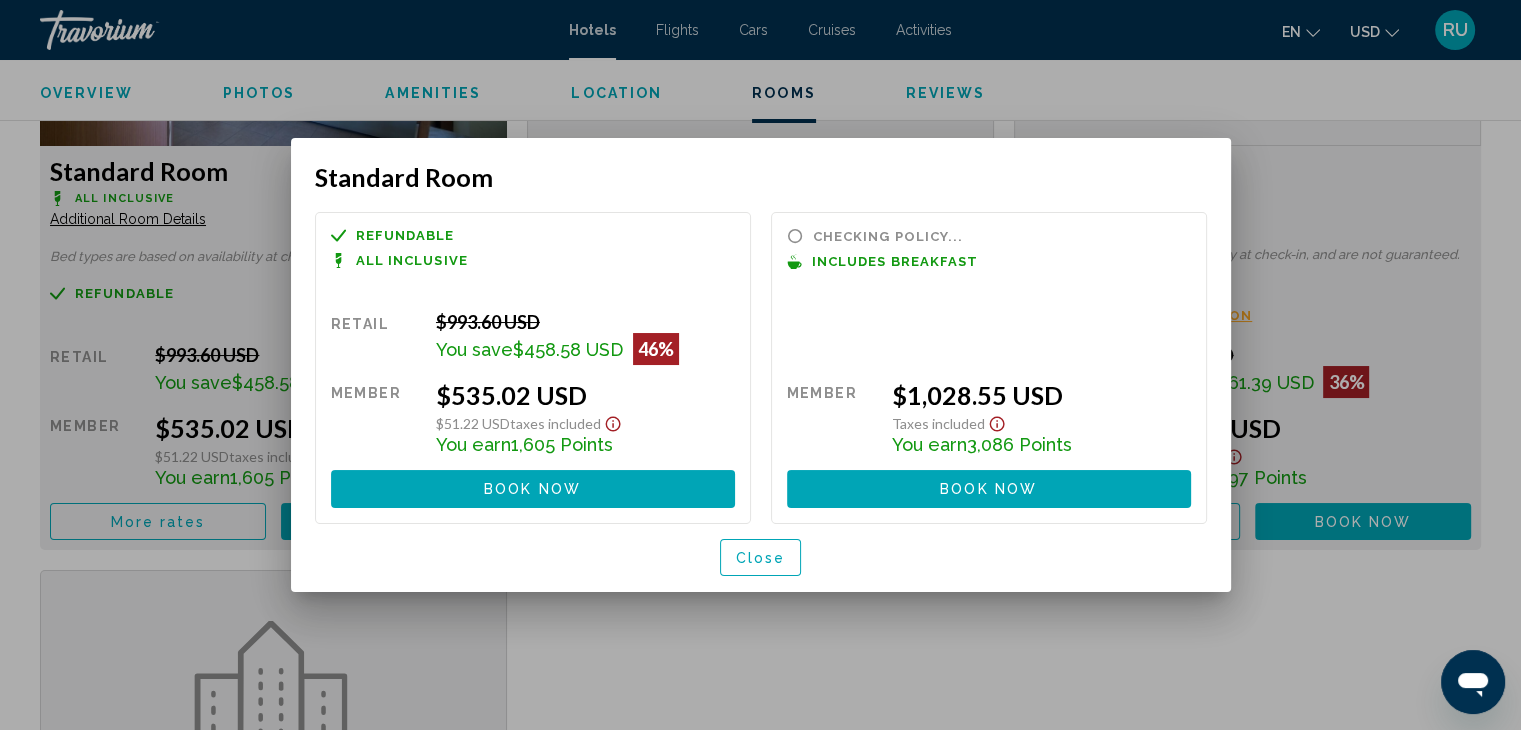 scroll, scrollTop: 0, scrollLeft: 0, axis: both 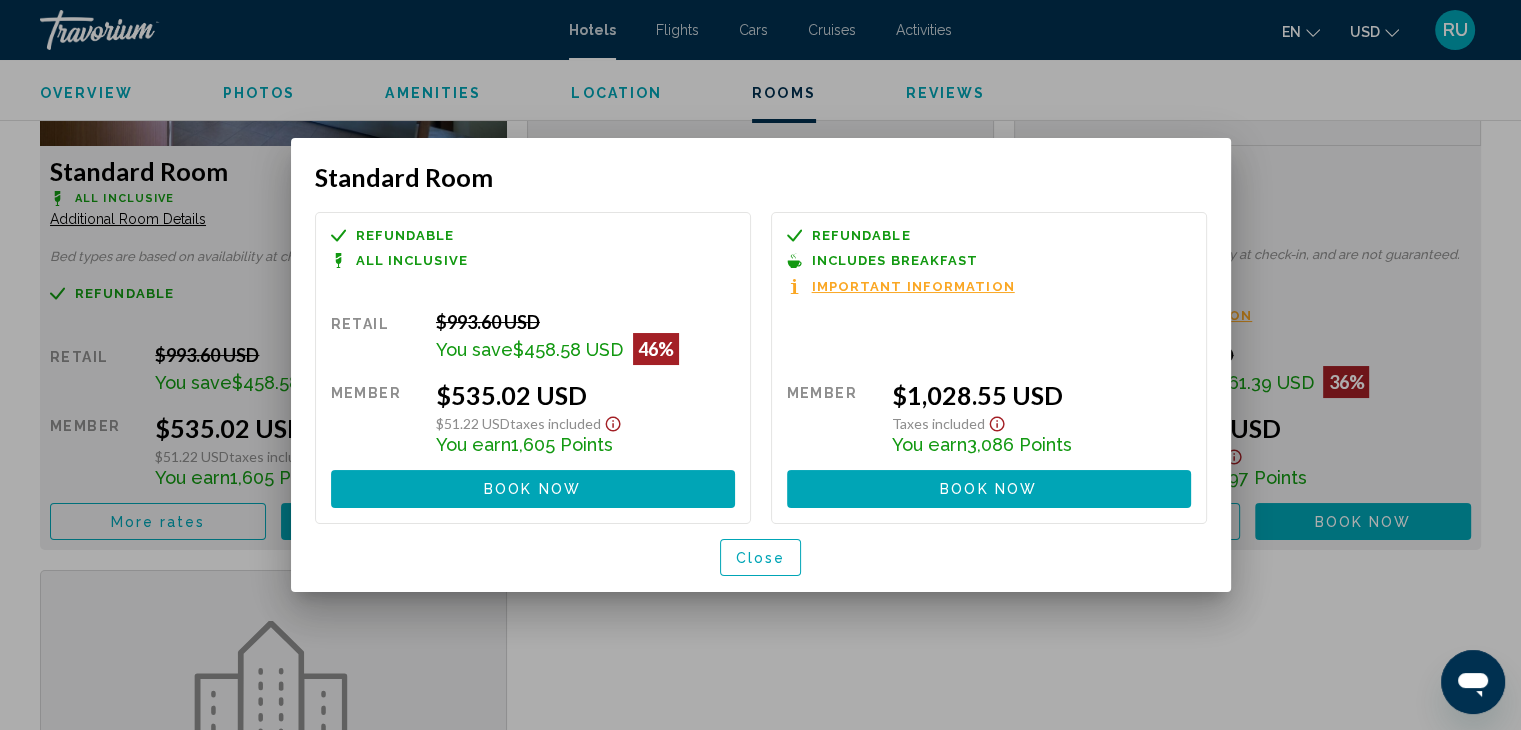 click at bounding box center [760, 365] 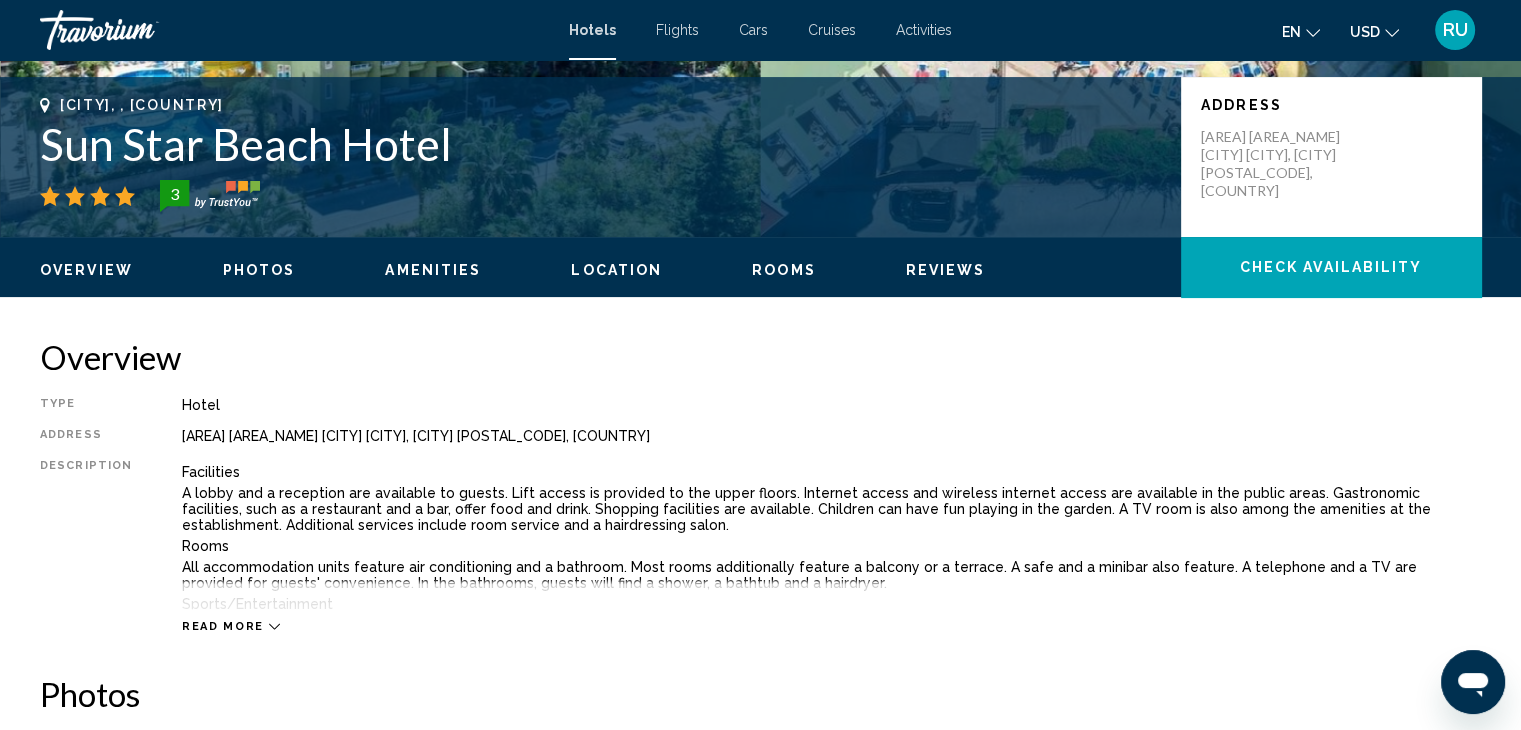 scroll, scrollTop: 0, scrollLeft: 0, axis: both 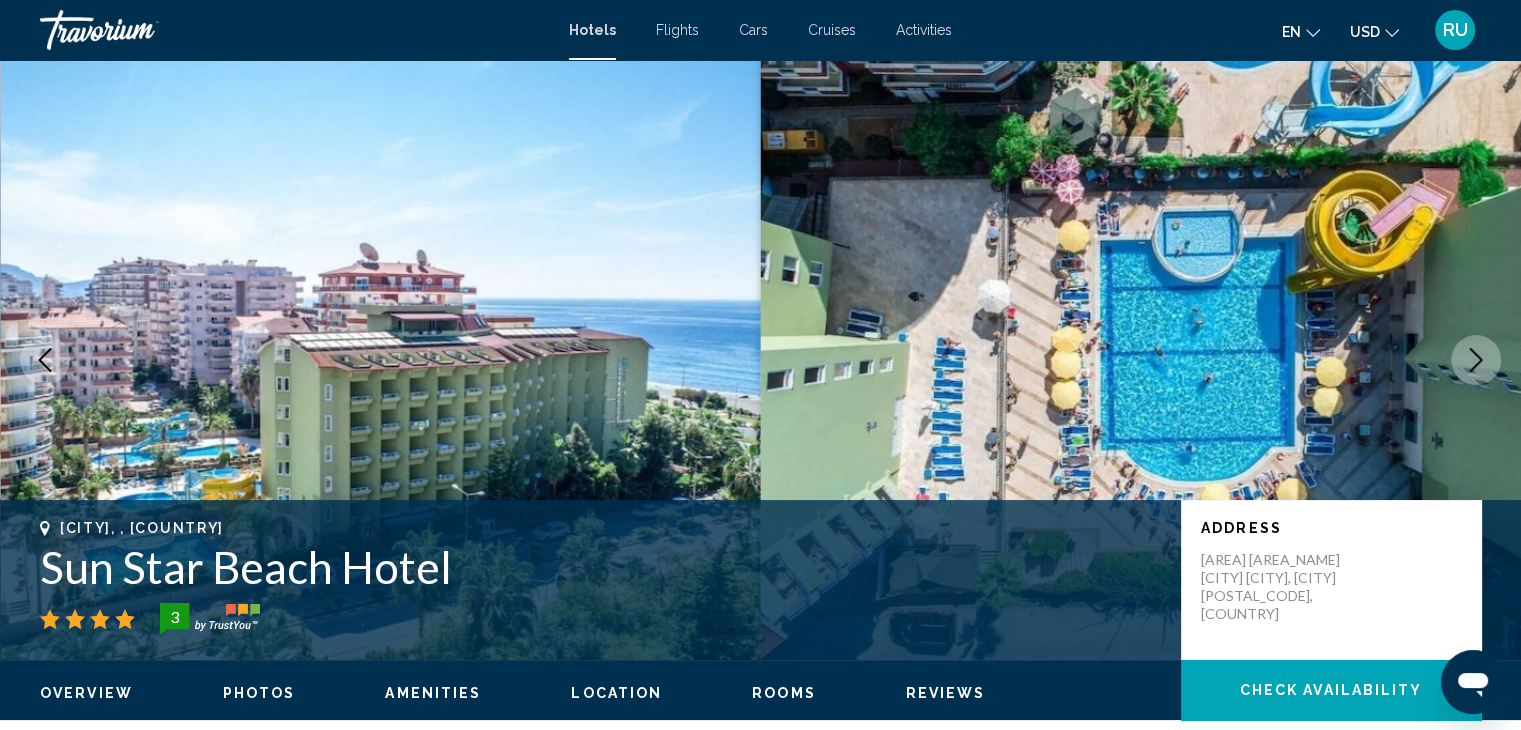 click 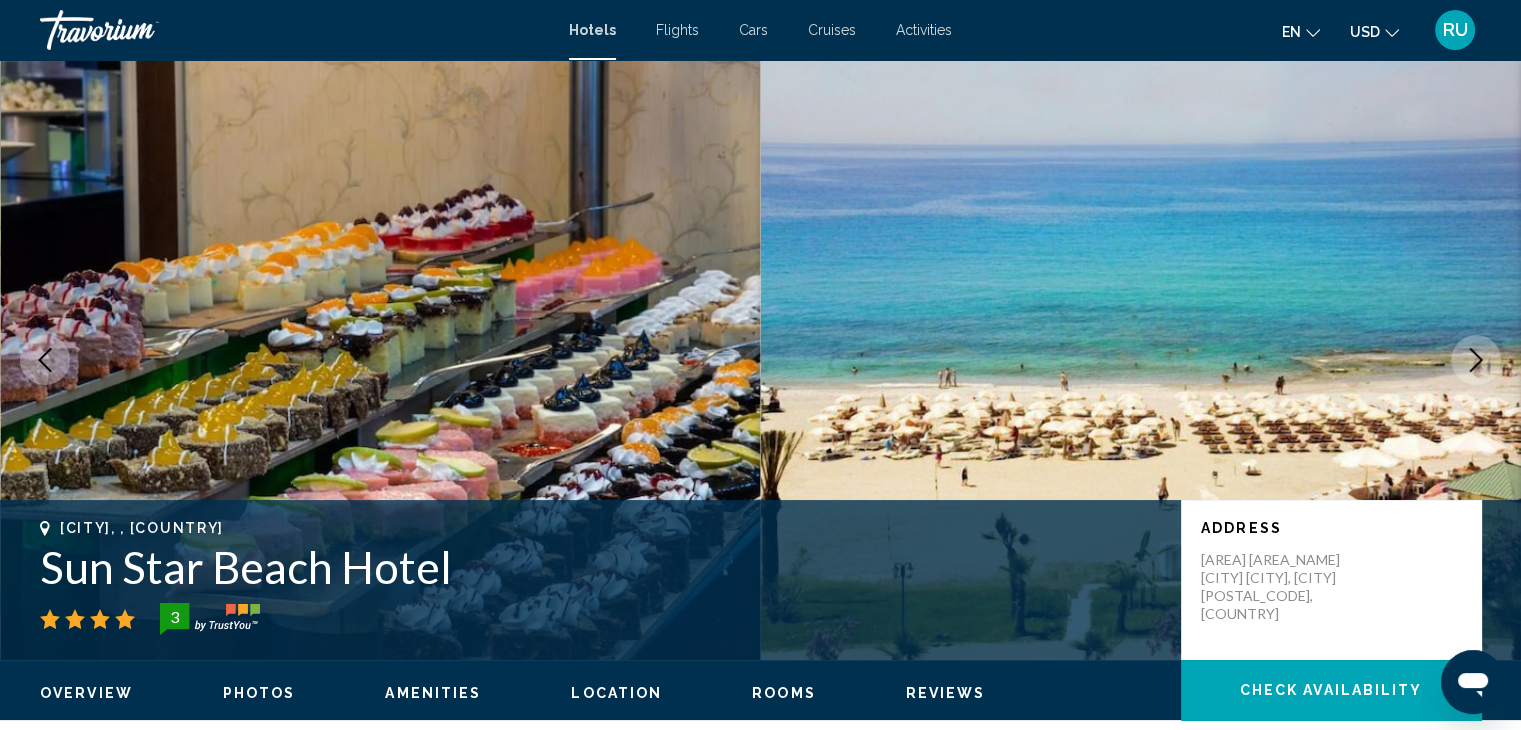 click 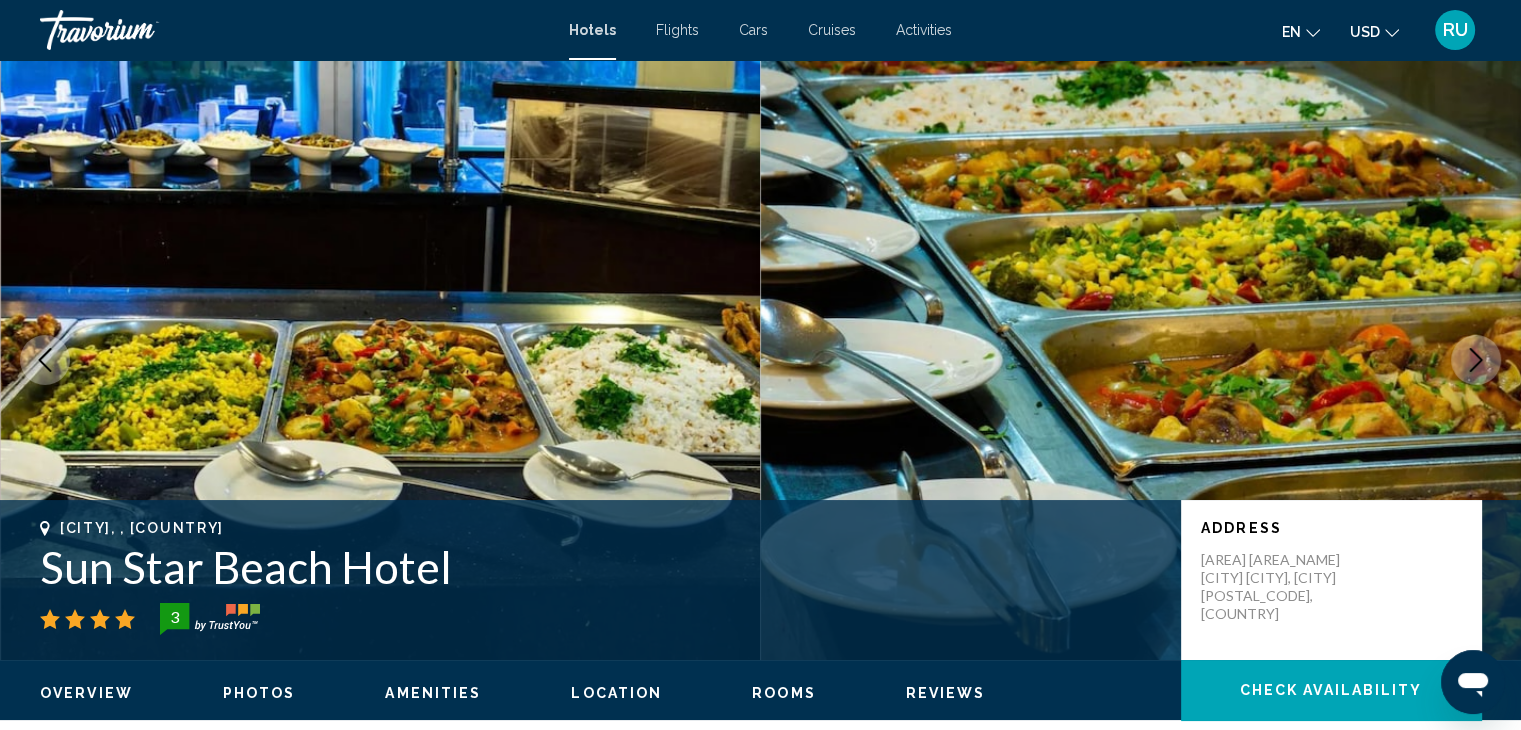 click 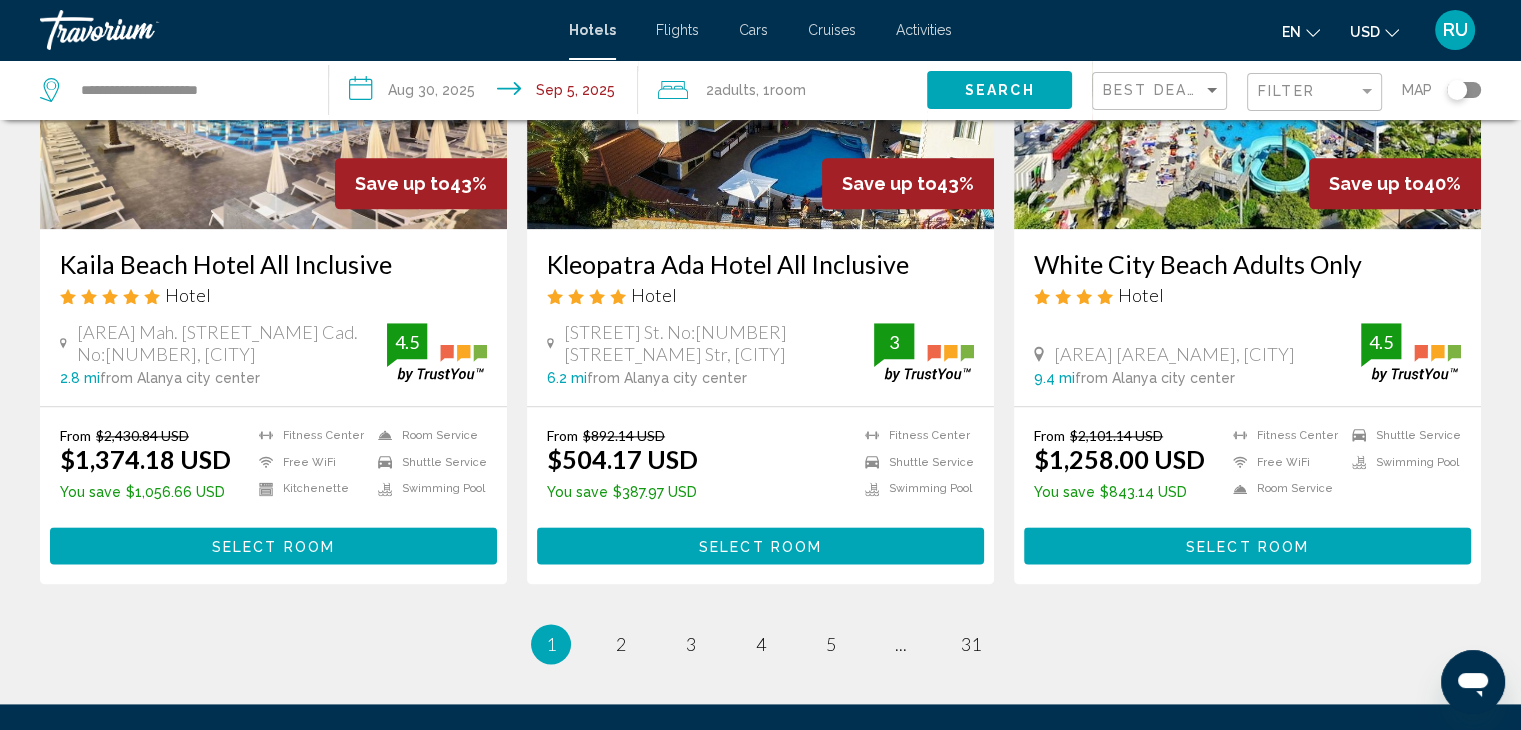 scroll, scrollTop: 2423, scrollLeft: 0, axis: vertical 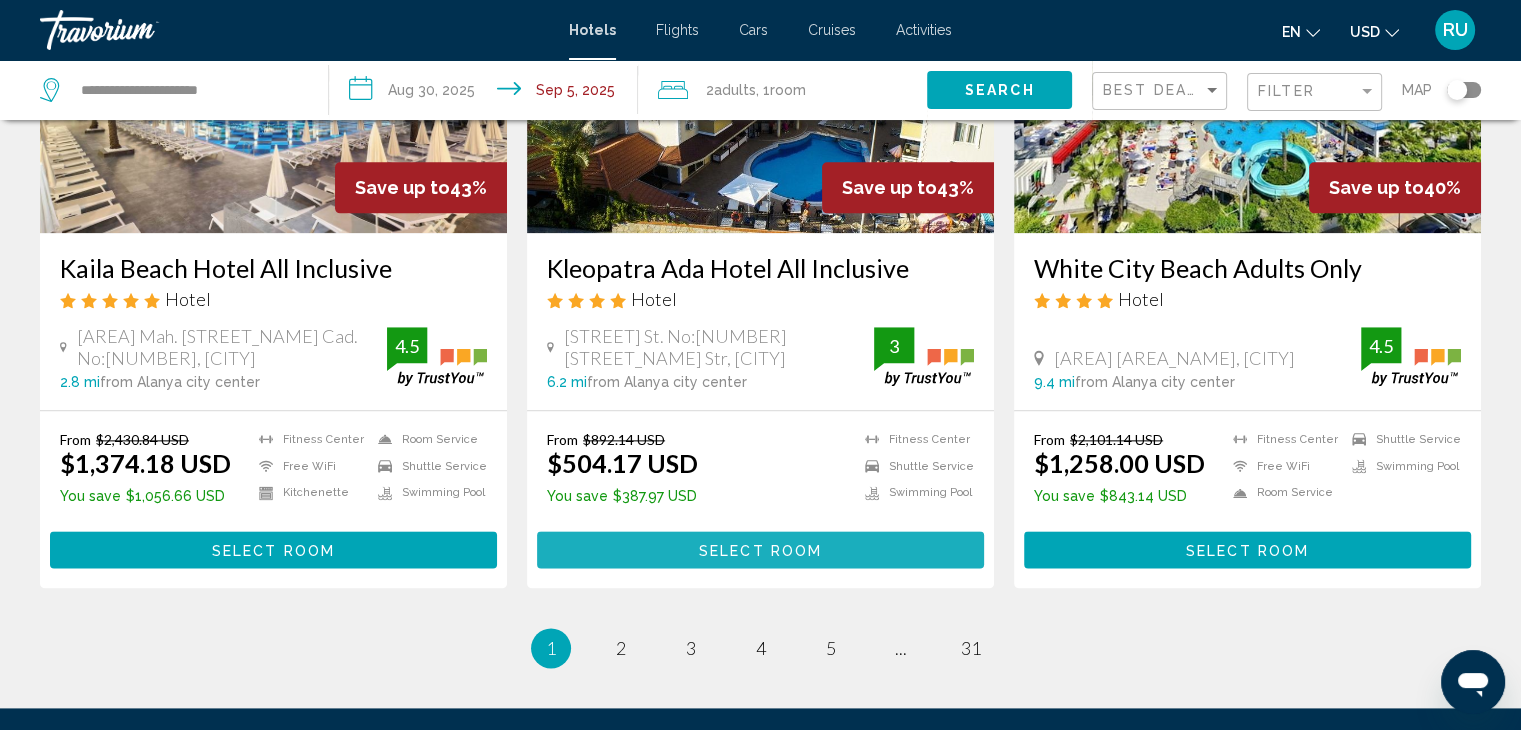 click on "Select Room" at bounding box center (760, 550) 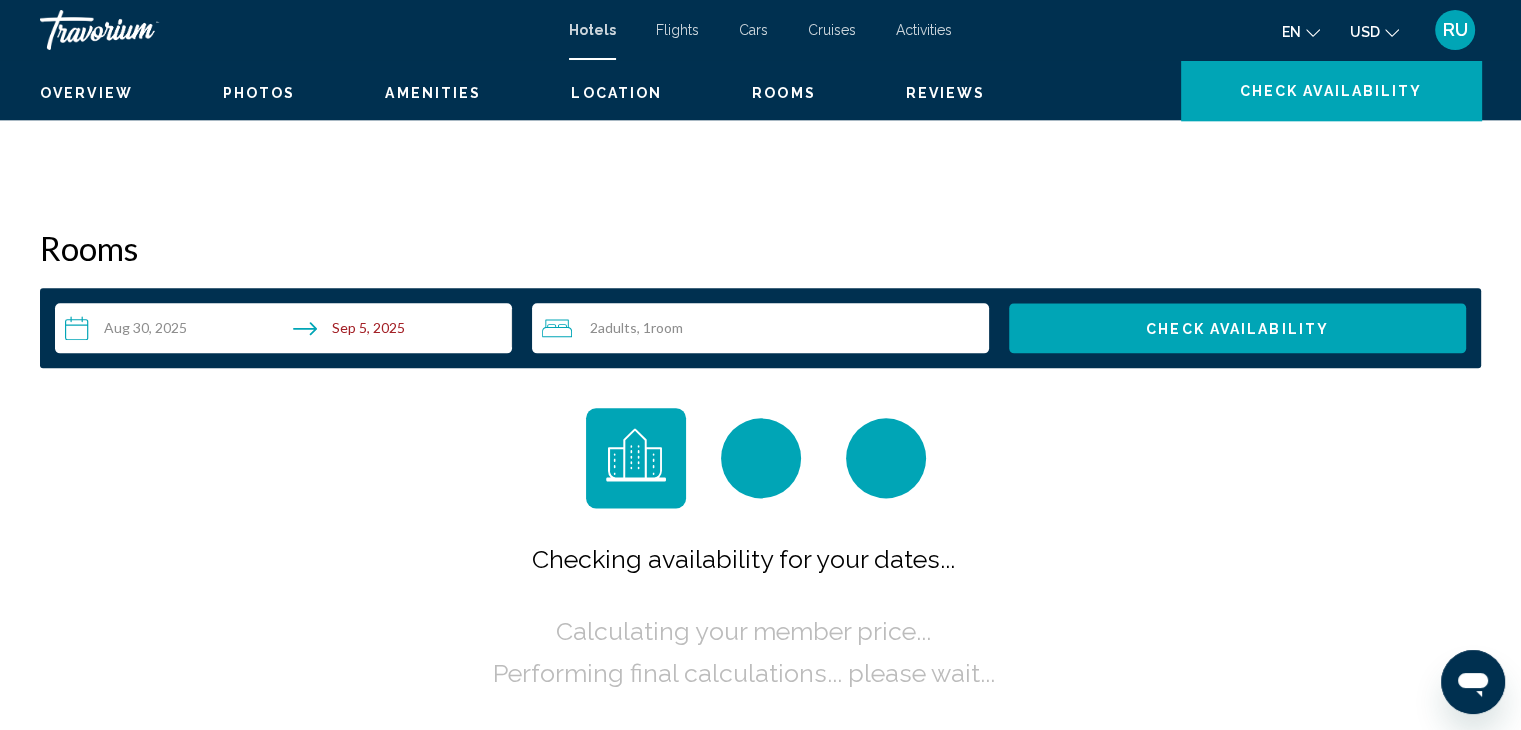 scroll, scrollTop: 0, scrollLeft: 0, axis: both 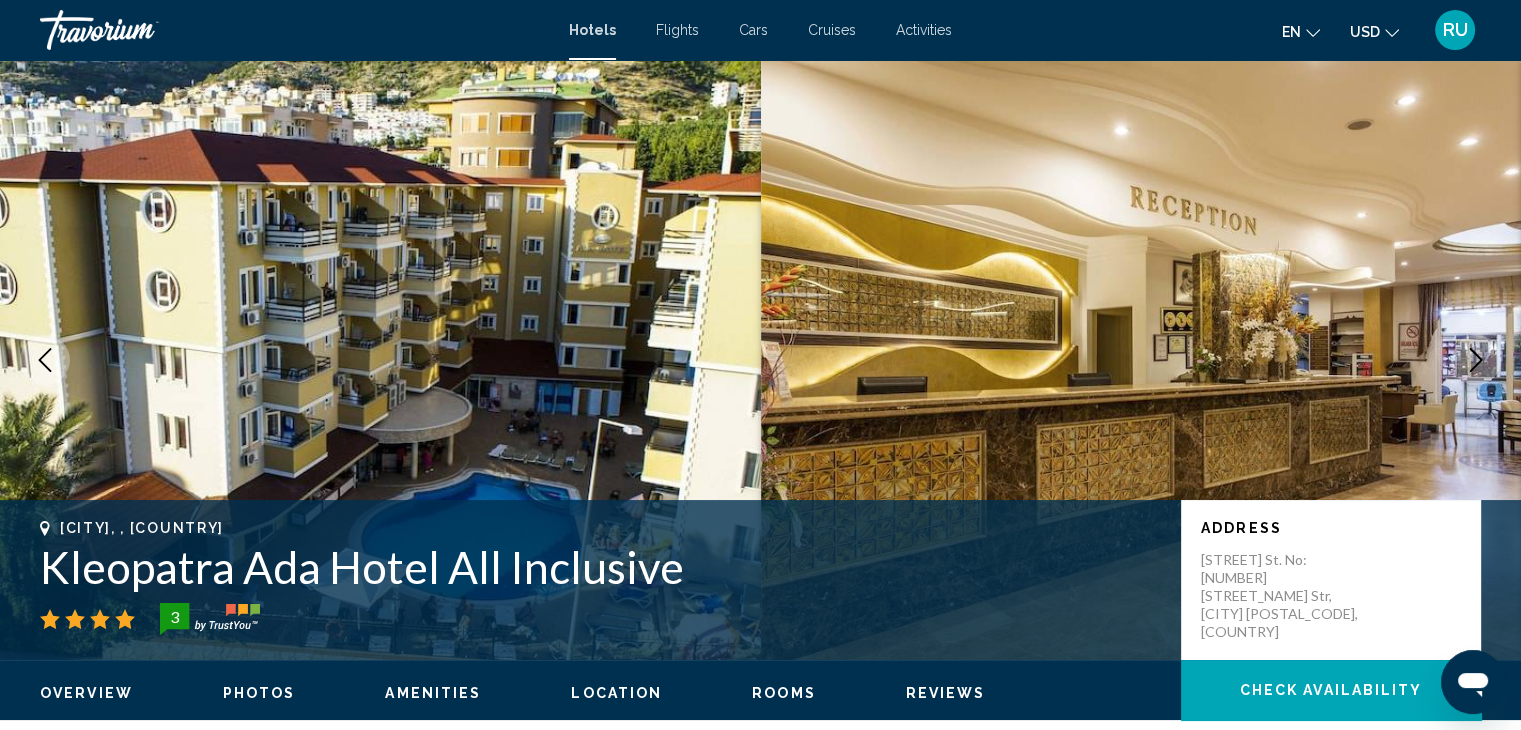 click 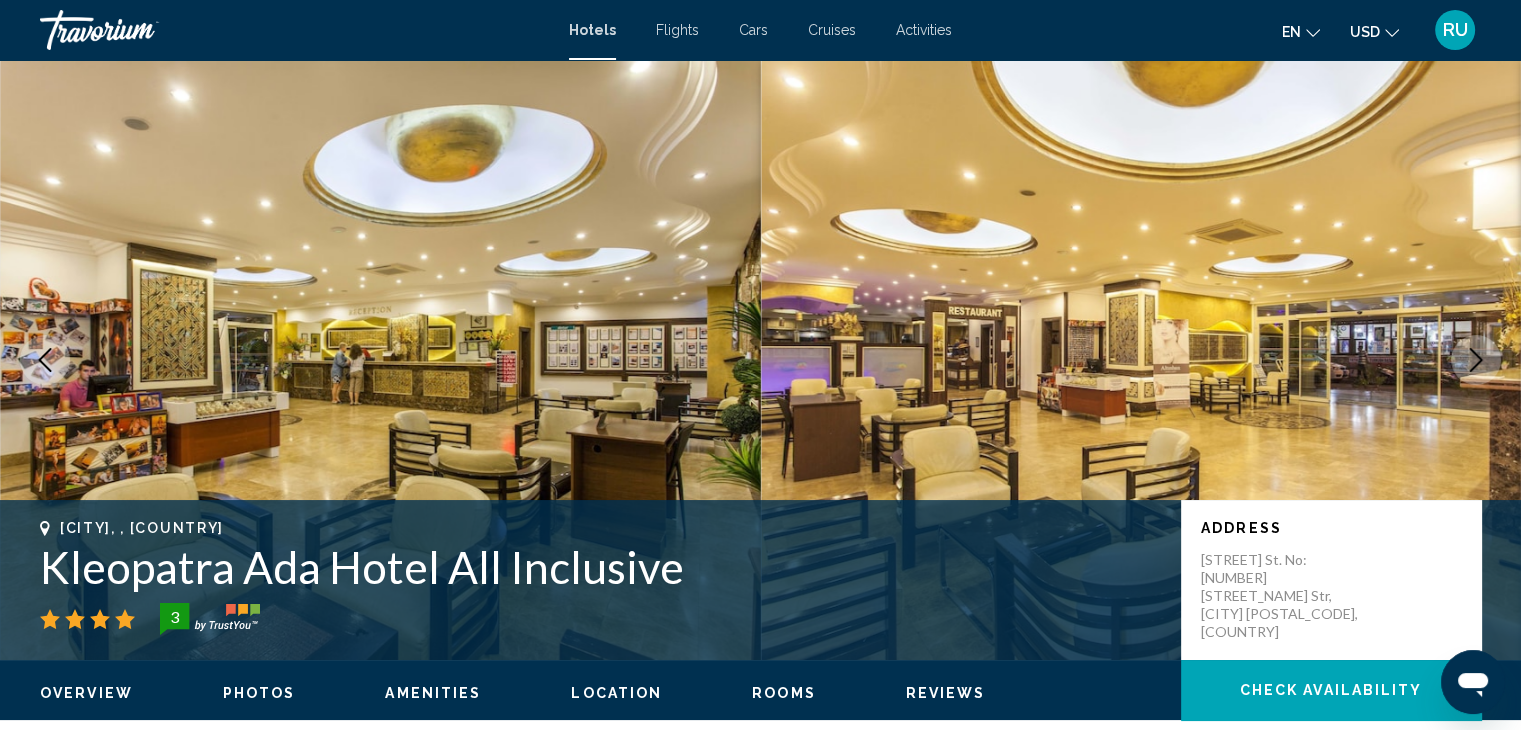 click 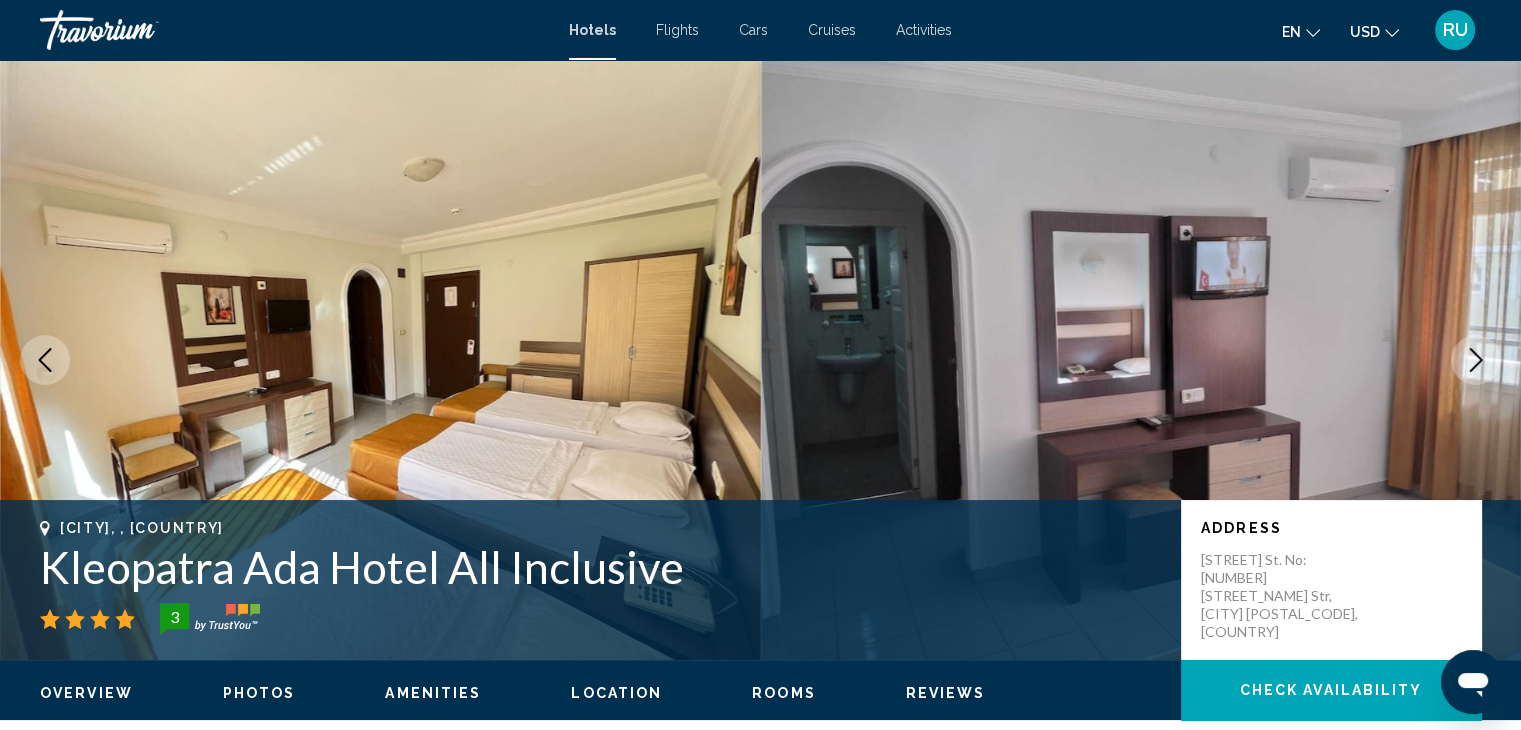click 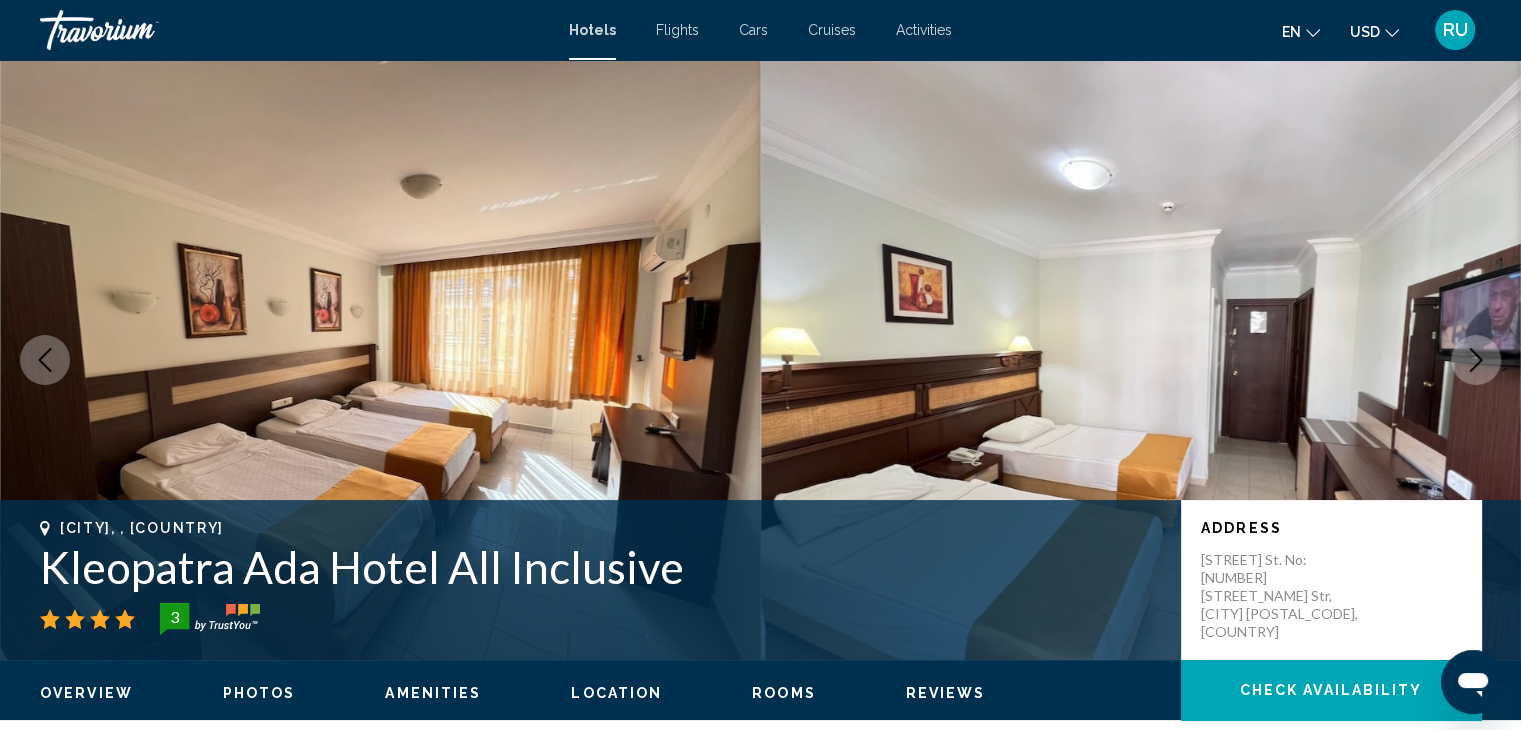 click 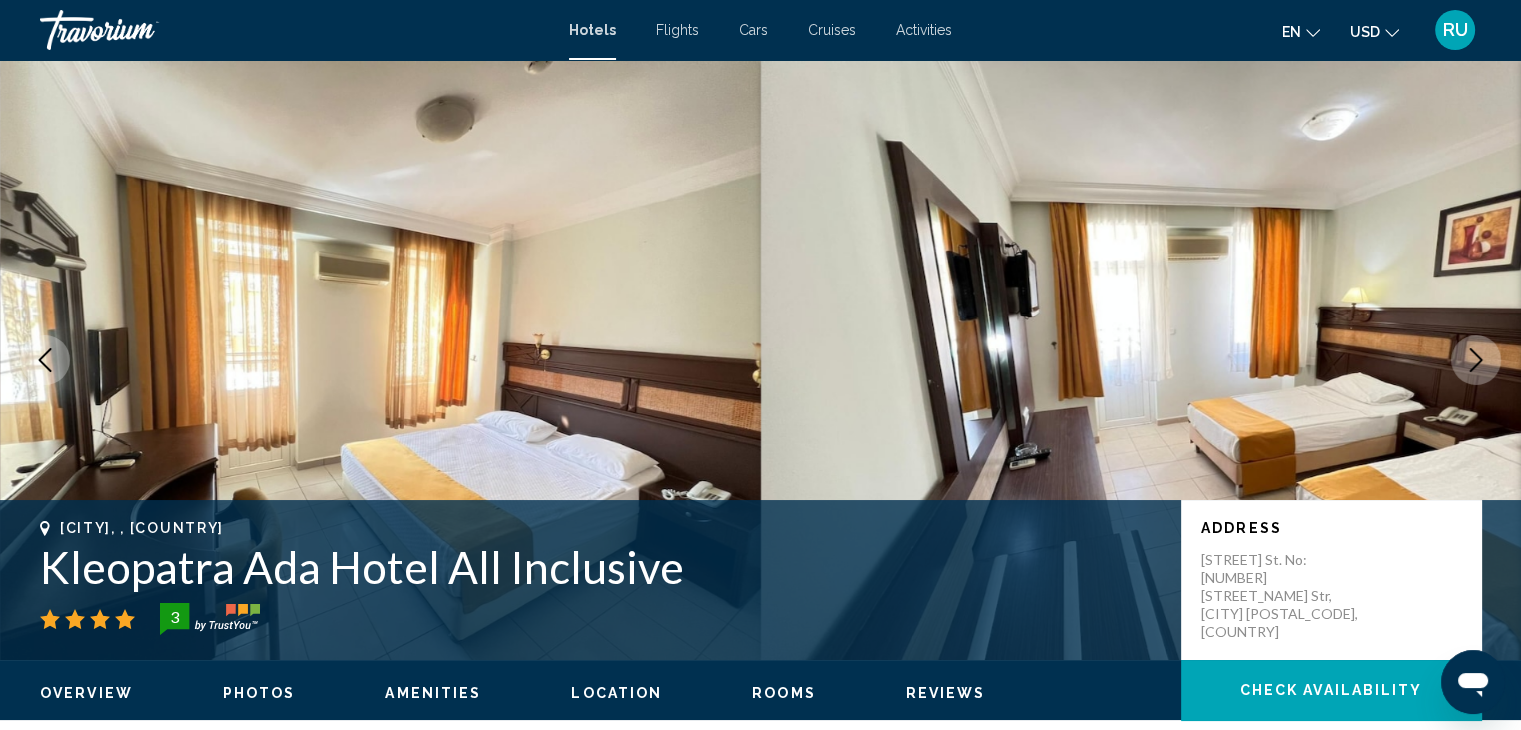click 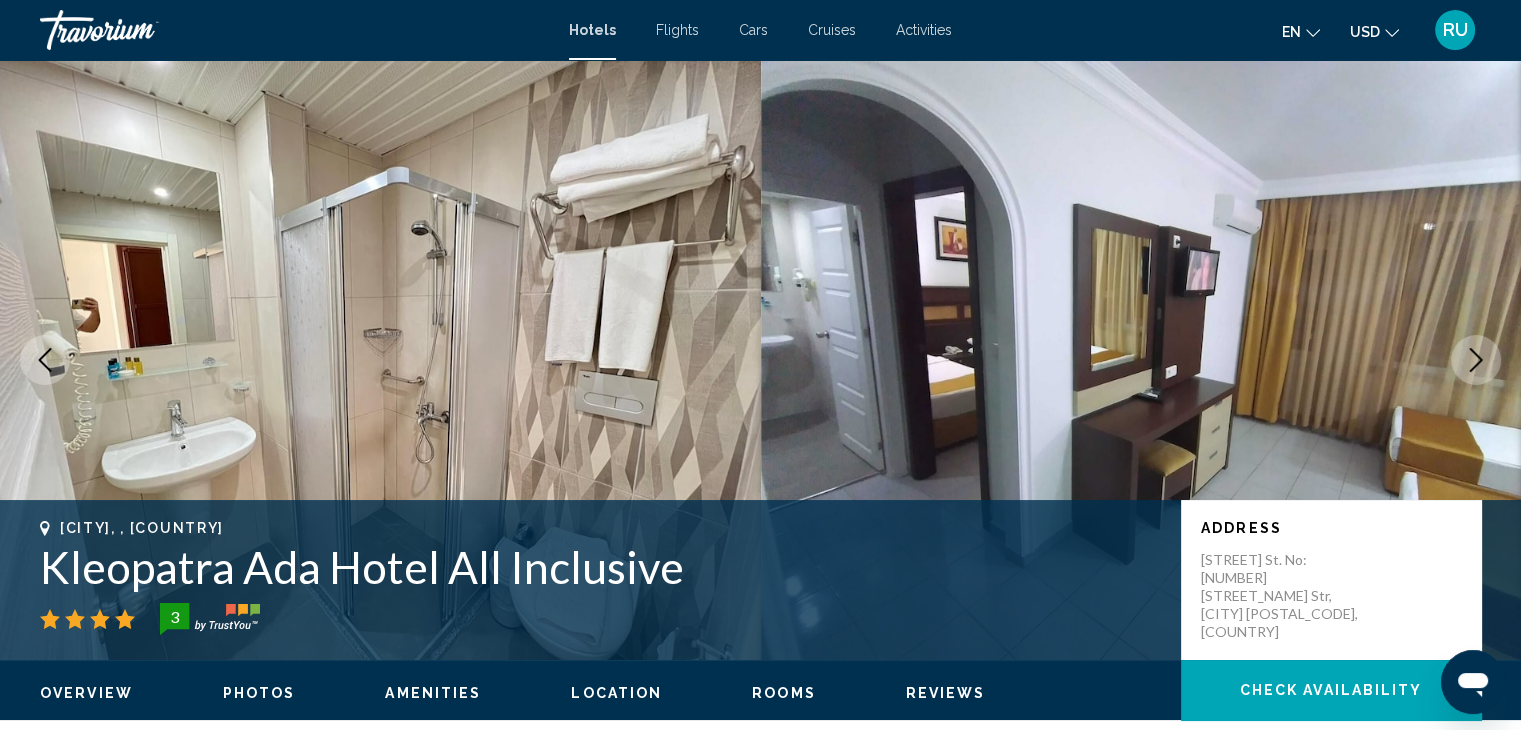 click 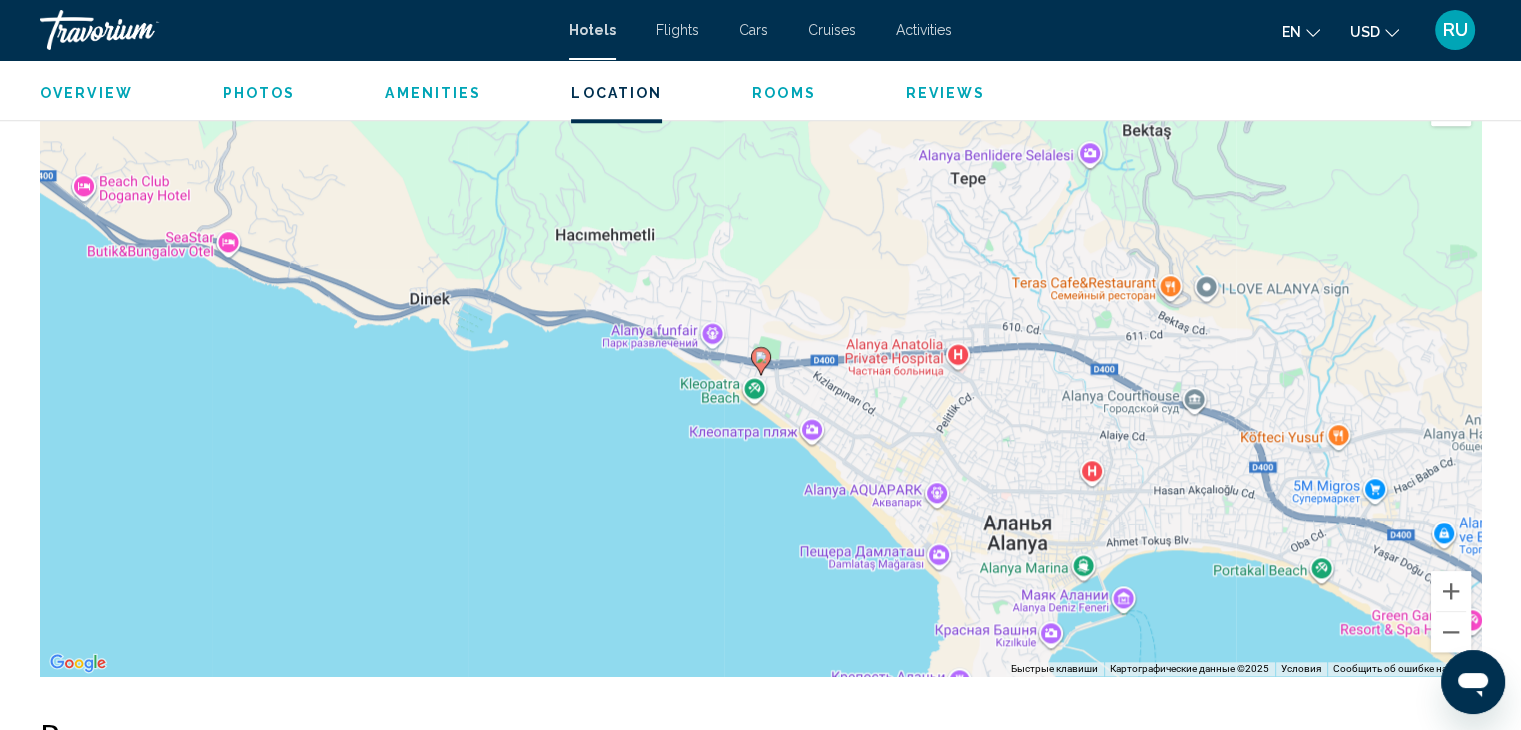 scroll, scrollTop: 1948, scrollLeft: 0, axis: vertical 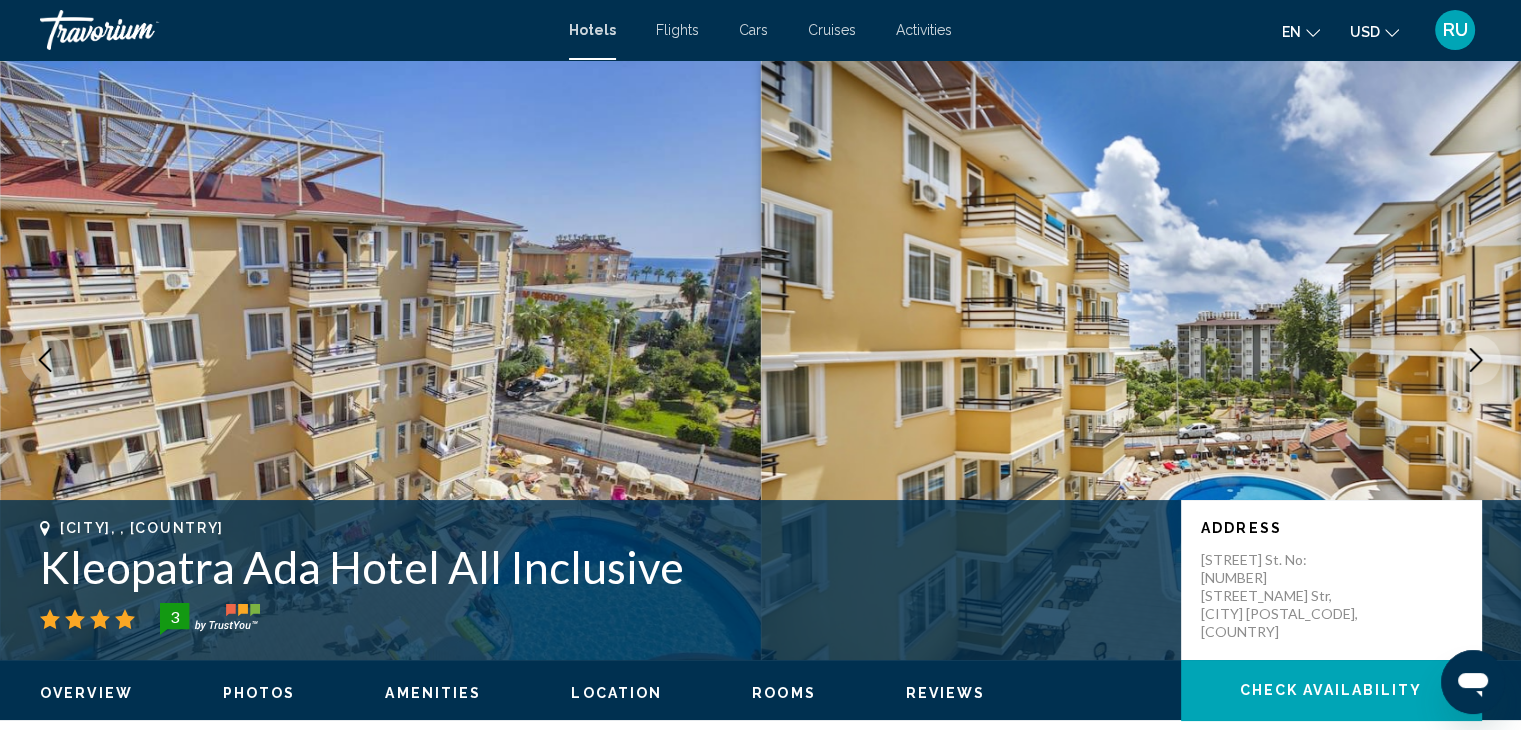 type 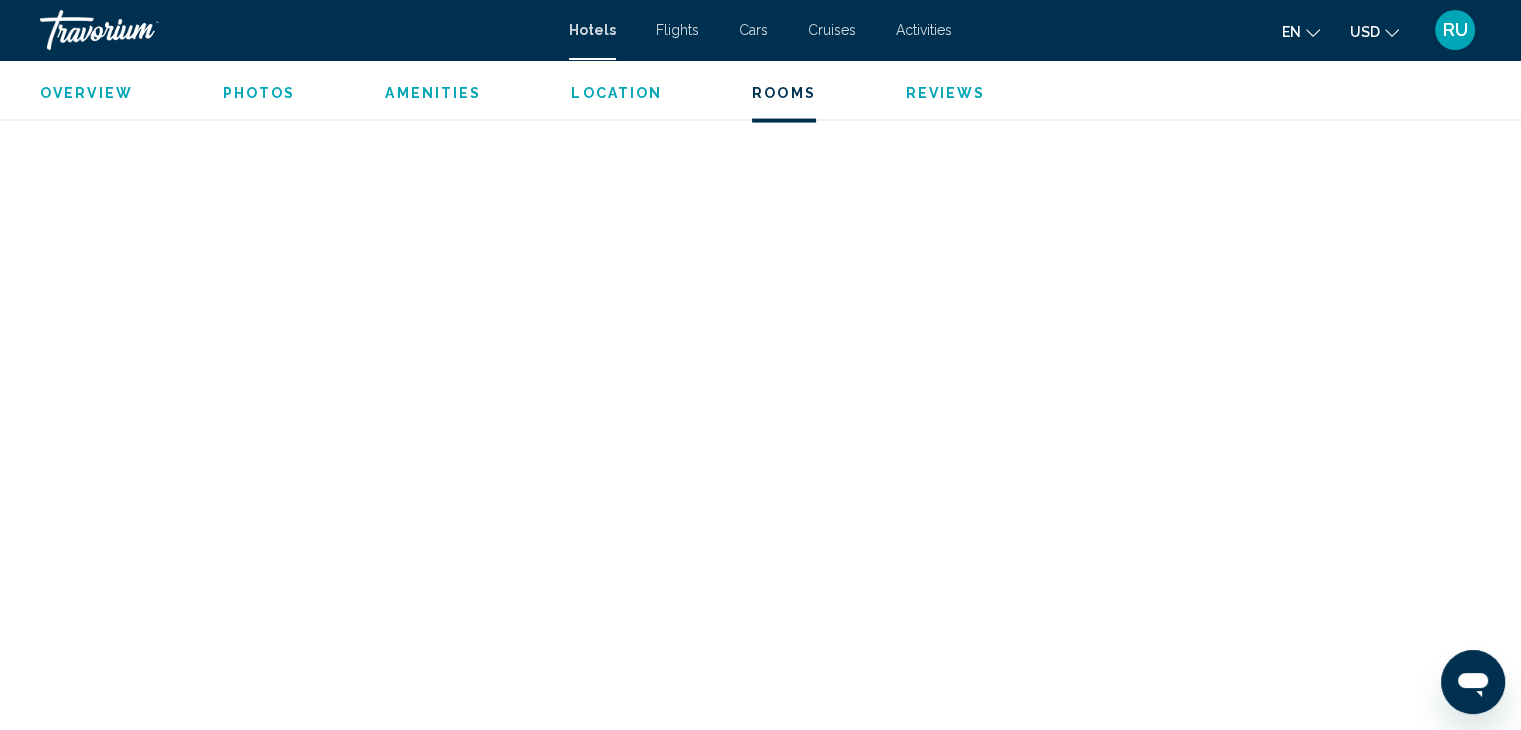 scroll, scrollTop: 4209, scrollLeft: 0, axis: vertical 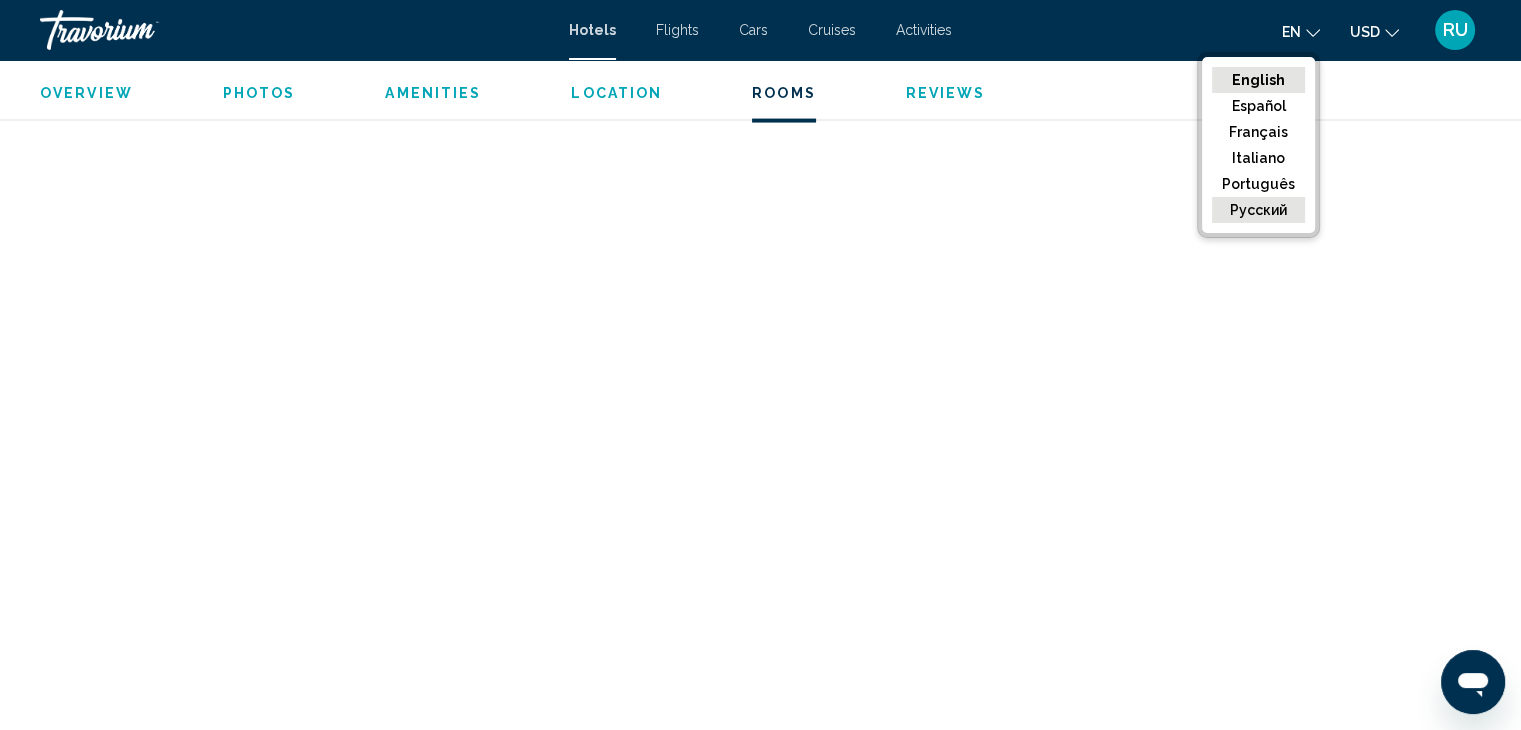 click on "русский" 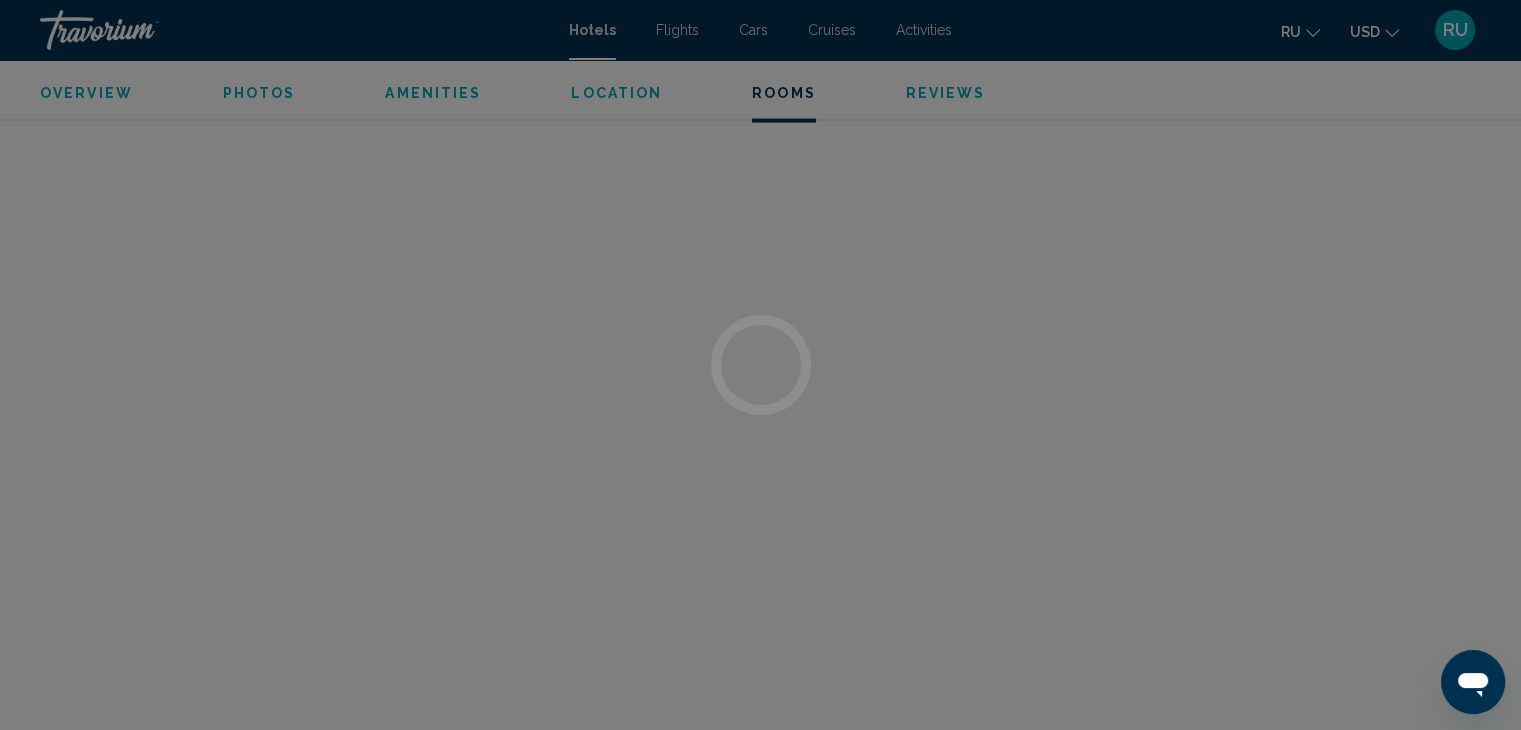 scroll, scrollTop: 4272, scrollLeft: 0, axis: vertical 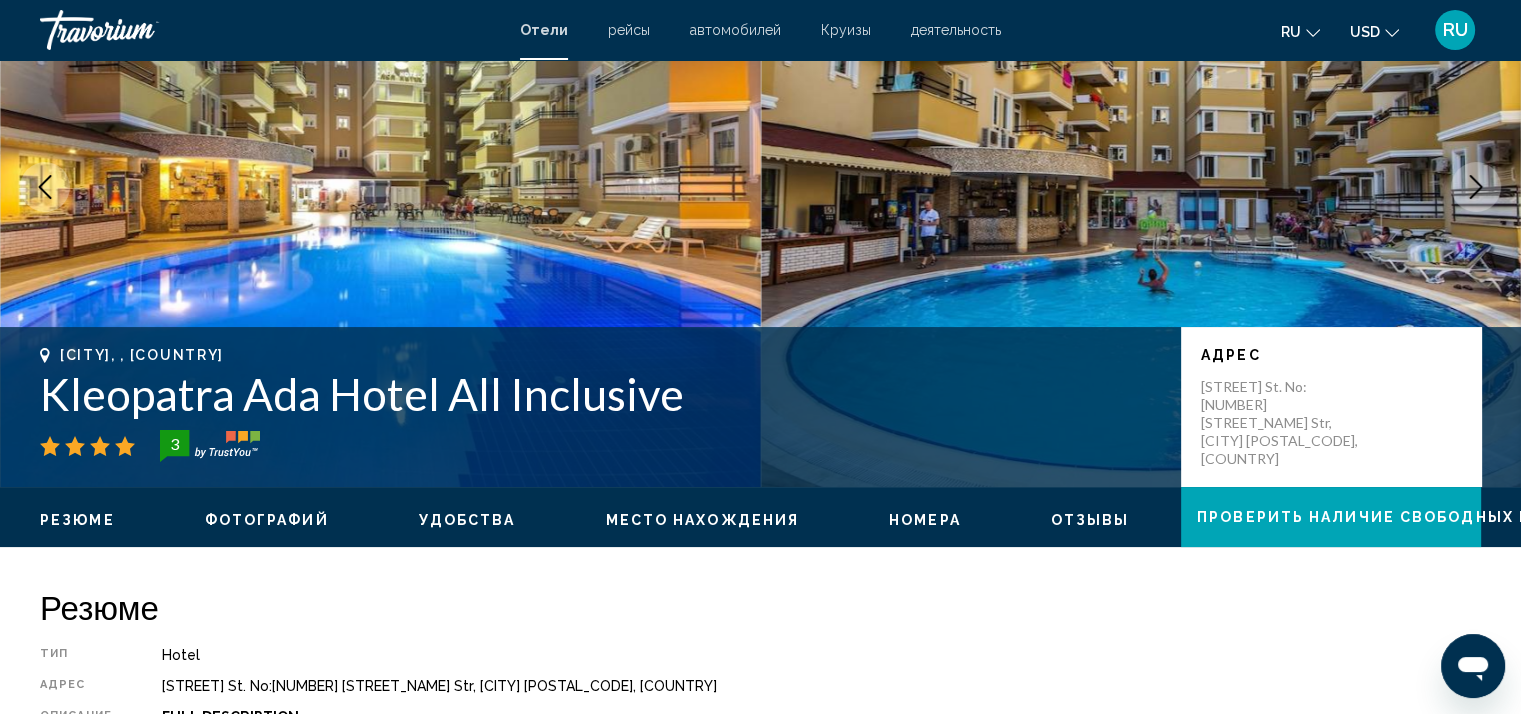 click on "Отзывы" at bounding box center [1090, 520] 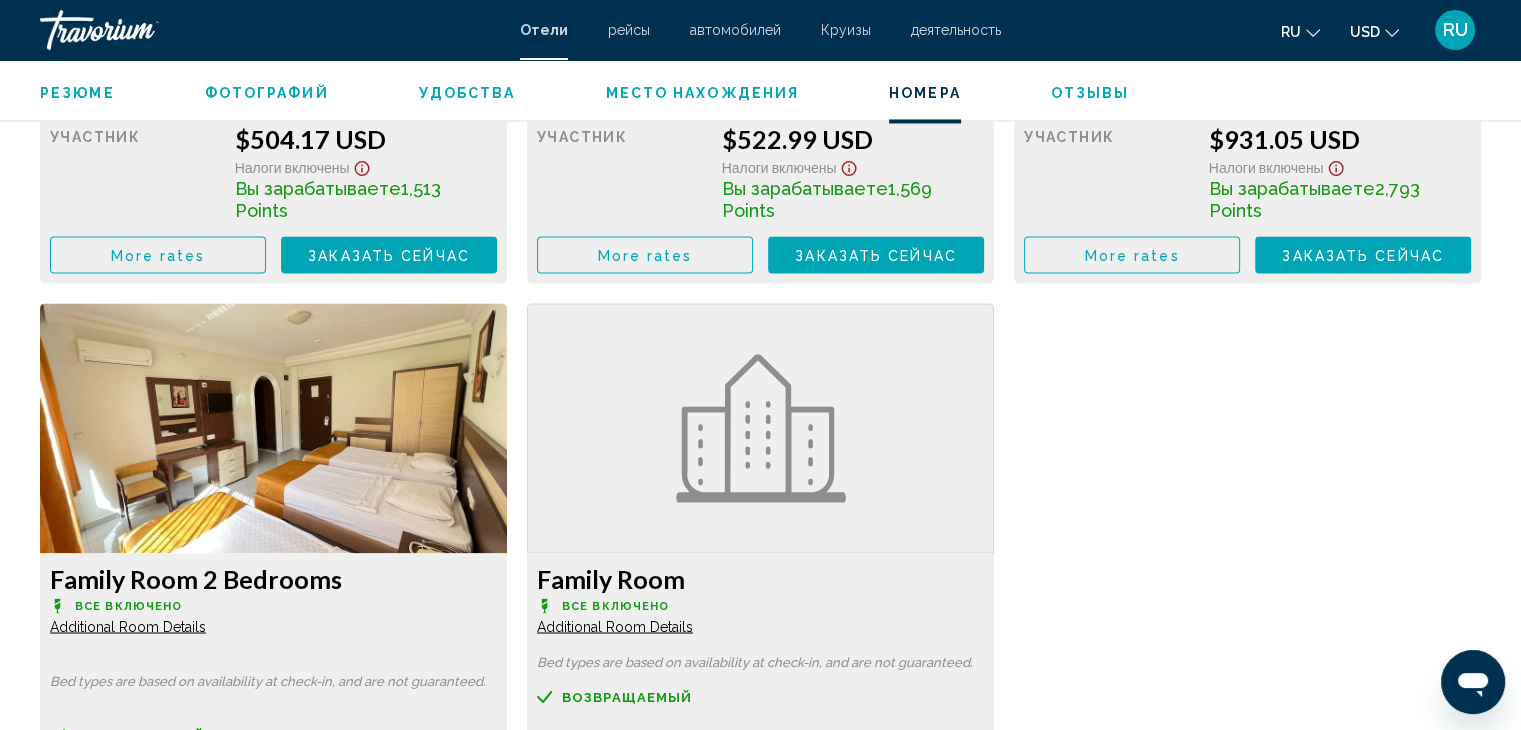scroll, scrollTop: 4159, scrollLeft: 0, axis: vertical 